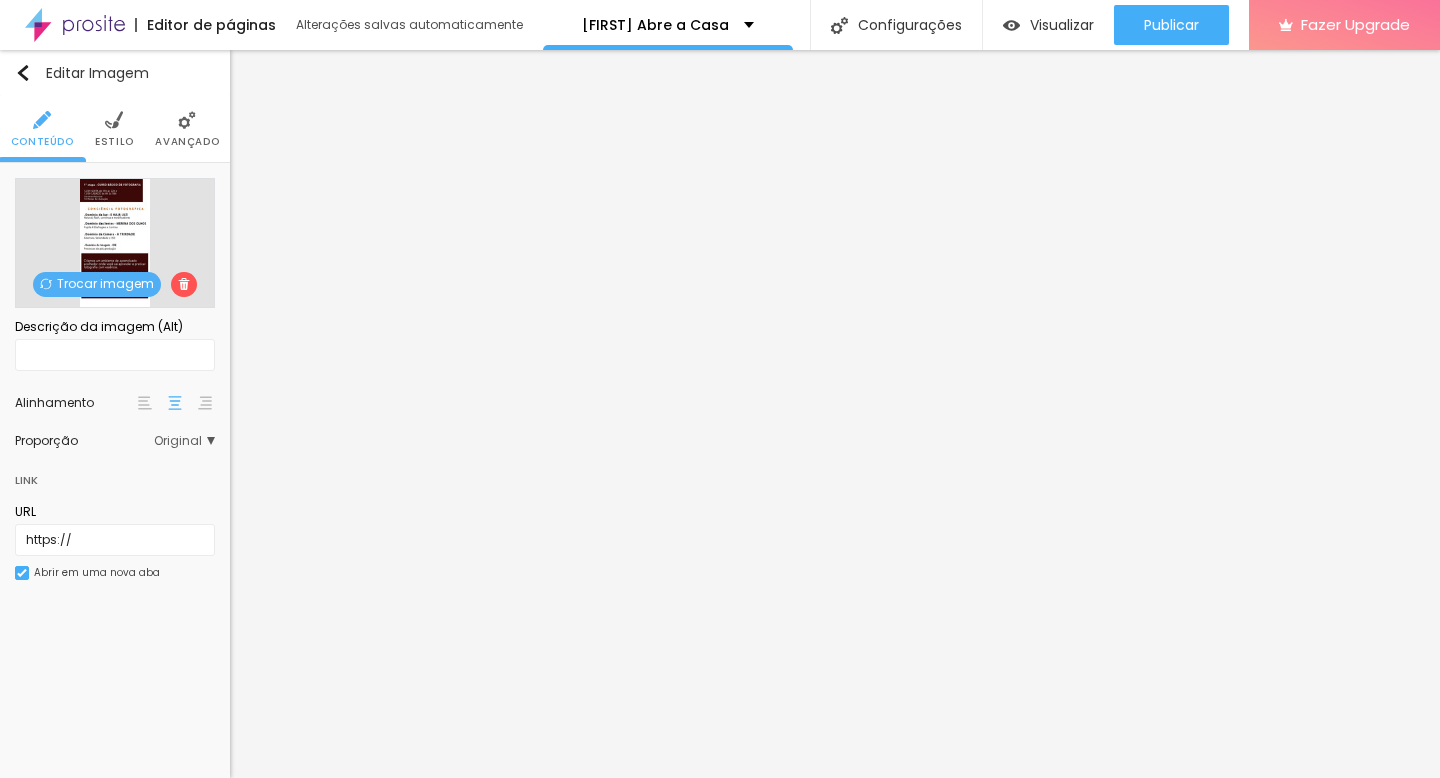 scroll, scrollTop: 0, scrollLeft: 0, axis: both 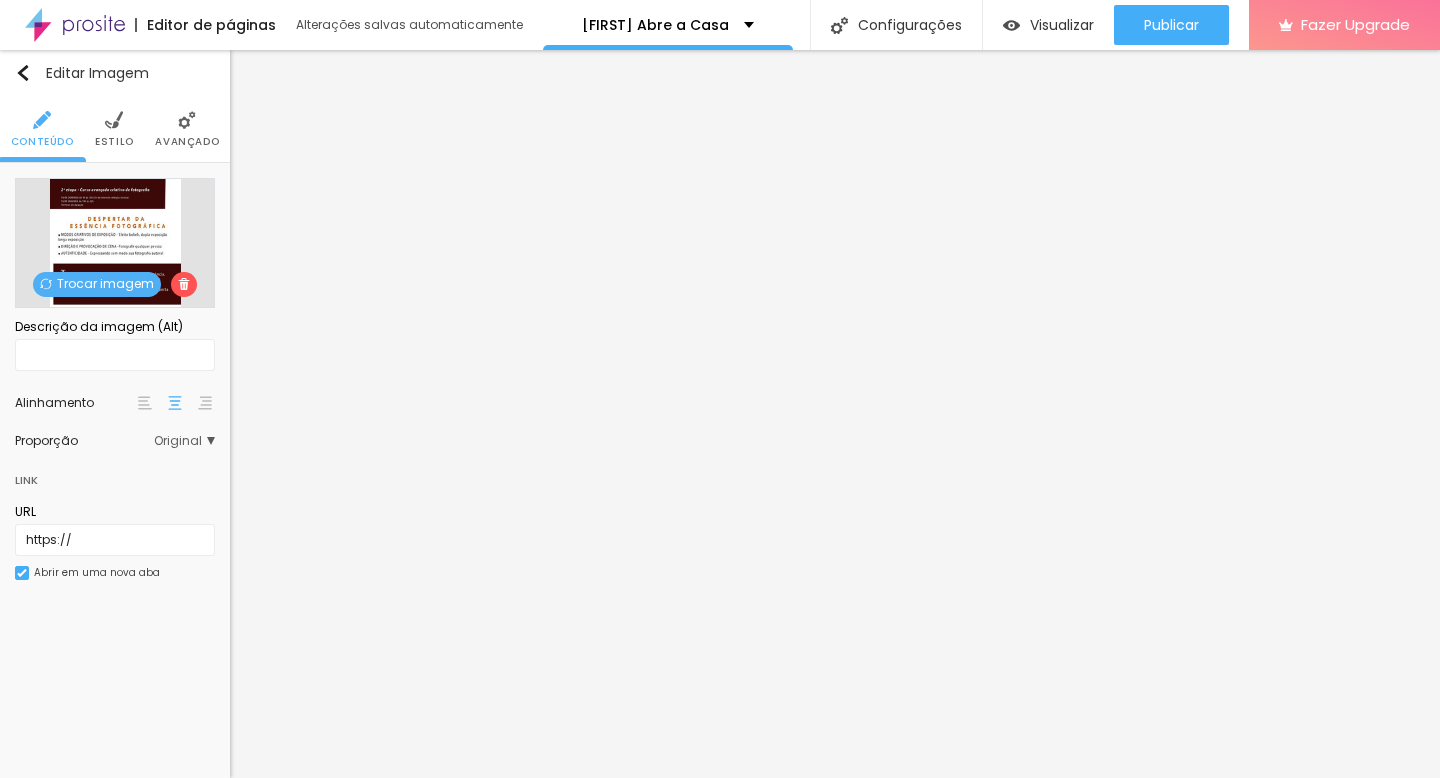 click on "Trocar imagem" at bounding box center [97, 284] 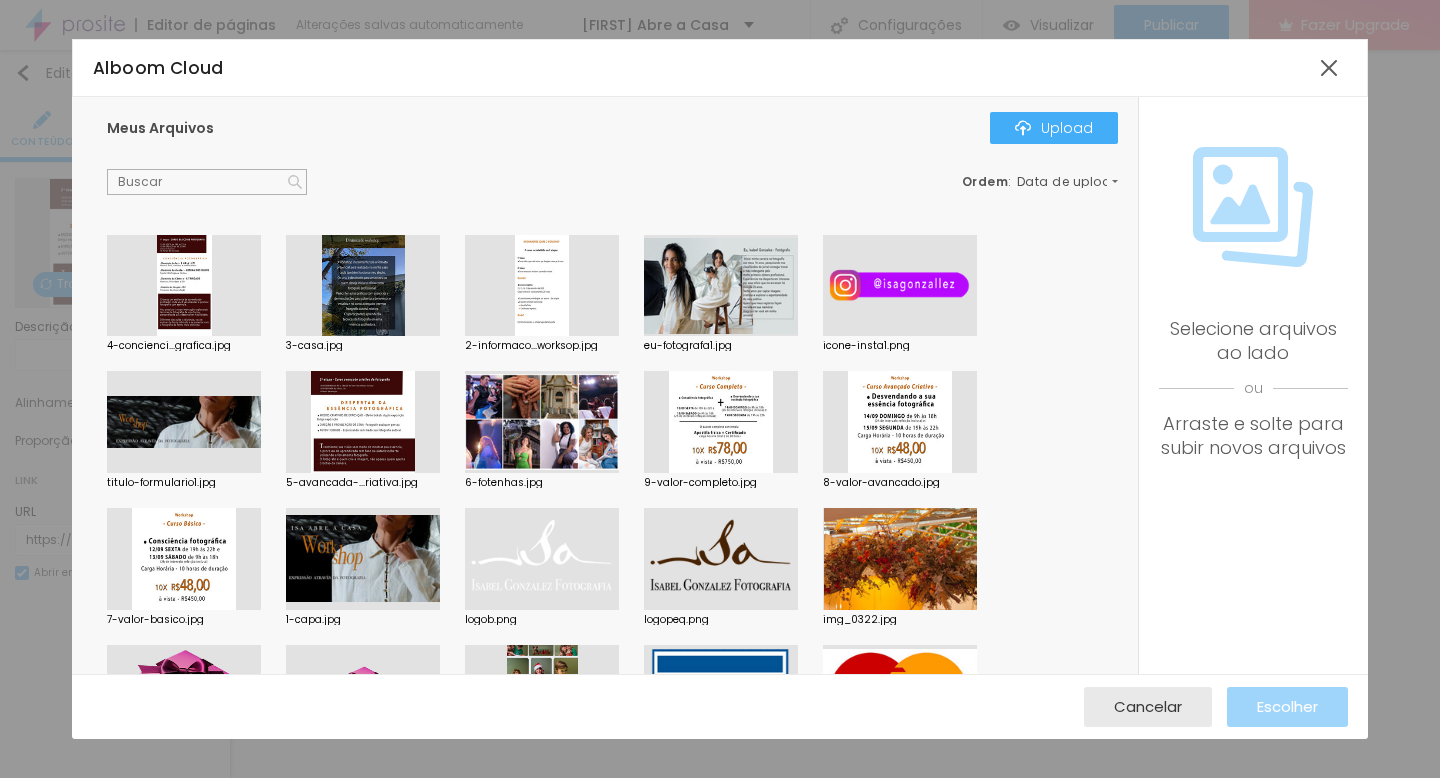 click at bounding box center (363, 422) 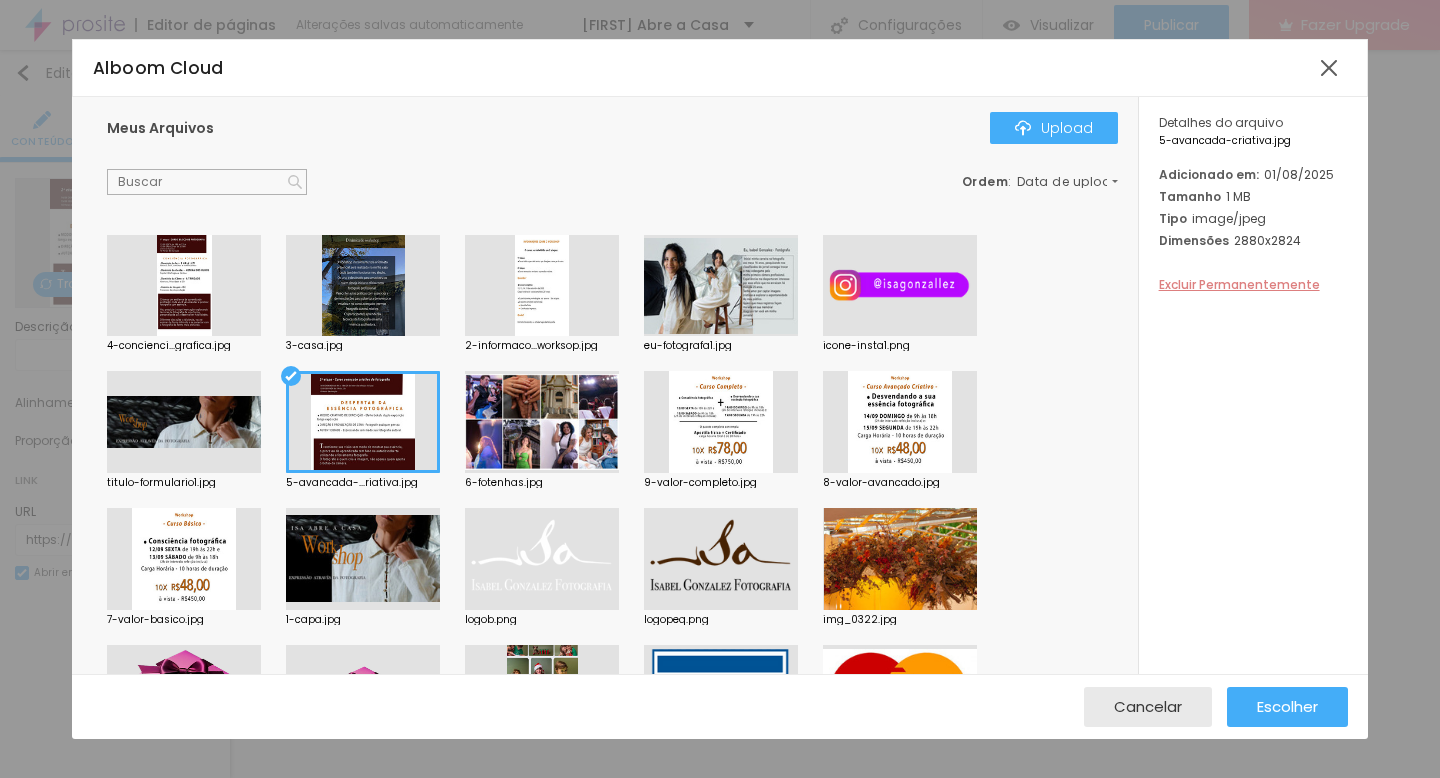 click on "Excluir Permanentemente" at bounding box center [1239, 284] 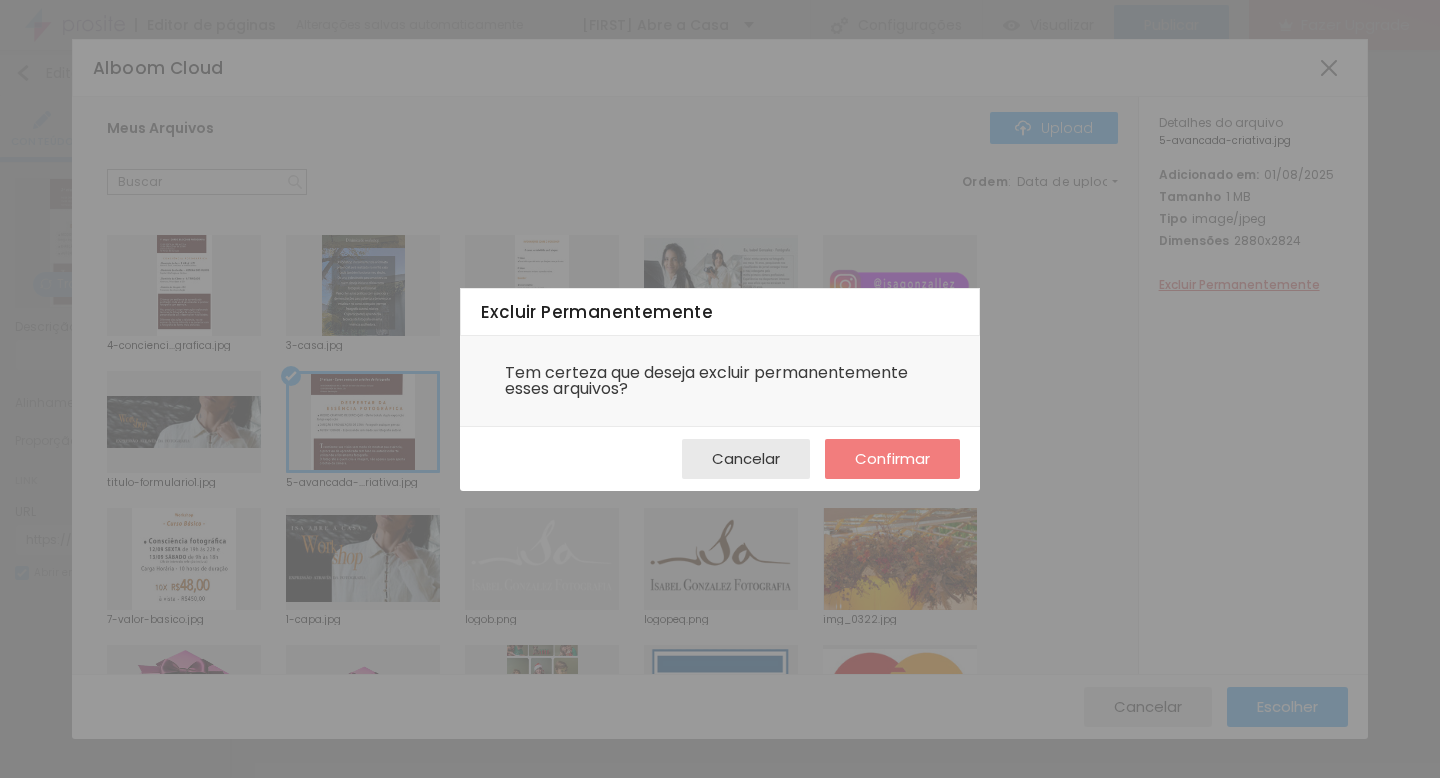 click on "Confirmar" at bounding box center (892, 459) 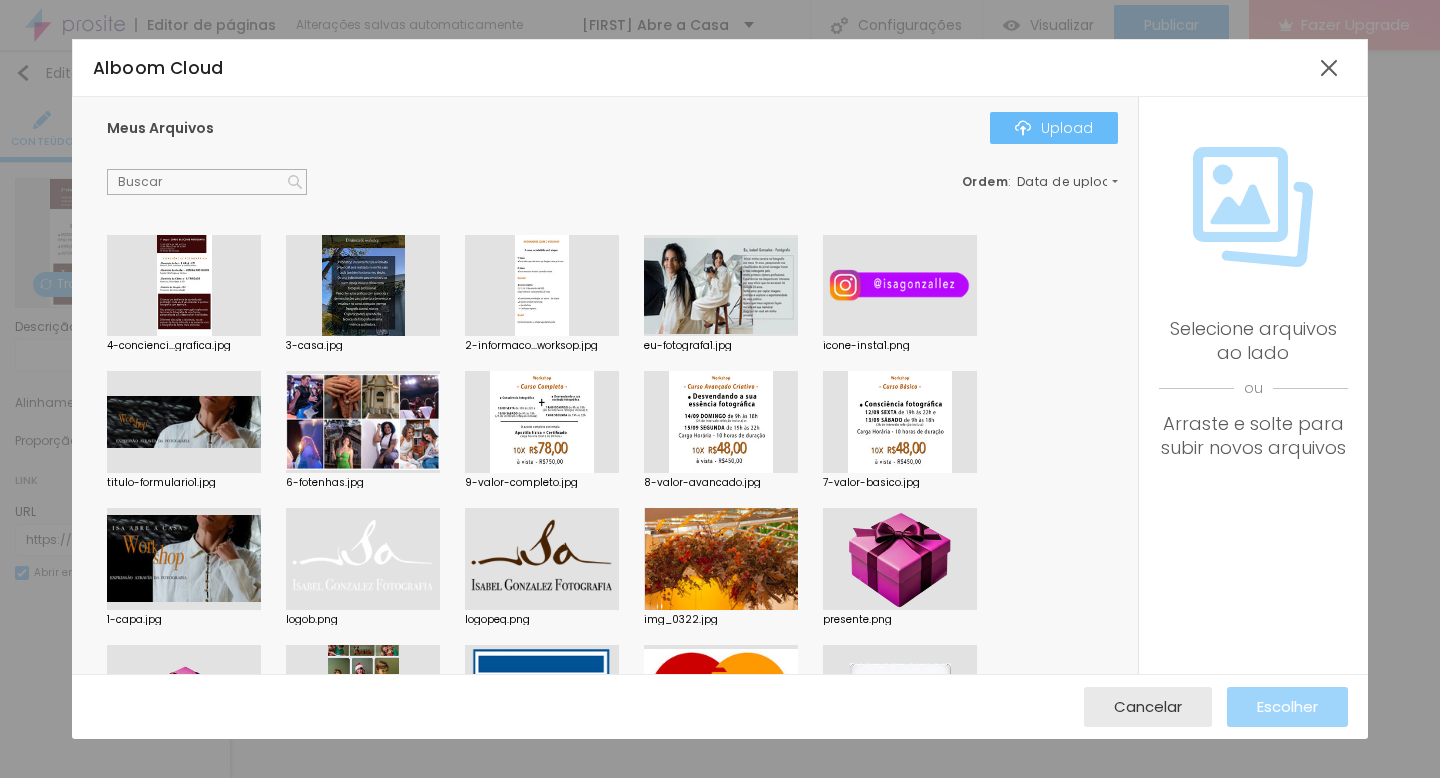 click on "Upload" at bounding box center [1054, 128] 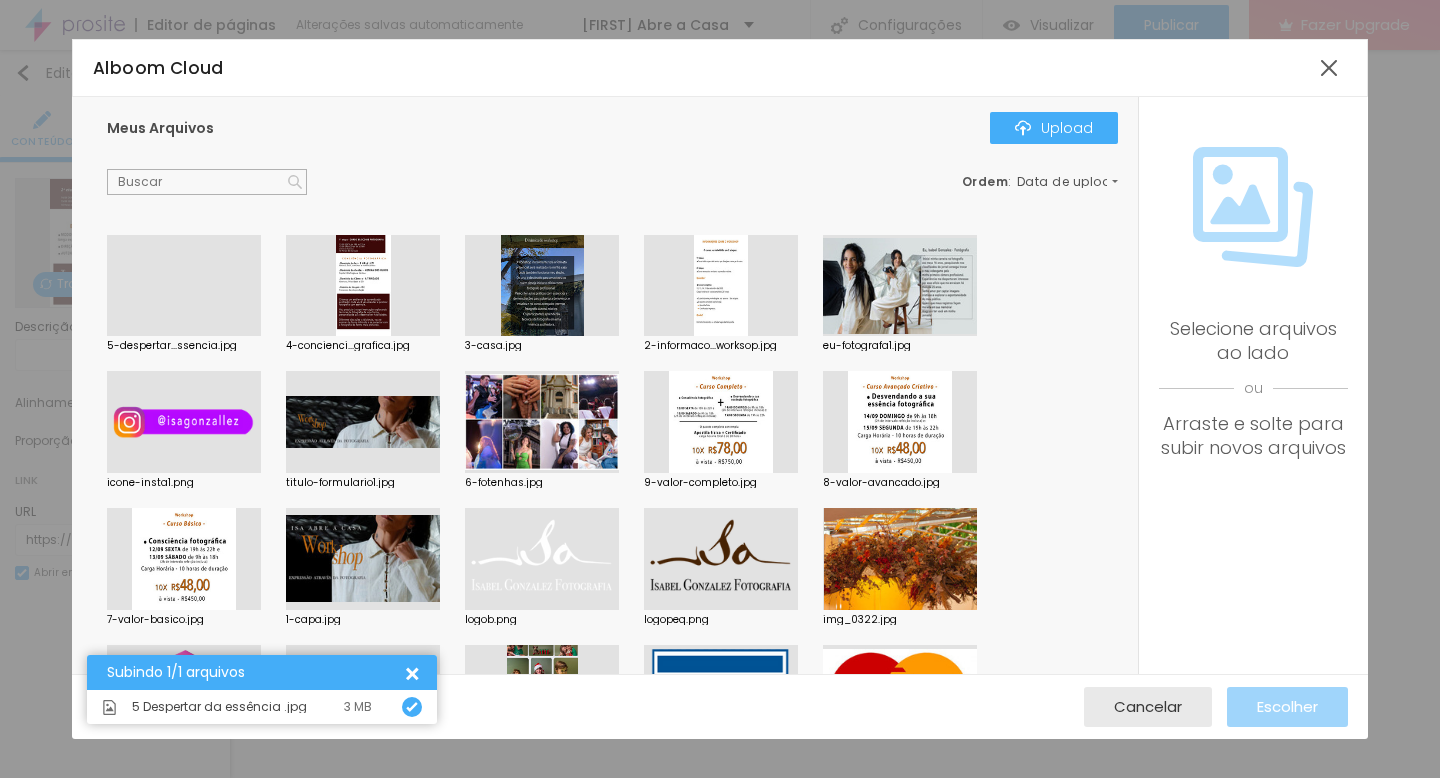 click at bounding box center (184, 336) 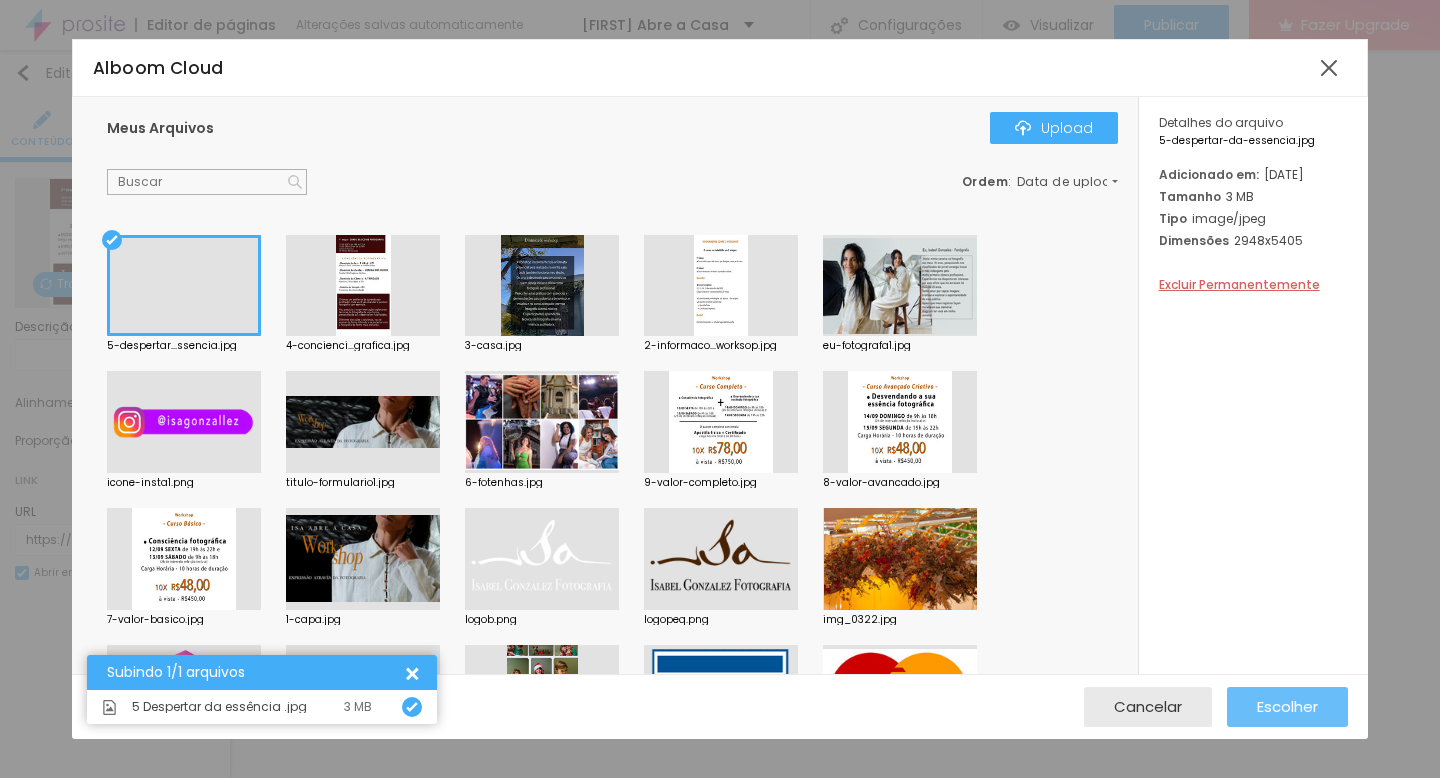 click on "Escolher" at bounding box center (1287, 707) 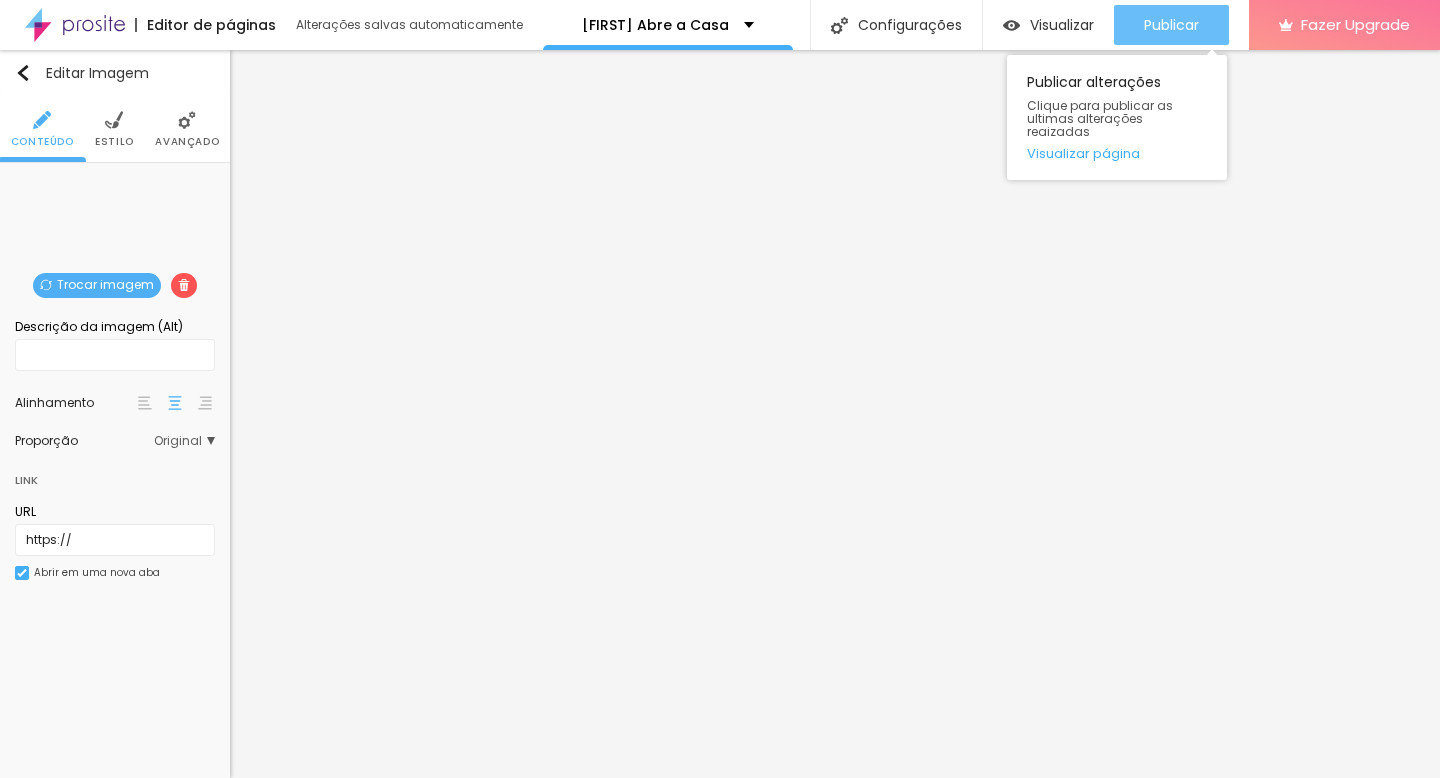 click on "Publicar" at bounding box center [1171, 25] 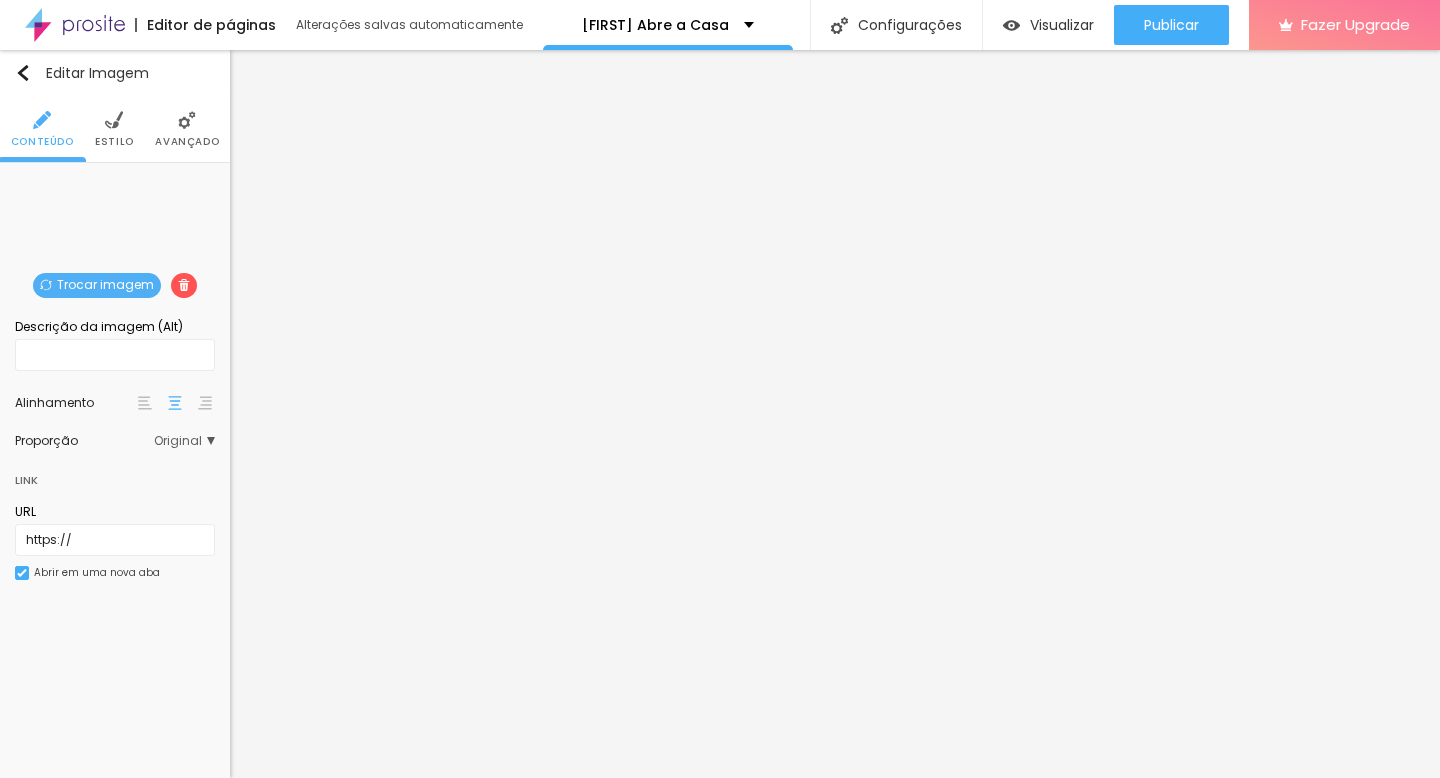click on "Trocar imagem" at bounding box center (97, 285) 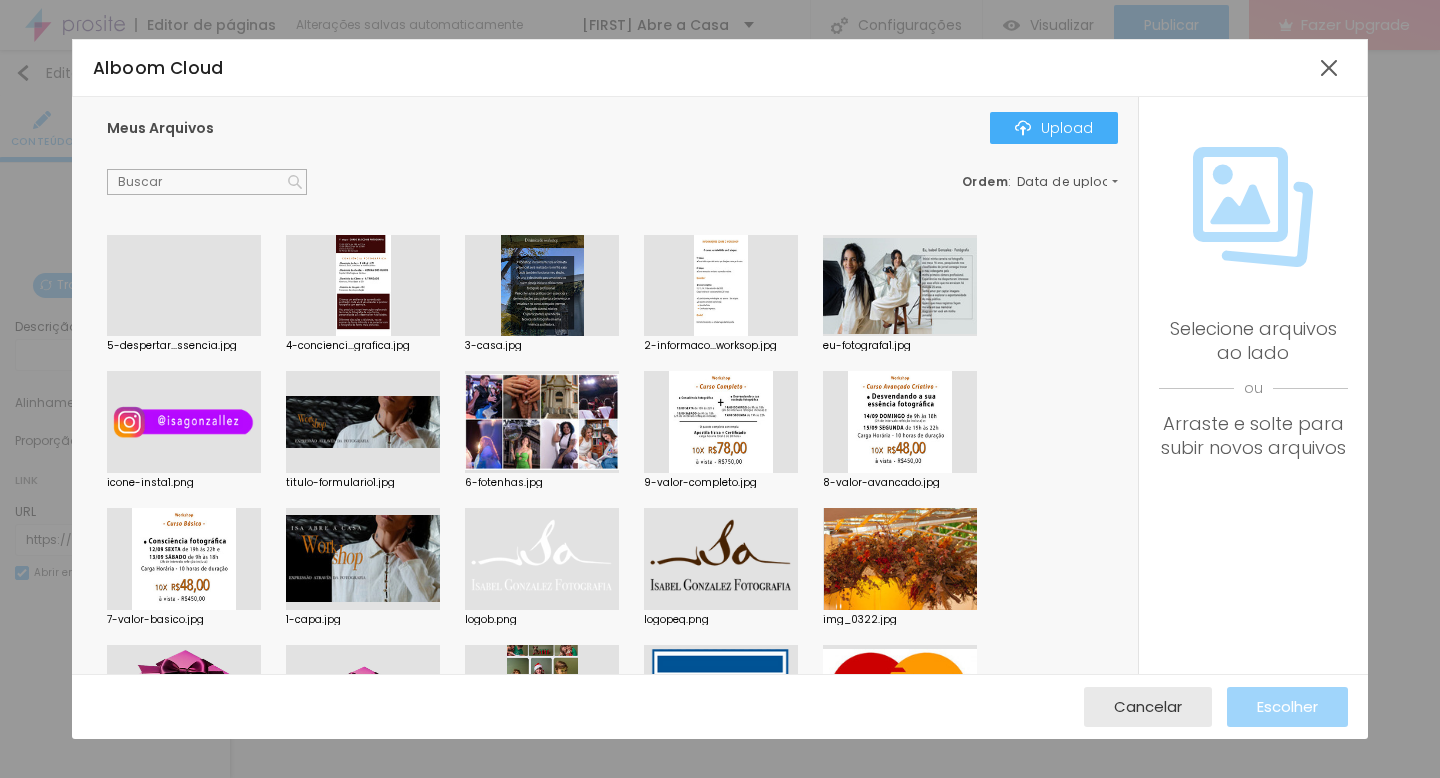 click at bounding box center [184, 336] 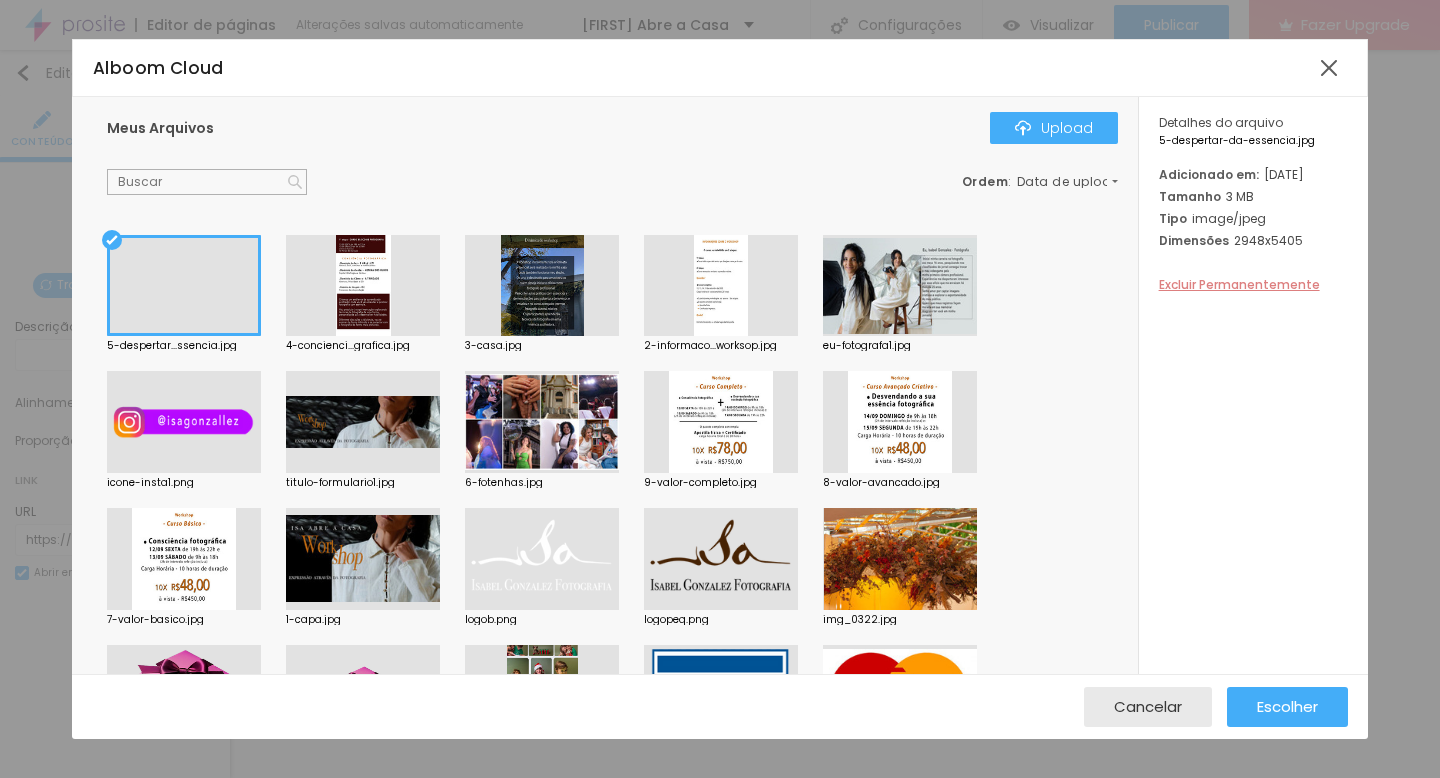 click on "Excluir Permanentemente" at bounding box center (1239, 284) 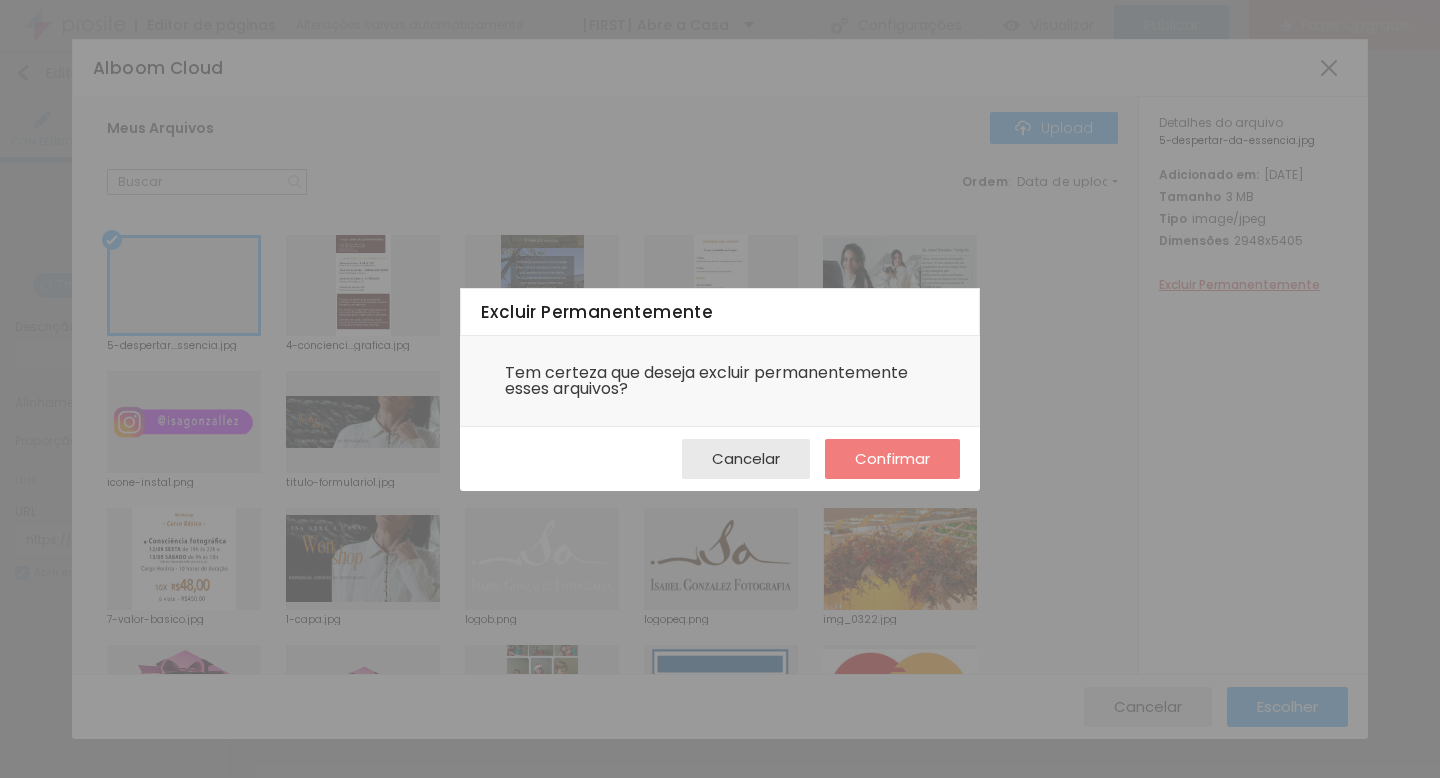 click on "Confirmar" at bounding box center (892, 458) 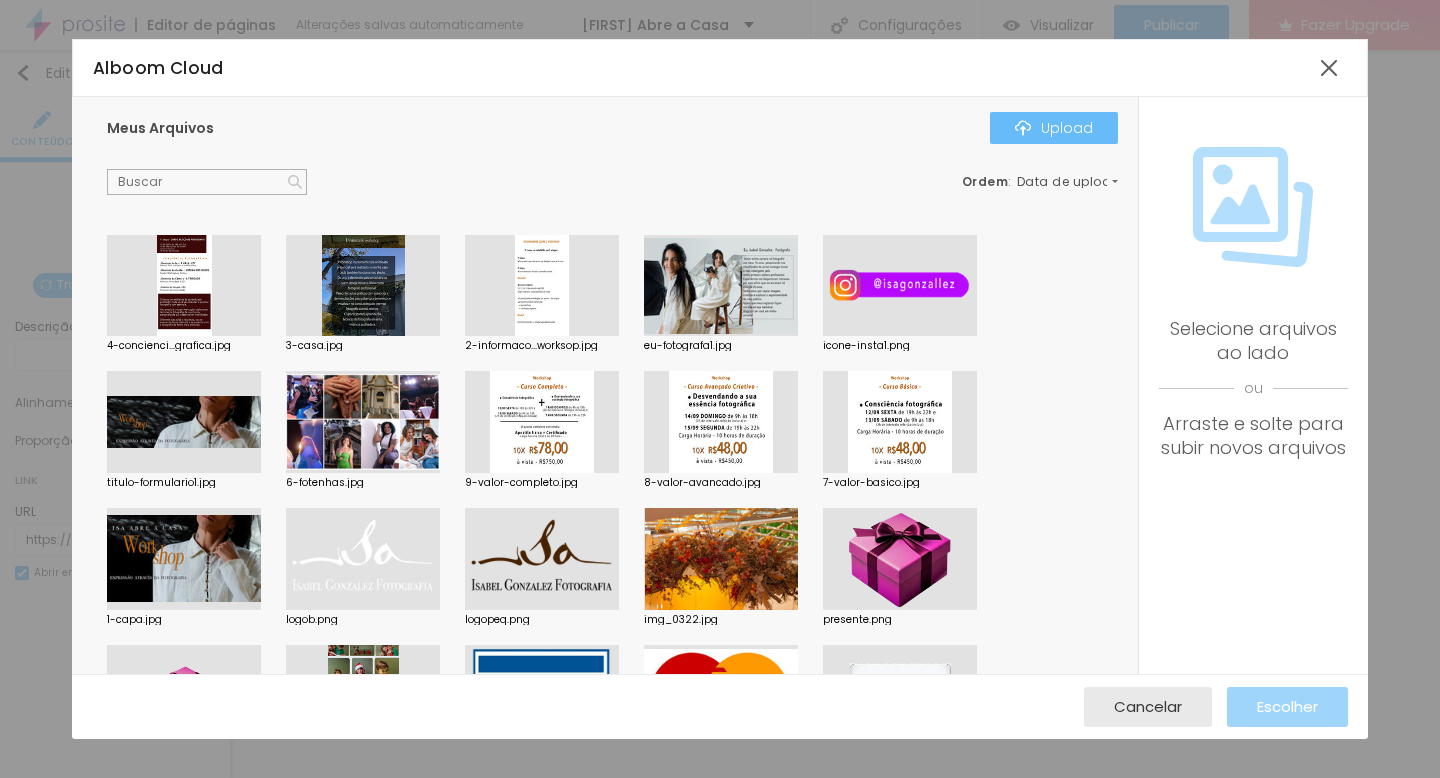 click on "Upload" at bounding box center (1054, 128) 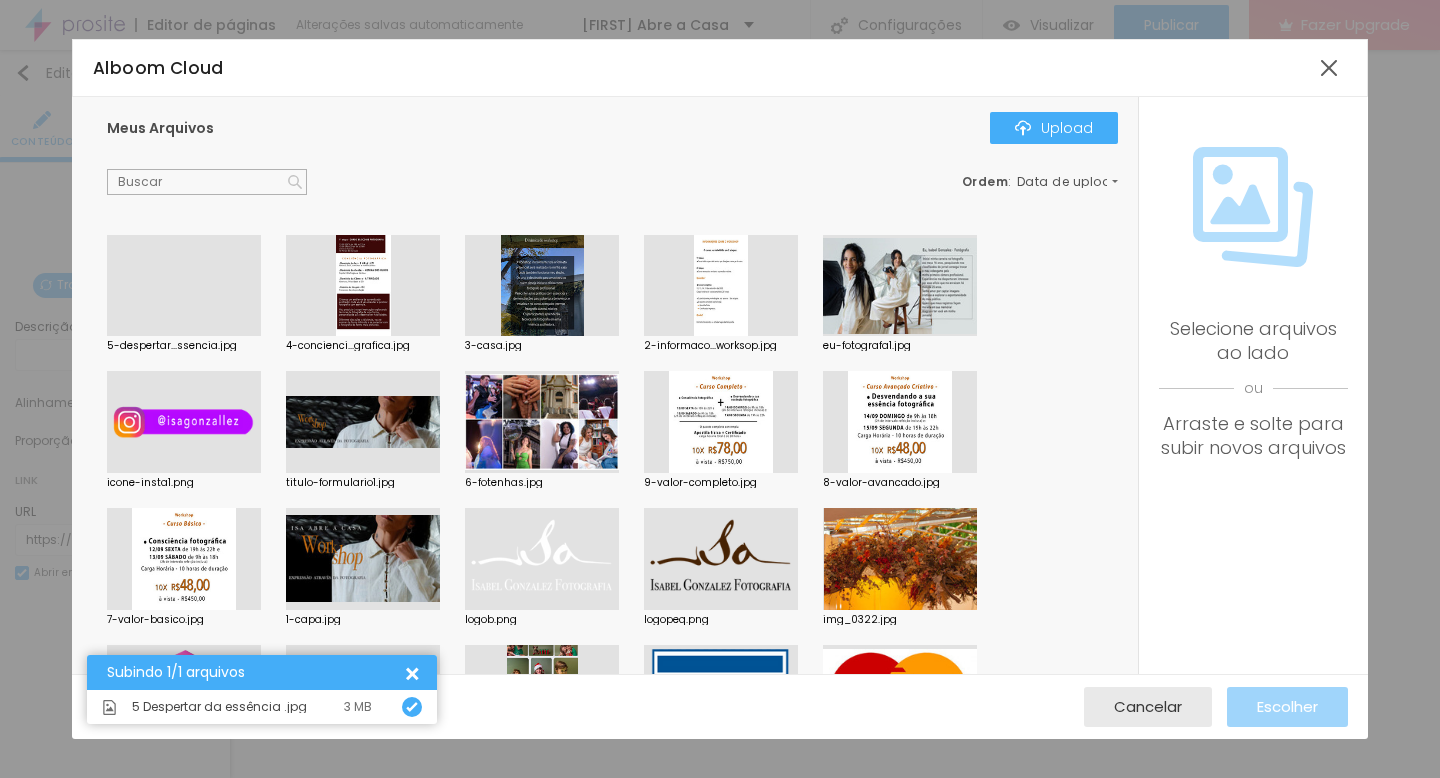 click at bounding box center (184, 336) 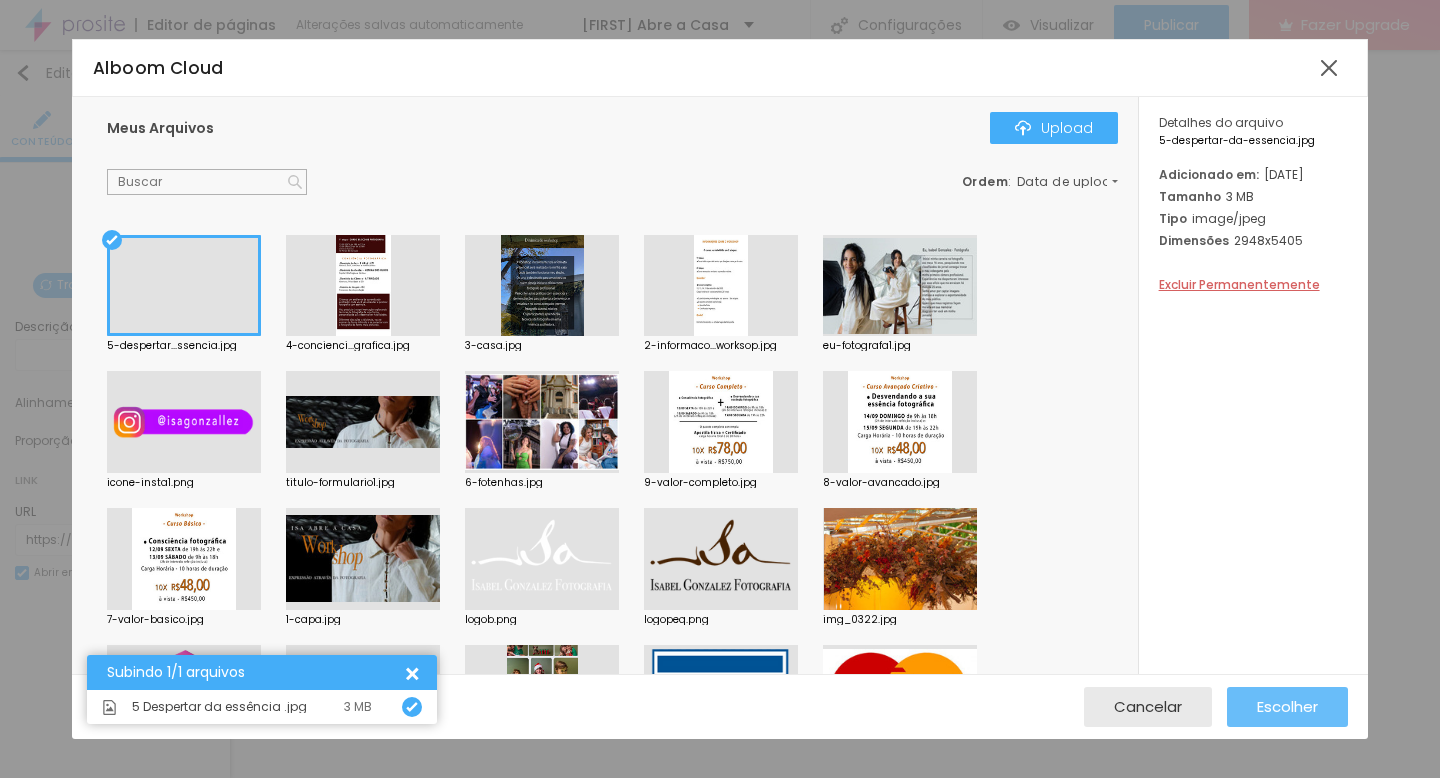 click on "Escolher" at bounding box center (1287, 706) 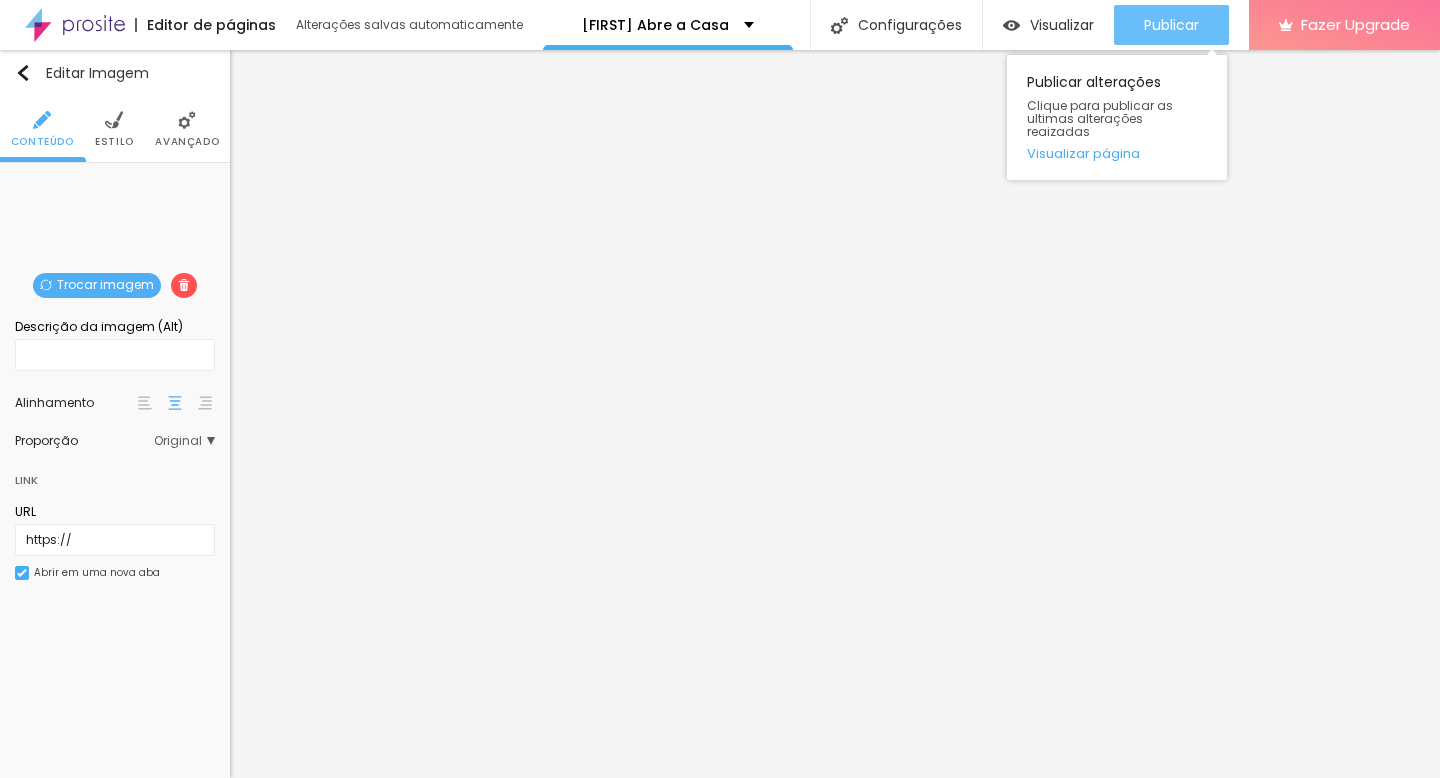 click on "Publicar" at bounding box center [1171, 25] 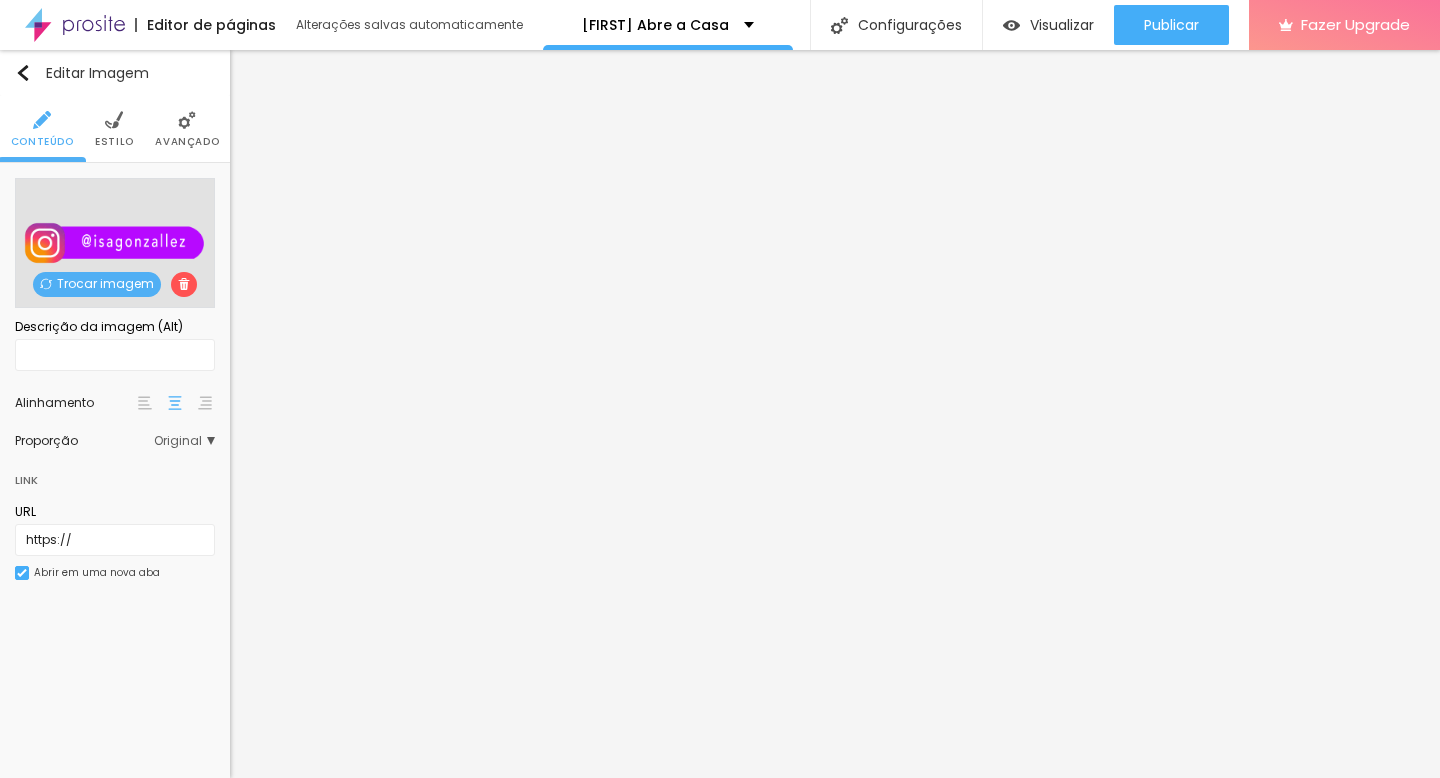 click at bounding box center [114, 120] 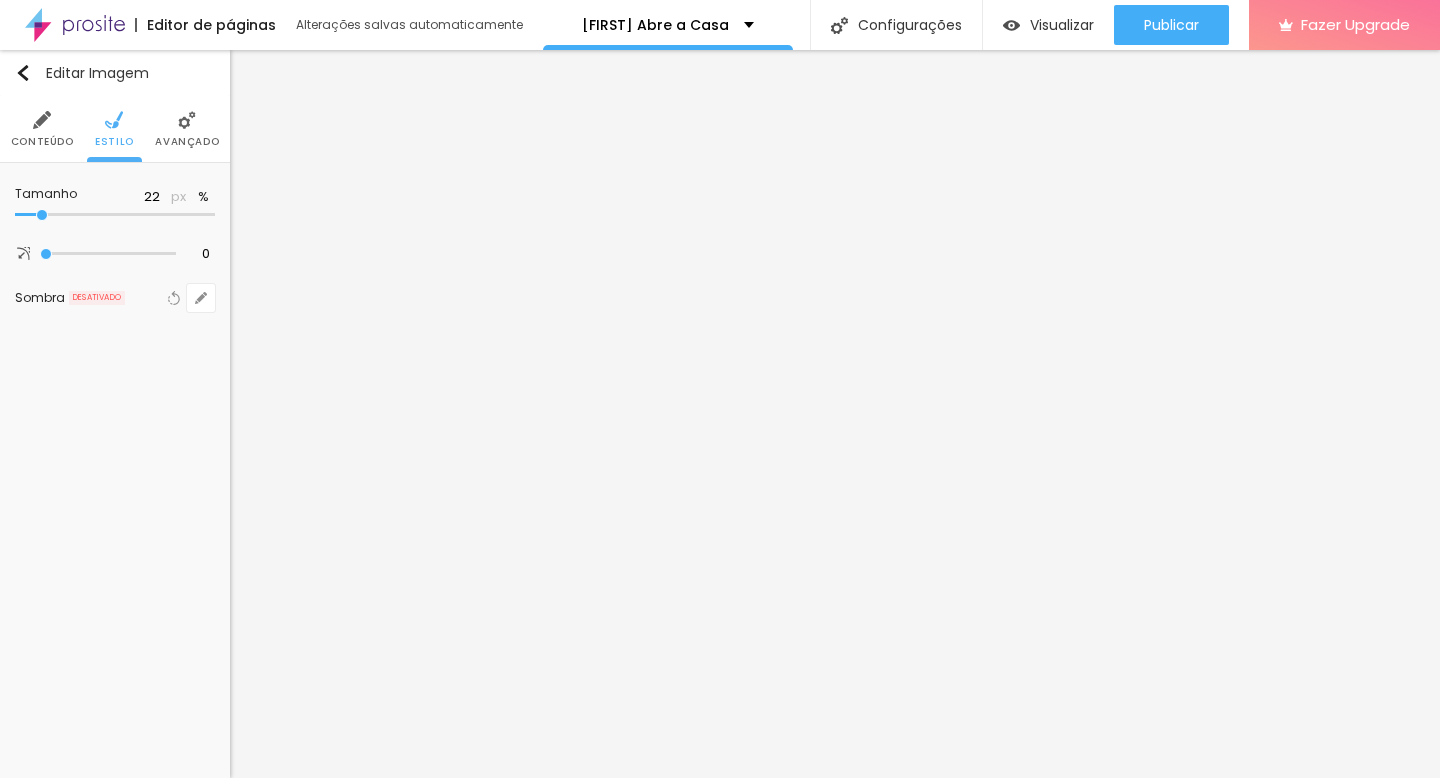 type on "25" 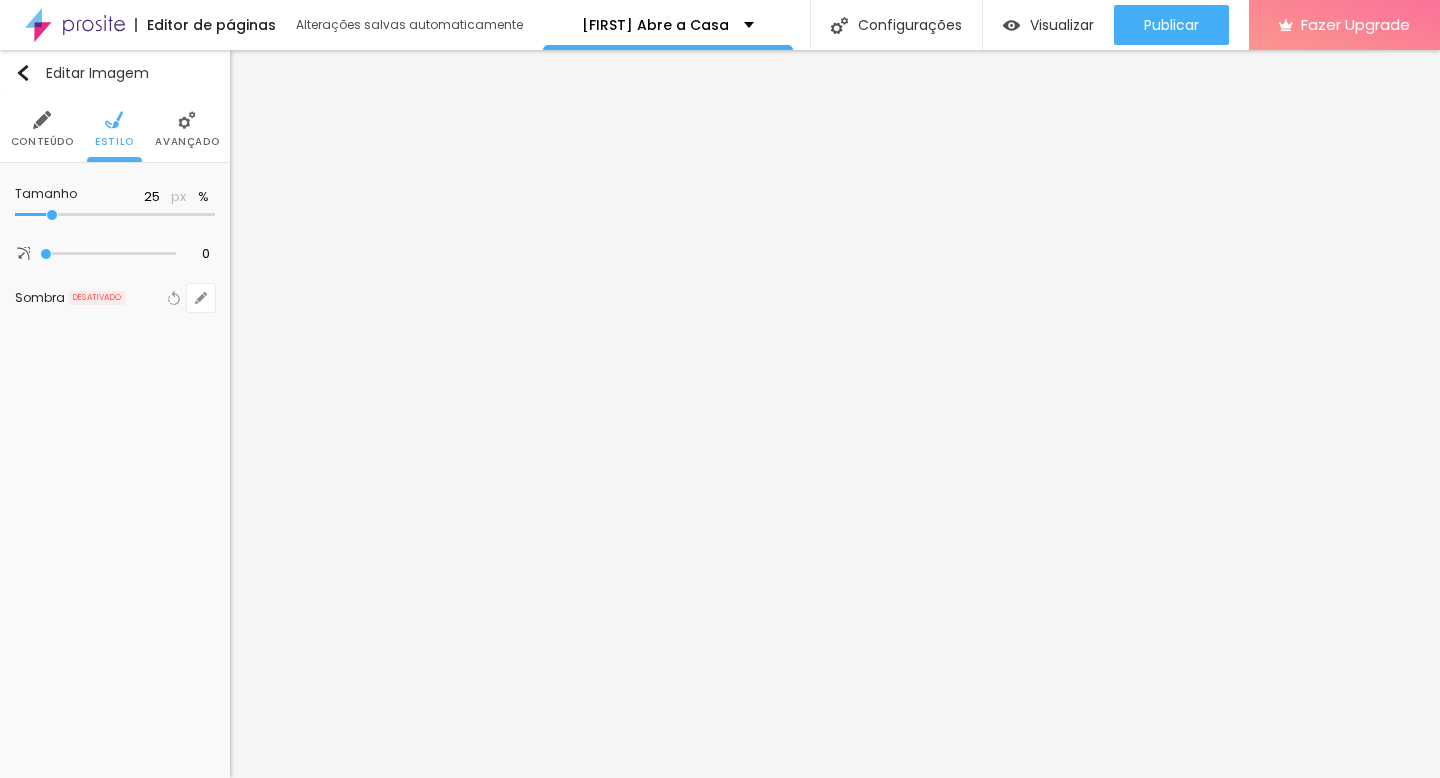 type on "30" 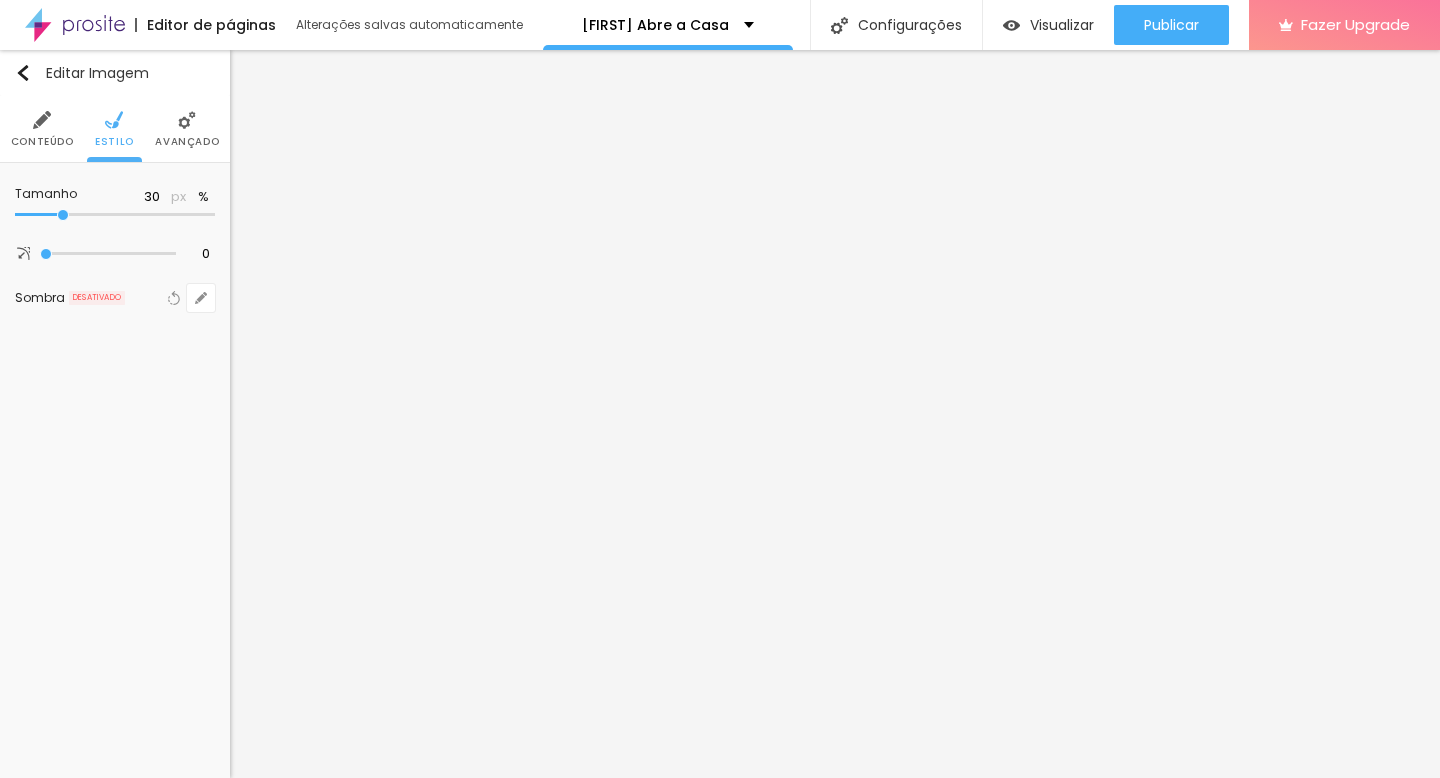 type on "35" 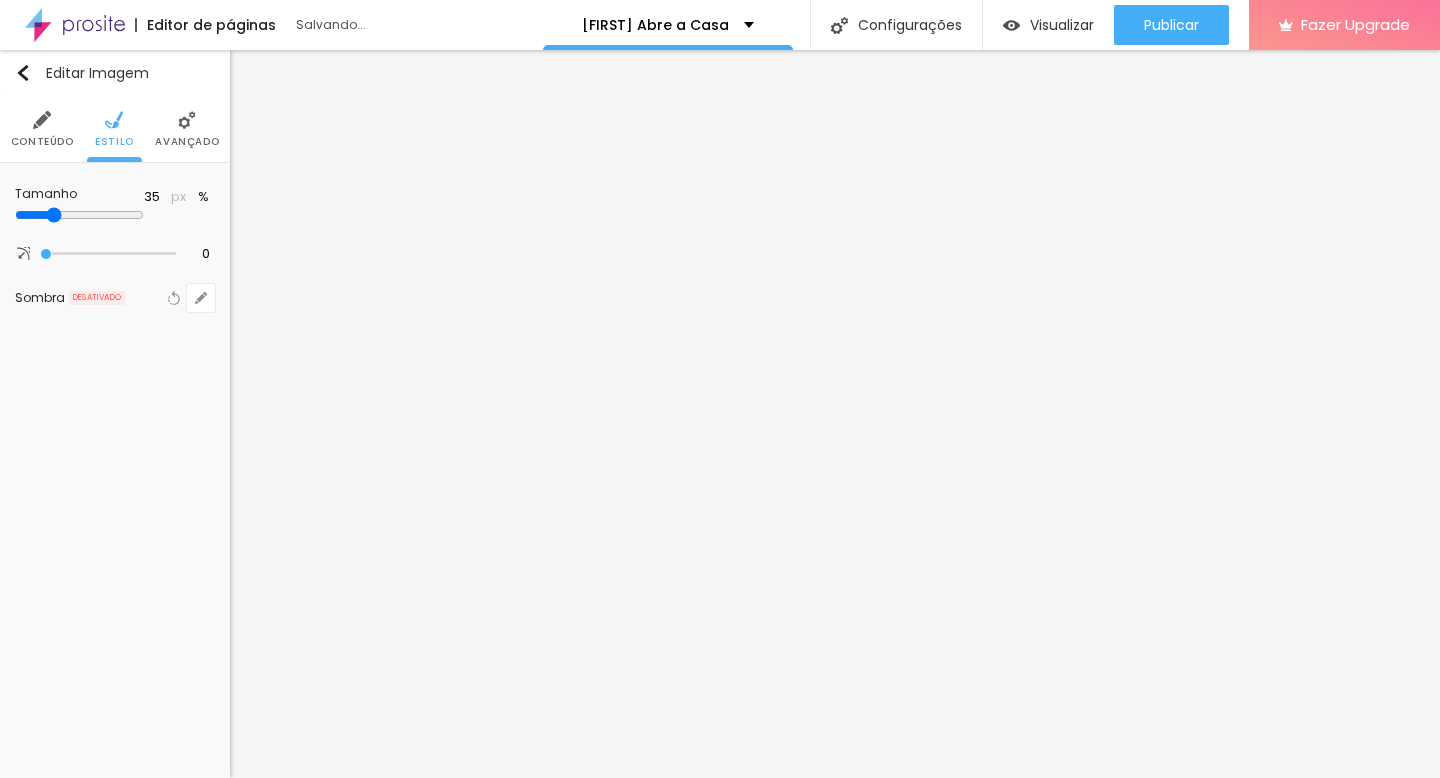drag, startPoint x: 47, startPoint y: 218, endPoint x: 73, endPoint y: 218, distance: 26 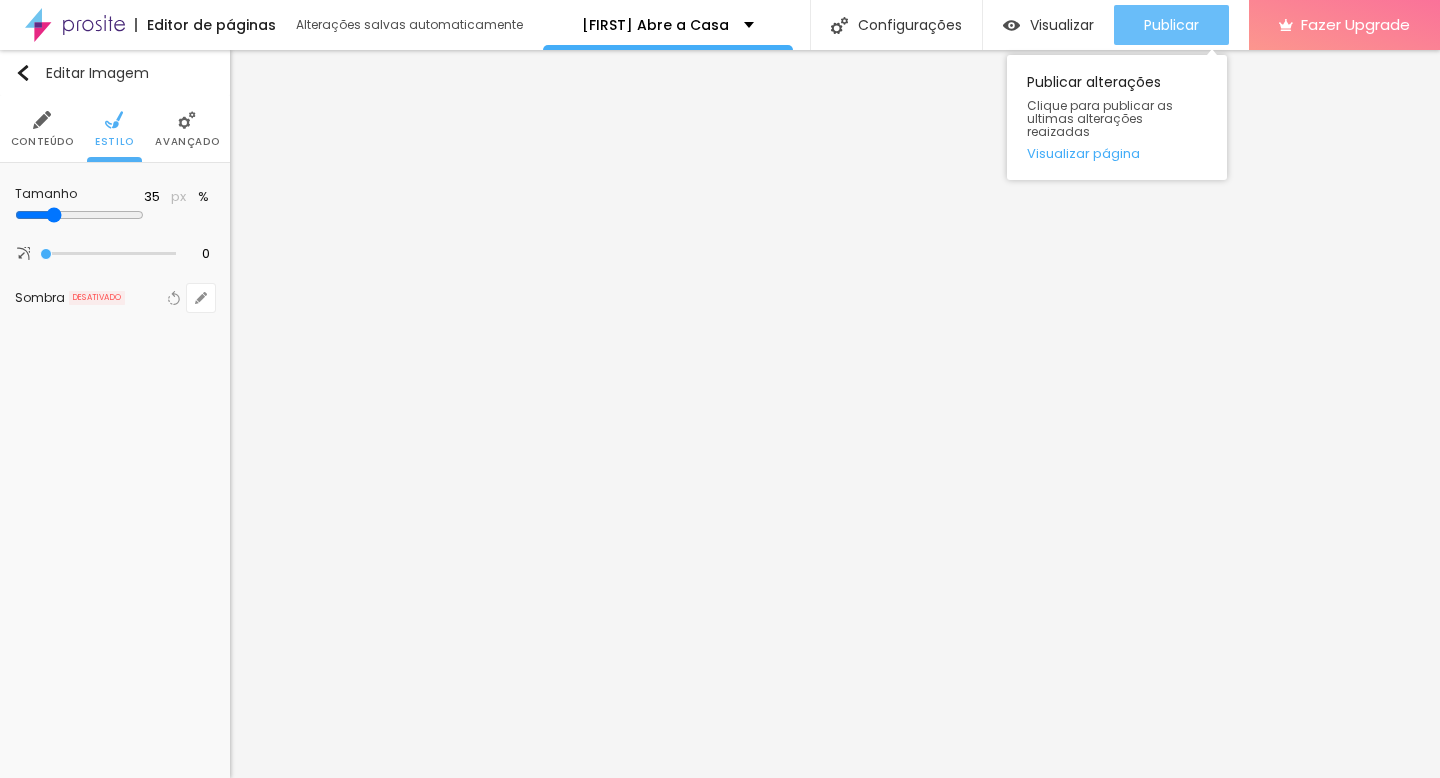 click on "Publicar" at bounding box center (1171, 25) 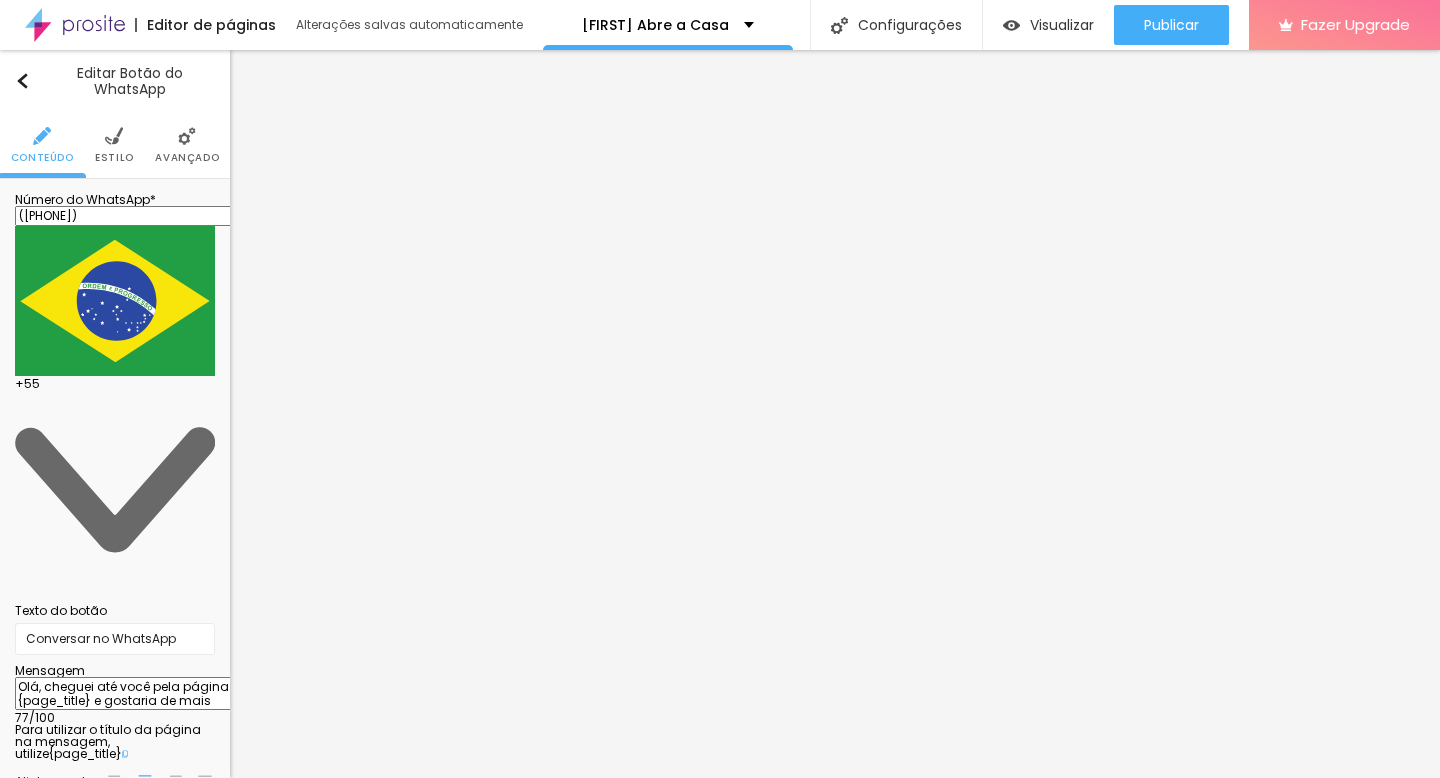 click on "Estilo" at bounding box center (114, 145) 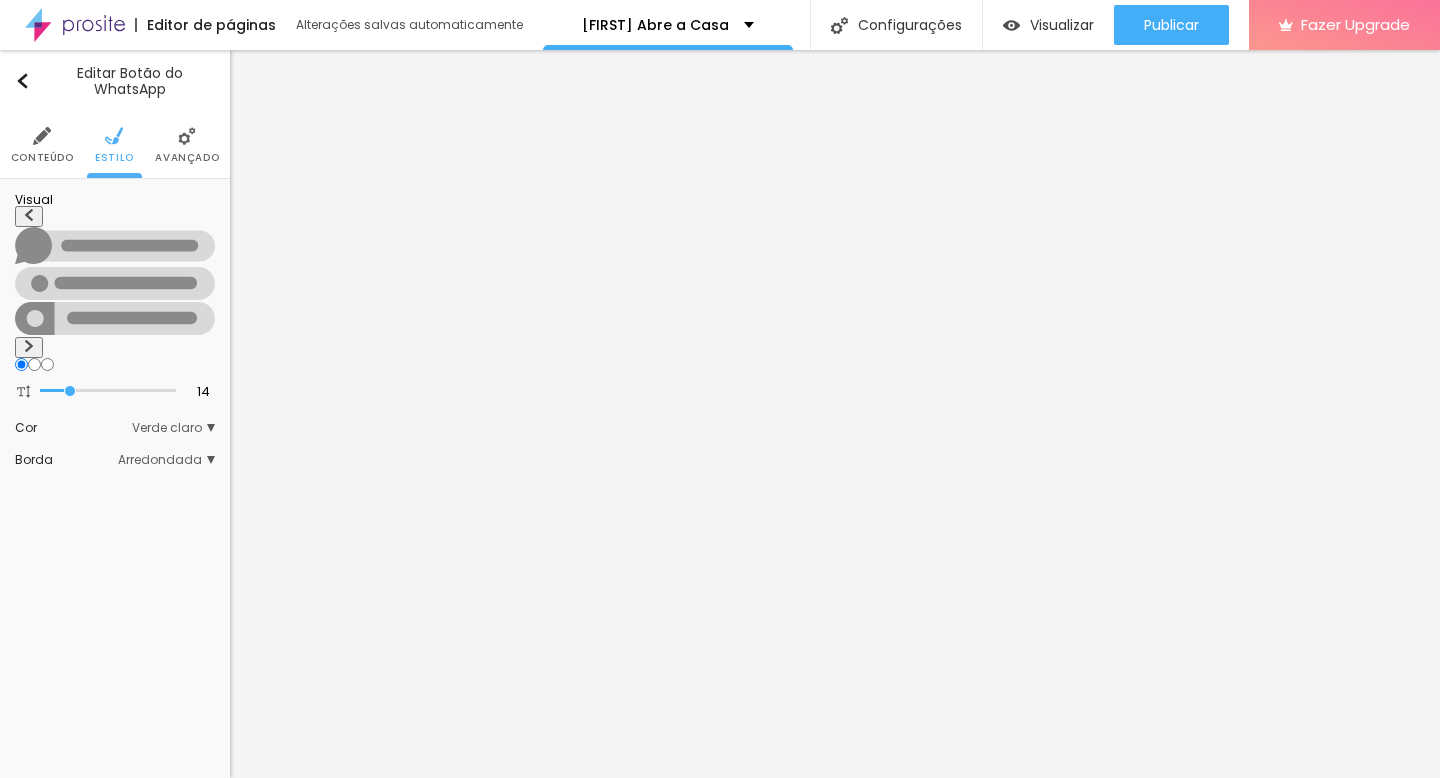 click at bounding box center (187, 136) 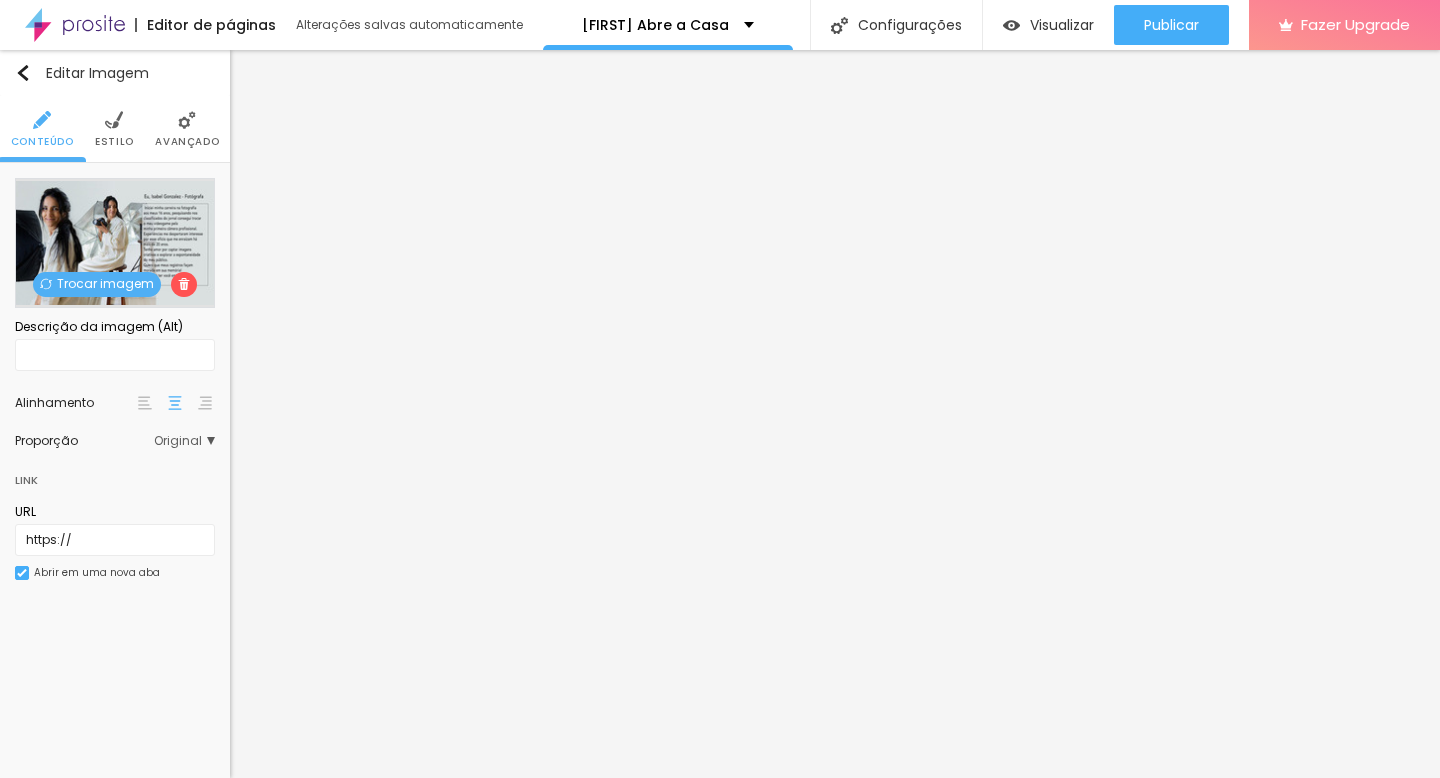 click on "Trocar imagem" at bounding box center [97, 284] 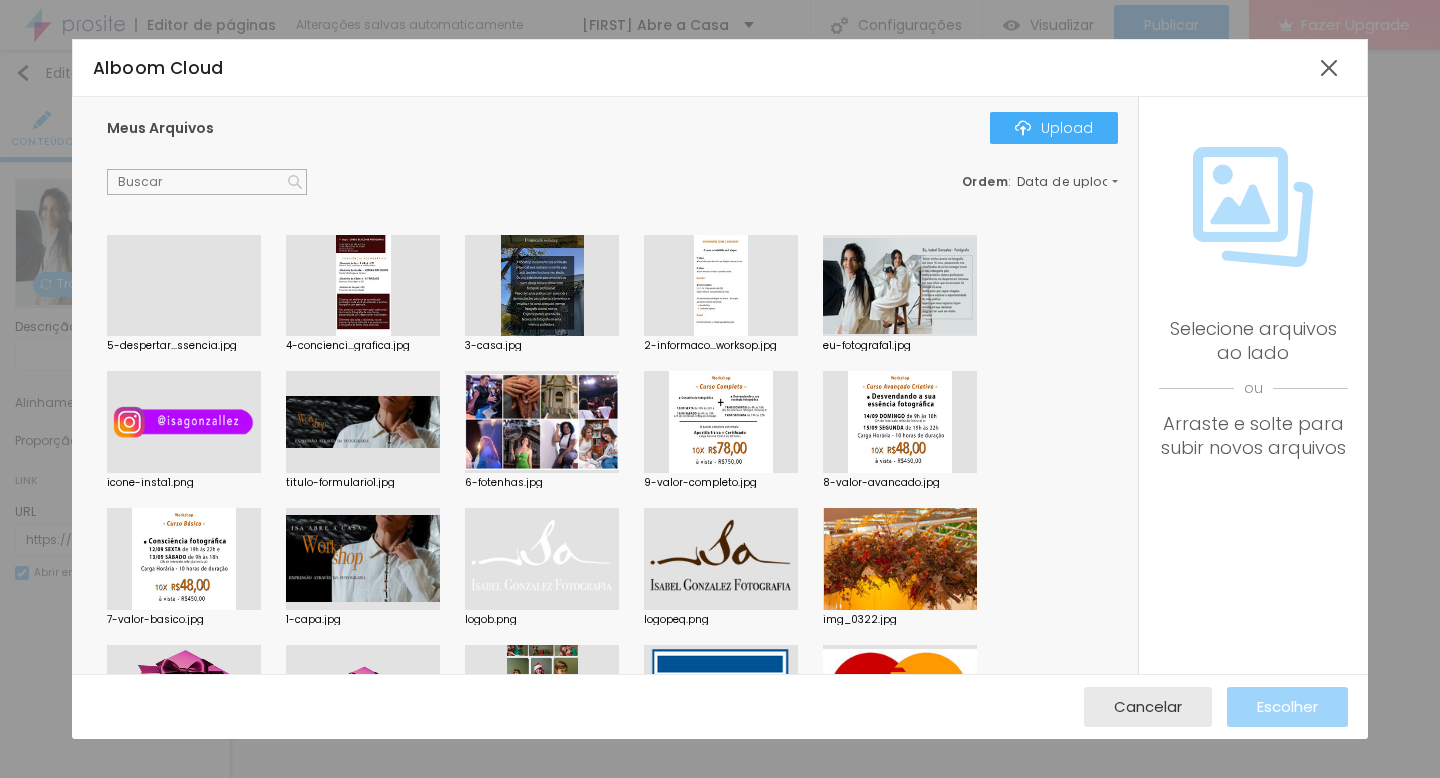 click at bounding box center (900, 286) 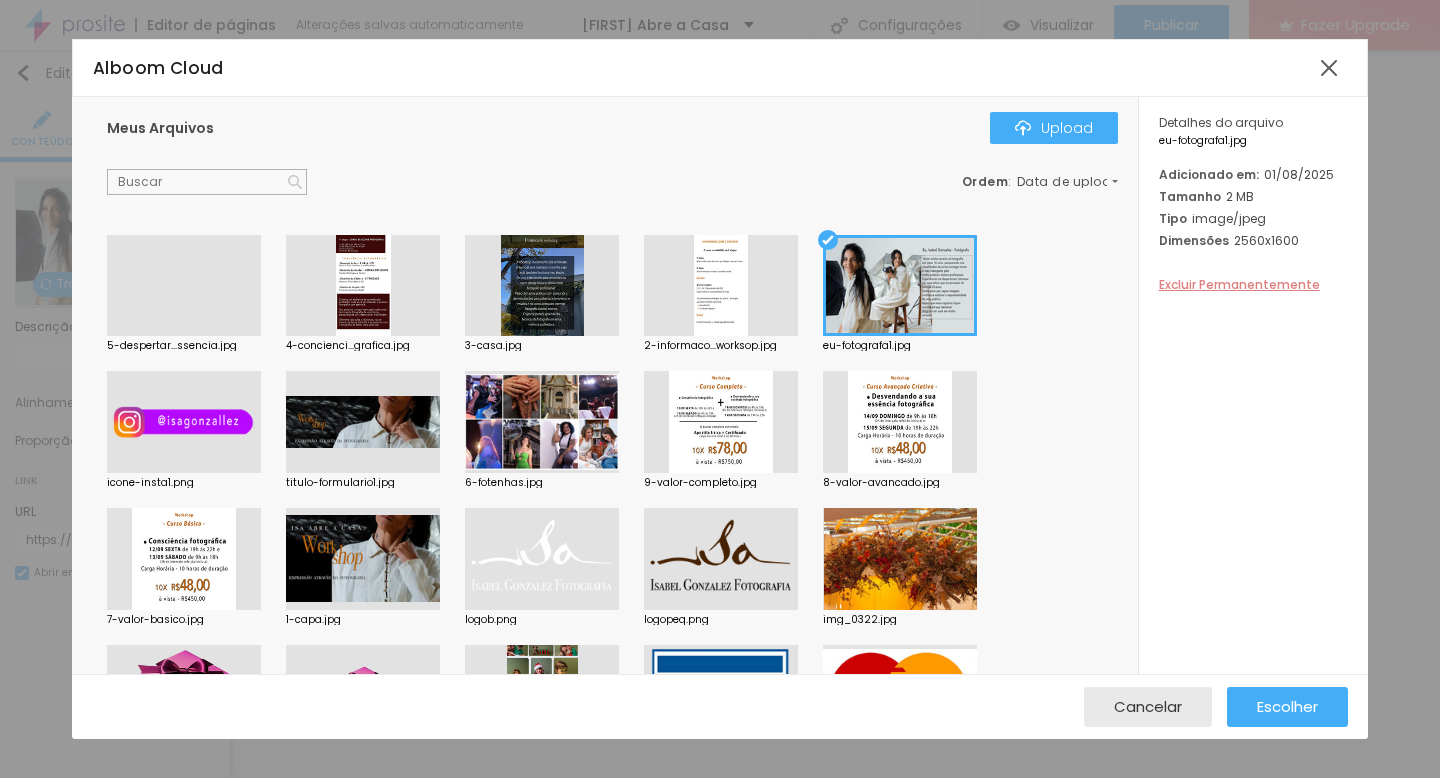 click on "Excluir Permanentemente" at bounding box center (1239, 284) 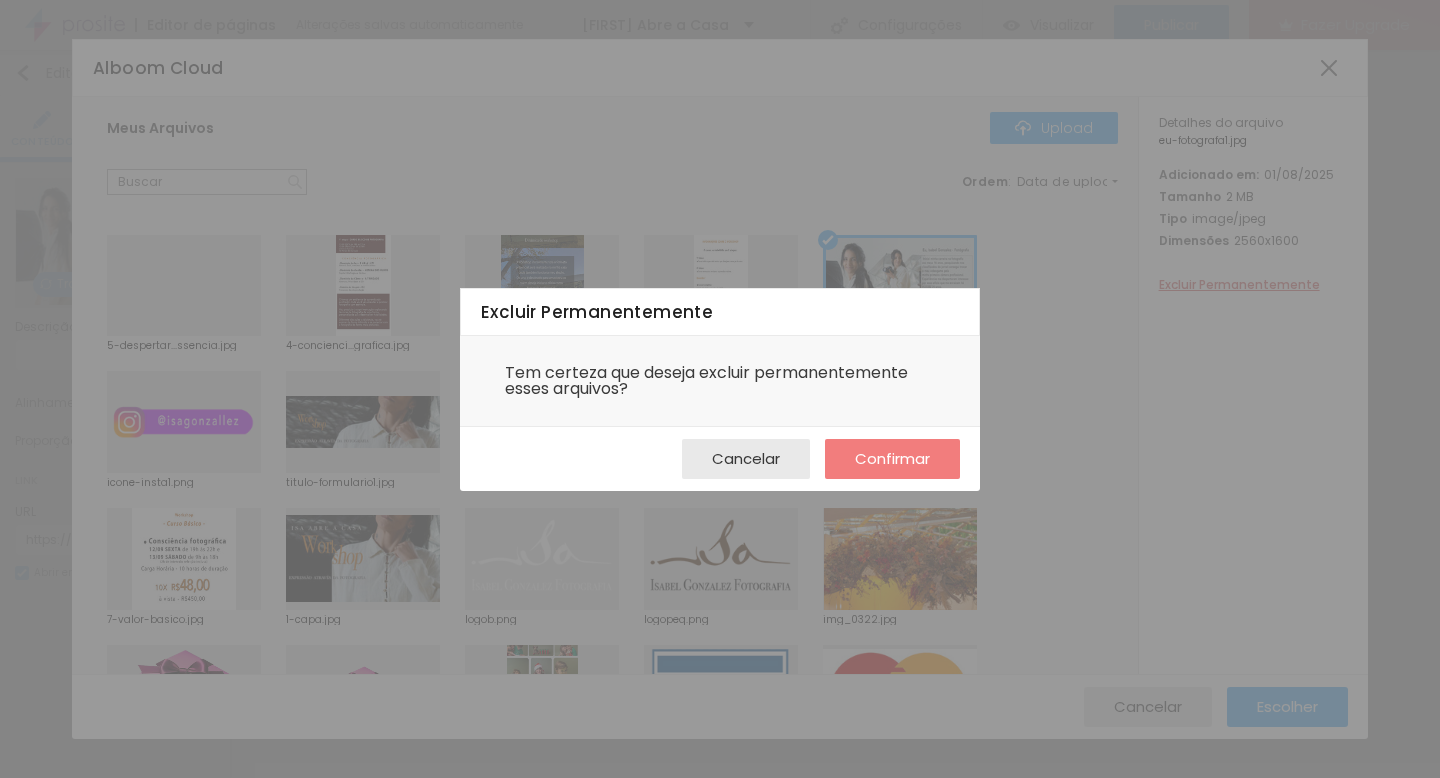 click on "Confirmar" at bounding box center [892, 458] 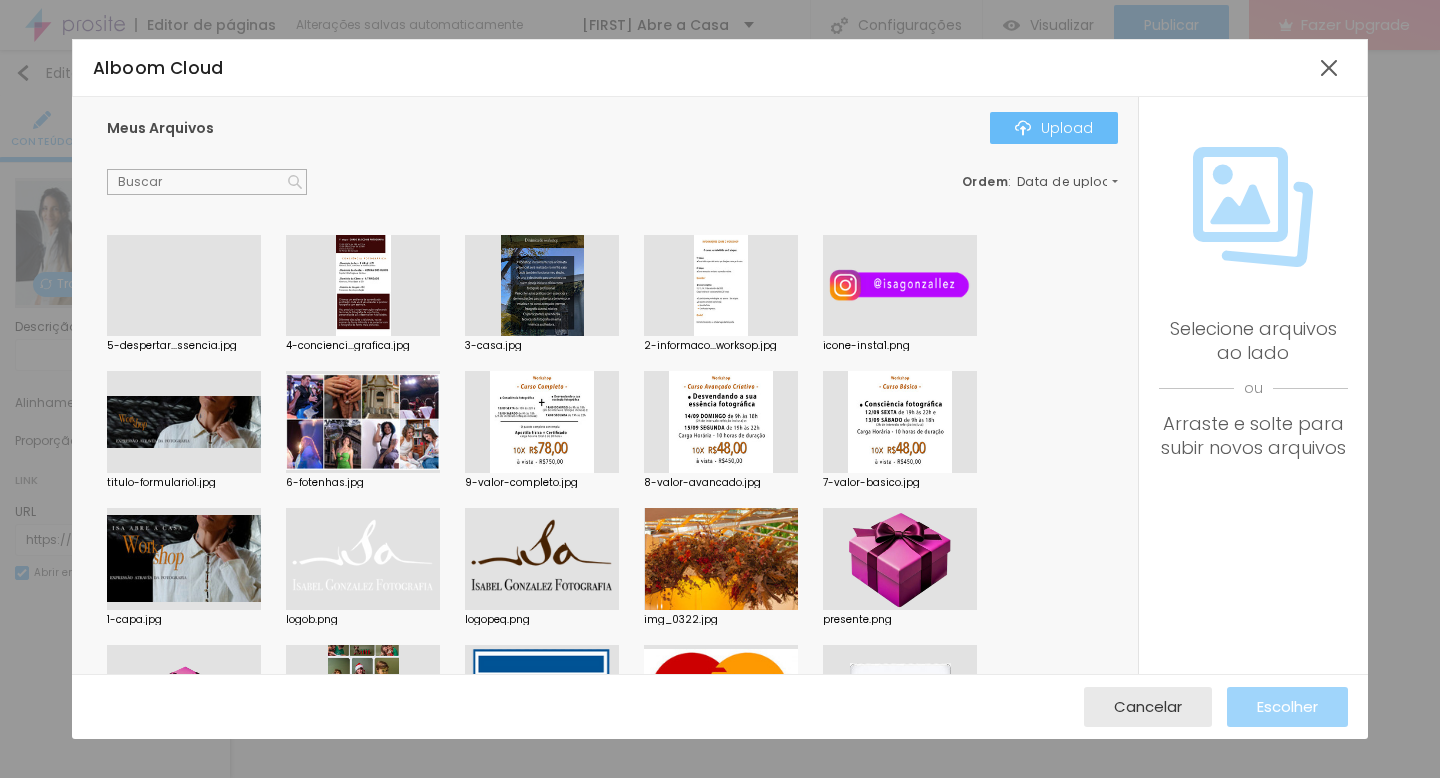 click at bounding box center (1023, 128) 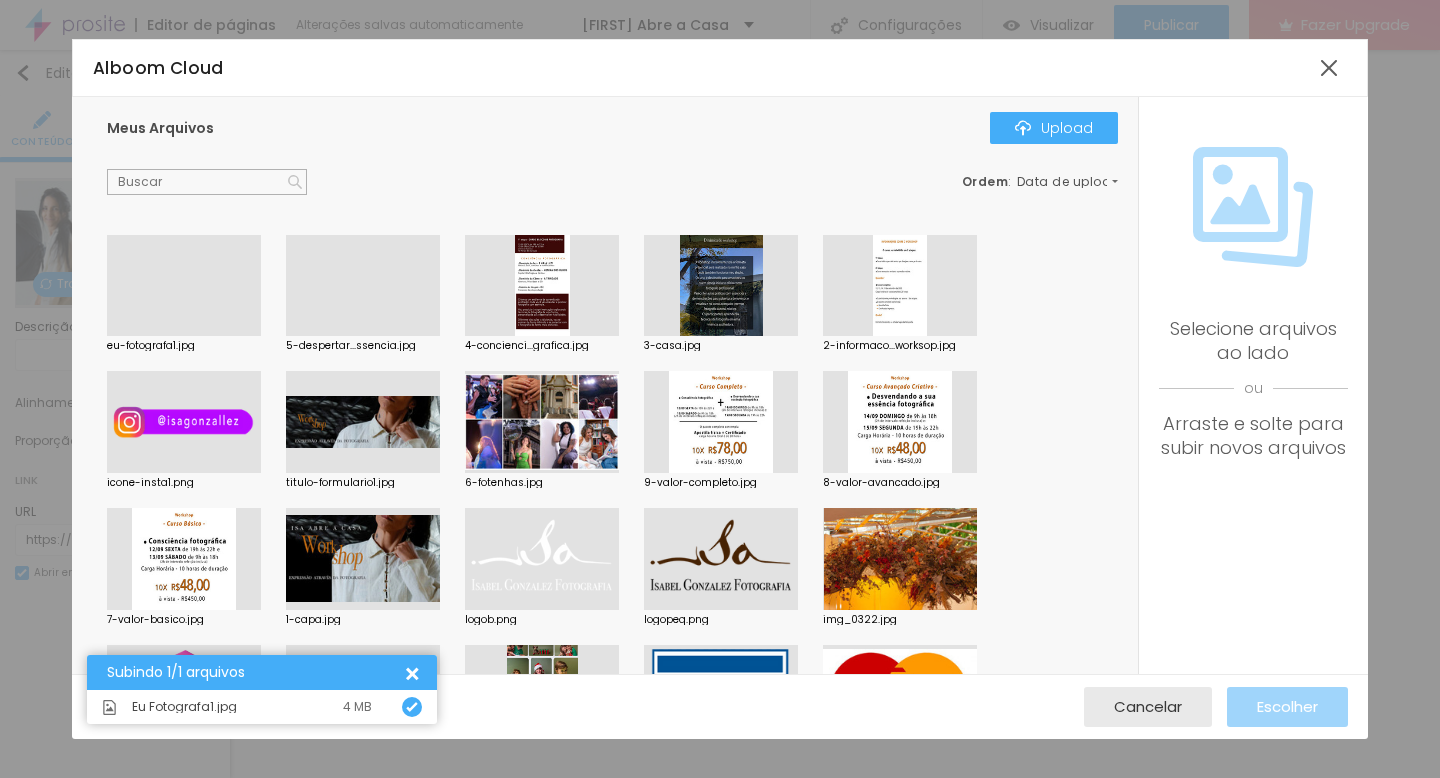 click at bounding box center (184, 336) 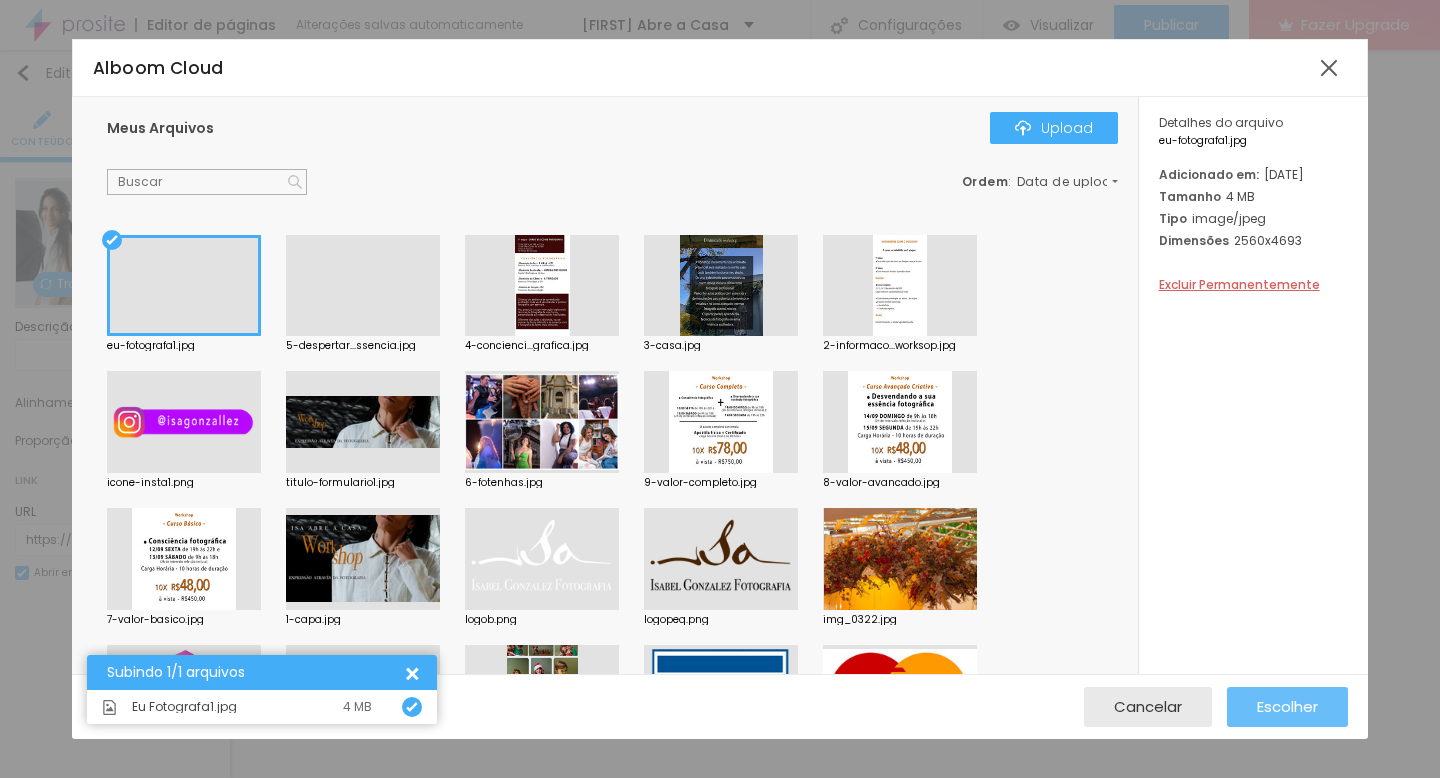 click on "Escolher" at bounding box center [1287, 706] 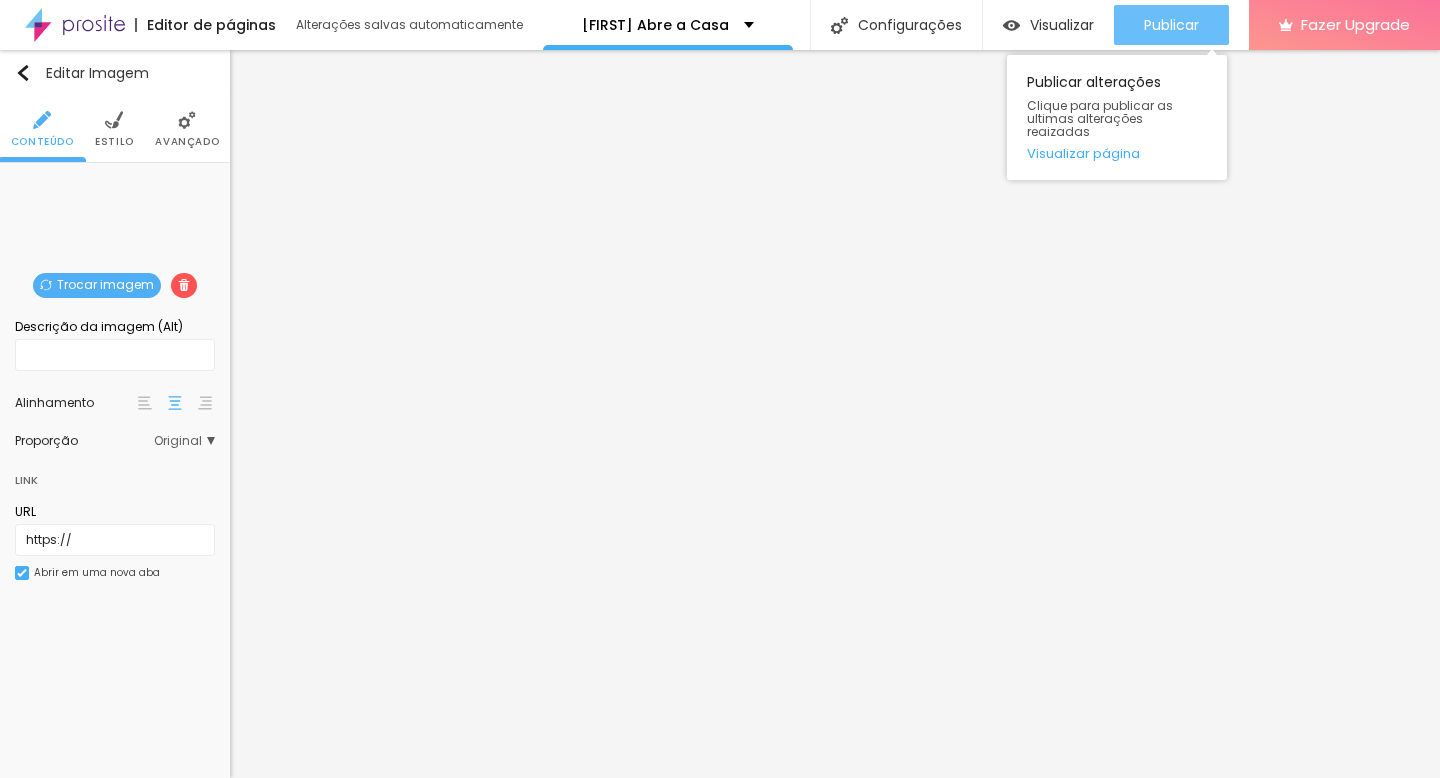 click on "Publicar" at bounding box center (1171, 25) 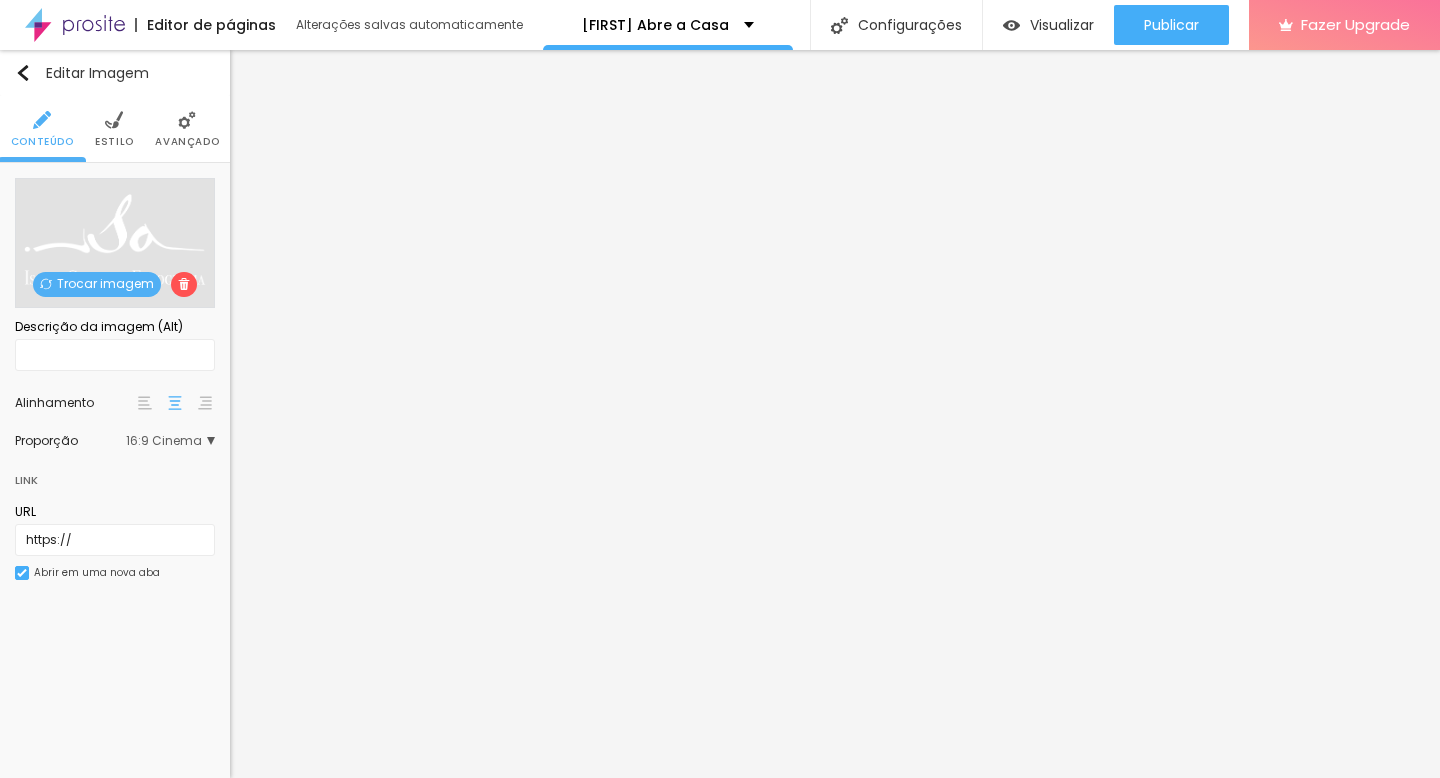 click at bounding box center (187, 120) 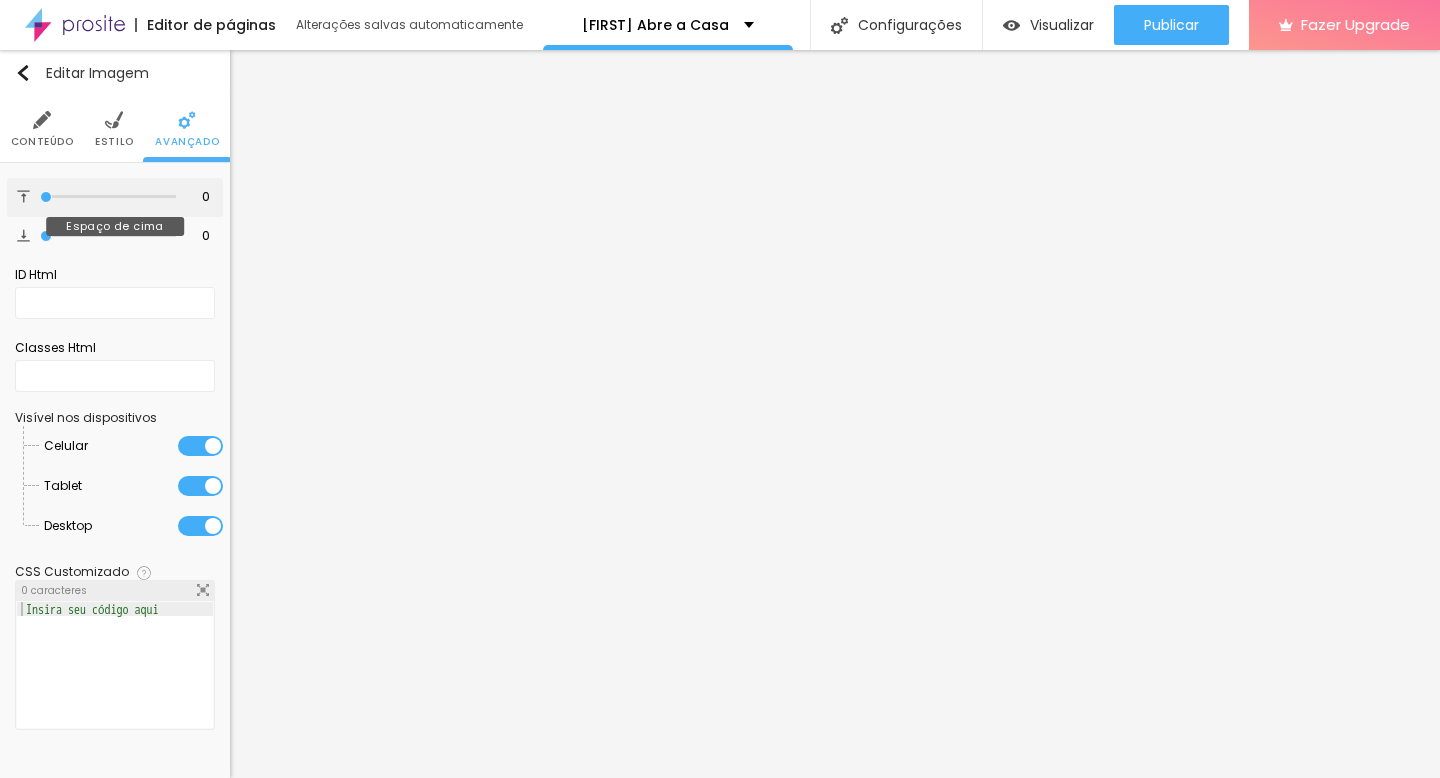 type on "1" 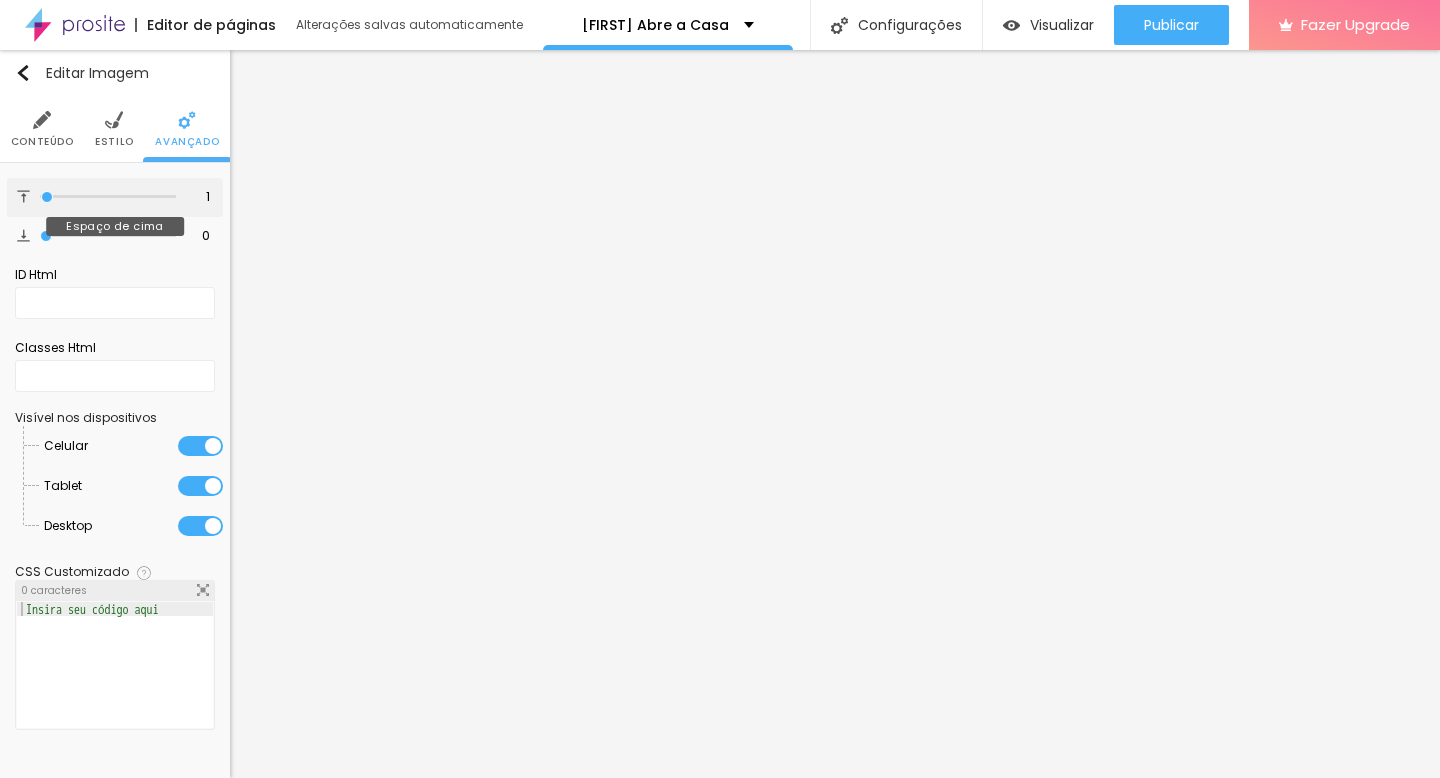 type on "2" 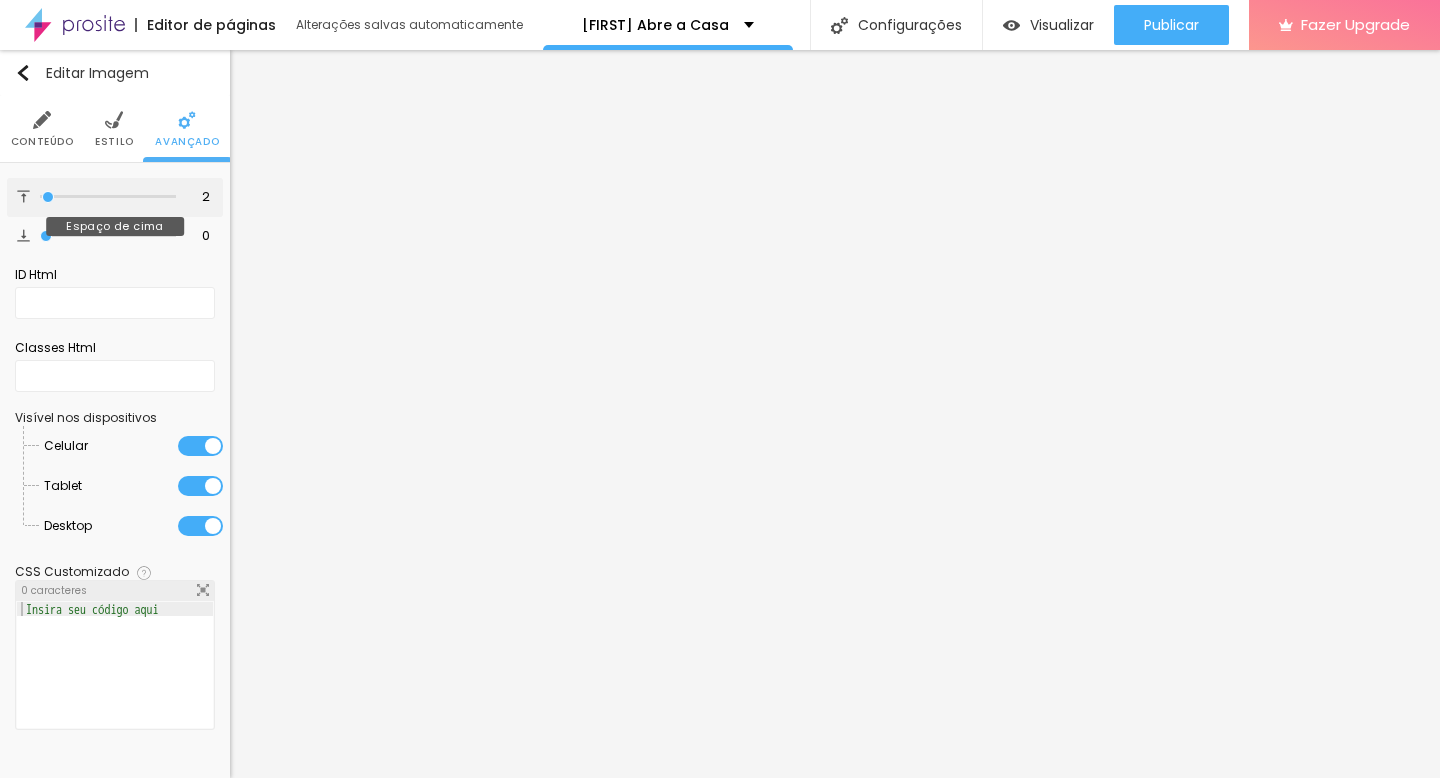 type on "3" 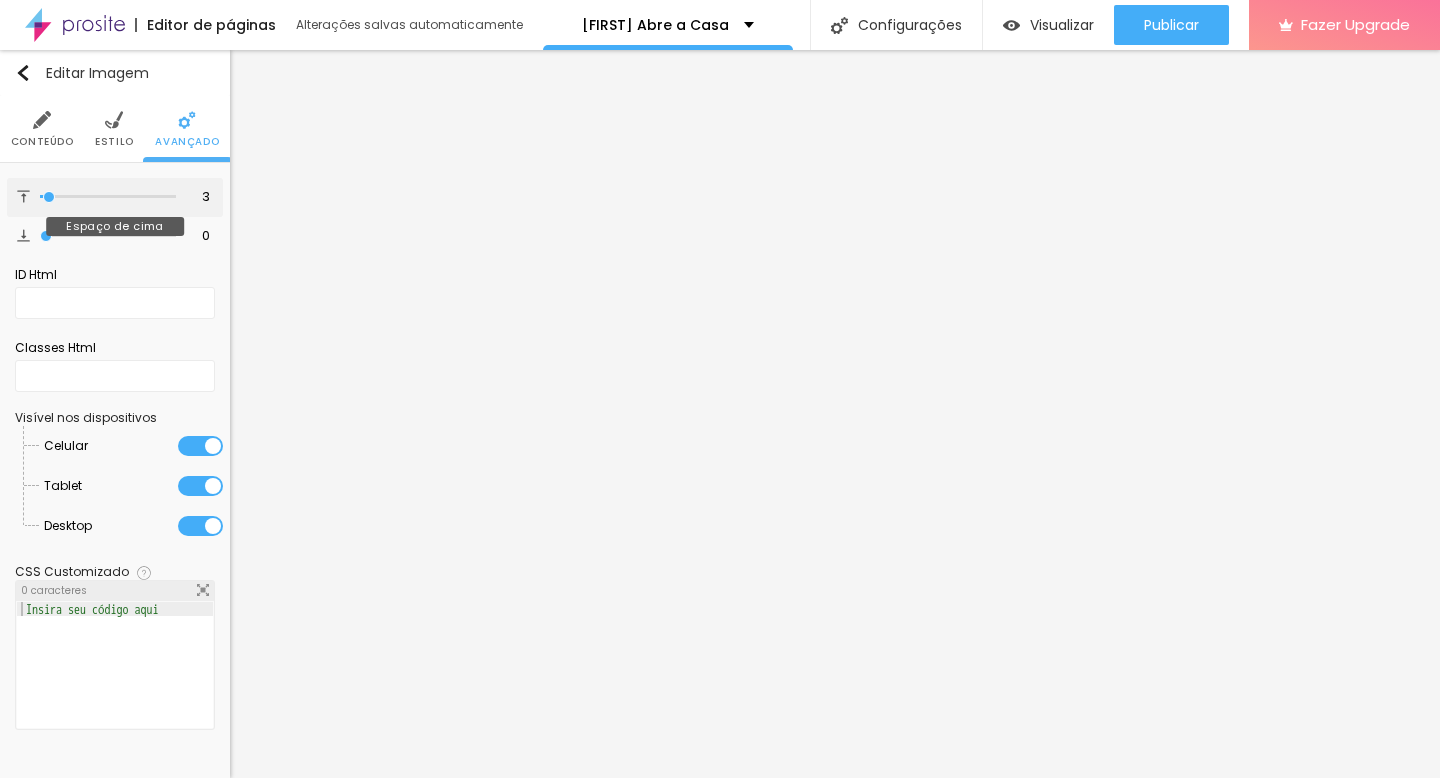 type on "4" 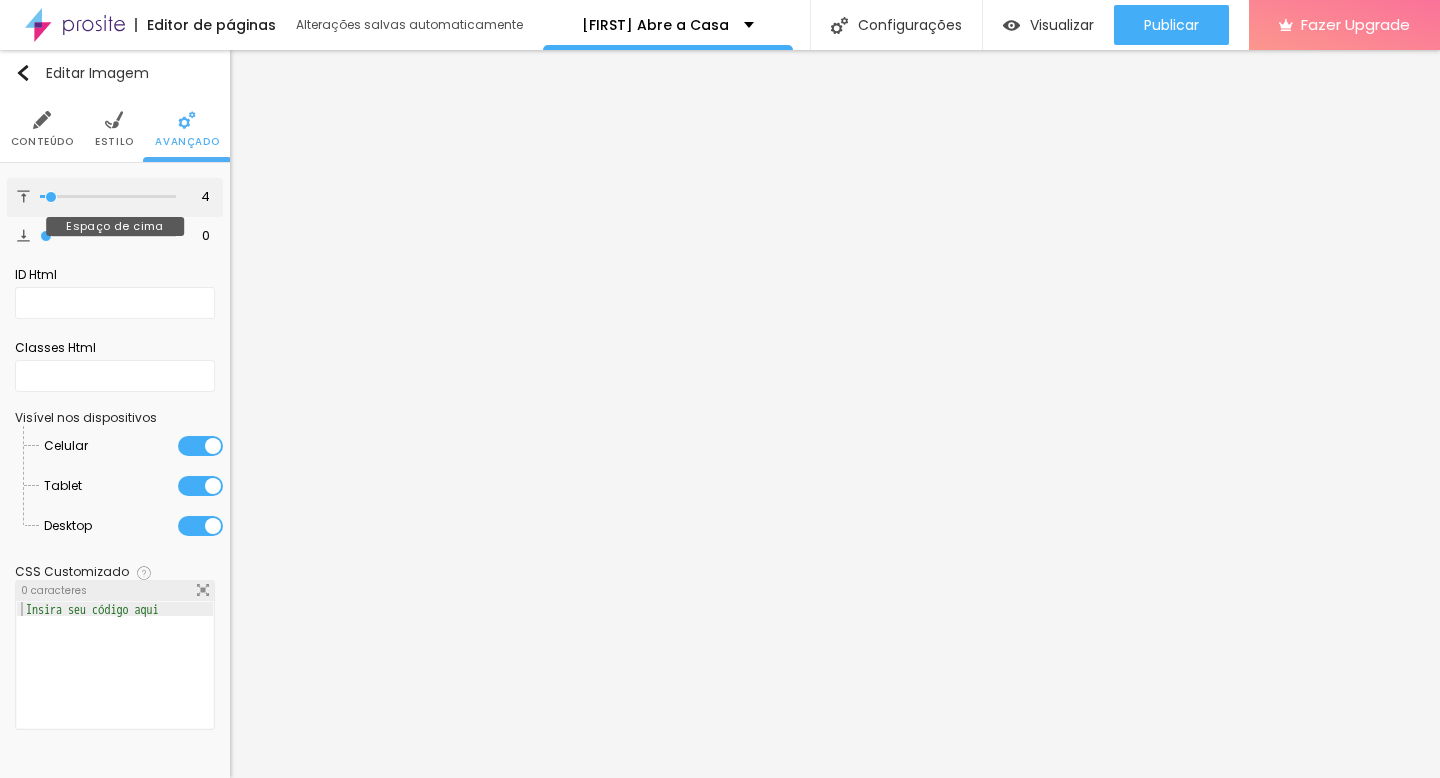 type on "6" 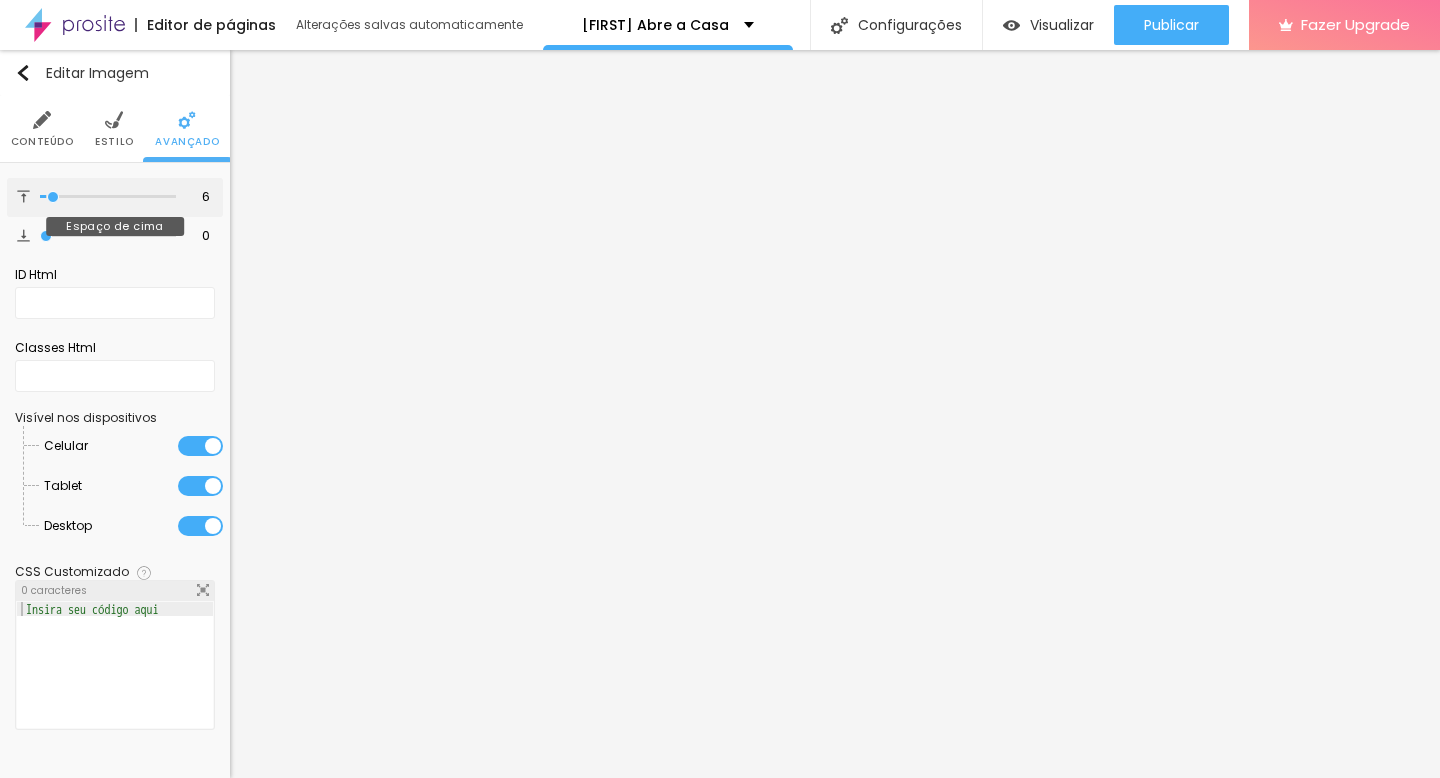 type on "7" 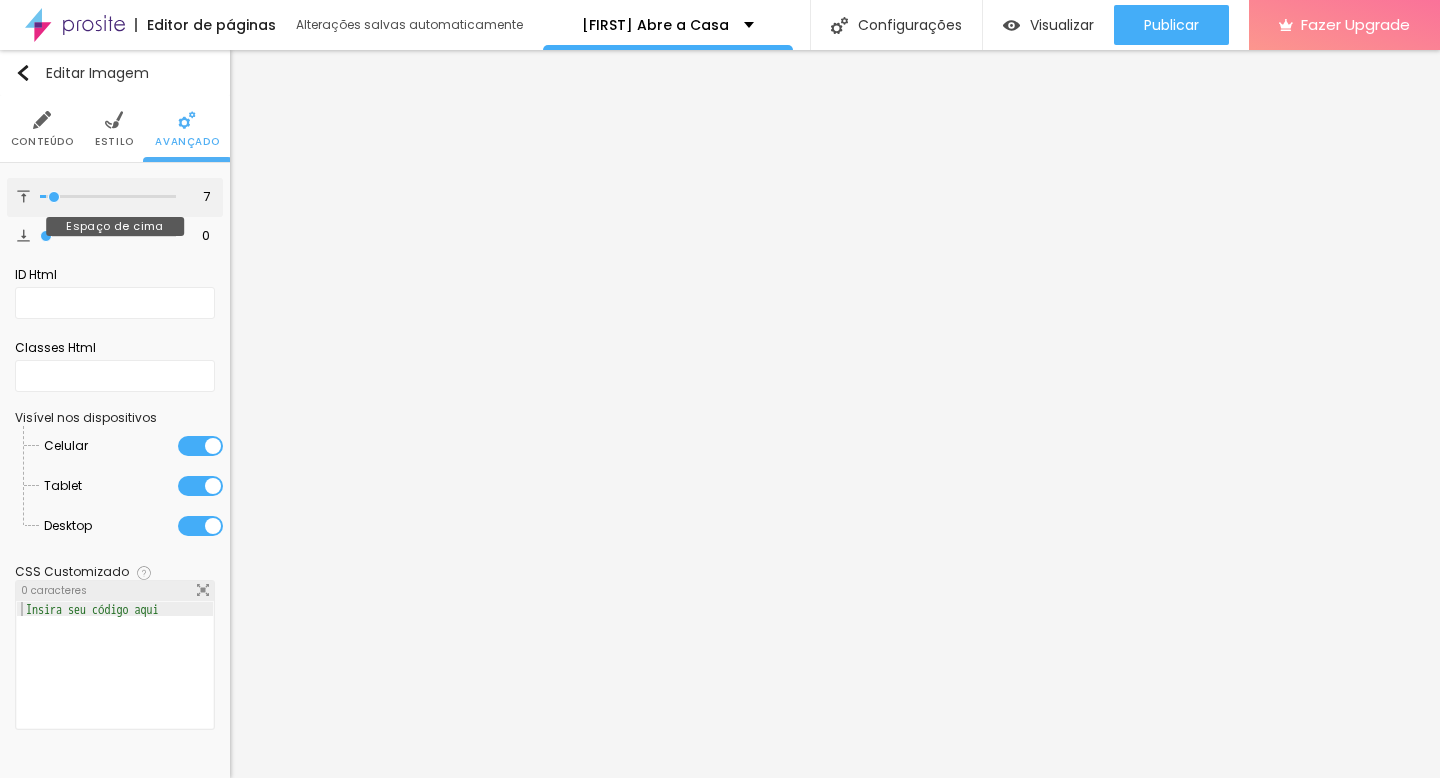 type on "8" 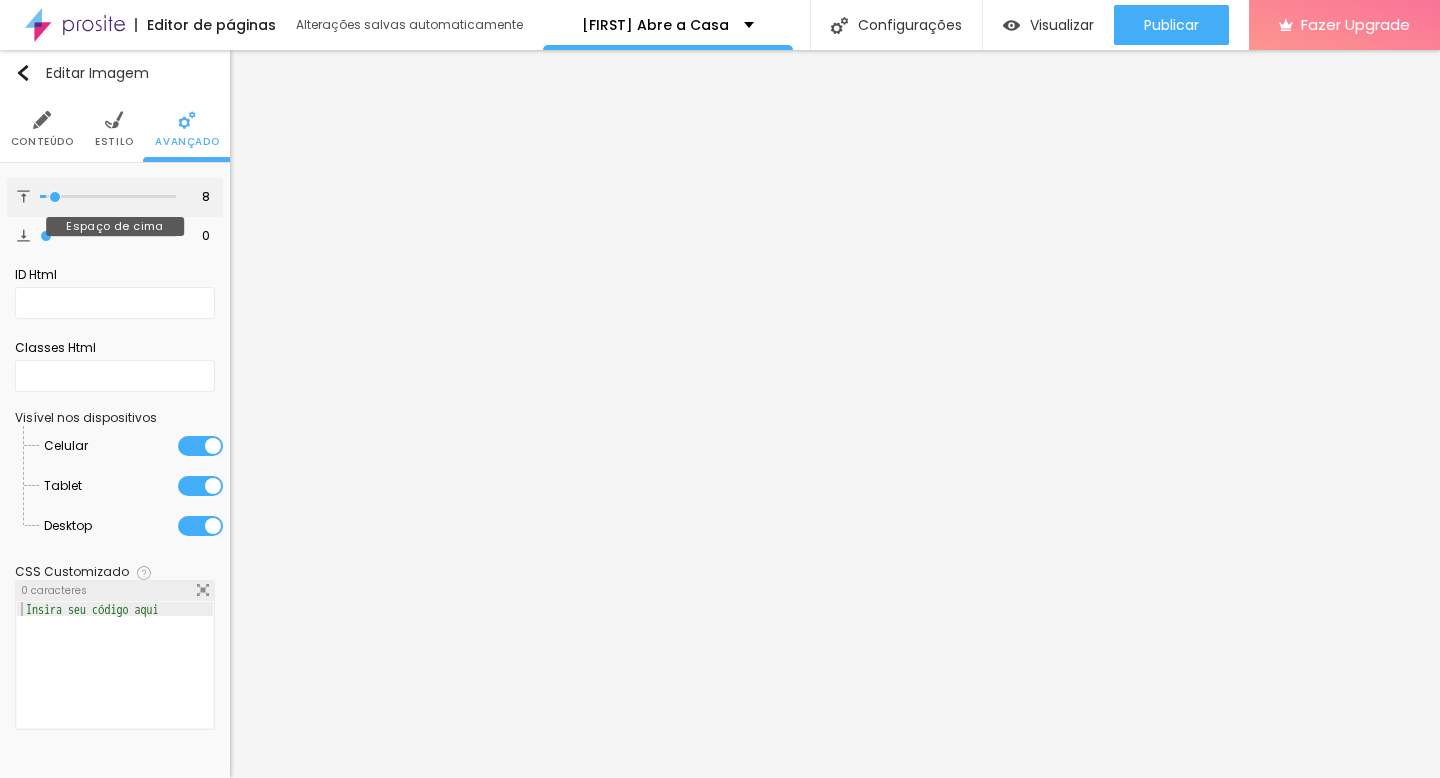 type on "9" 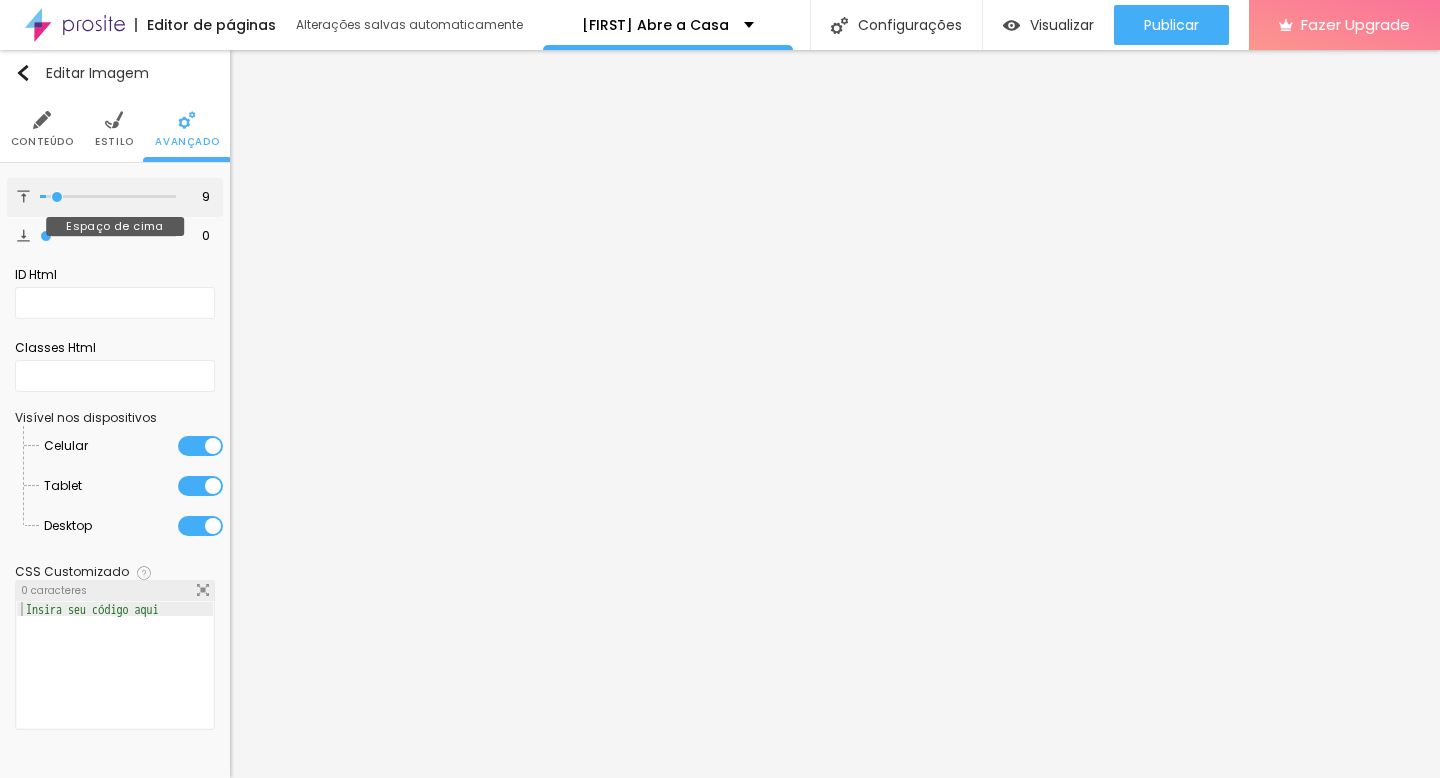 type on "10" 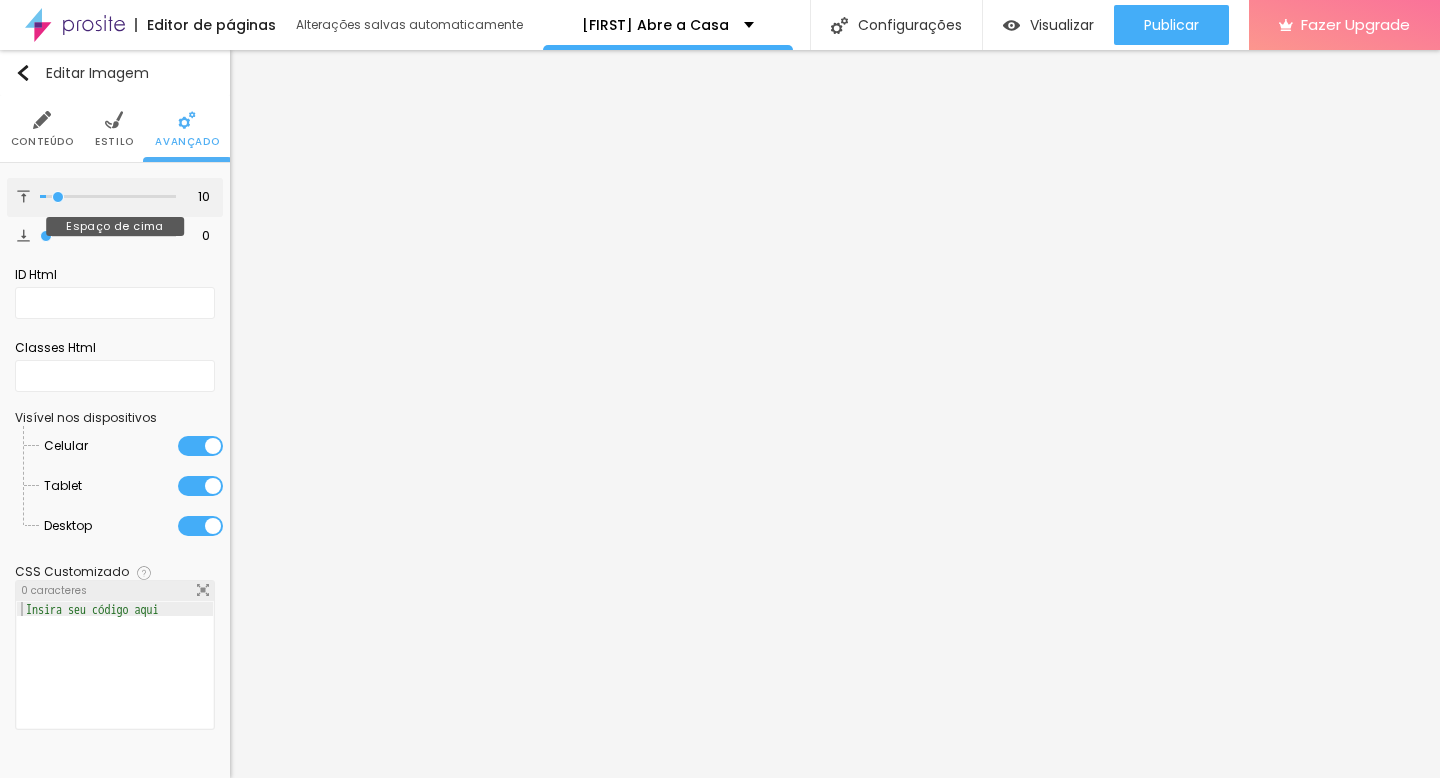 type on "11" 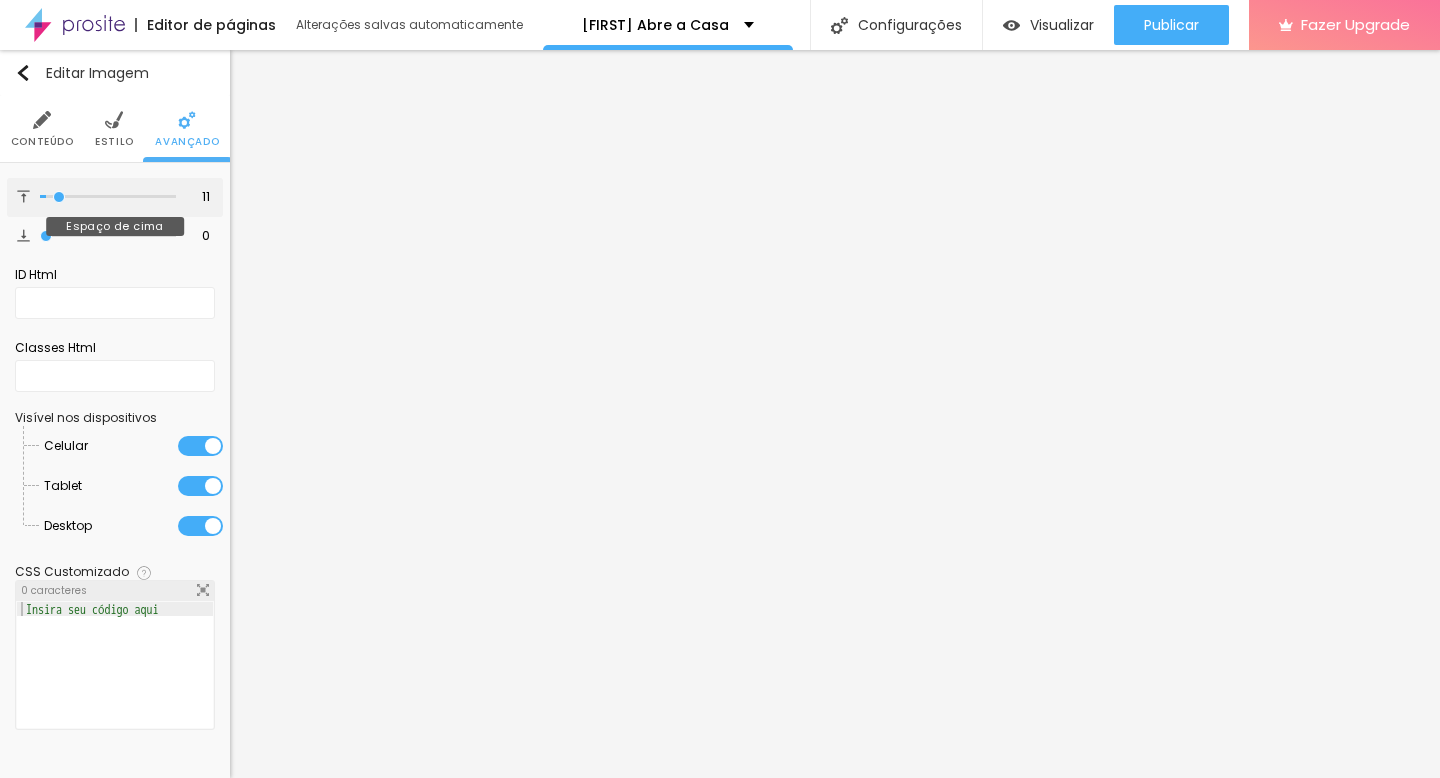 type on "13" 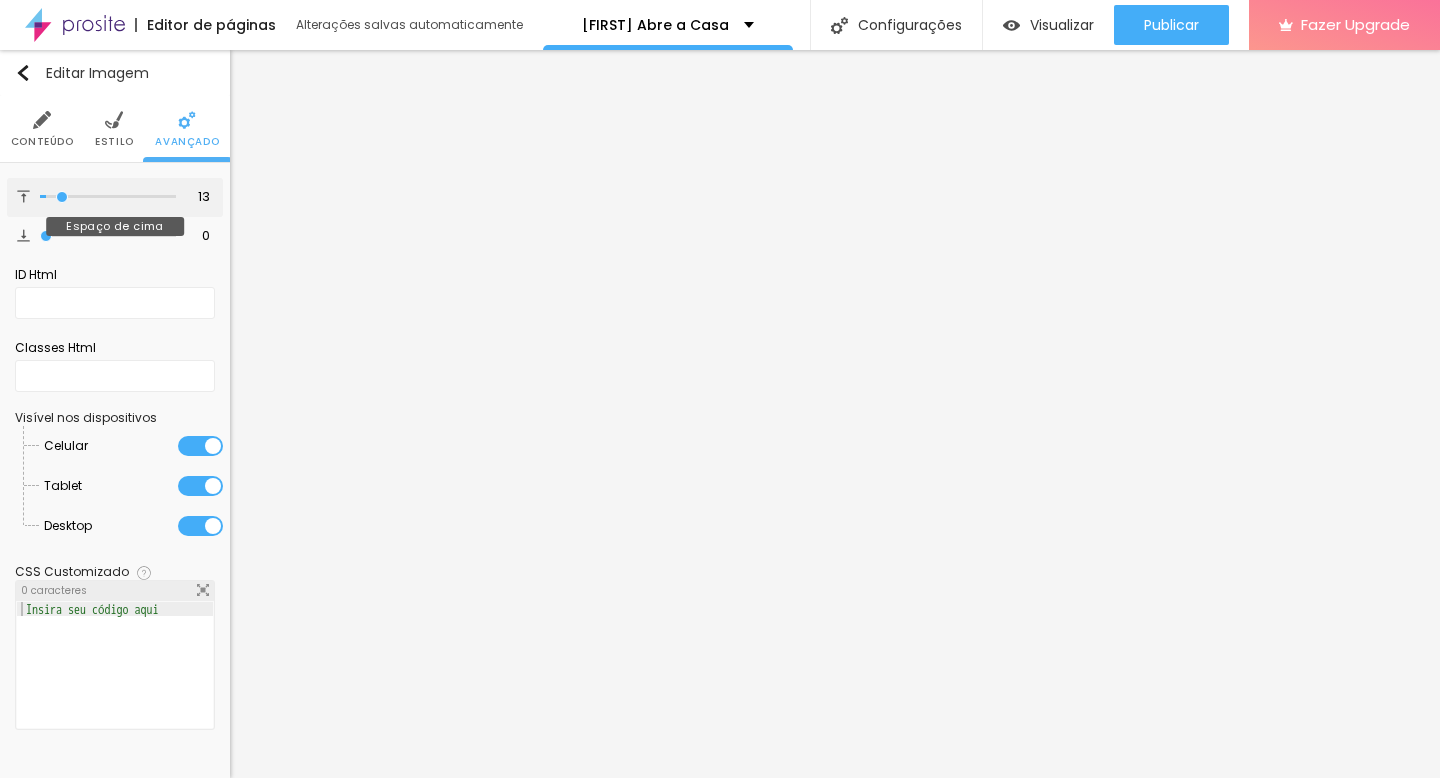 type on "15" 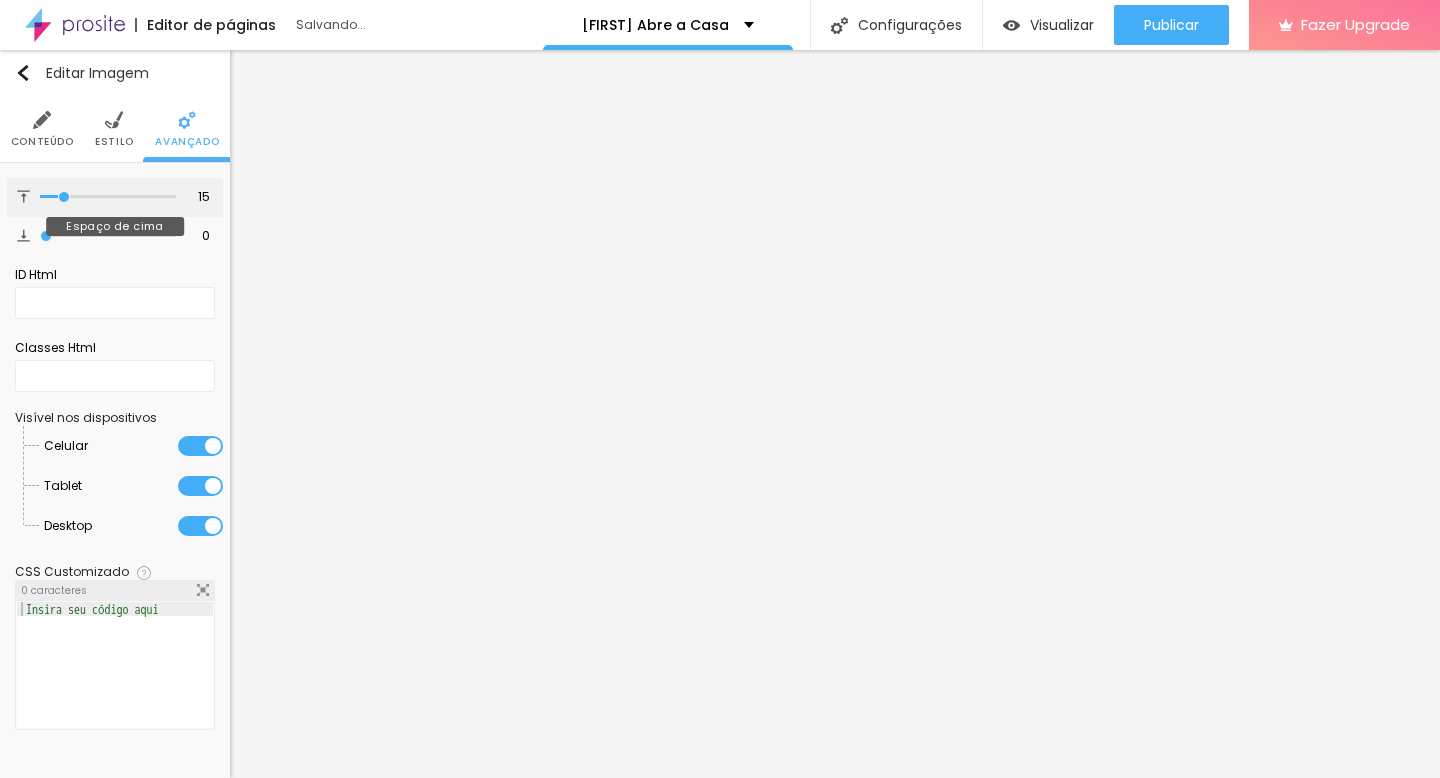 type on "17" 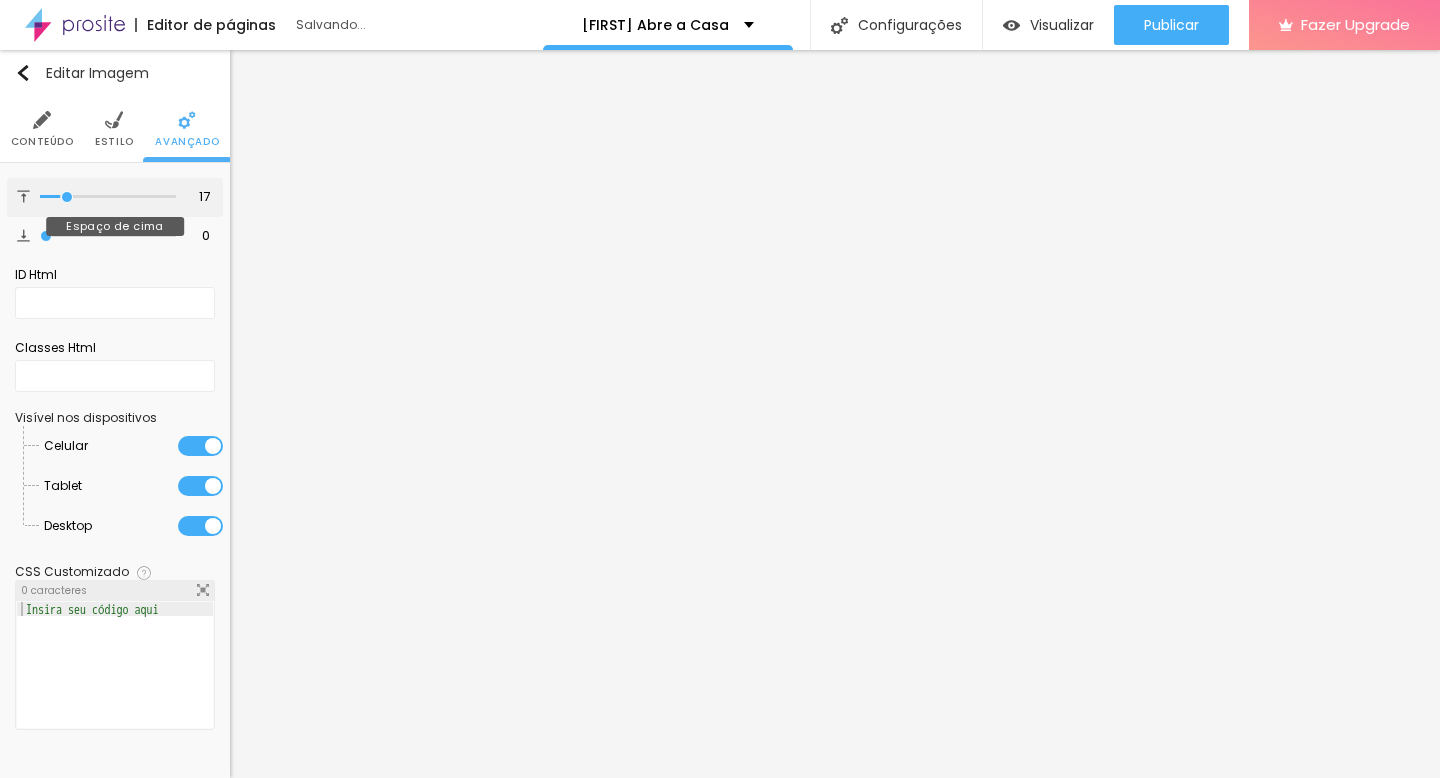 type on "19" 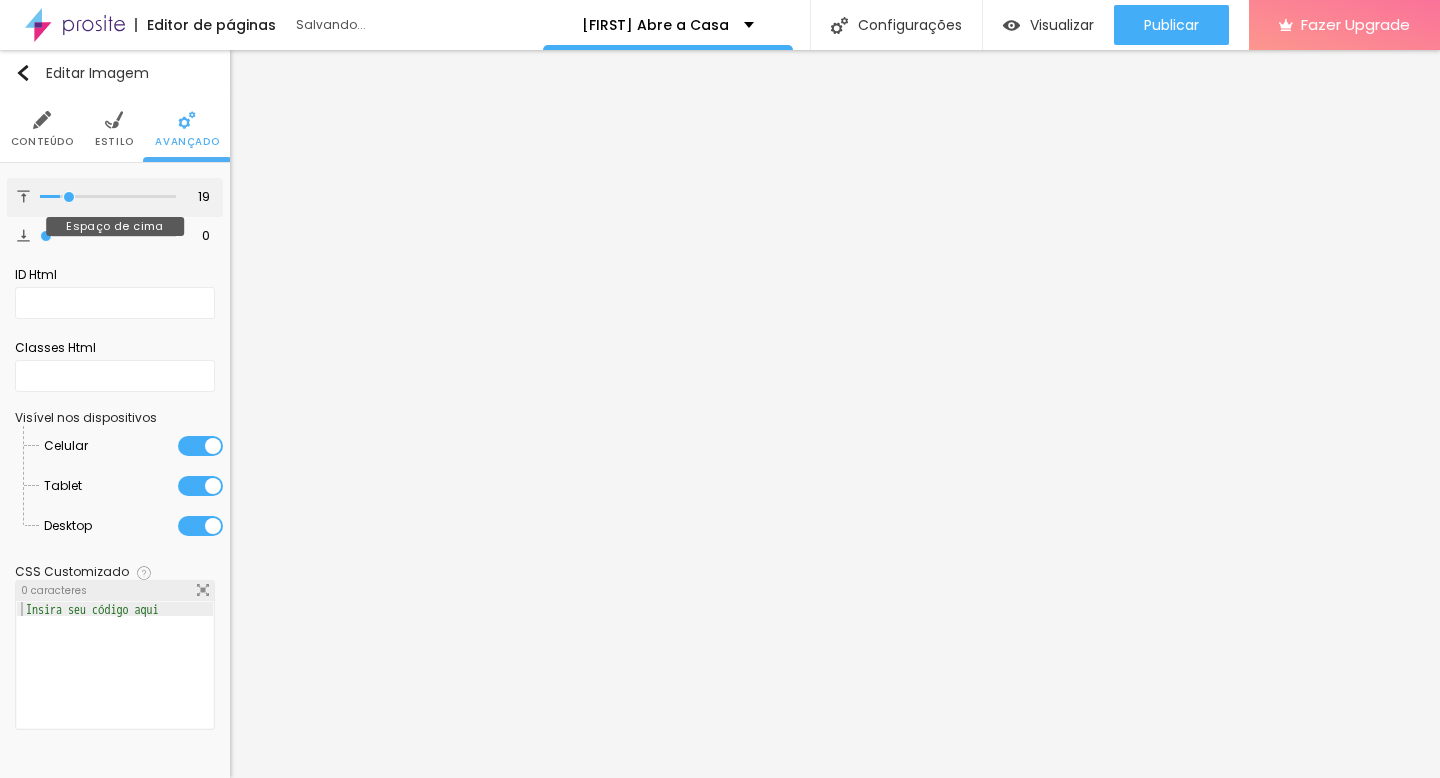 type on "23" 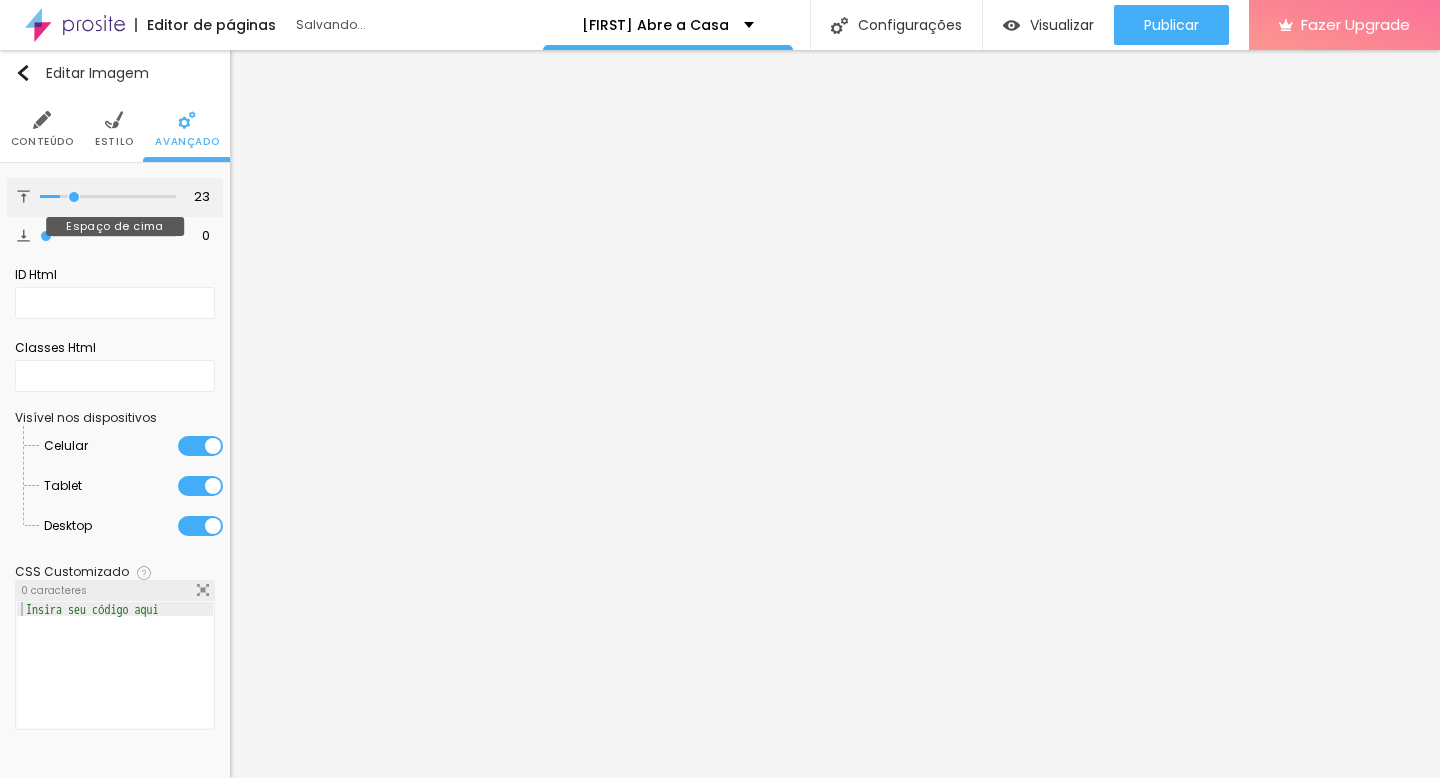 type on "28" 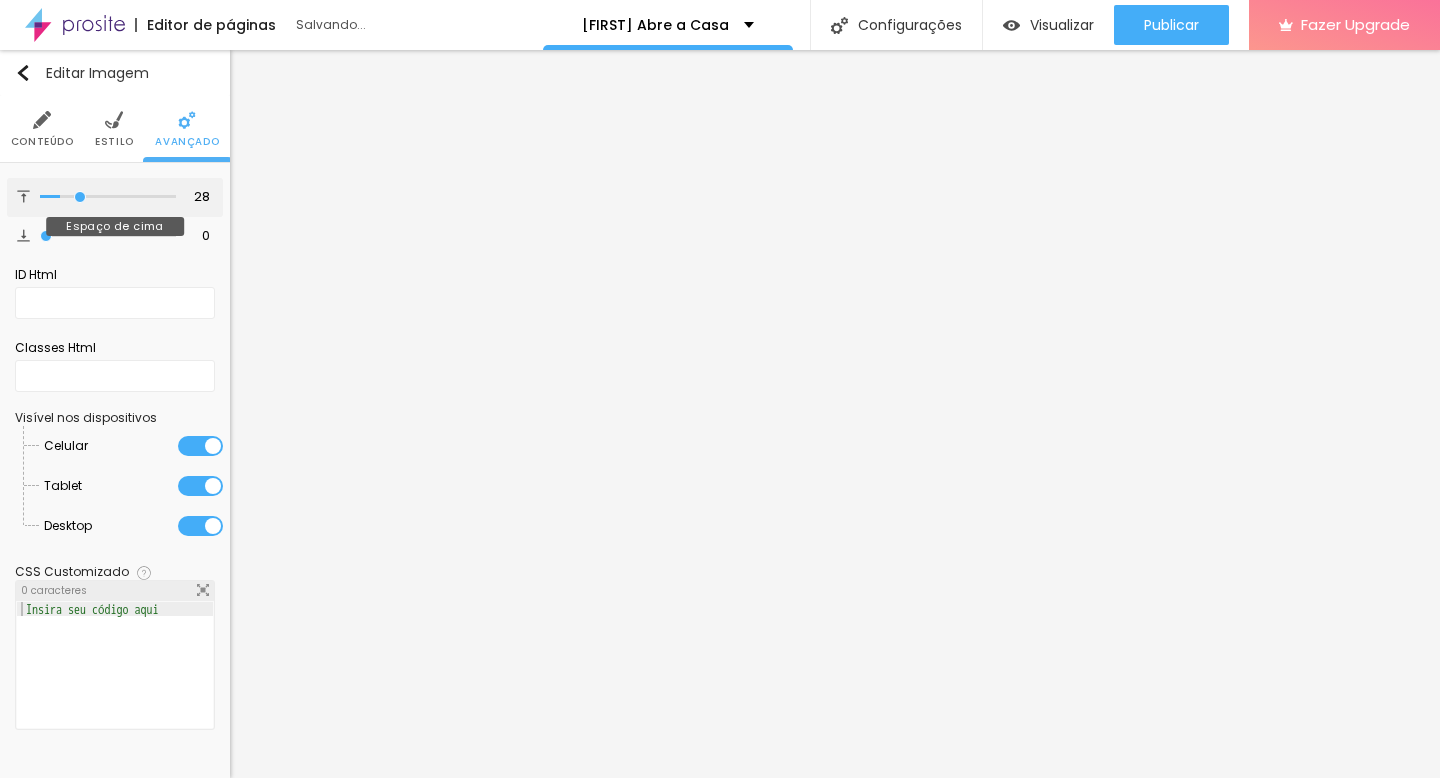type on "29" 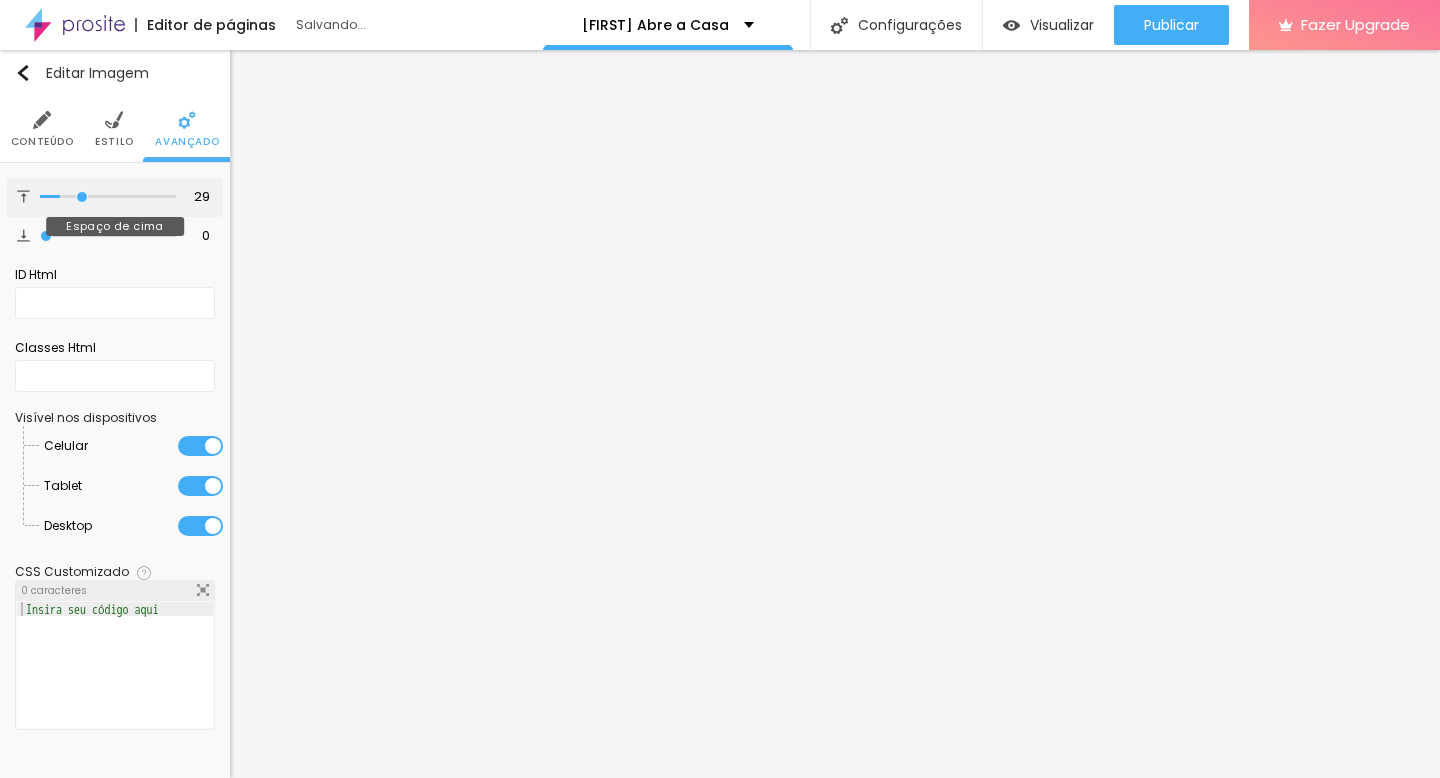 type on "31" 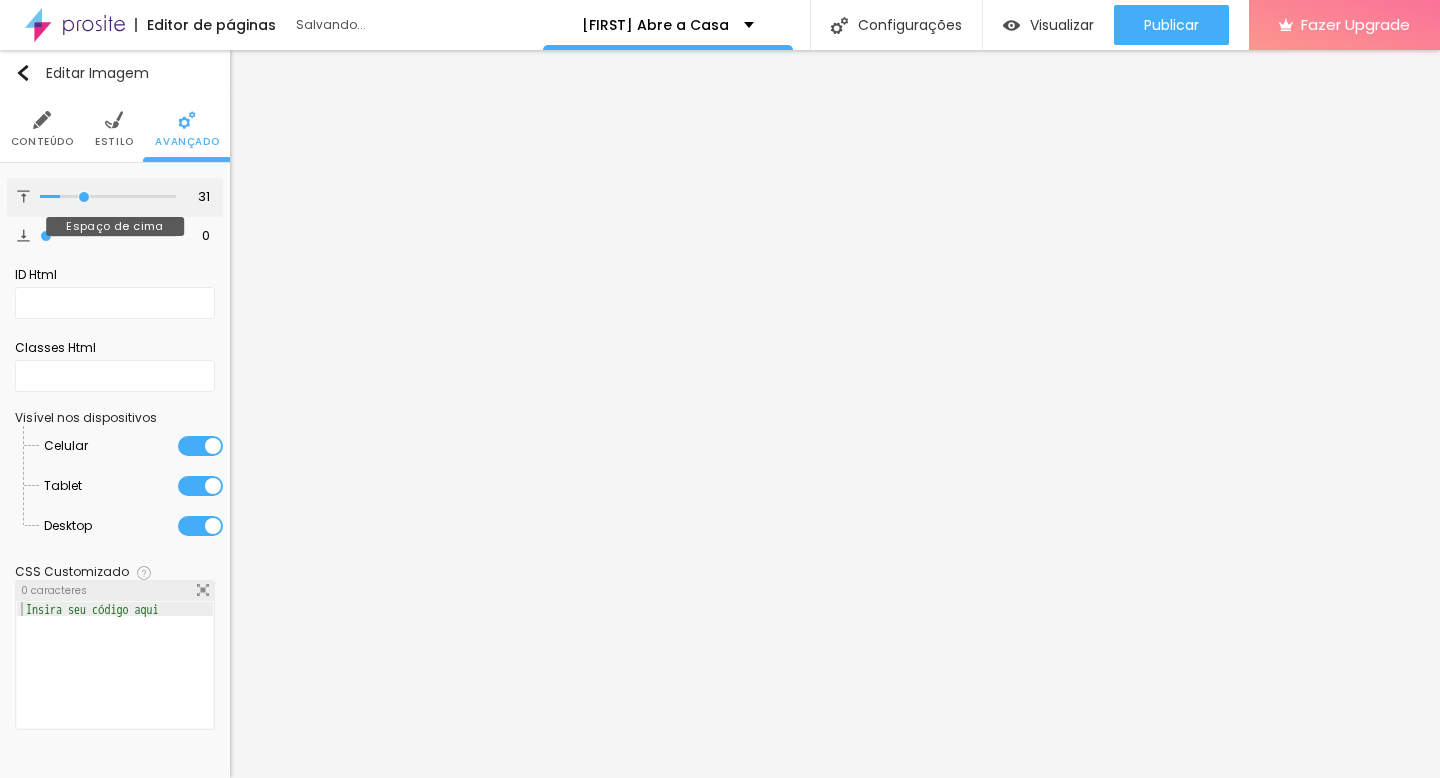 type on "32" 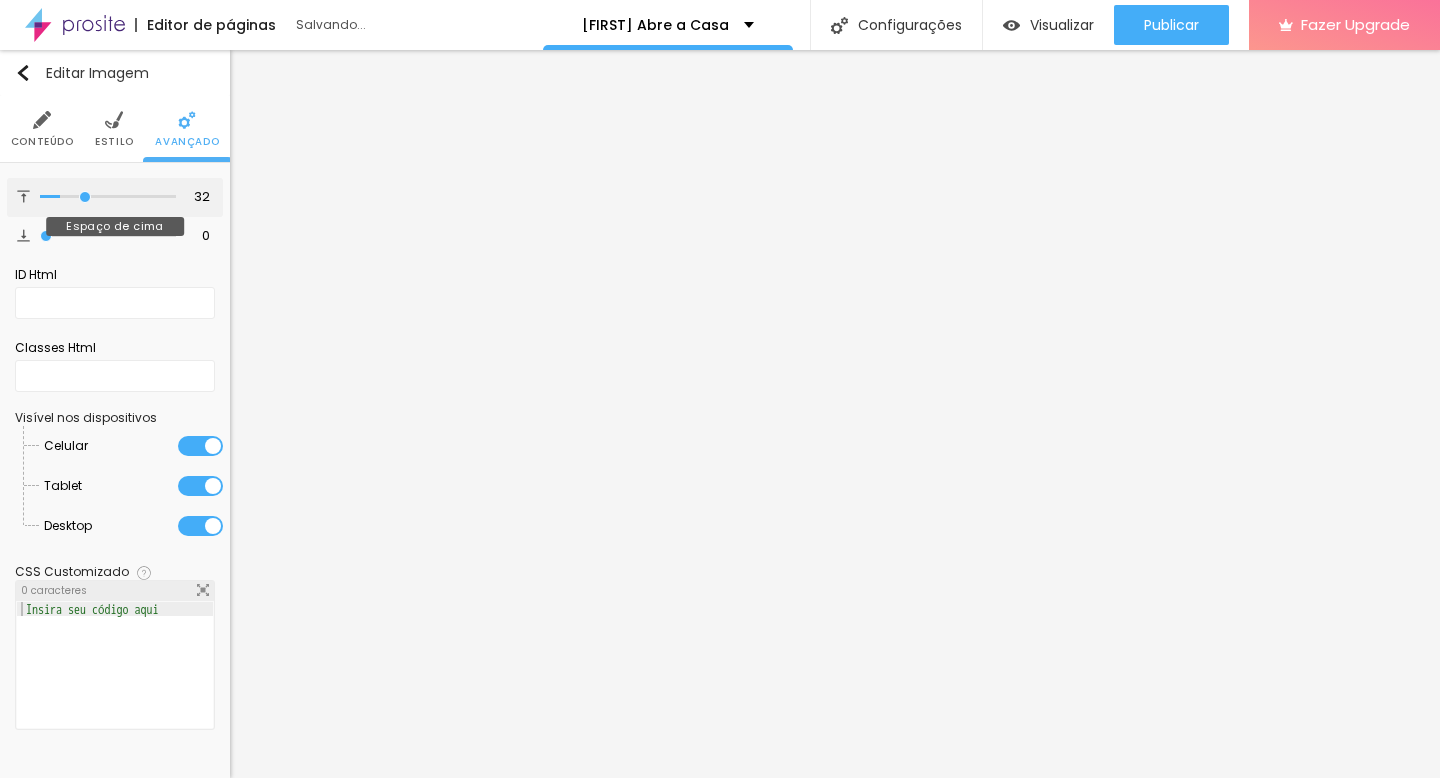 type on "33" 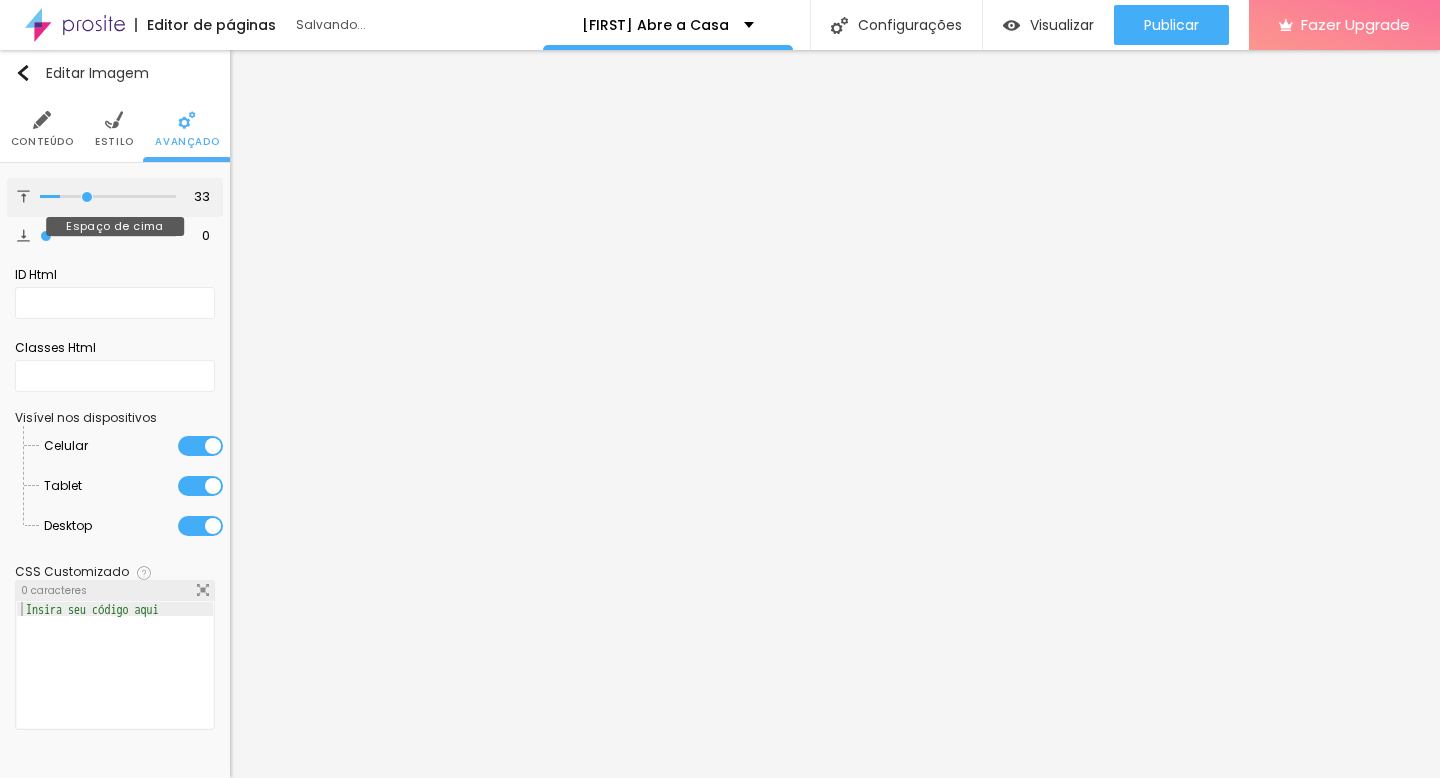 type on "34" 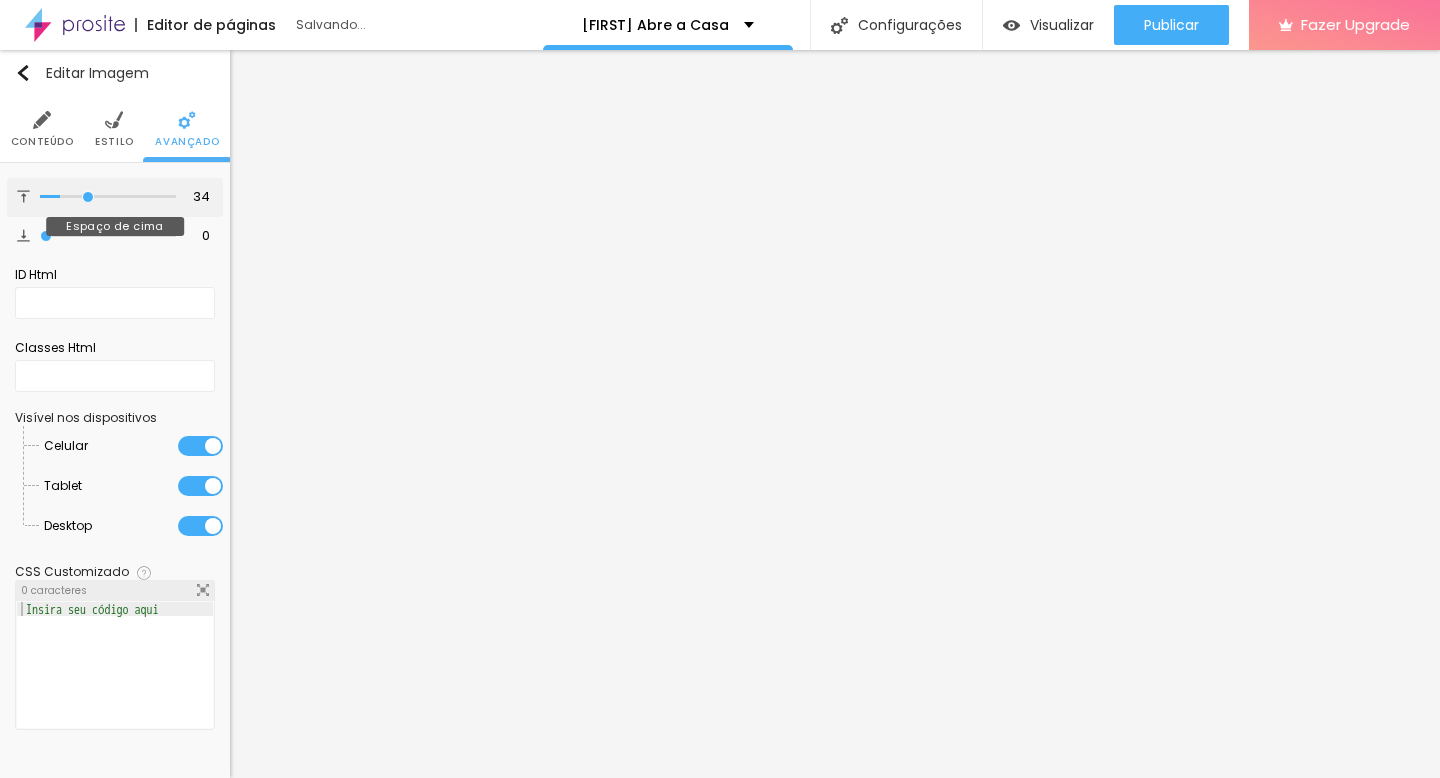 type on "35" 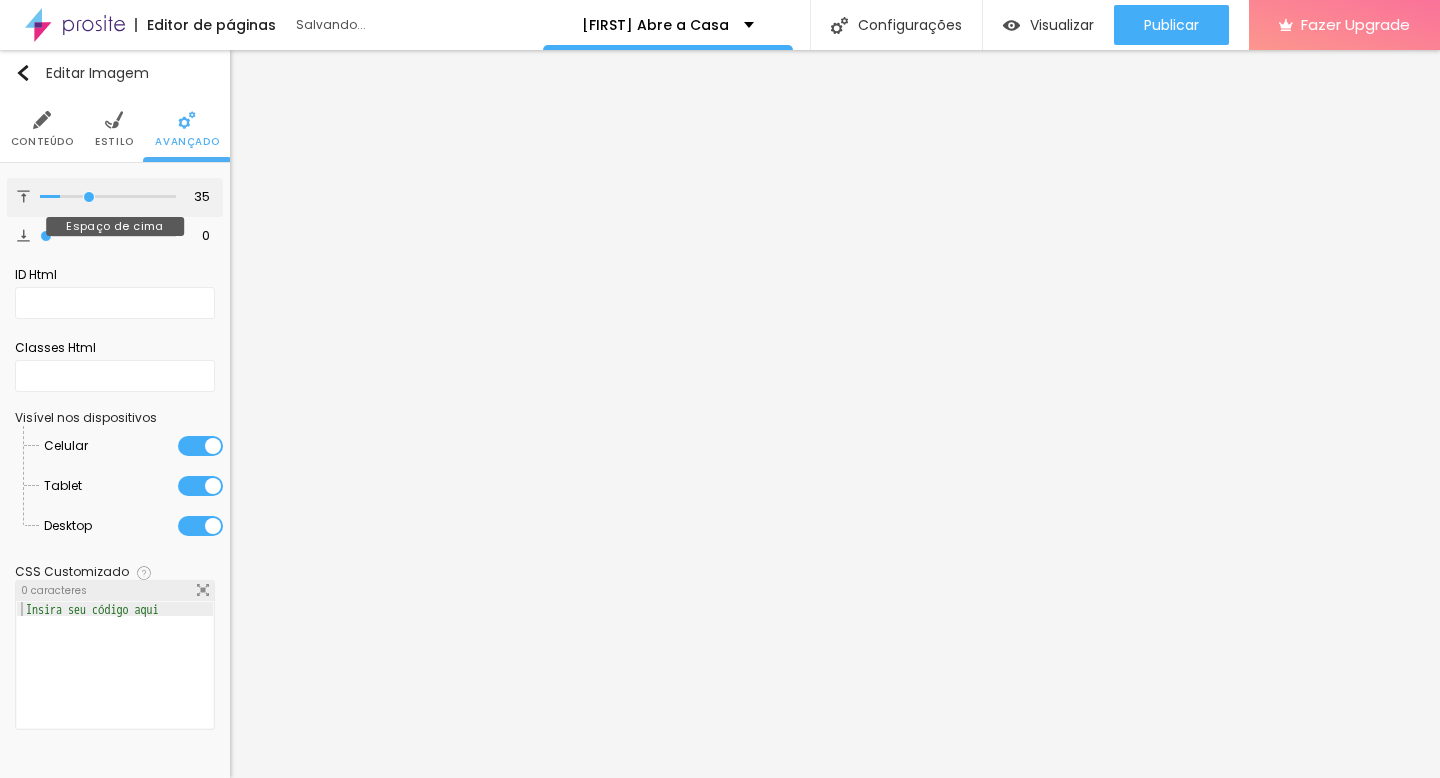 type on "36" 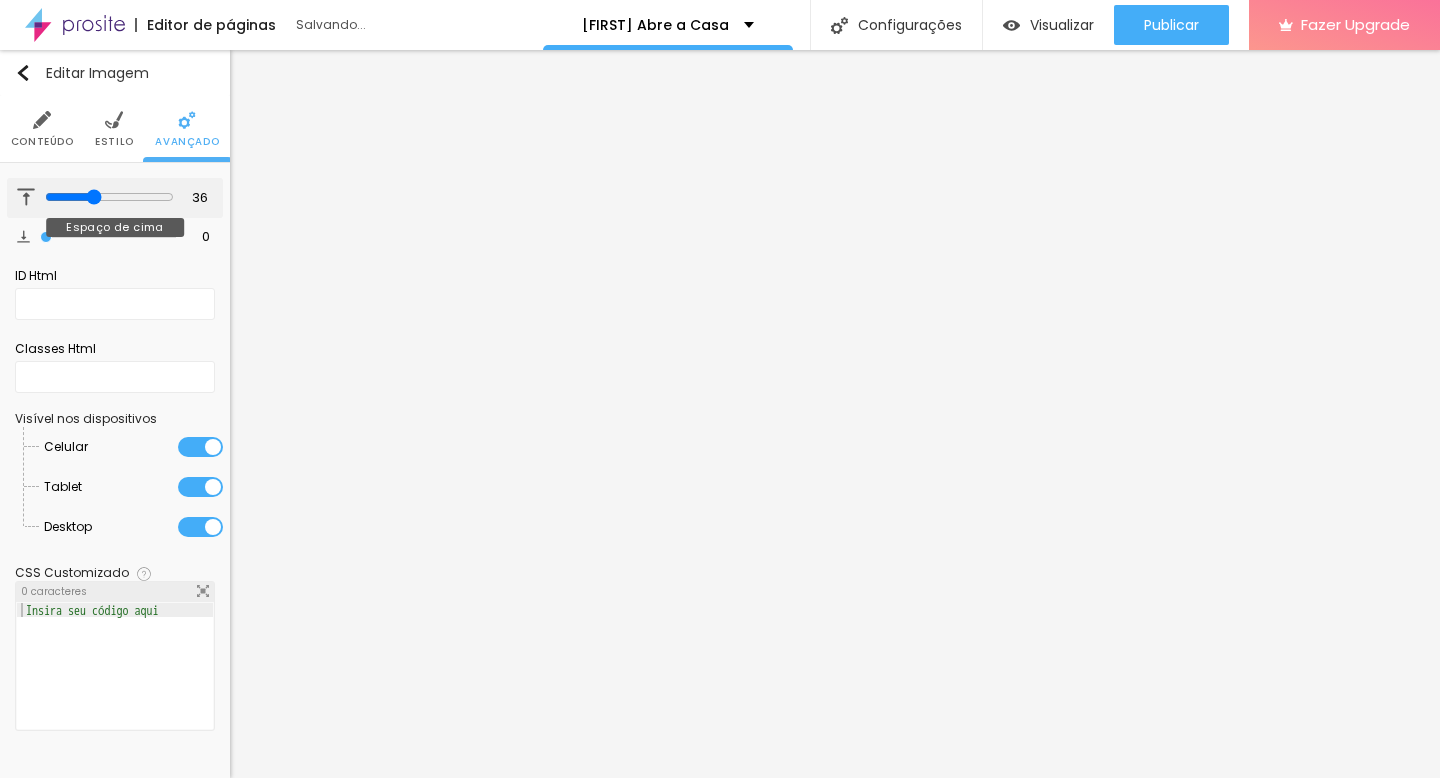 type on "37" 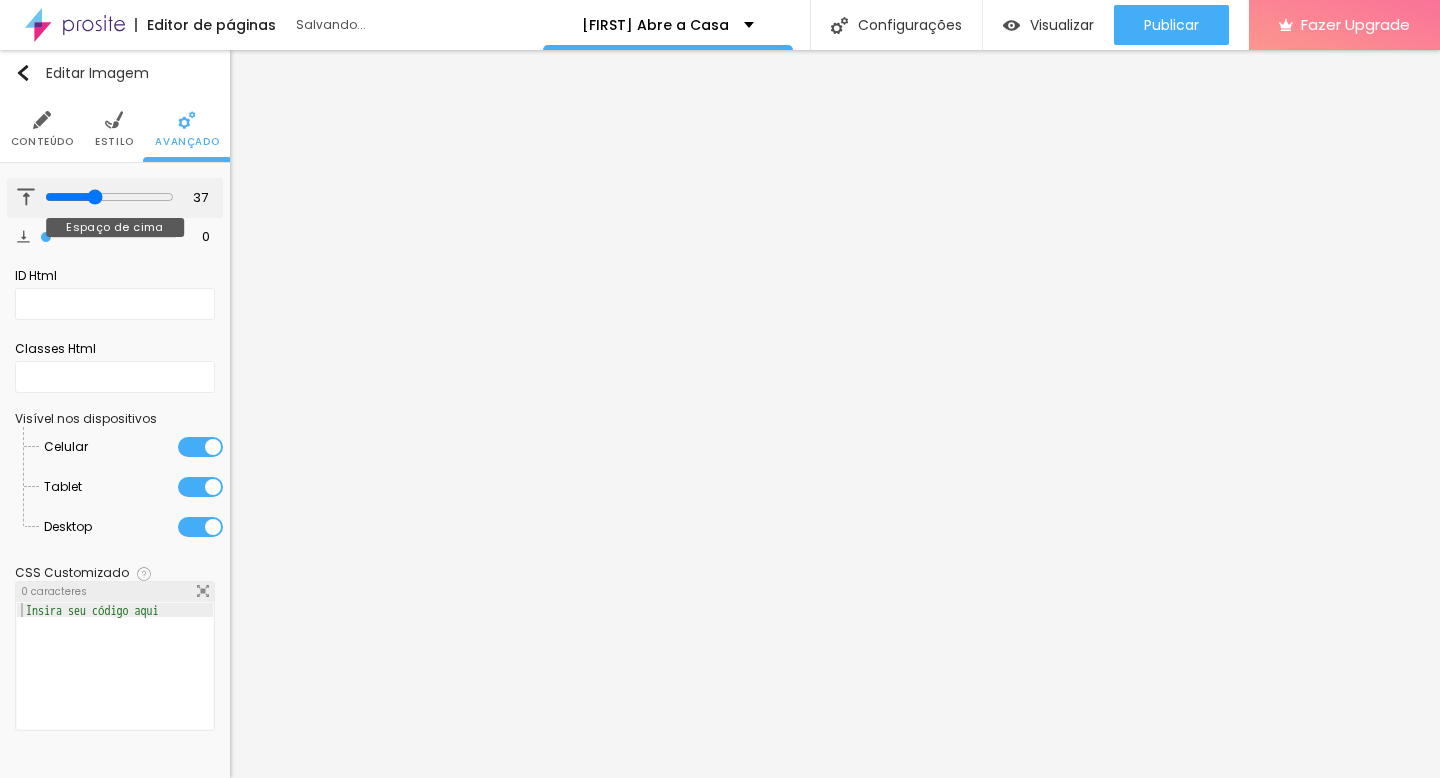 type on "38" 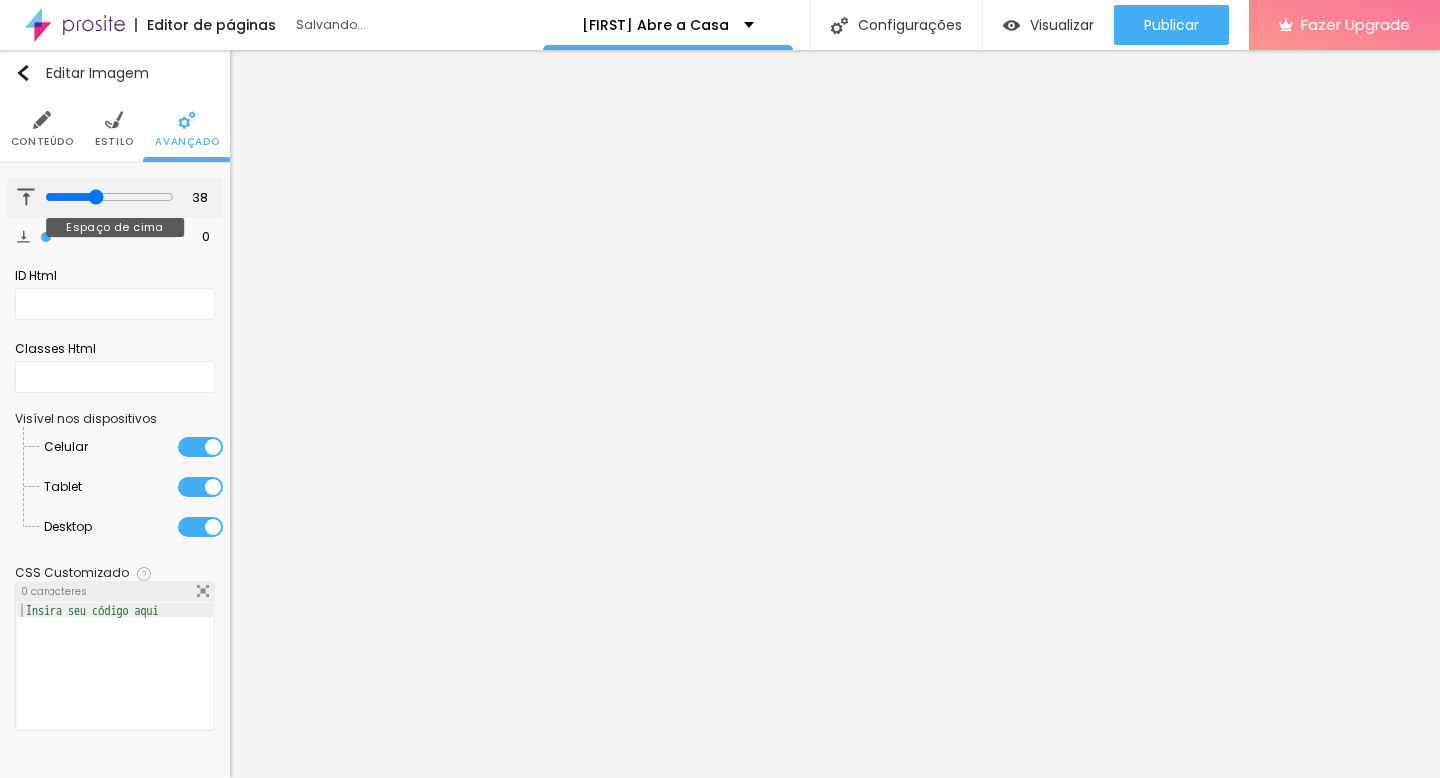 type on "40" 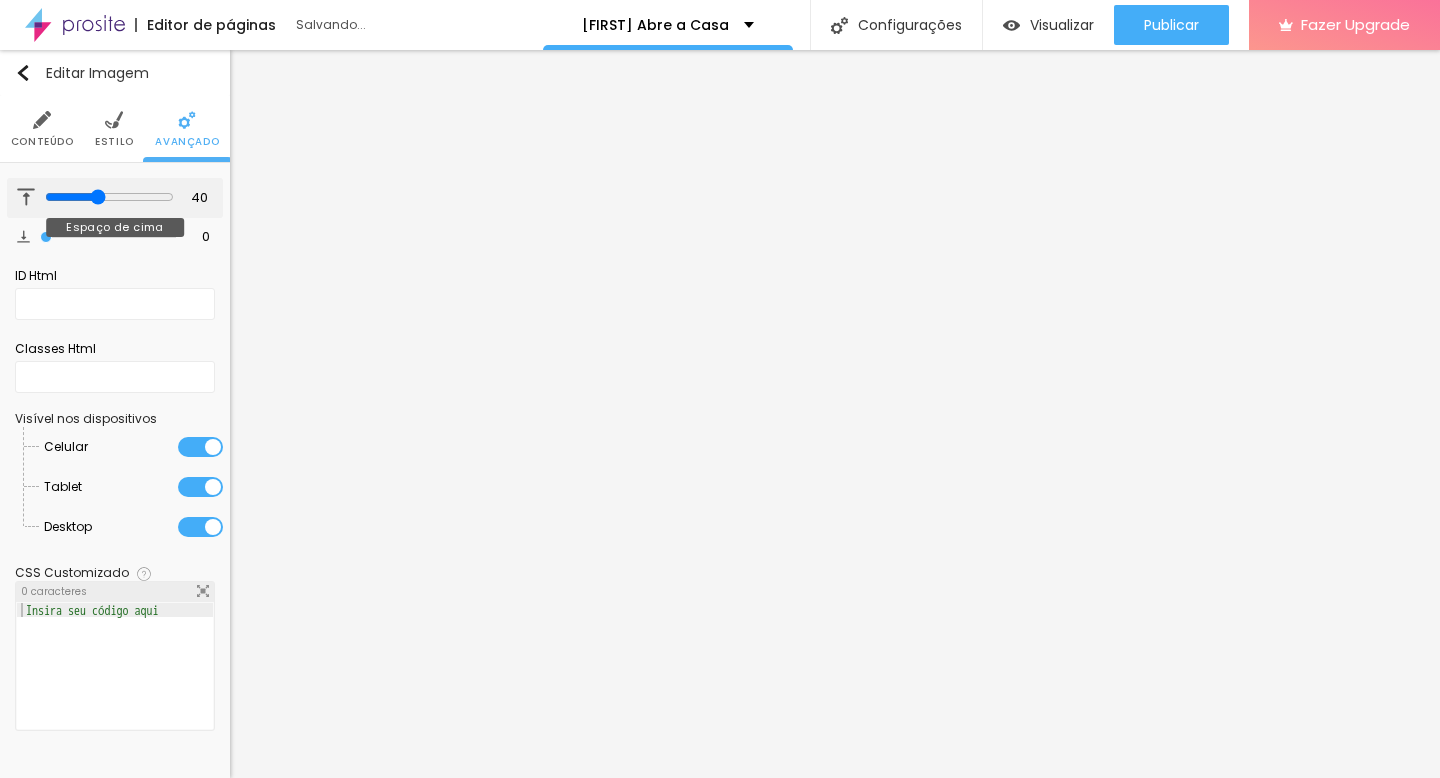 type on "44" 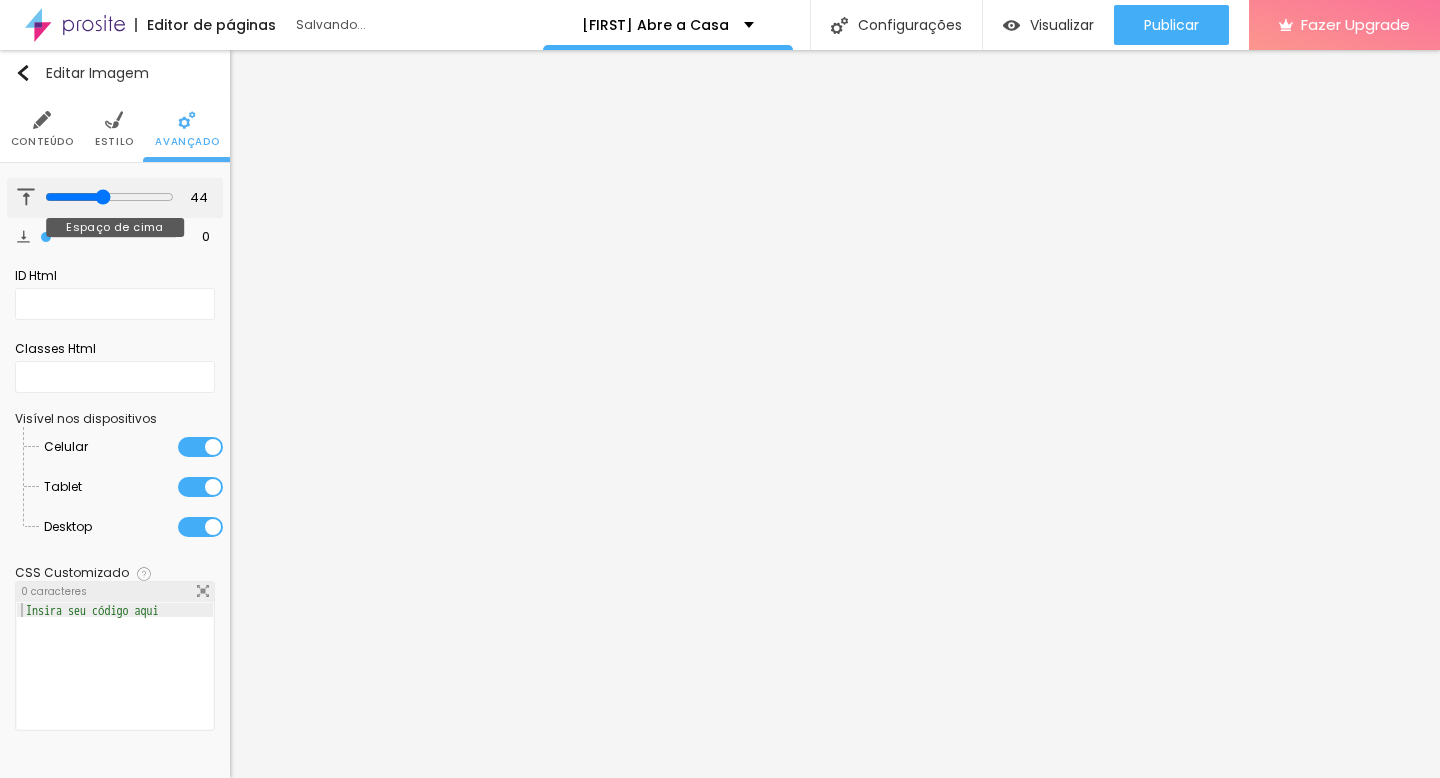 type on "46" 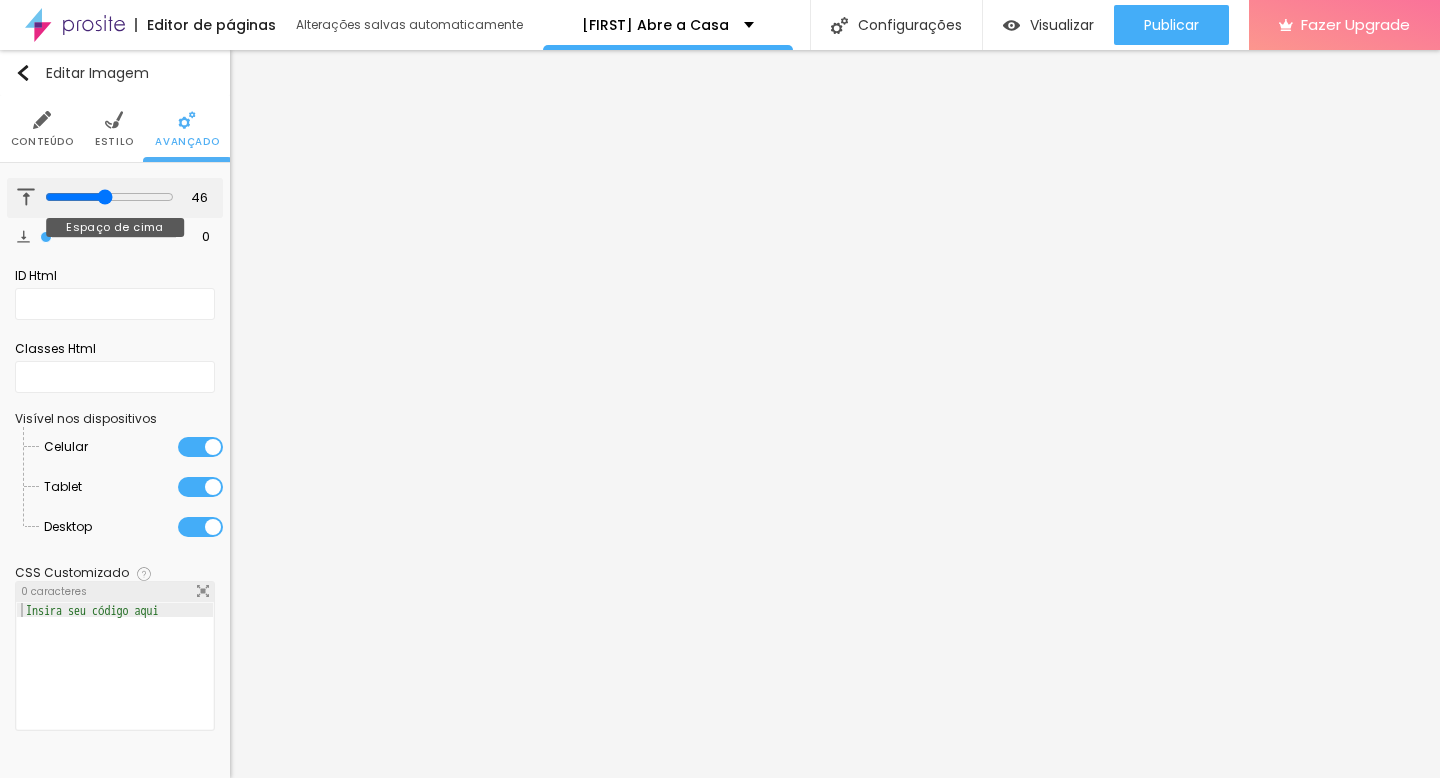 drag, startPoint x: 48, startPoint y: 201, endPoint x: 103, endPoint y: 197, distance: 55.145264 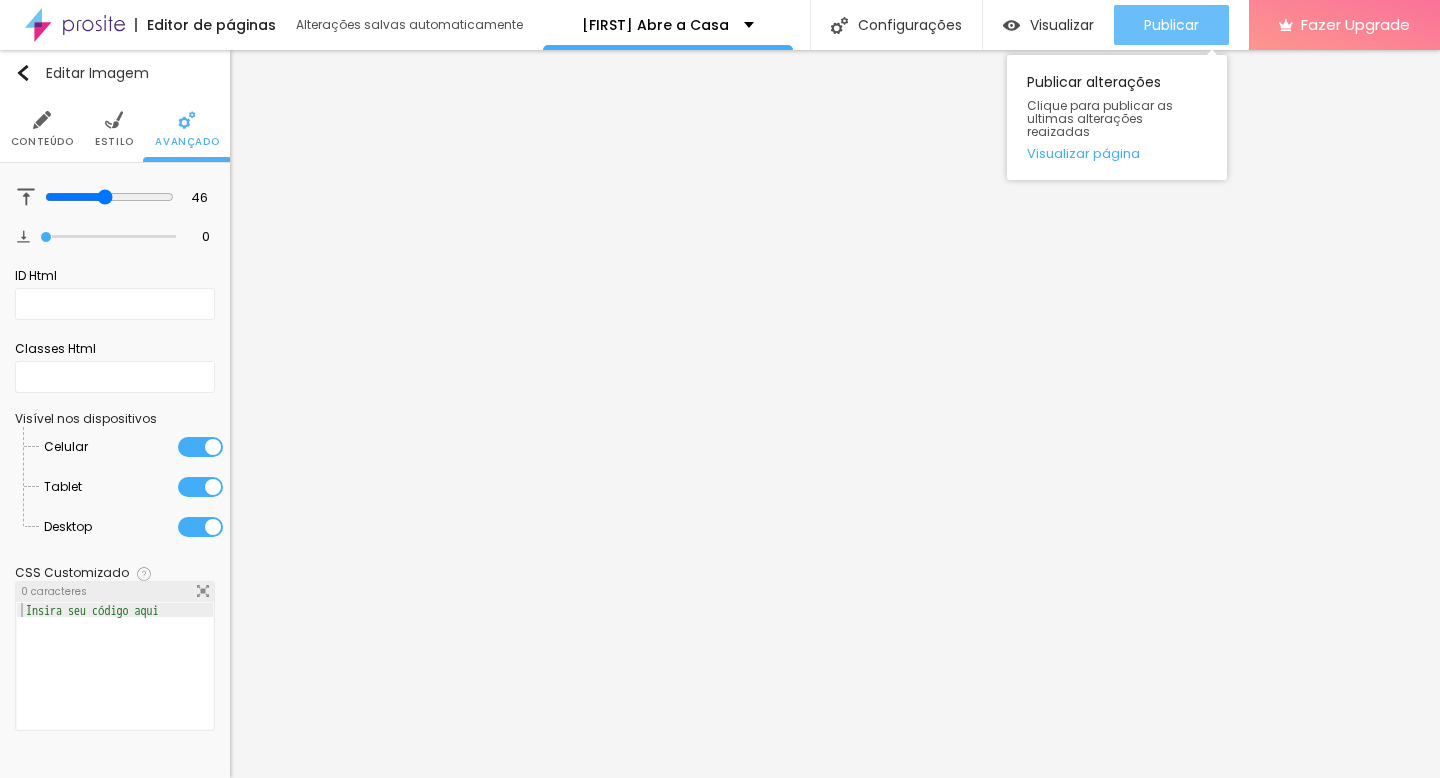 click on "Publicar" at bounding box center (1171, 25) 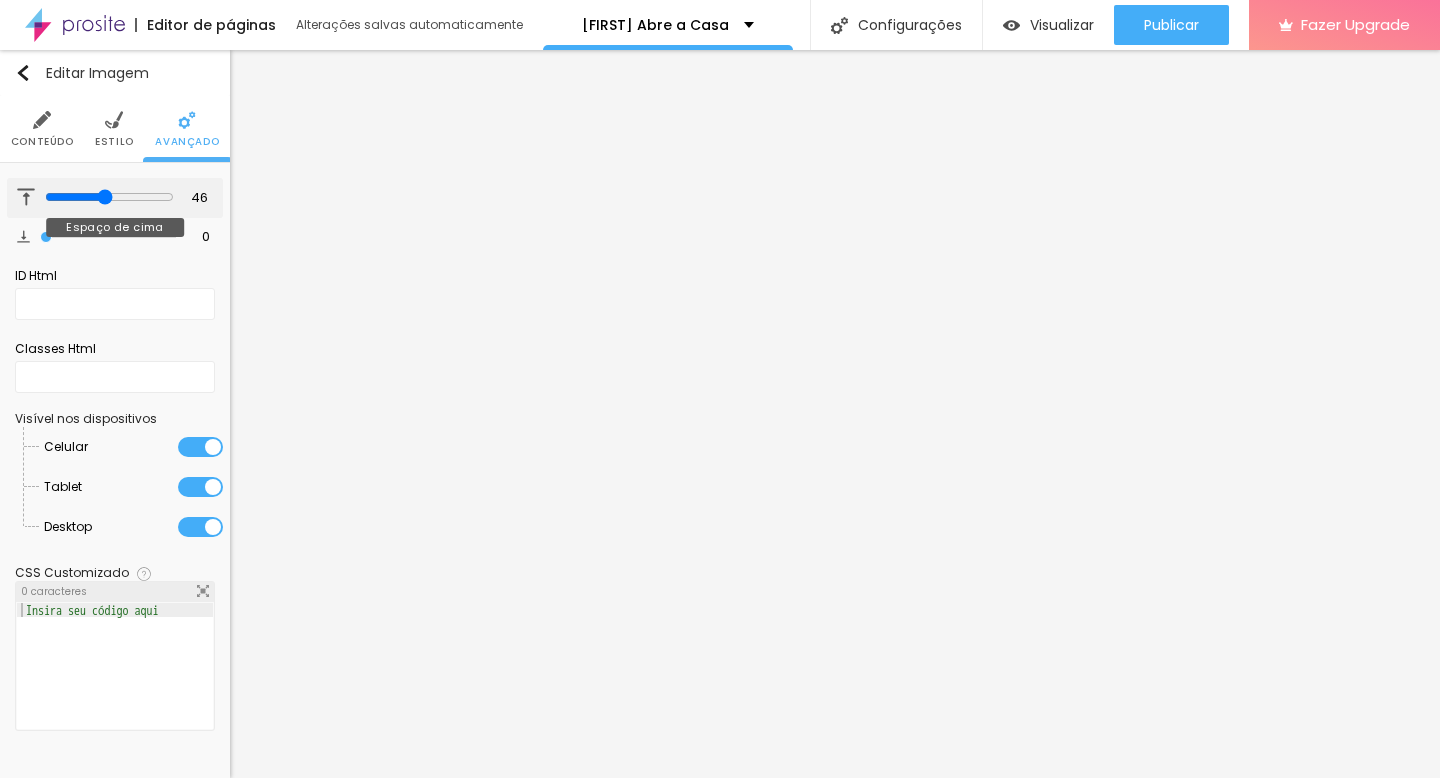 type on "43" 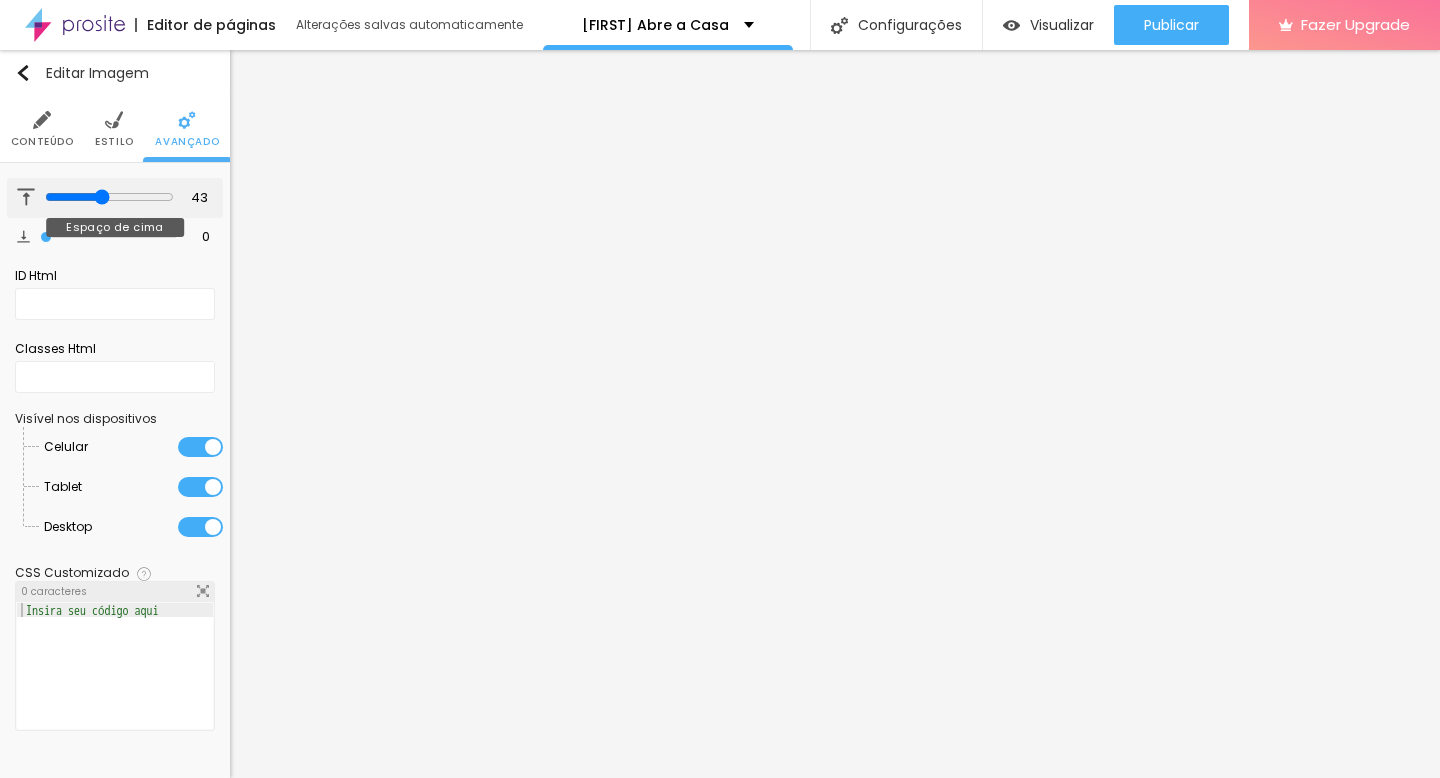 type on "42" 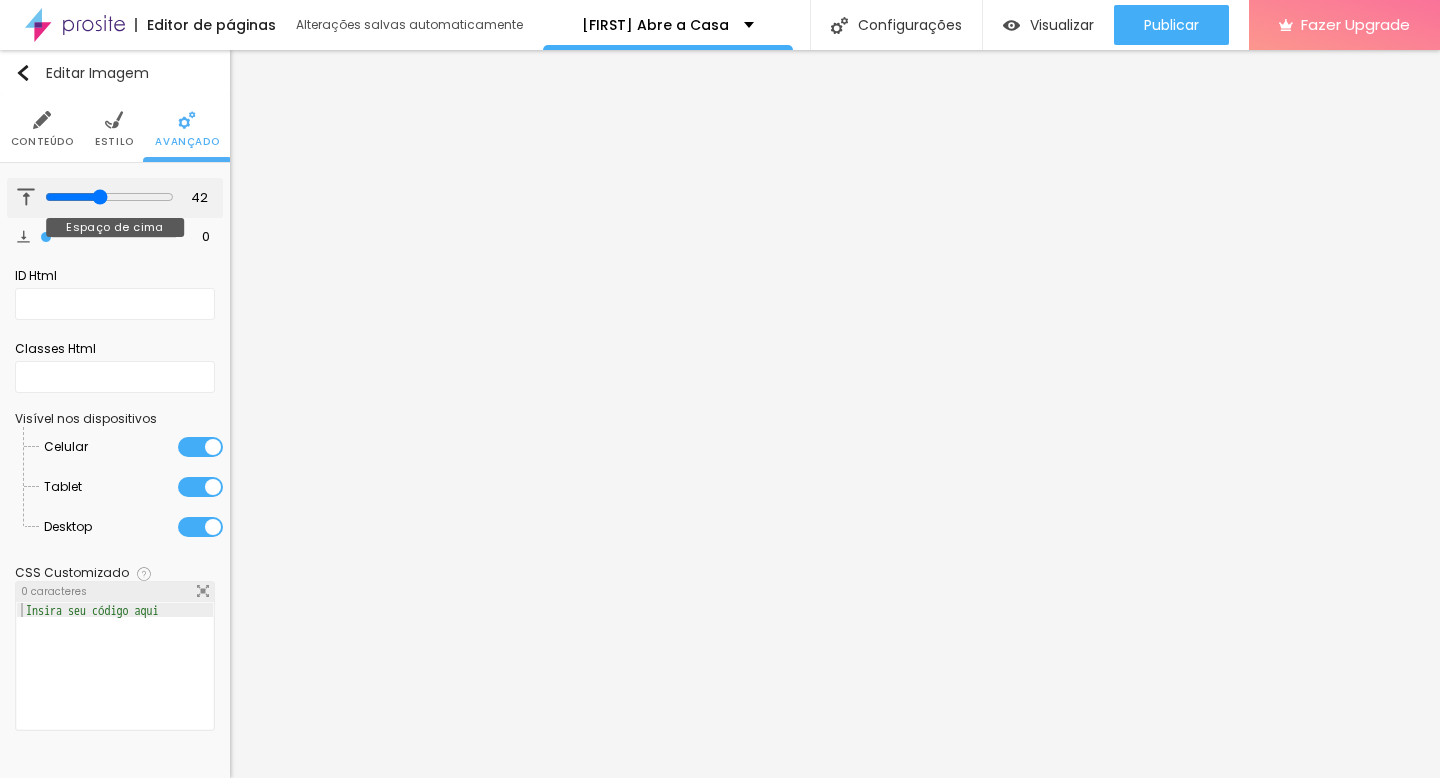 type on "41" 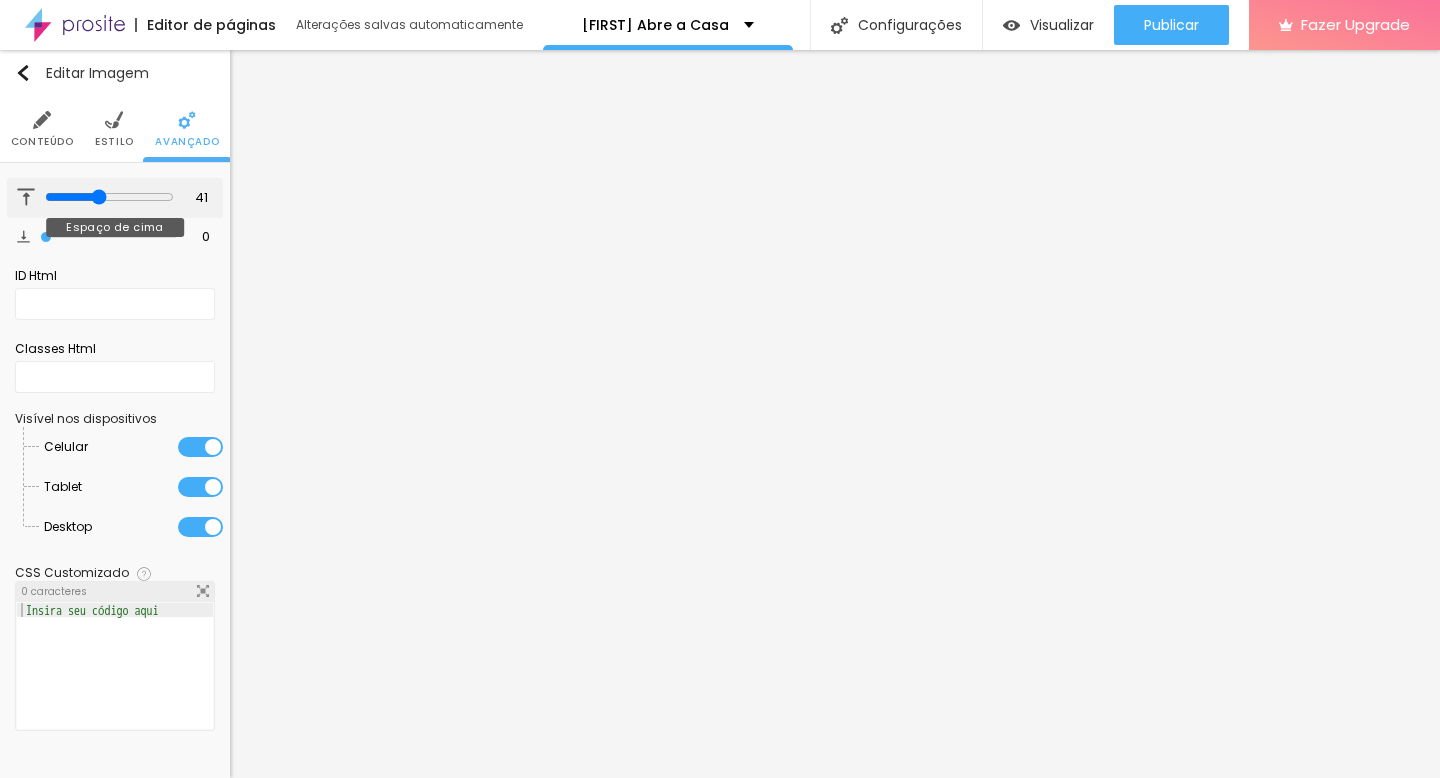 type on "39" 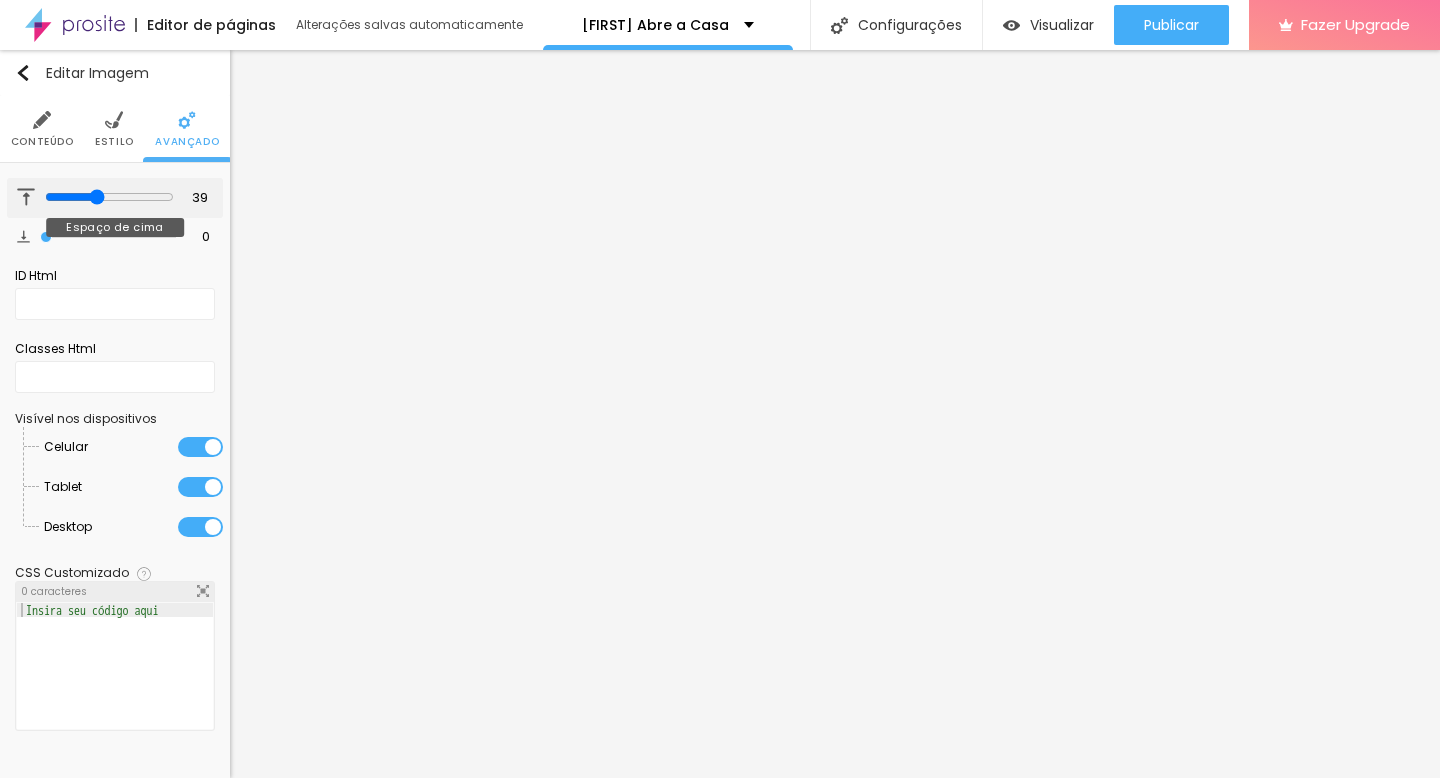 type on "38" 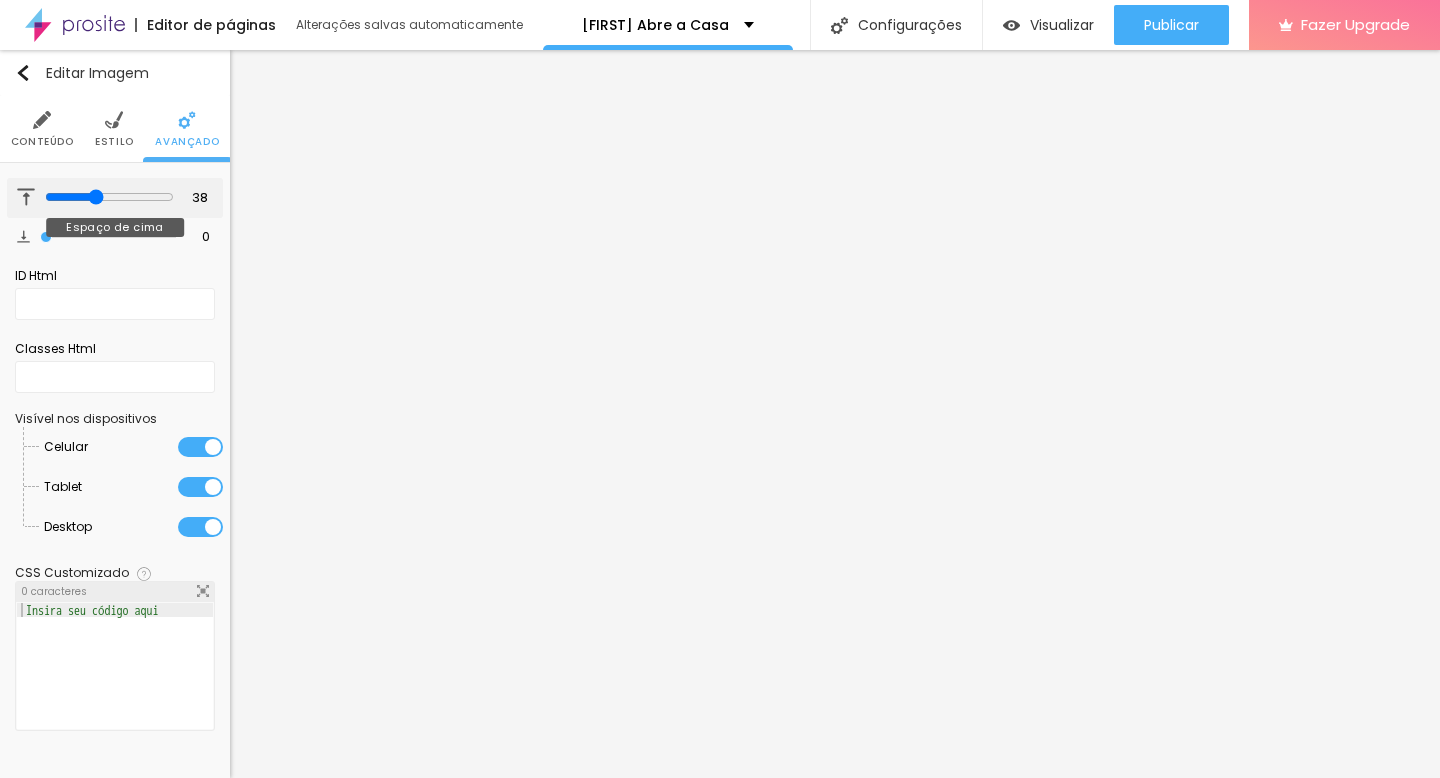 type on "36" 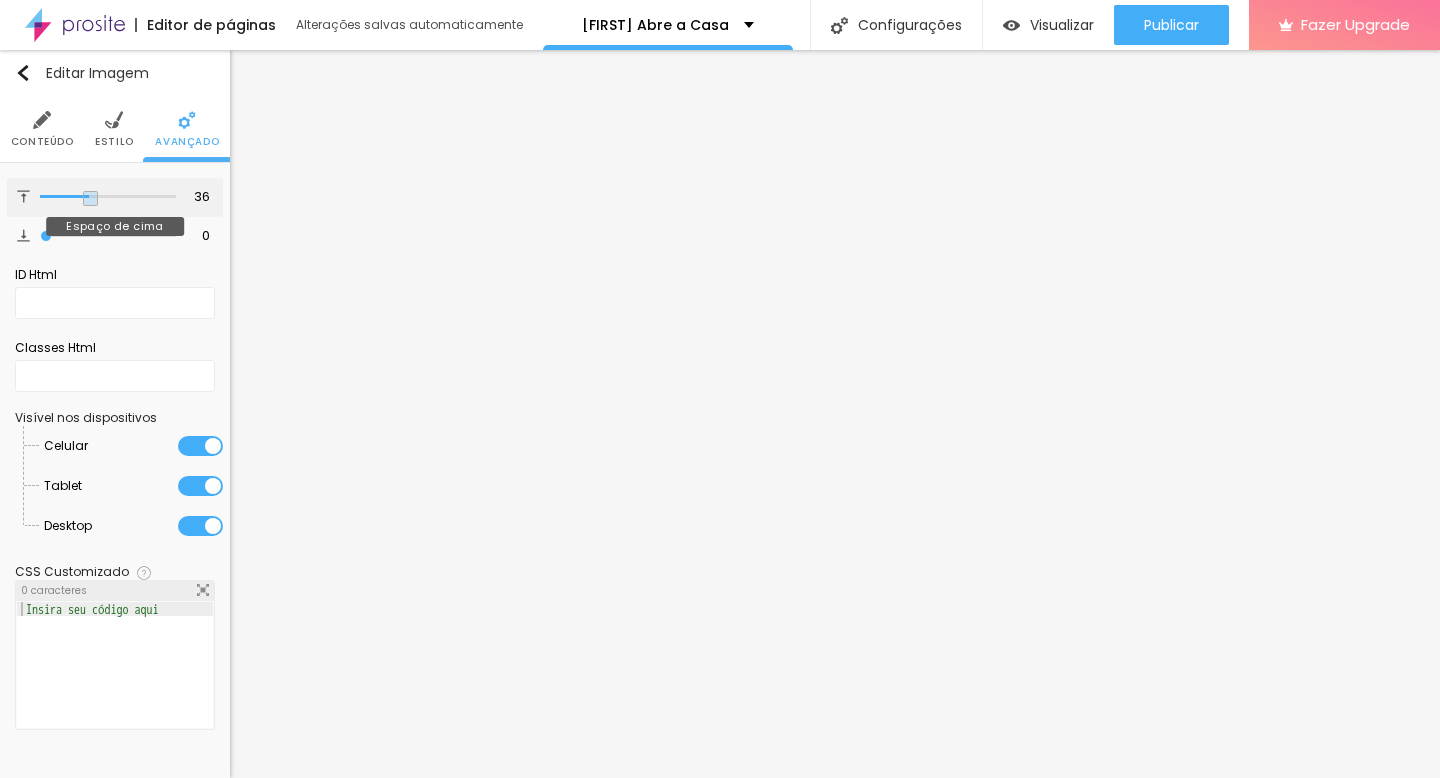 type on "35" 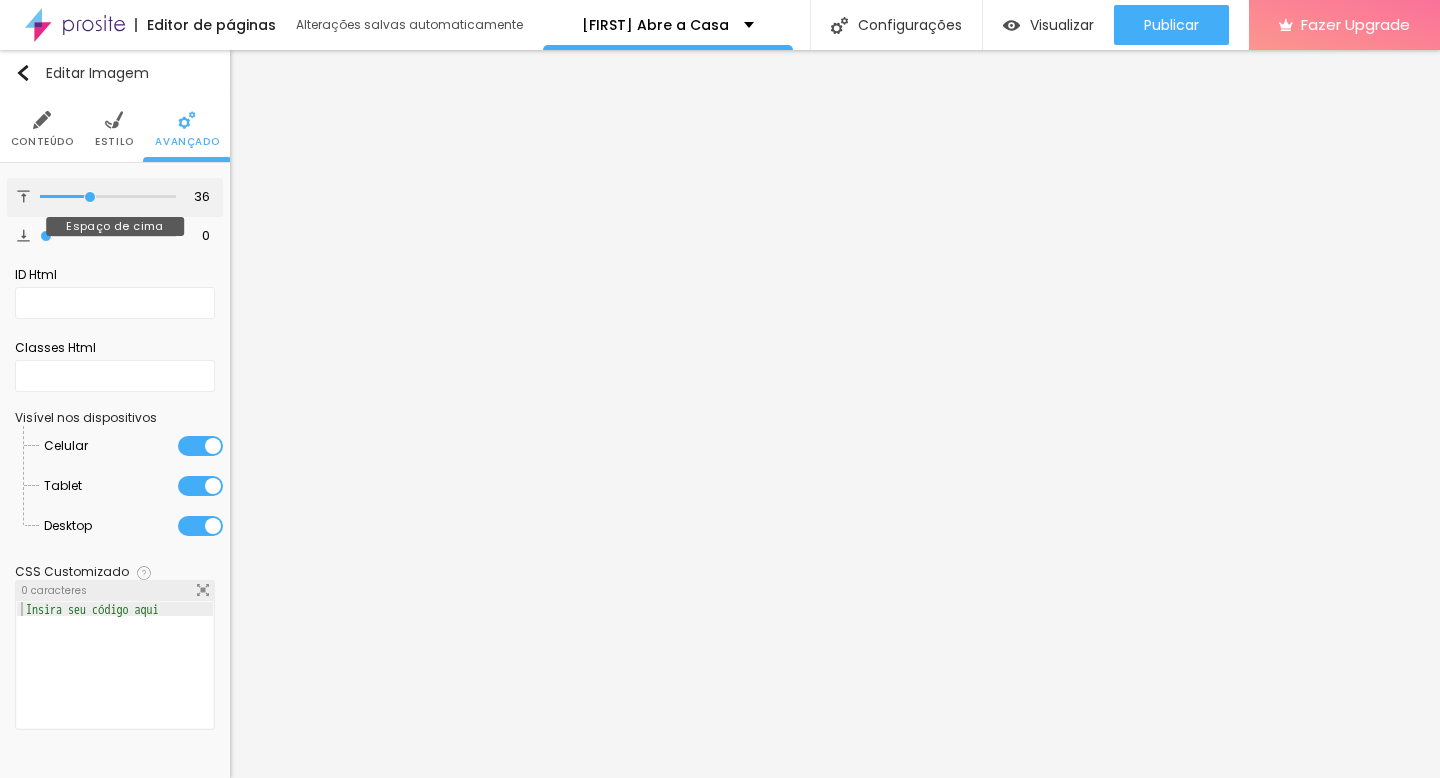 type on "35" 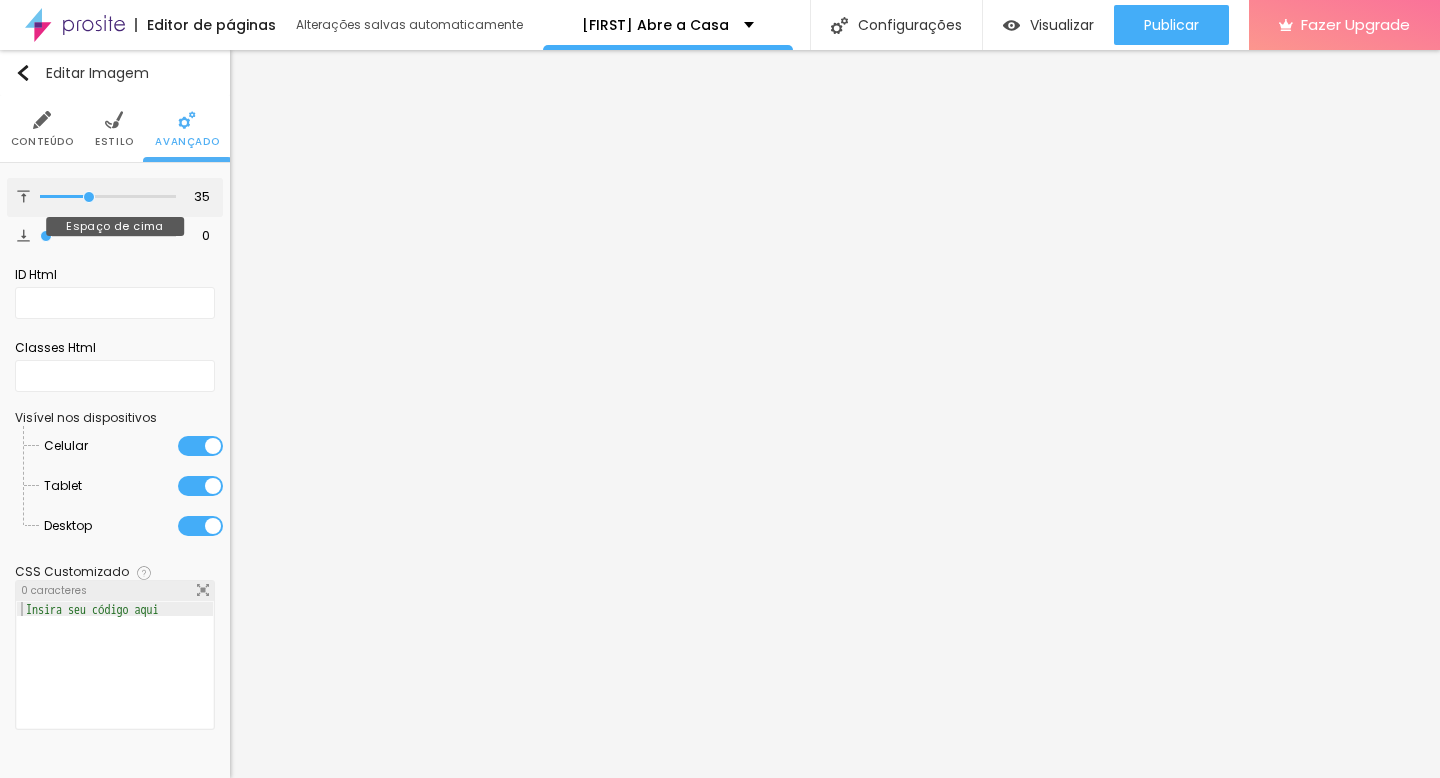 type on "34" 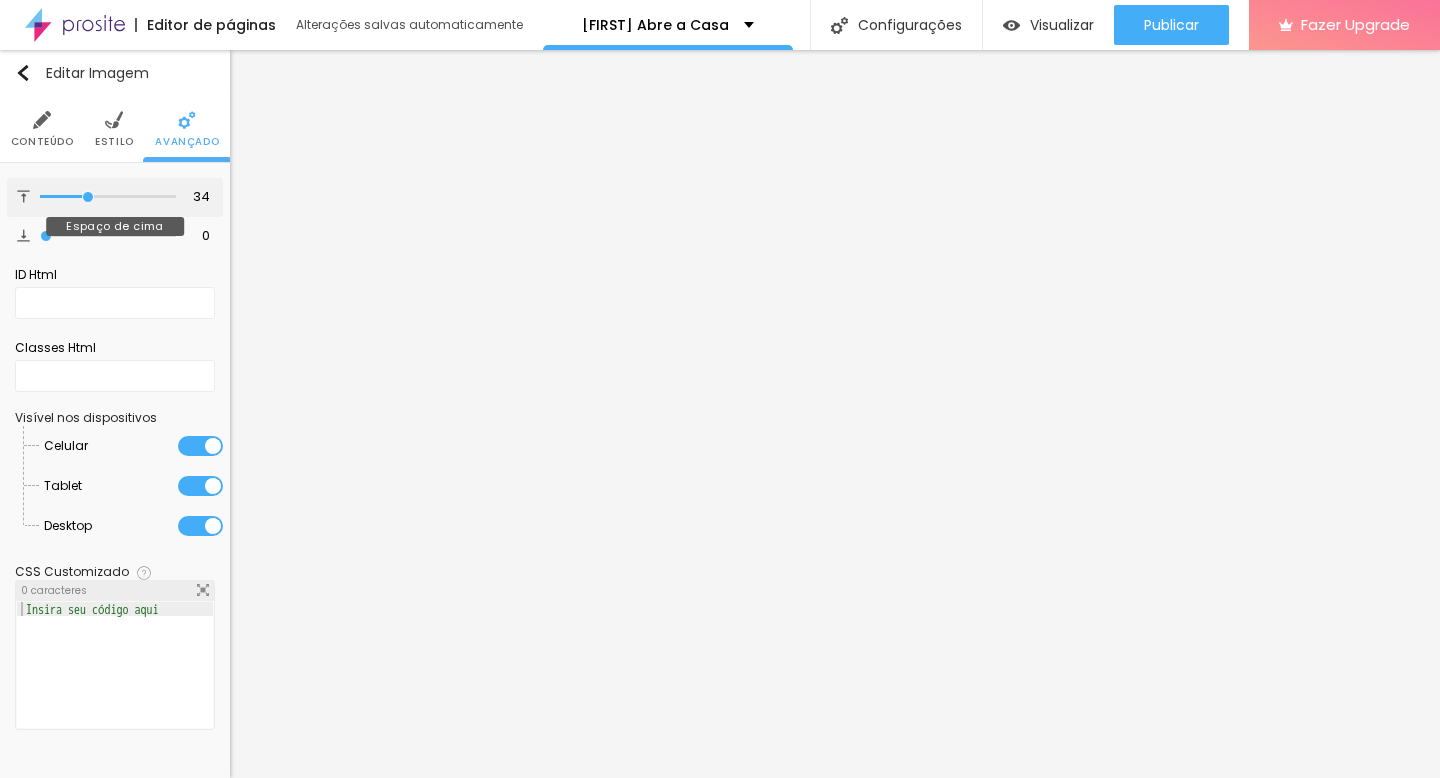 type on "33" 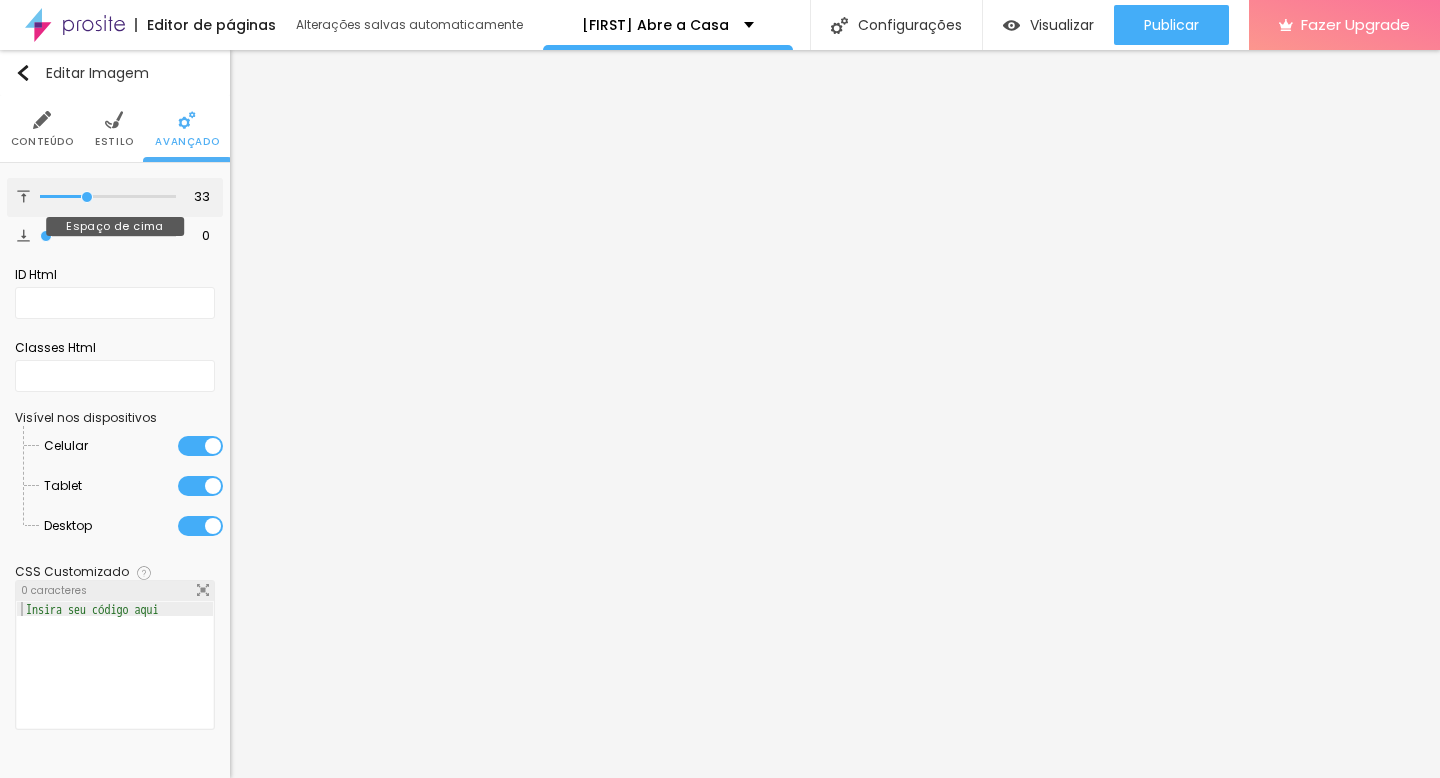 type on "32" 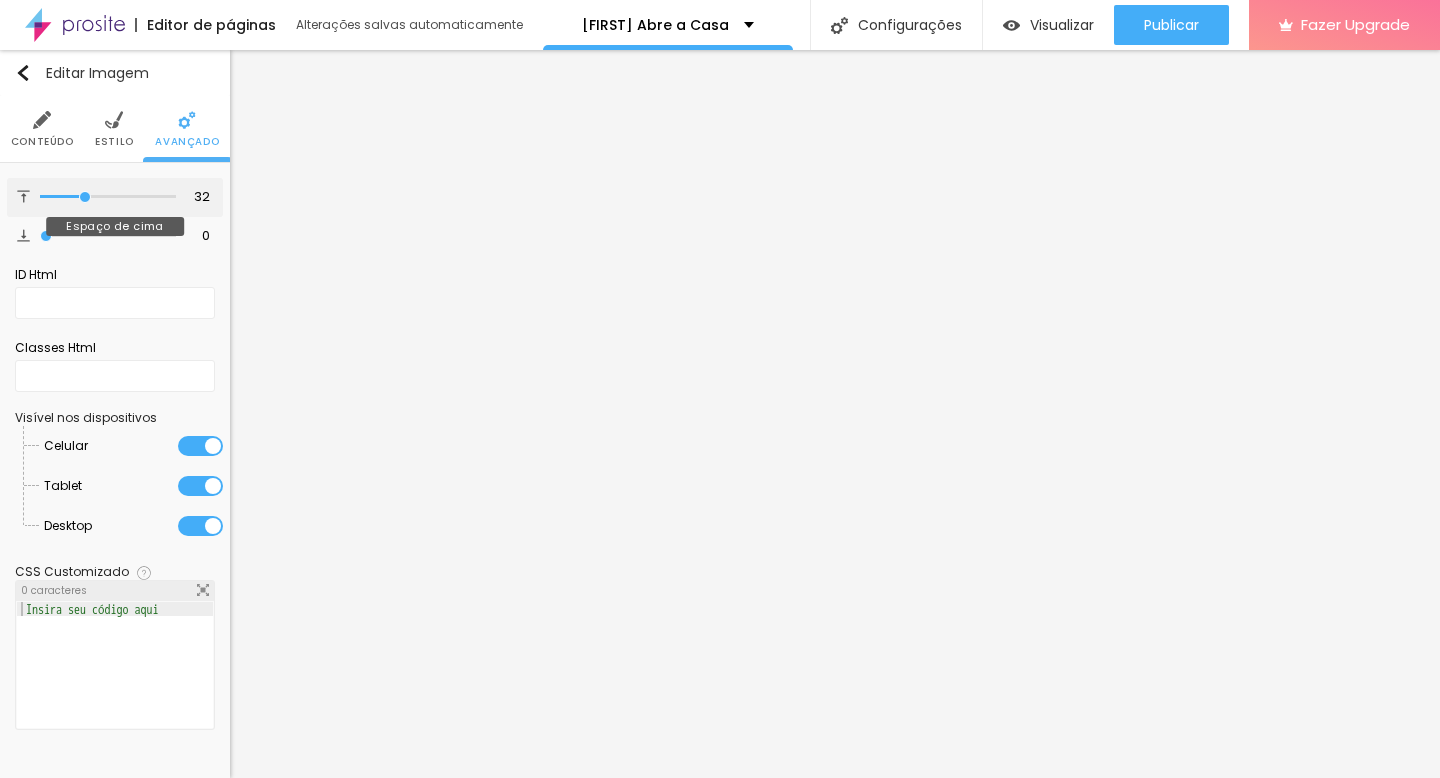 type on "31" 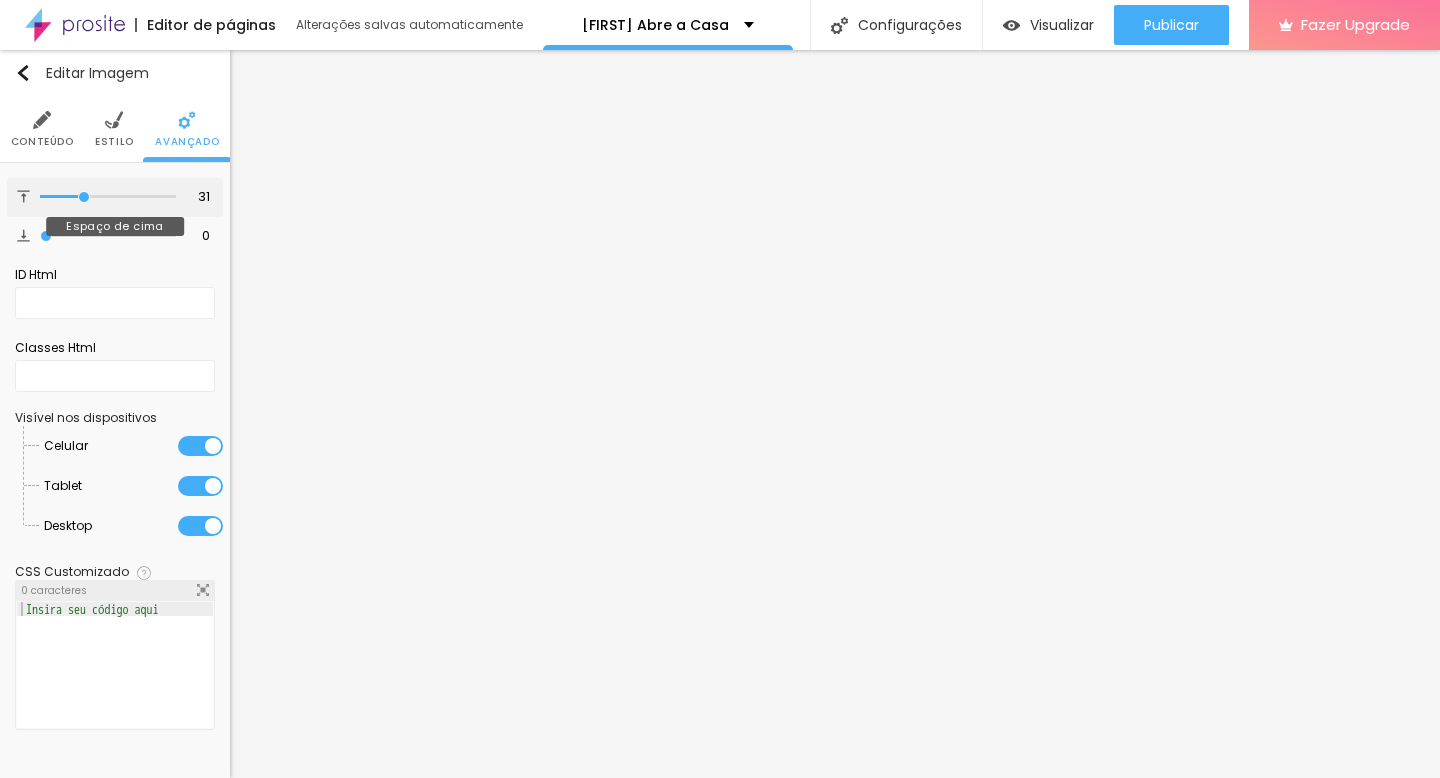 type on "29" 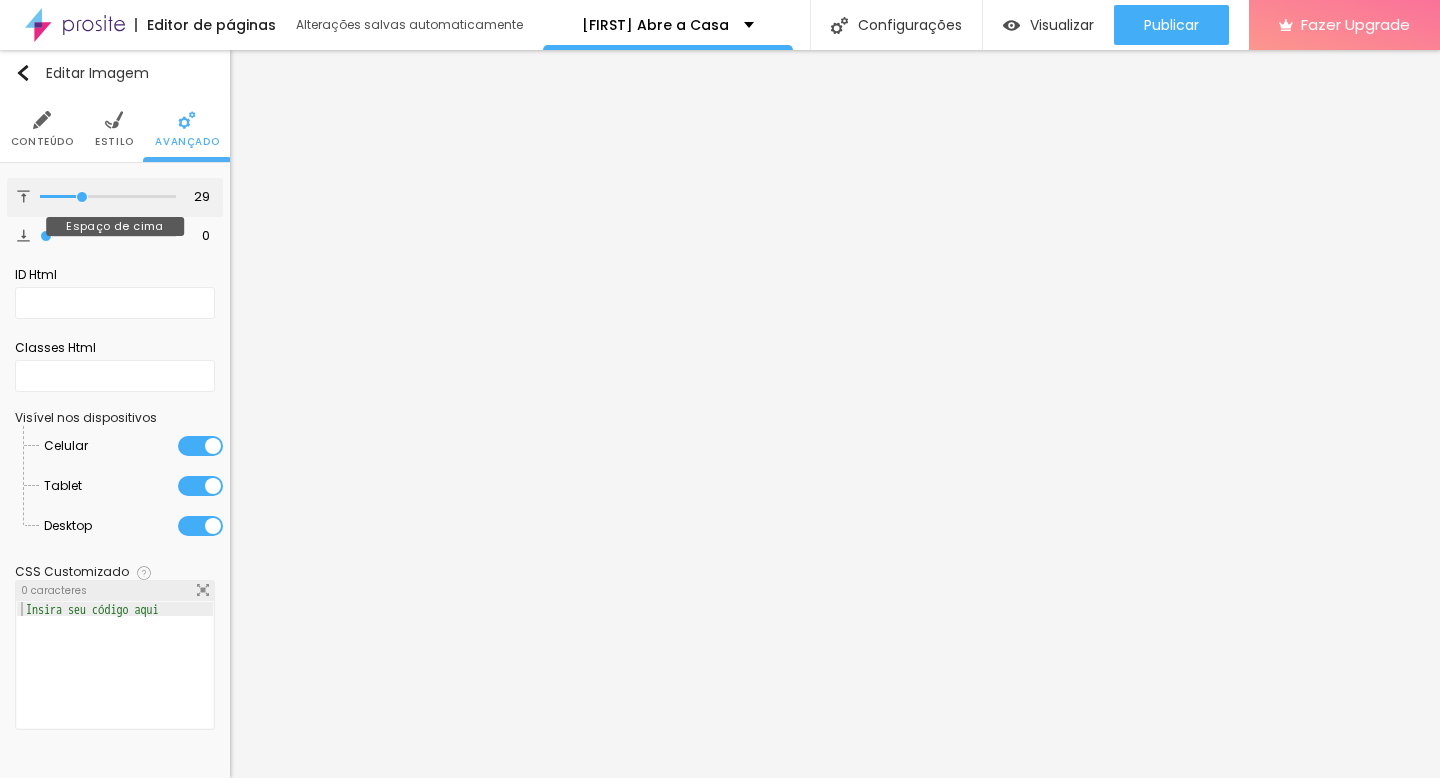 type on "28" 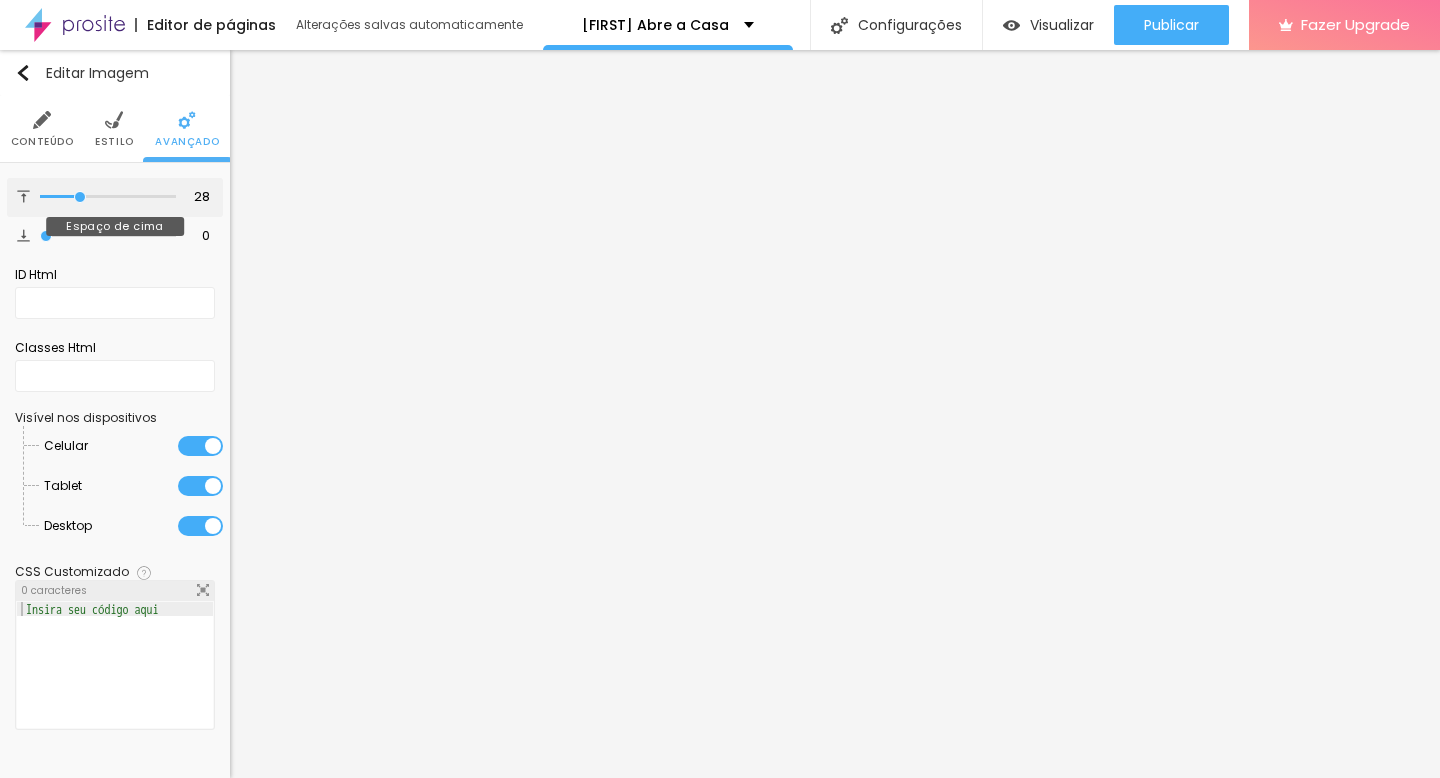 type on "27" 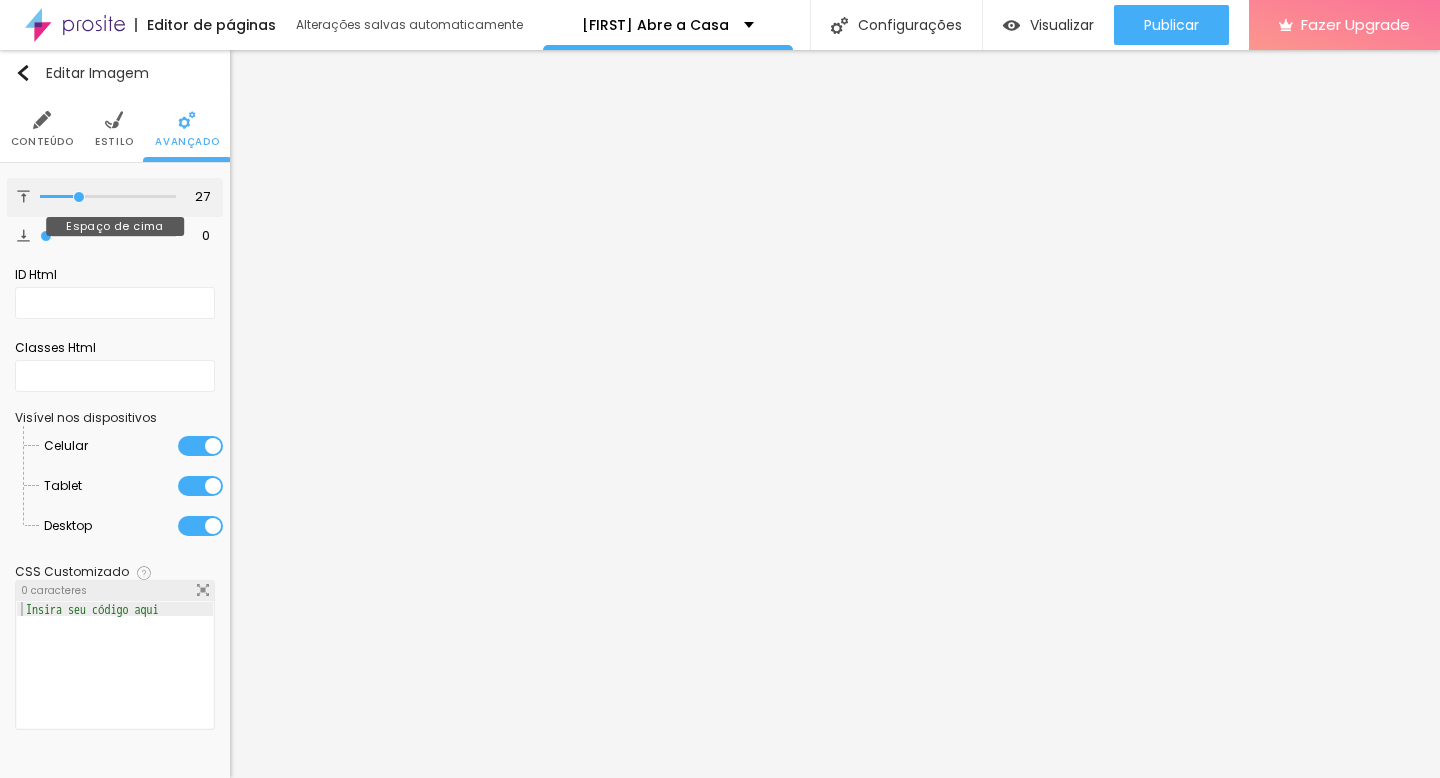 type on "25" 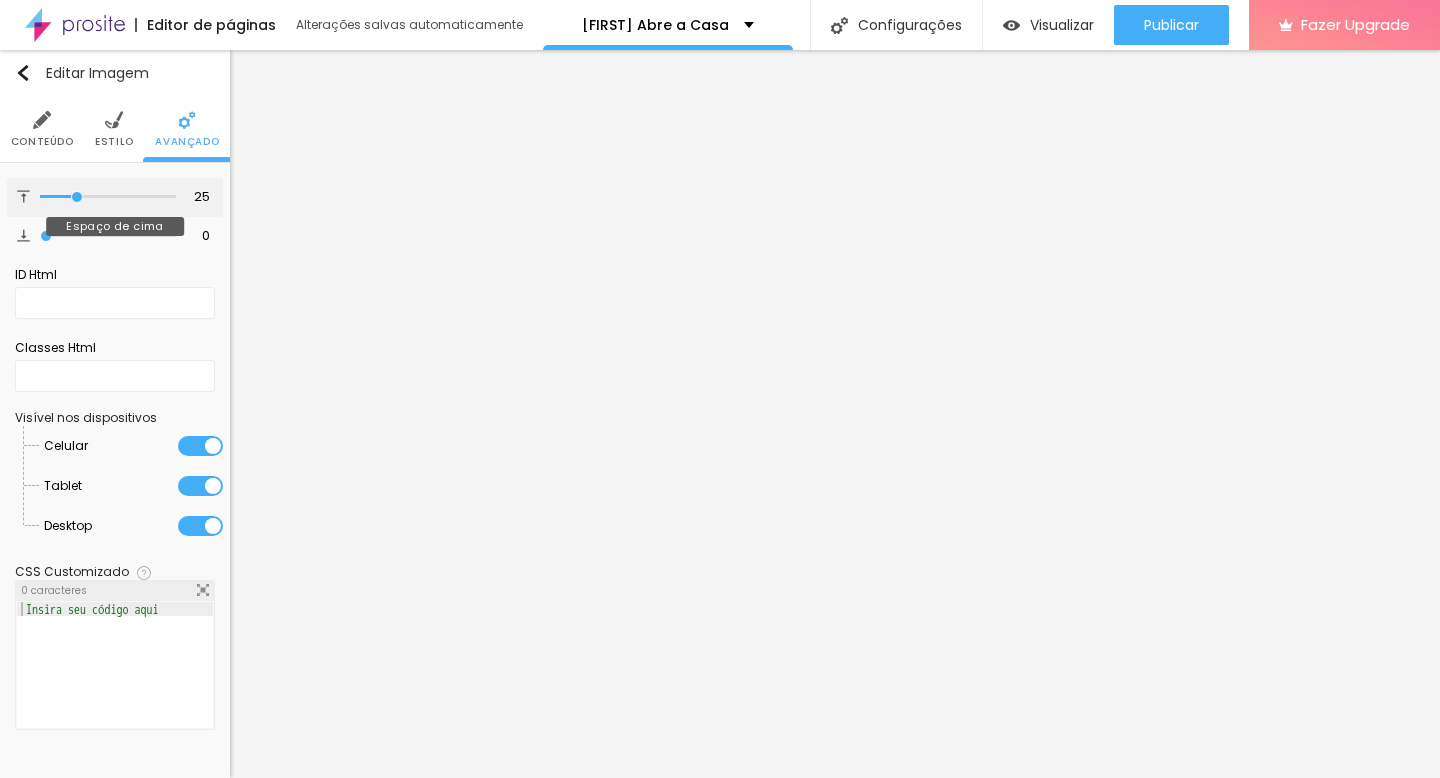 type on "24" 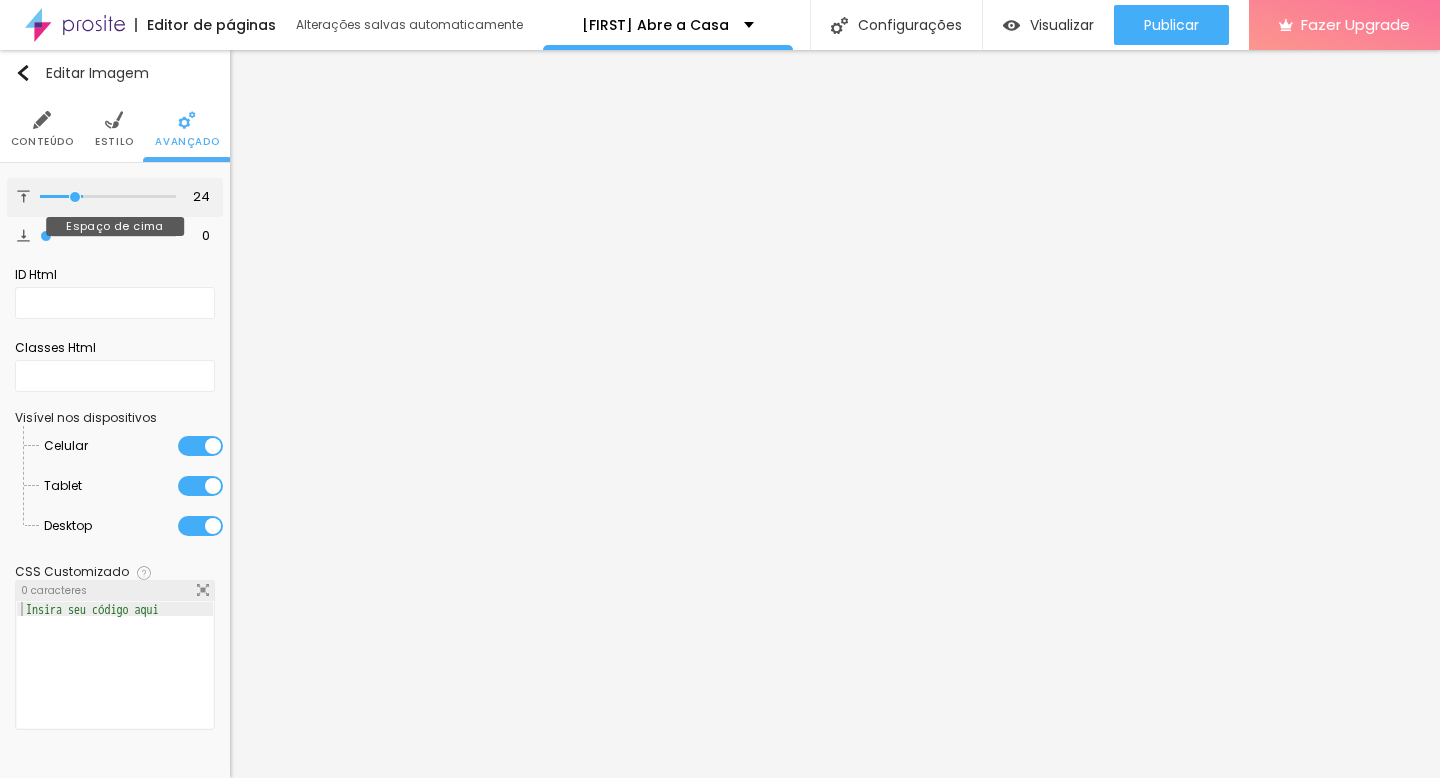 type on "23" 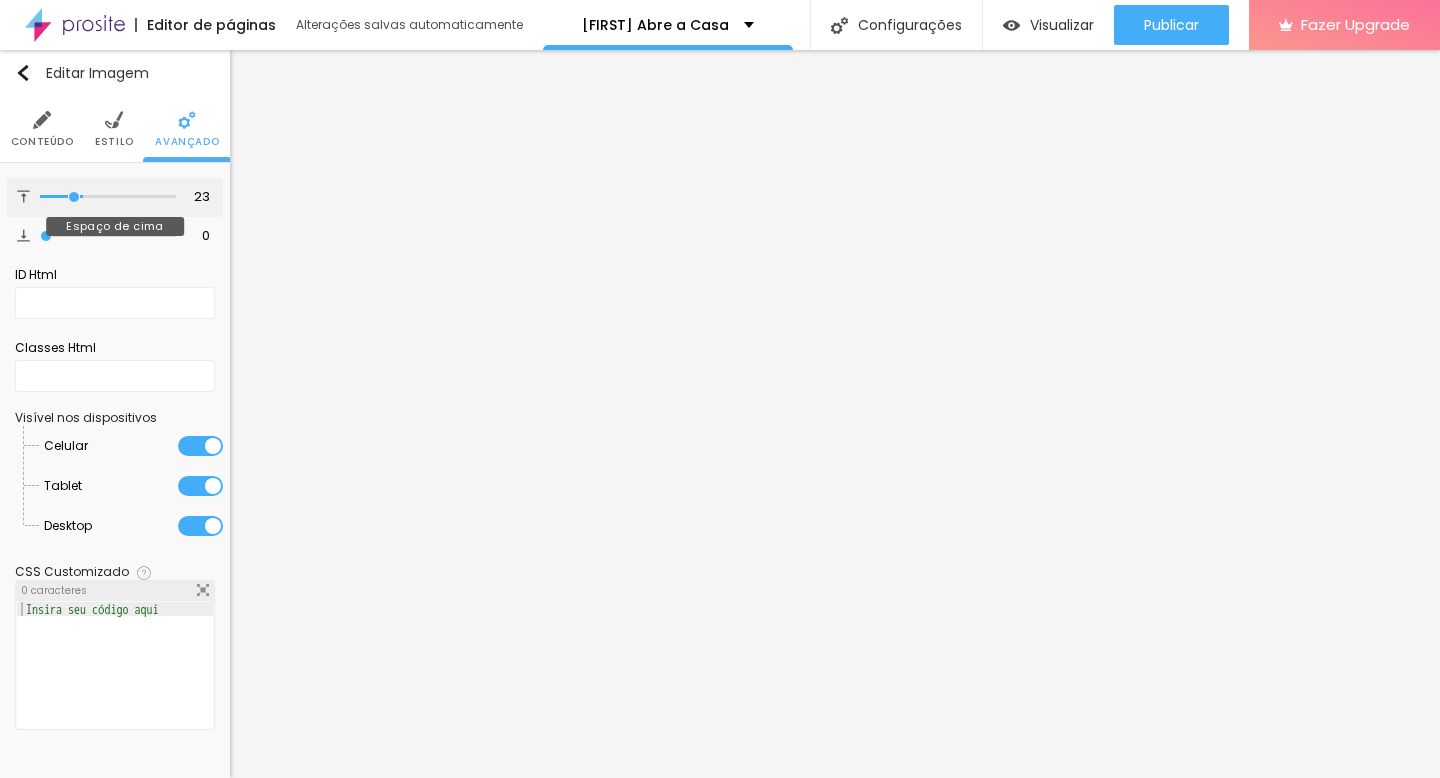 type on "22" 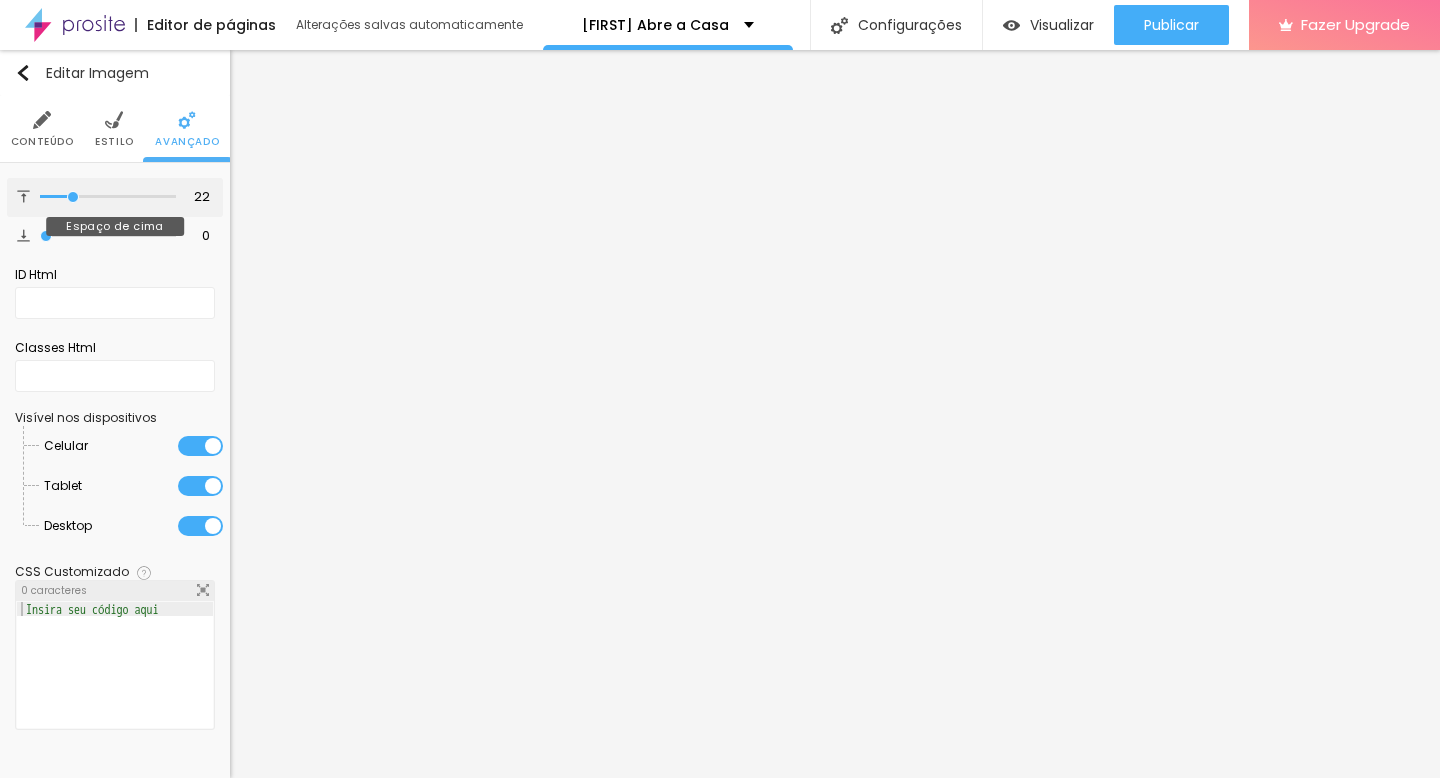 type on "20" 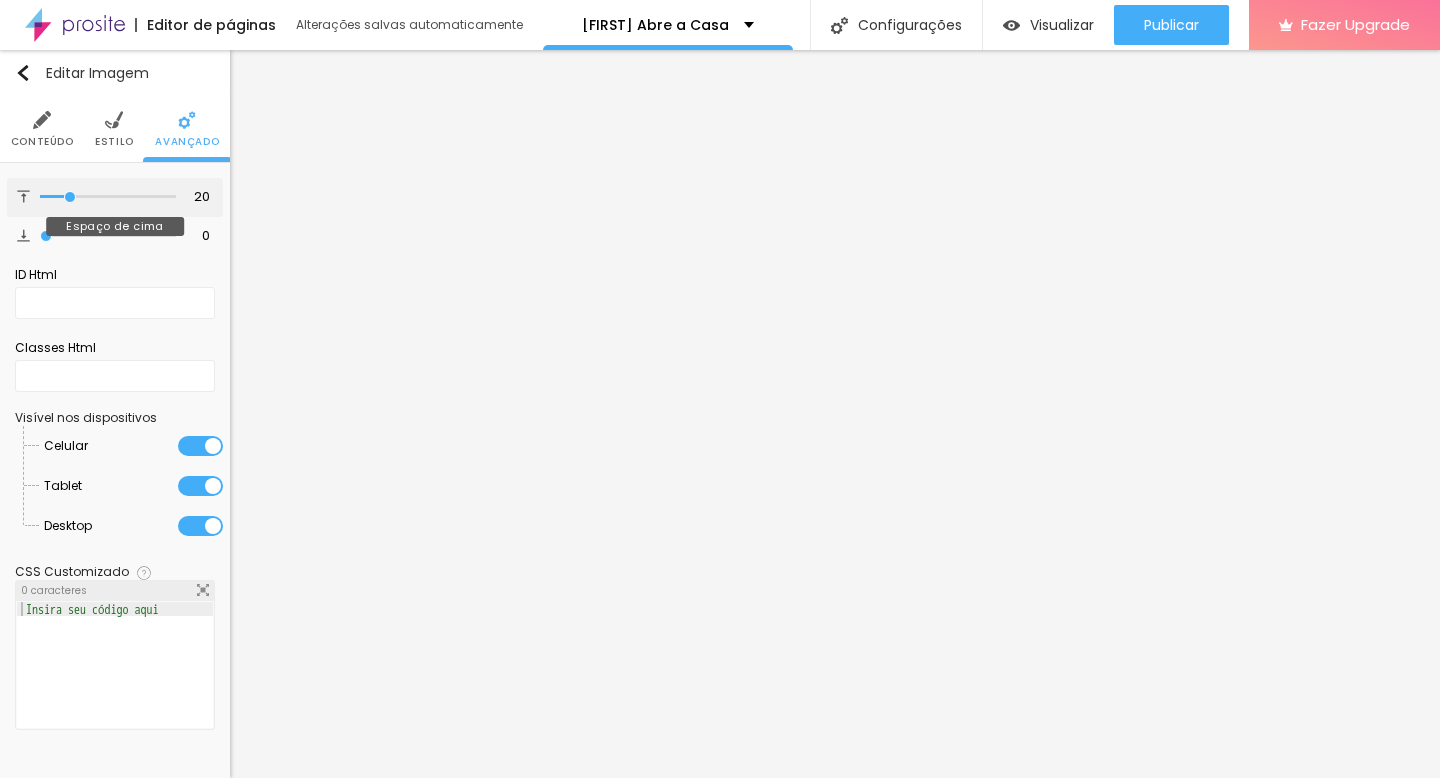type on "19" 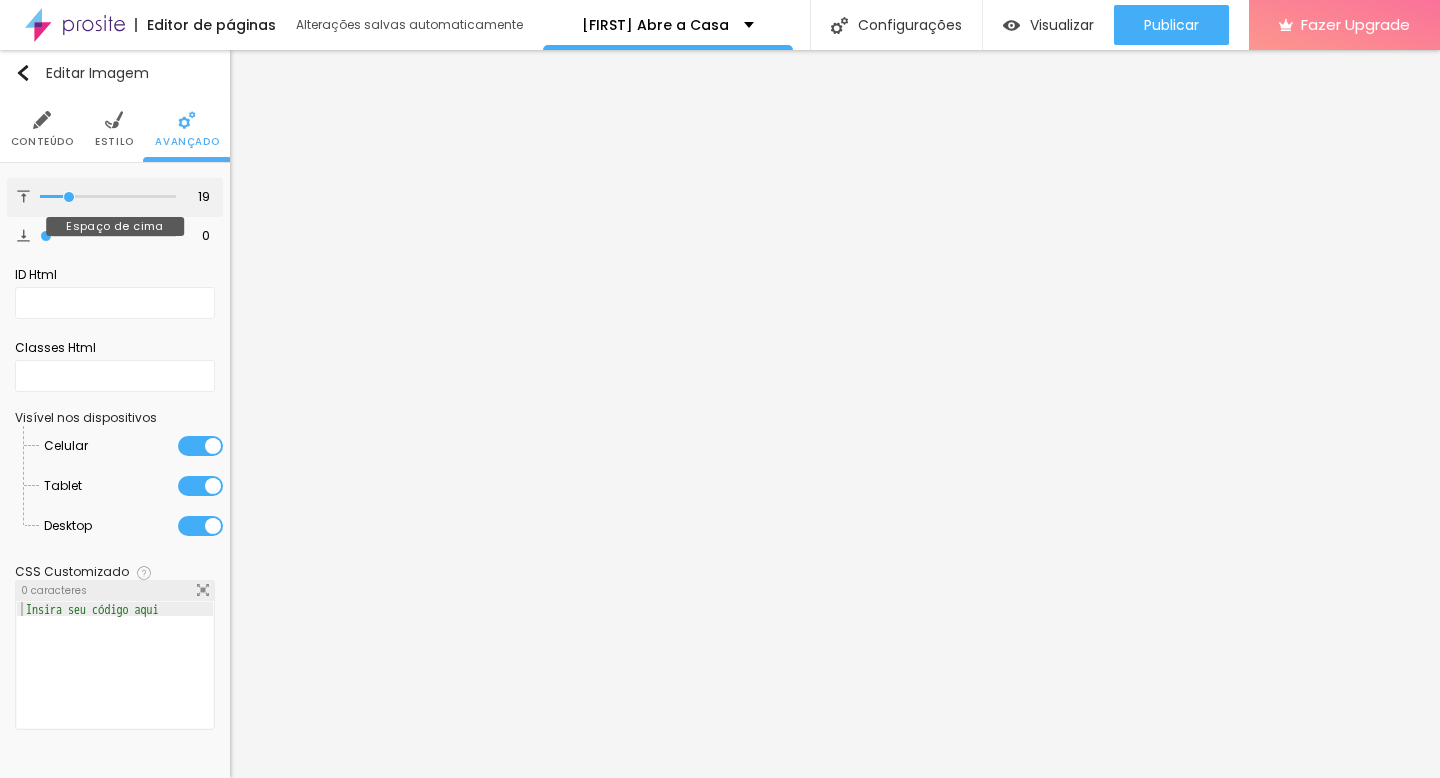 type on "18" 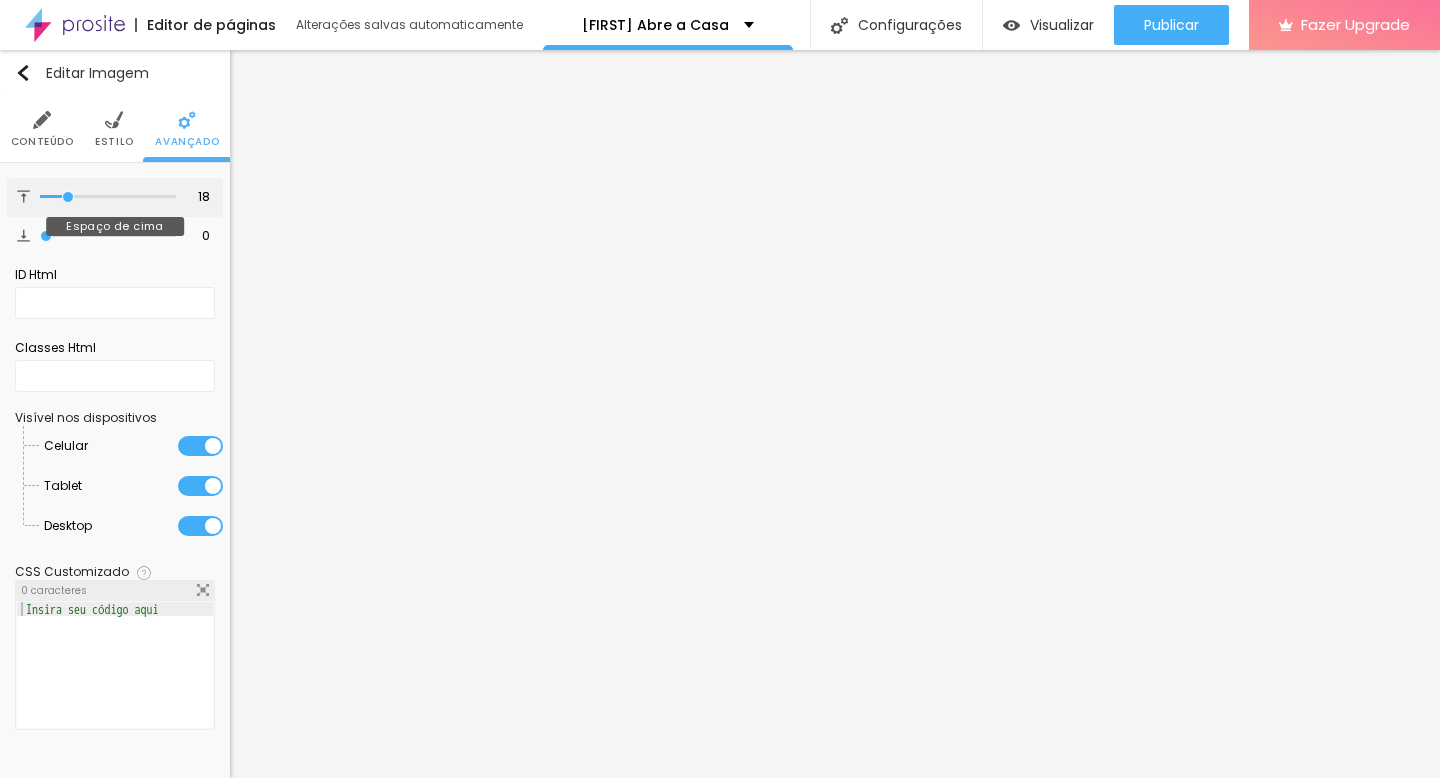 type on "17" 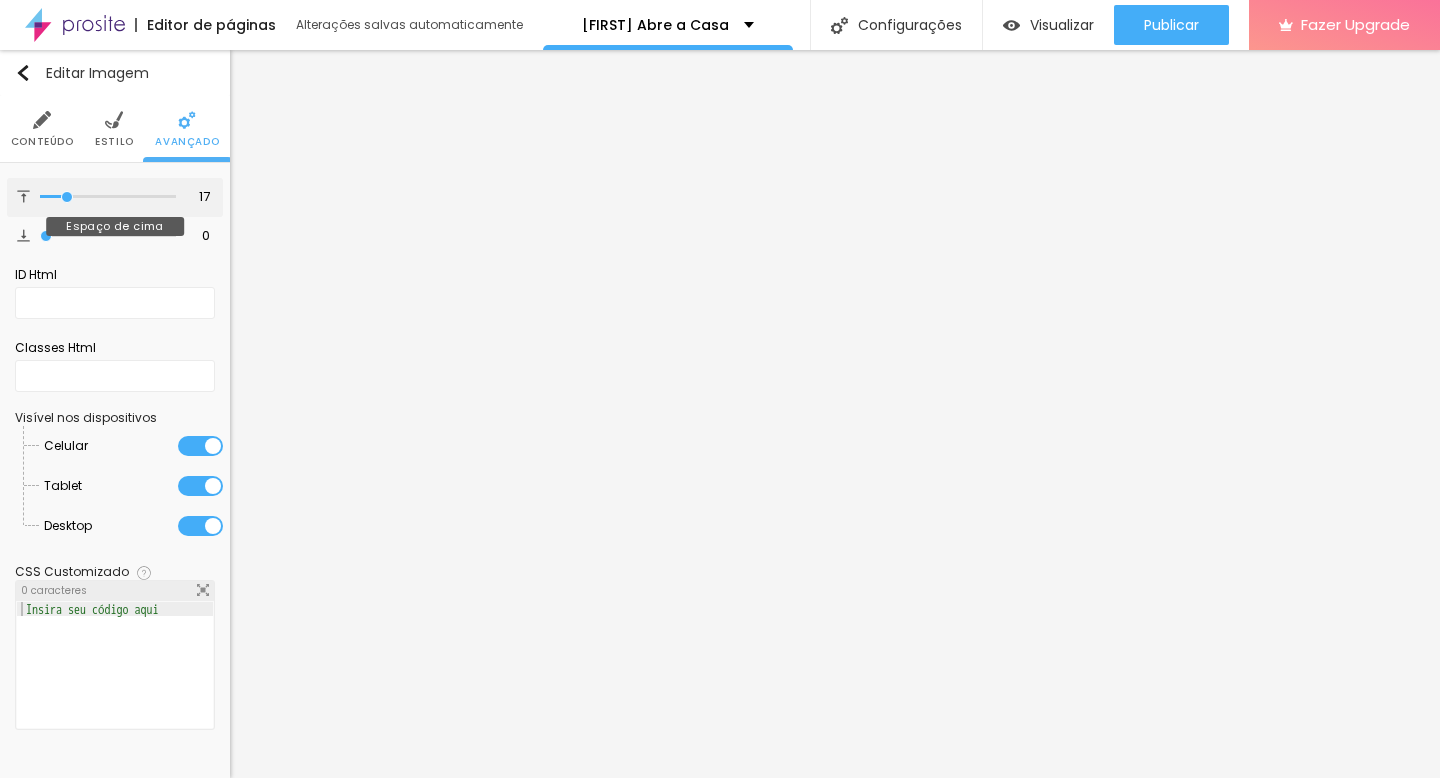 type on "16" 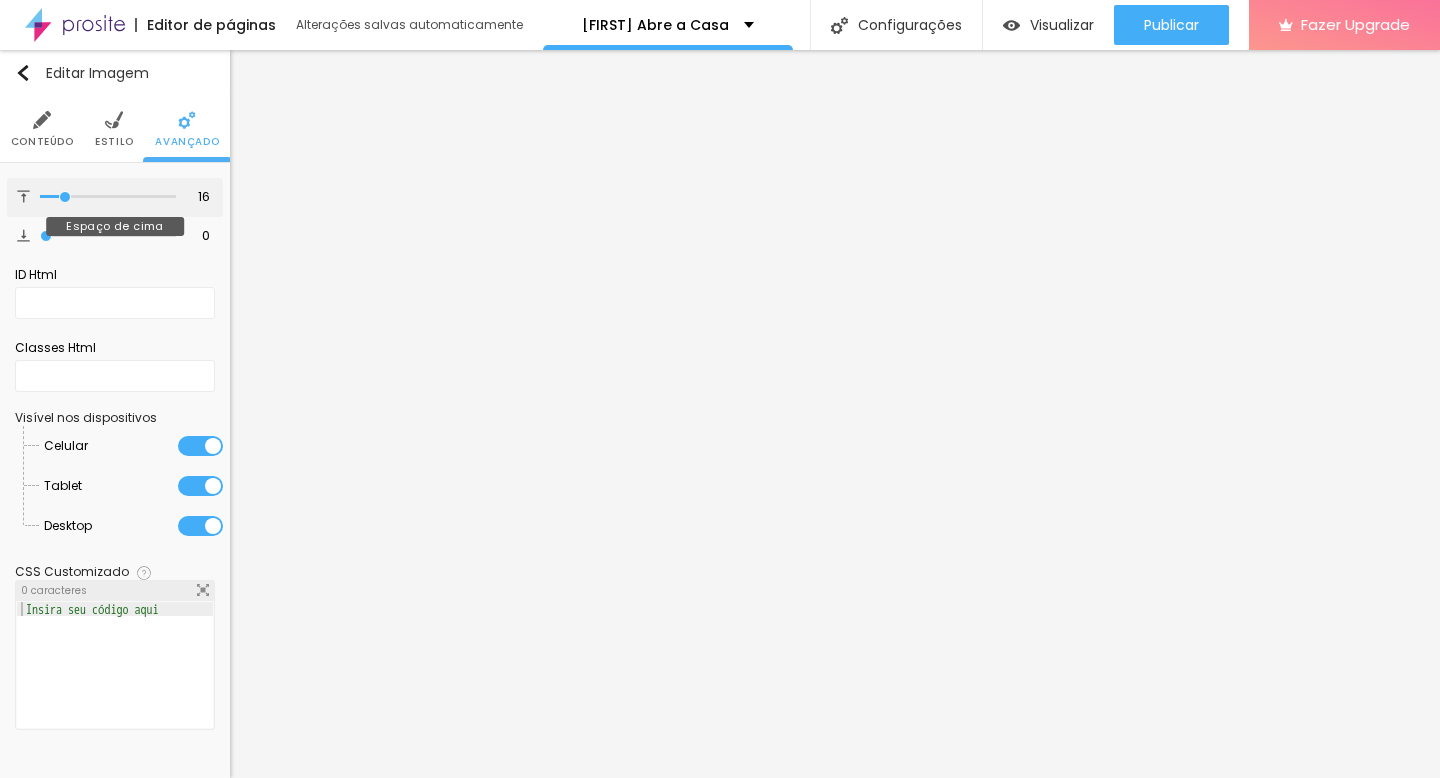 type on "15" 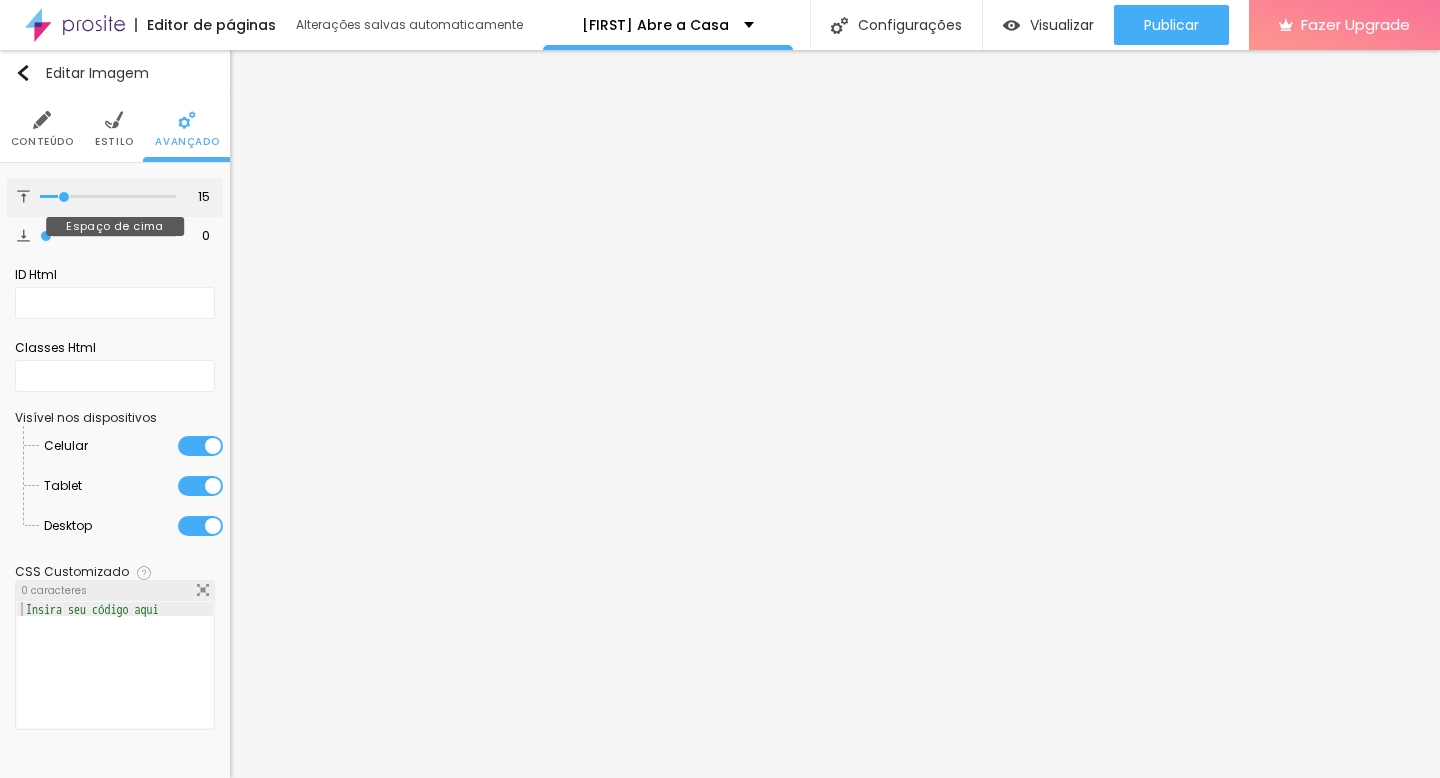 type on "14" 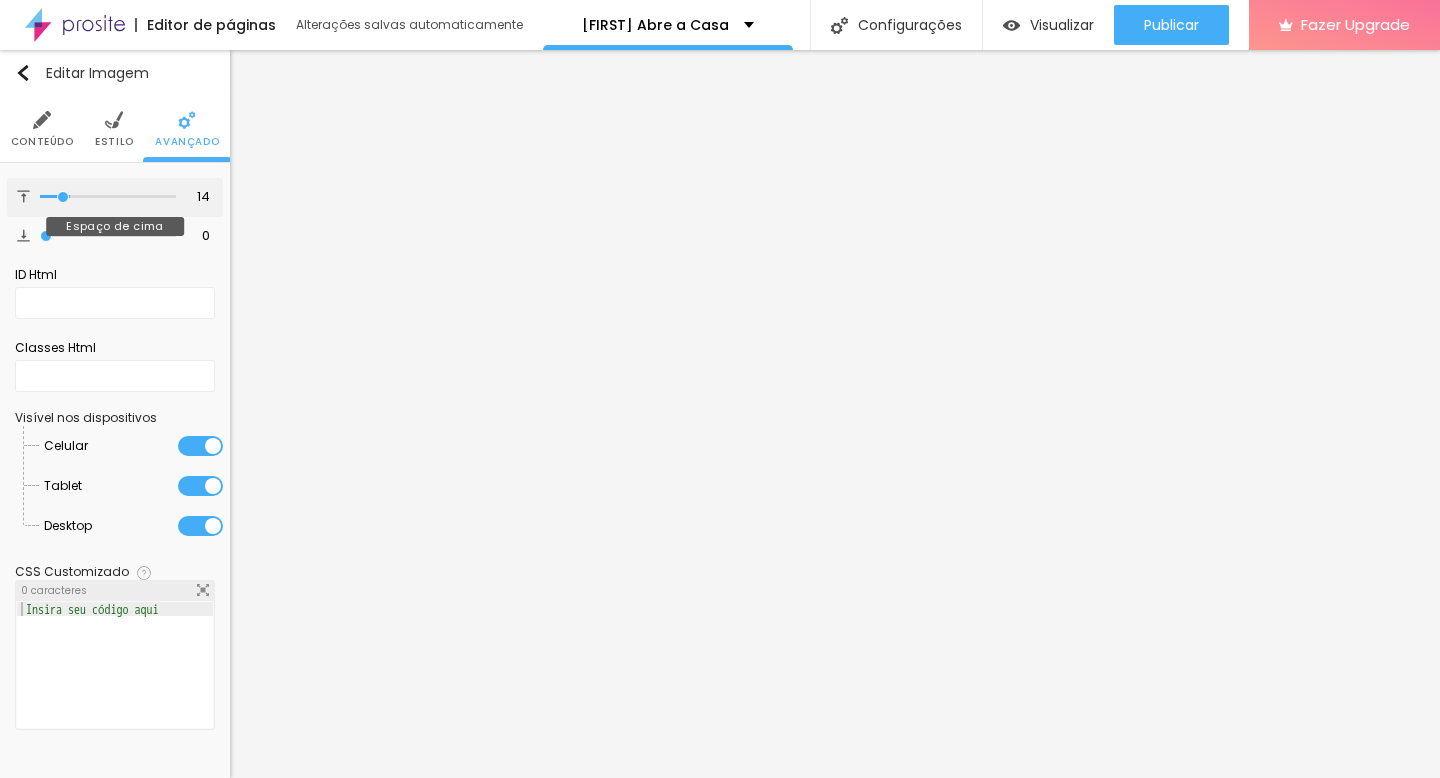 type on "13" 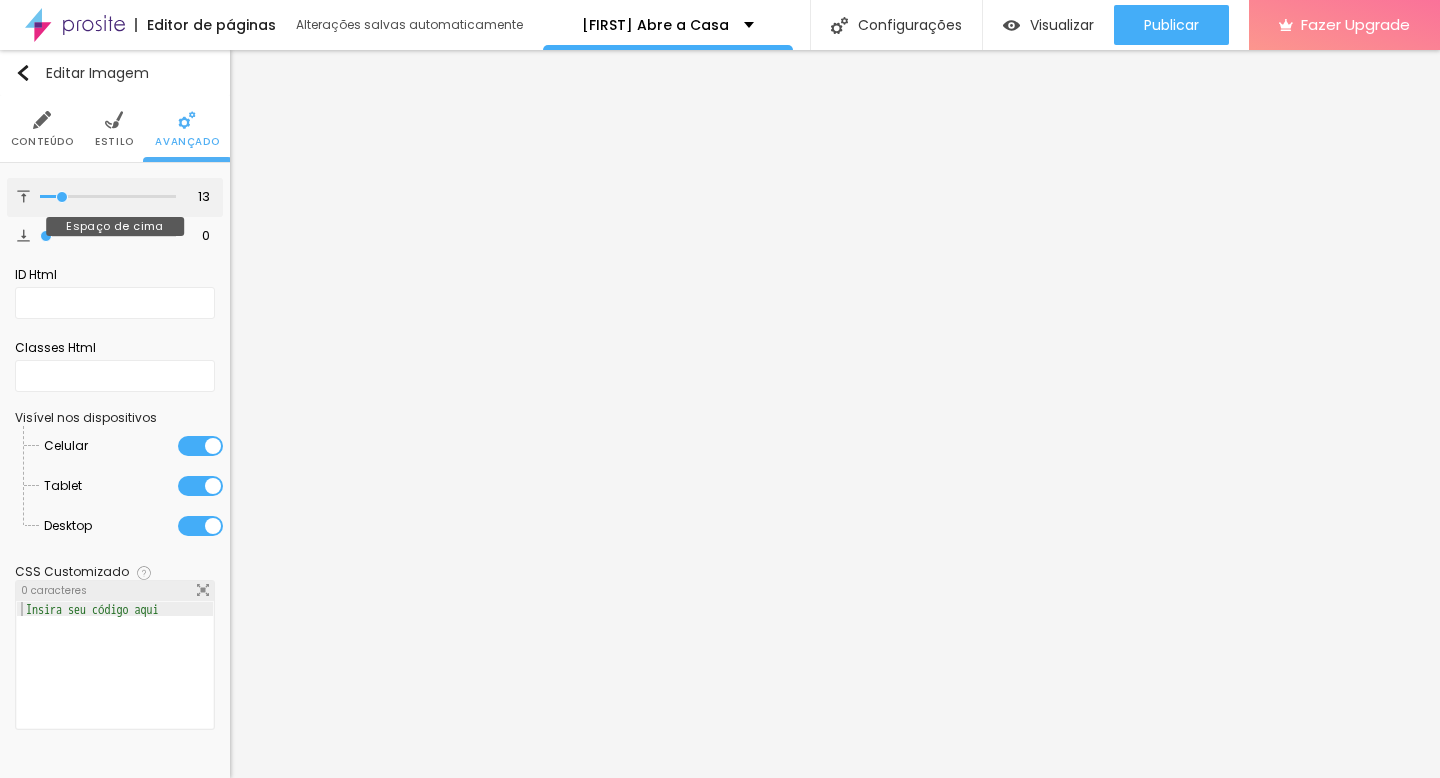 type on "12" 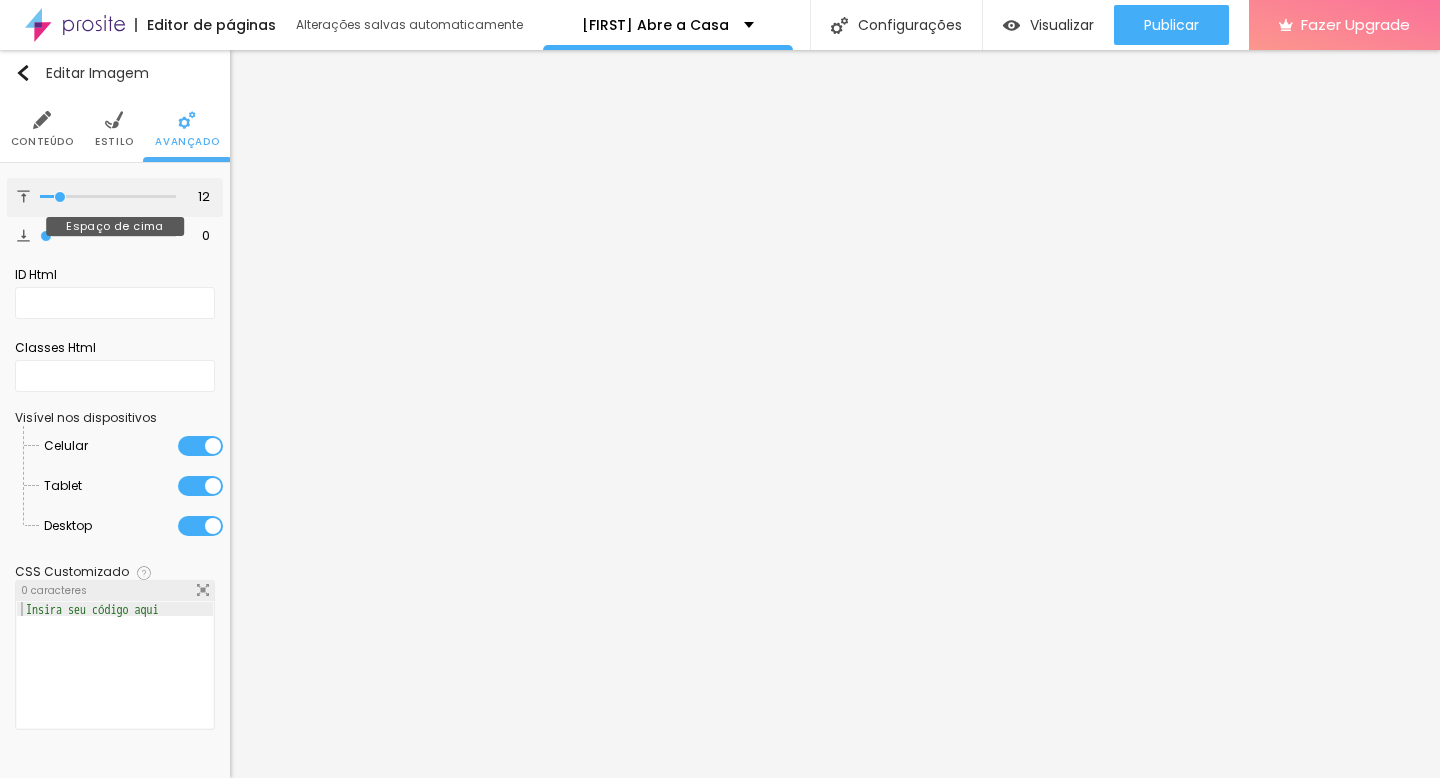 type on "11" 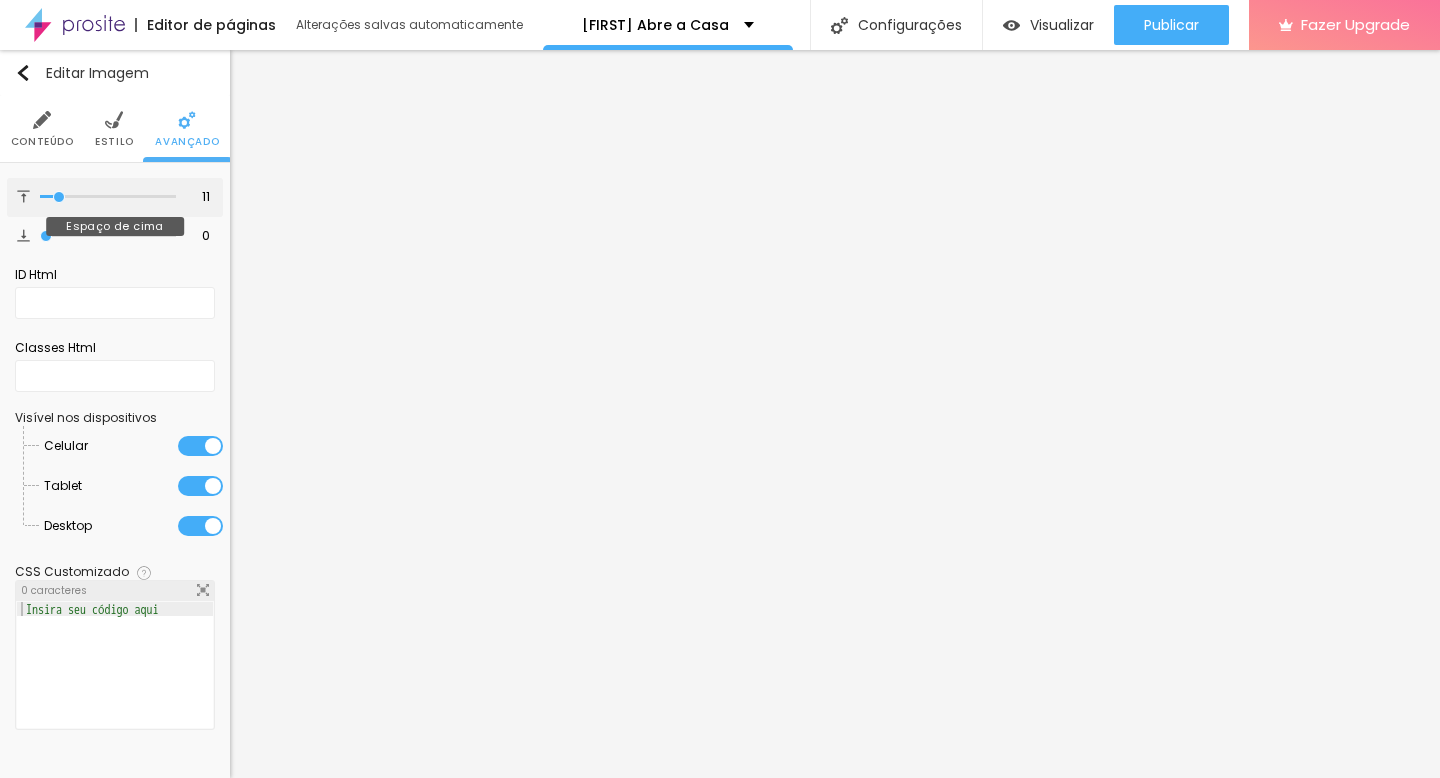 type on "10" 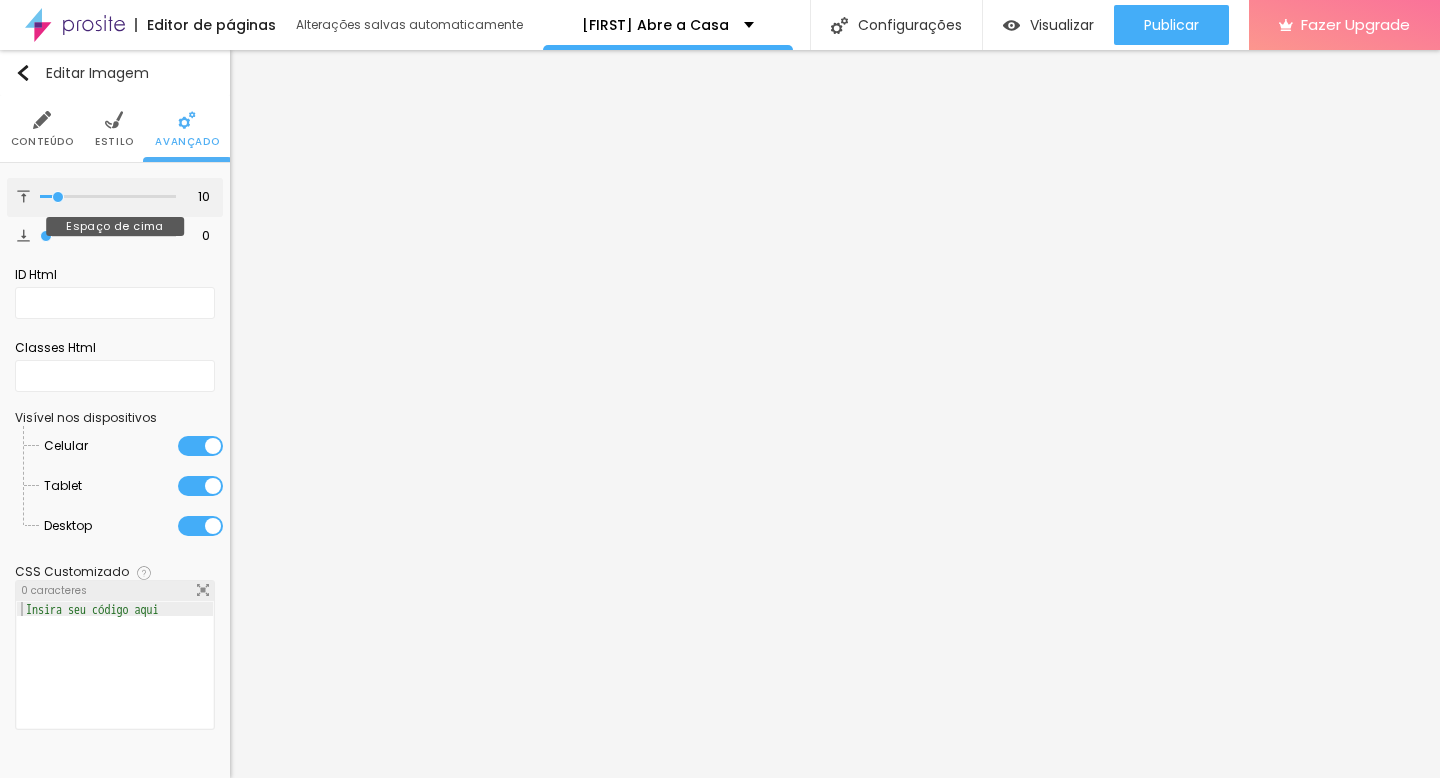 type on "9" 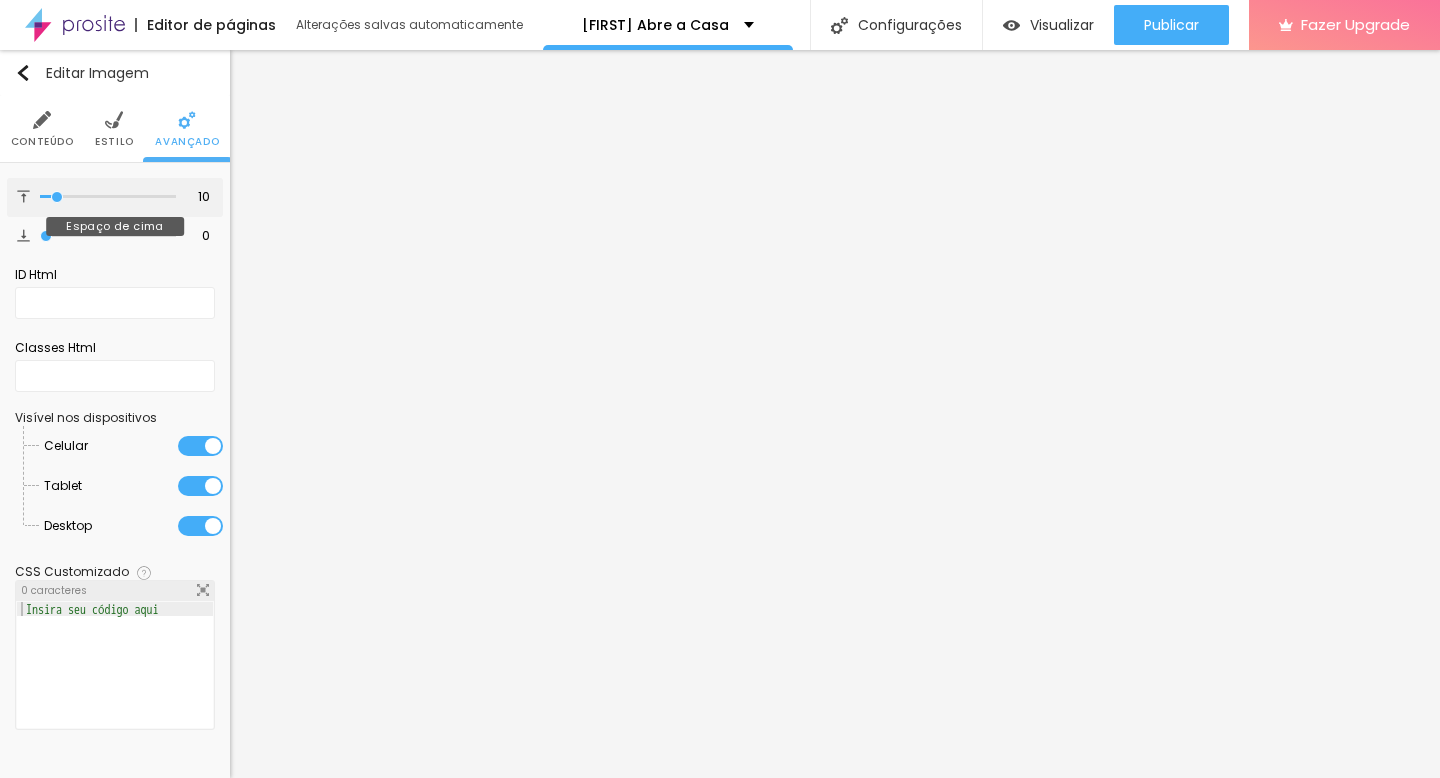 type on "9" 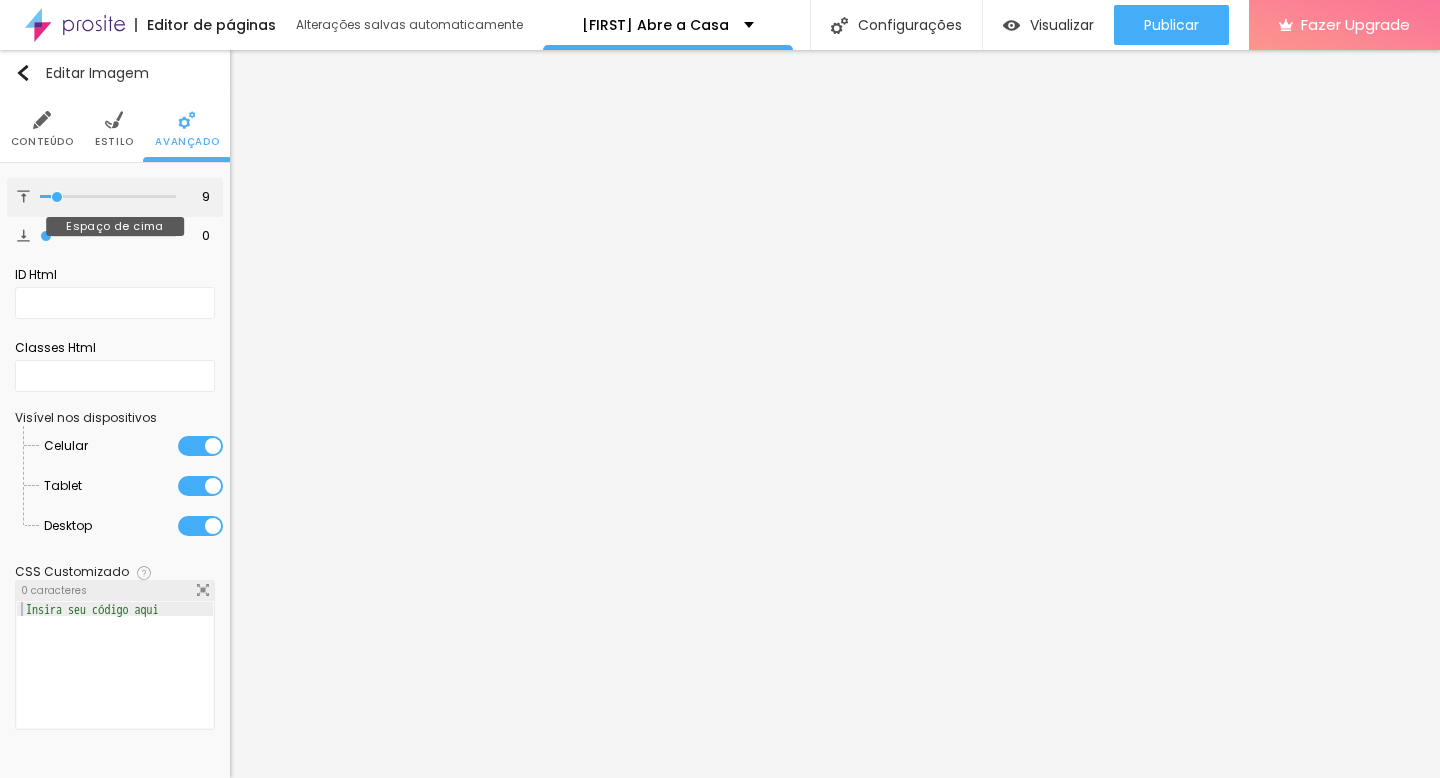 drag, startPoint x: 98, startPoint y: 195, endPoint x: 58, endPoint y: 189, distance: 40.4475 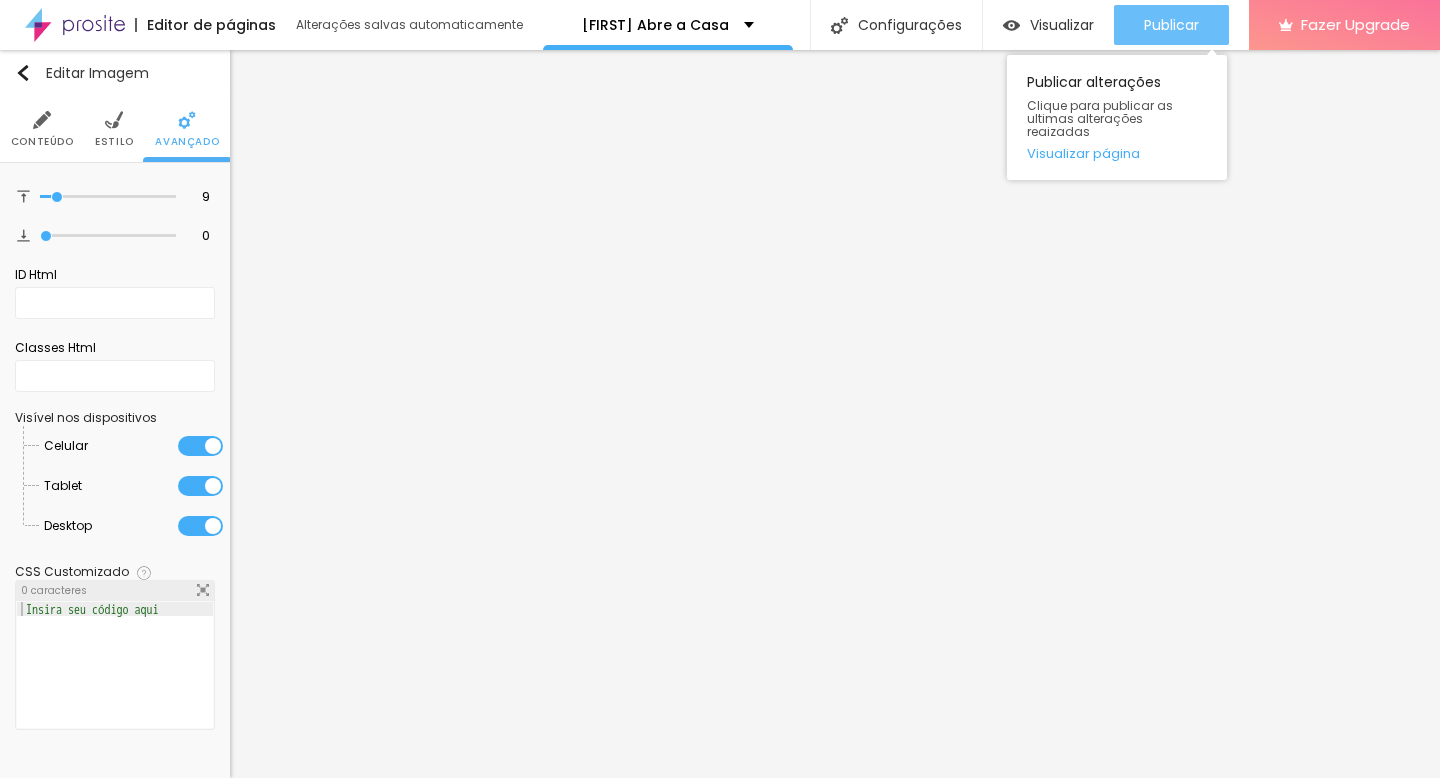 click on "Publicar" at bounding box center [1171, 25] 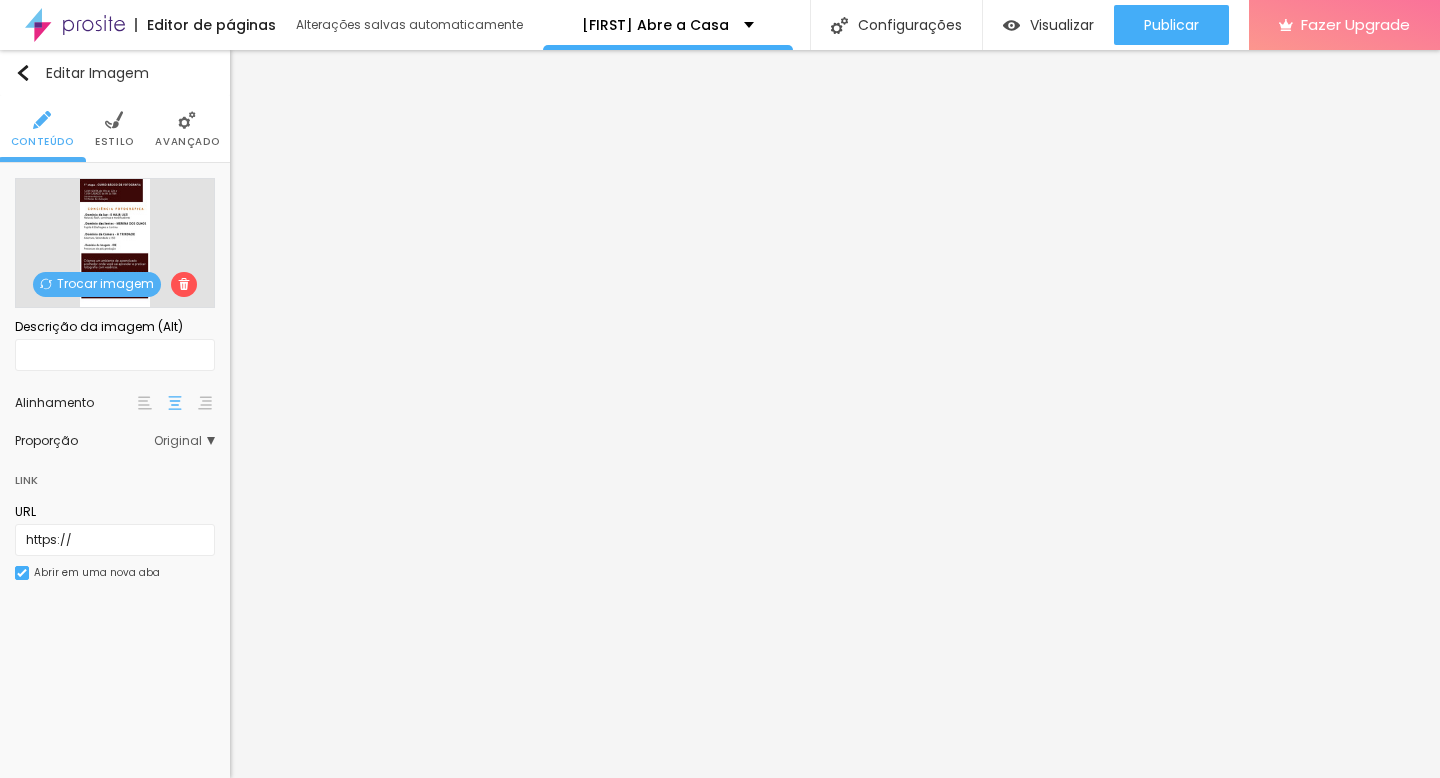 click on "Trocar imagem" at bounding box center [97, 284] 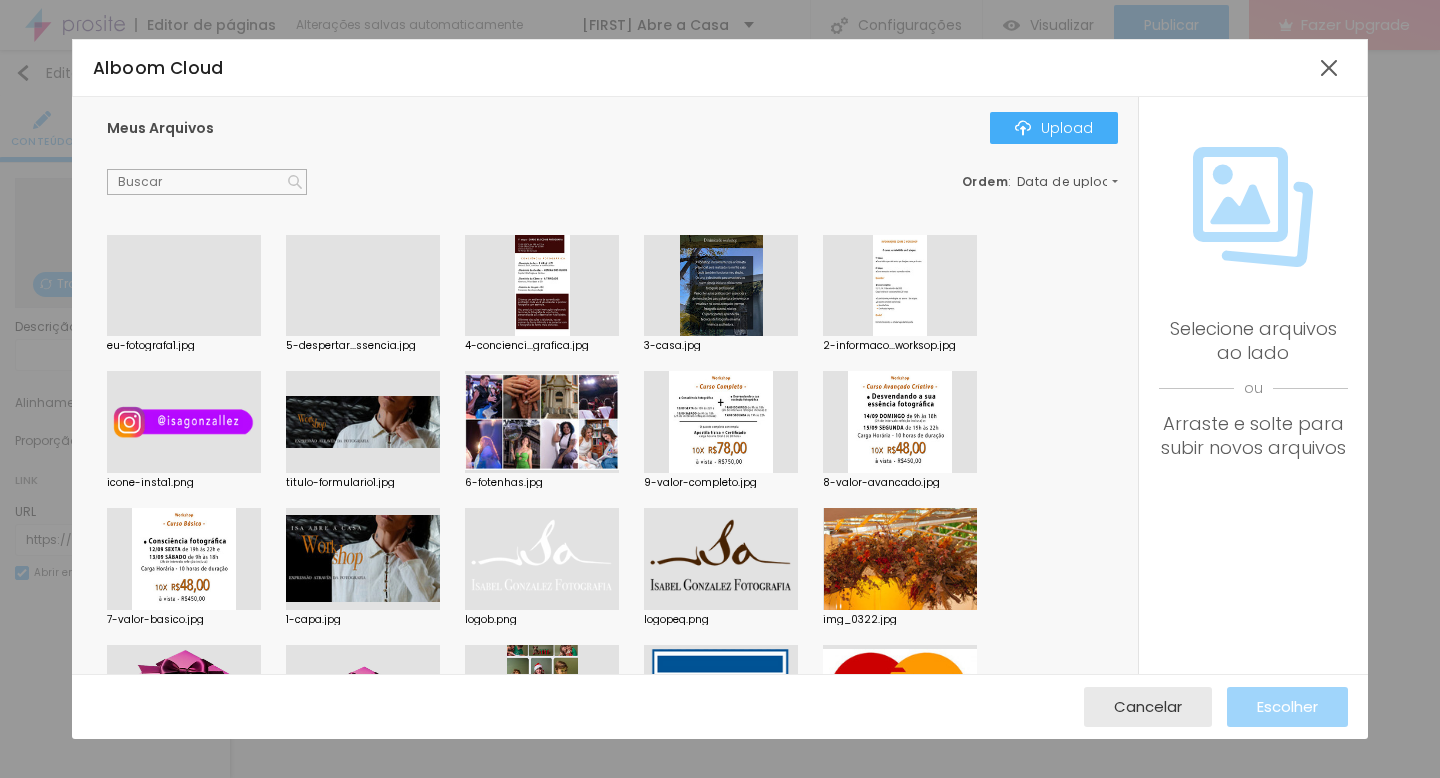 click at bounding box center (542, 286) 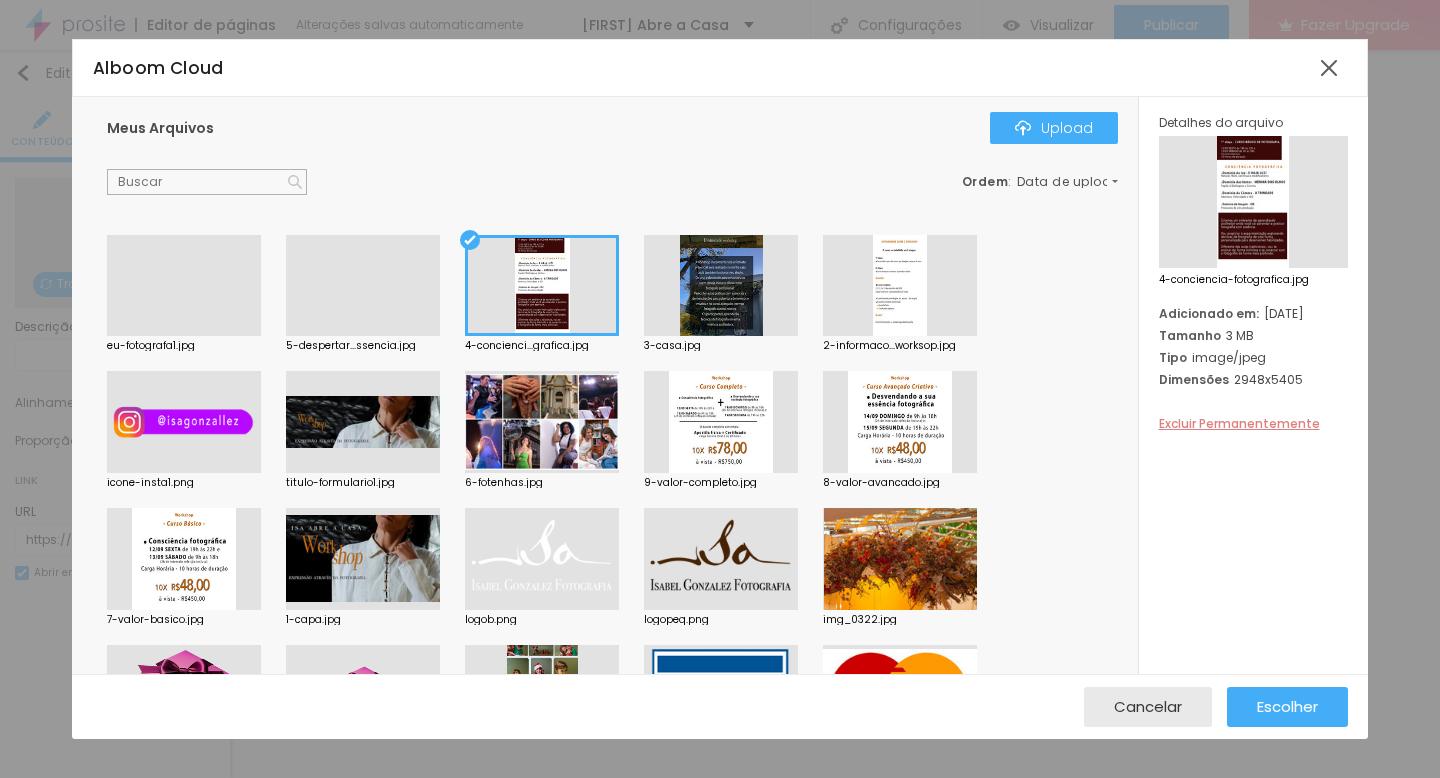click on "Excluir Permanentemente" at bounding box center (1239, 423) 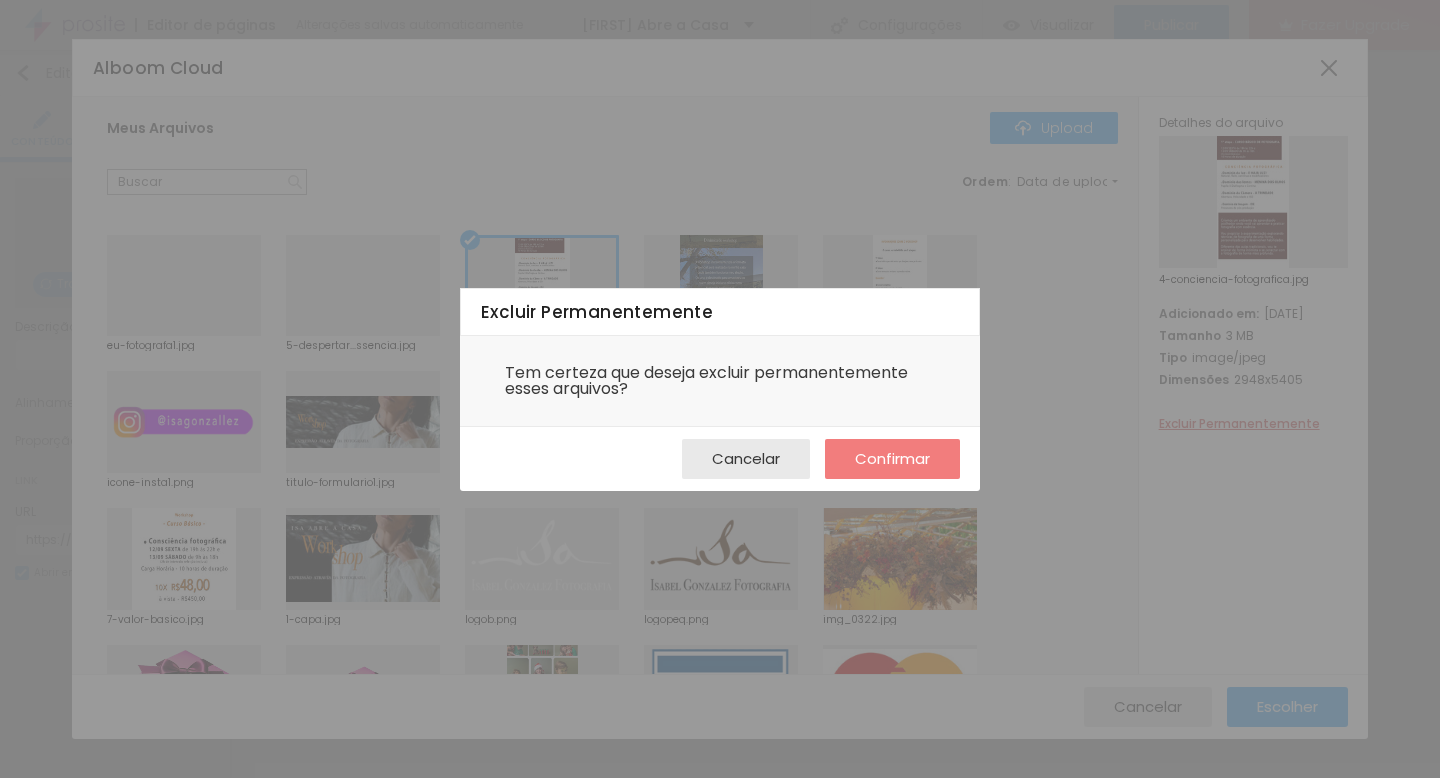 click on "Confirmar" at bounding box center (892, 458) 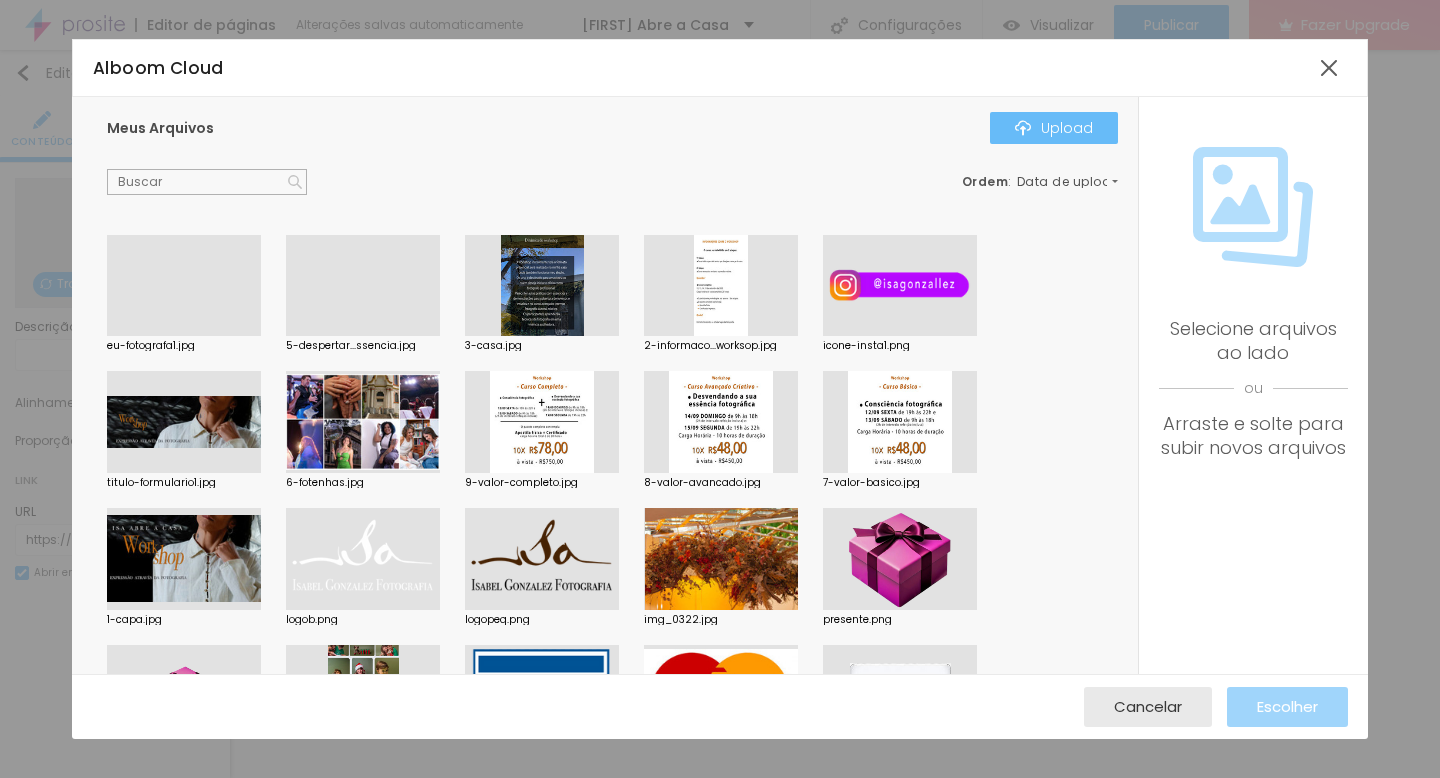 click at bounding box center [1023, 128] 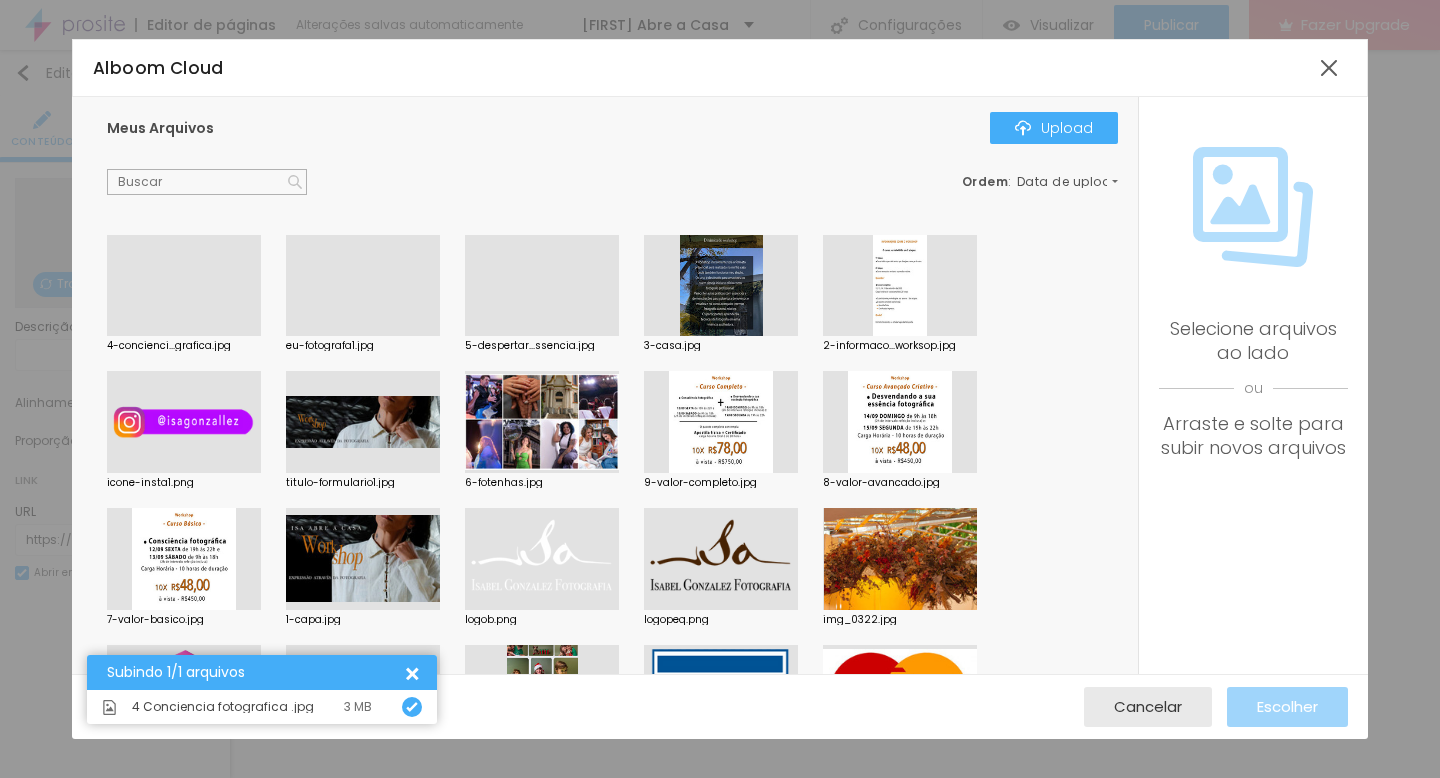 click at bounding box center [184, 336] 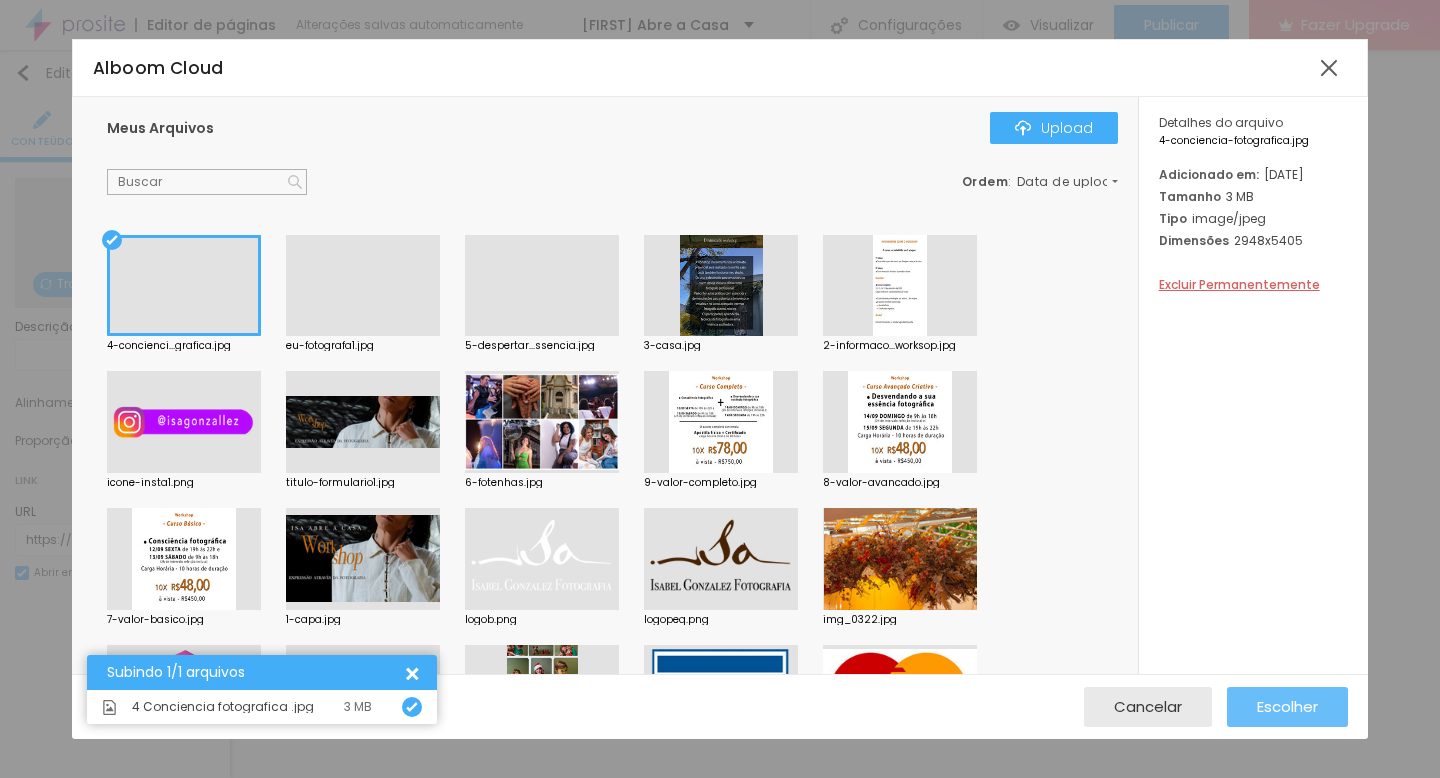click on "Escolher" at bounding box center (1287, 706) 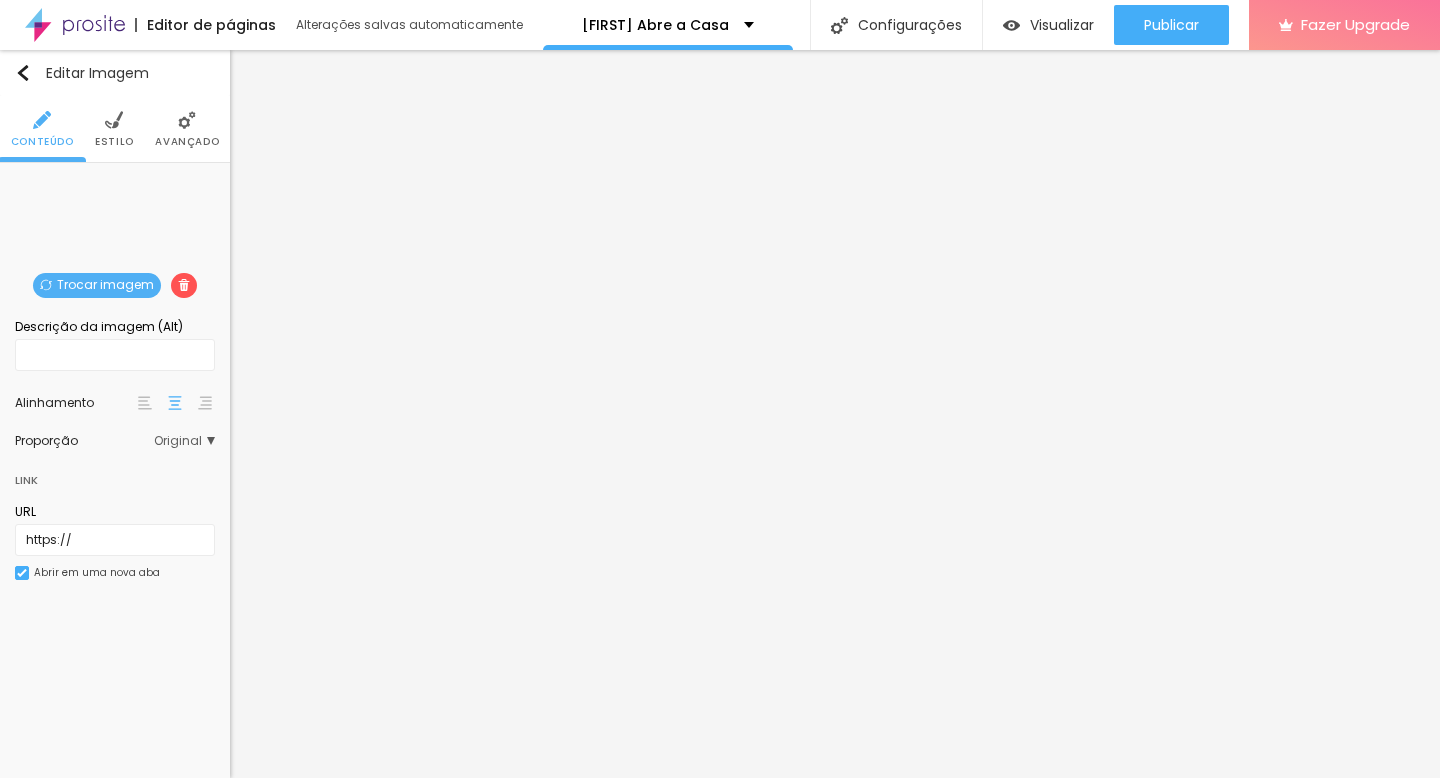 click on "Avançado" at bounding box center [187, 129] 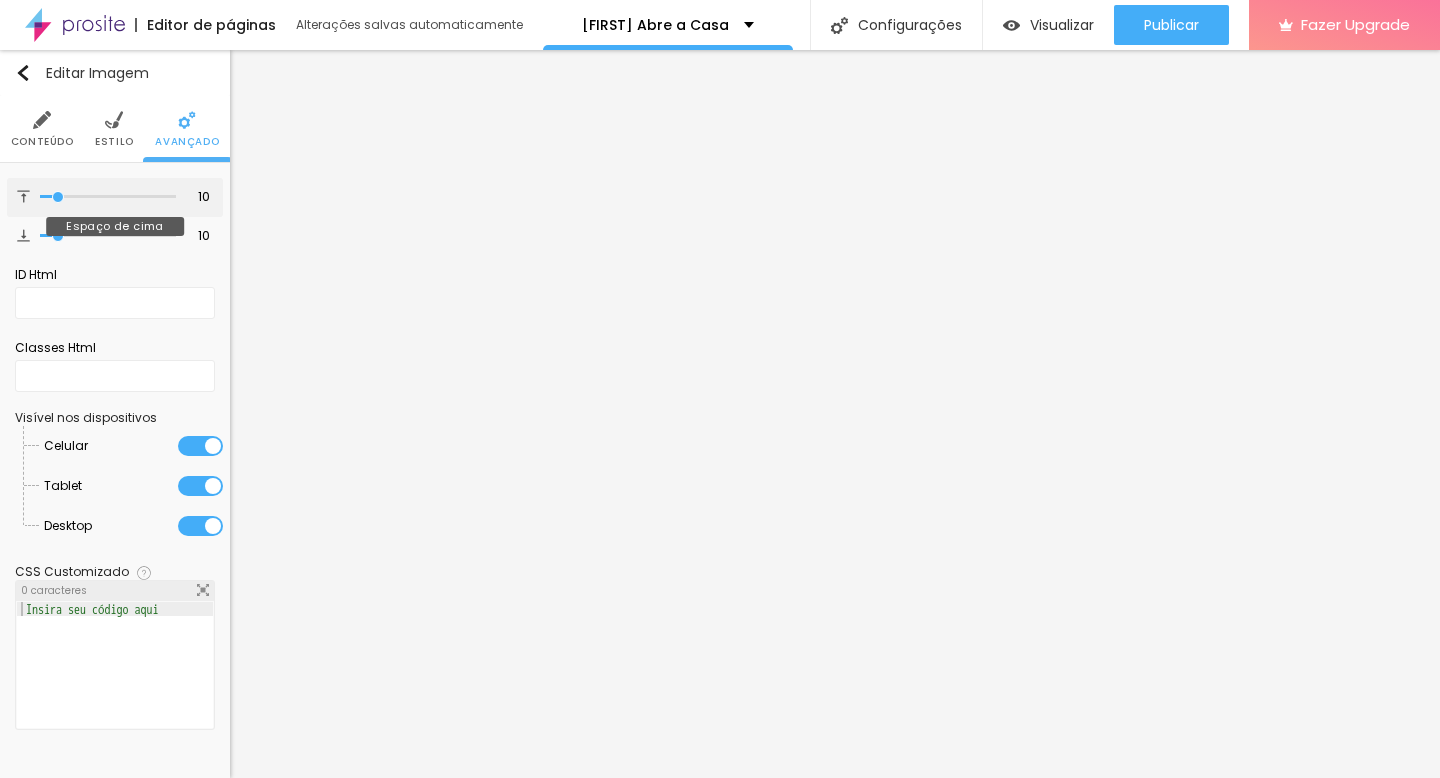type on "9" 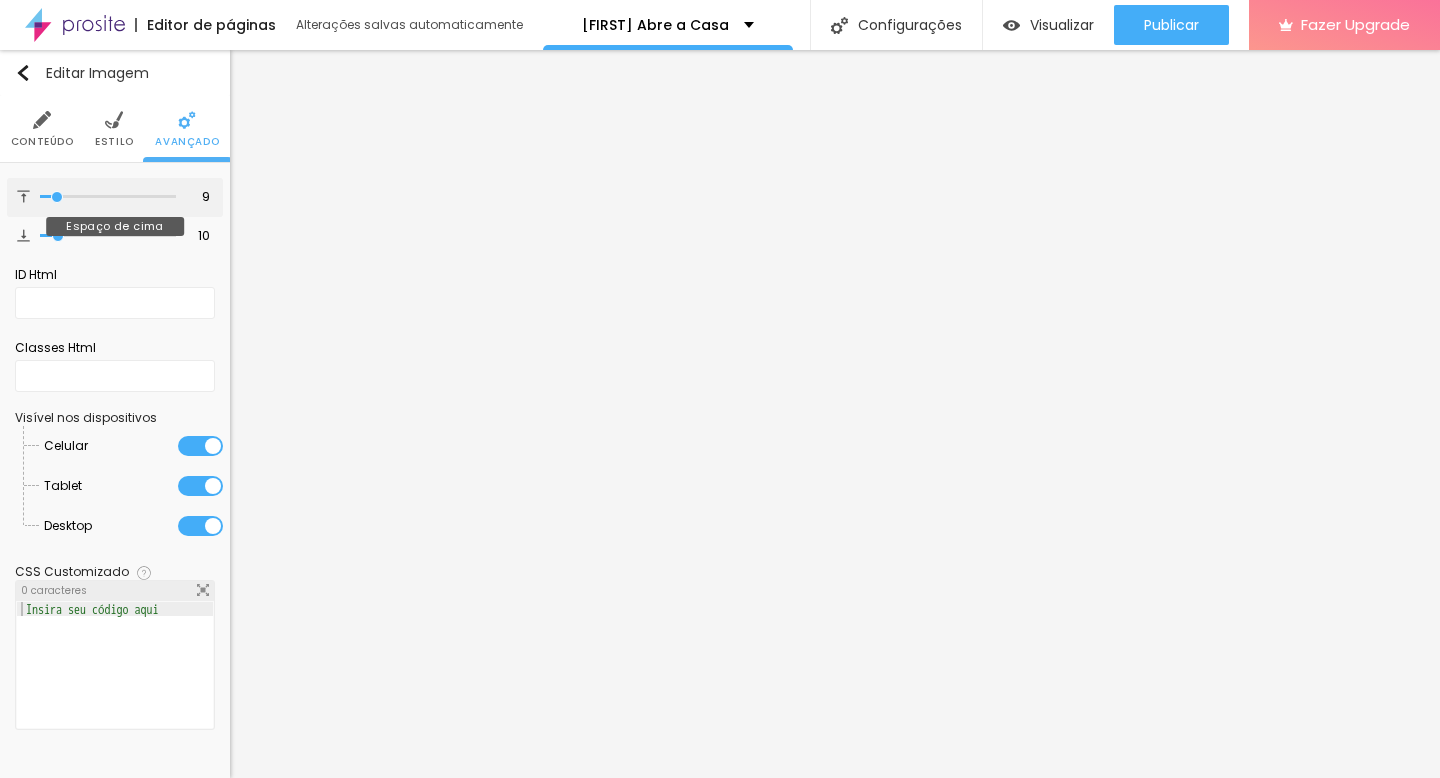 type on "8" 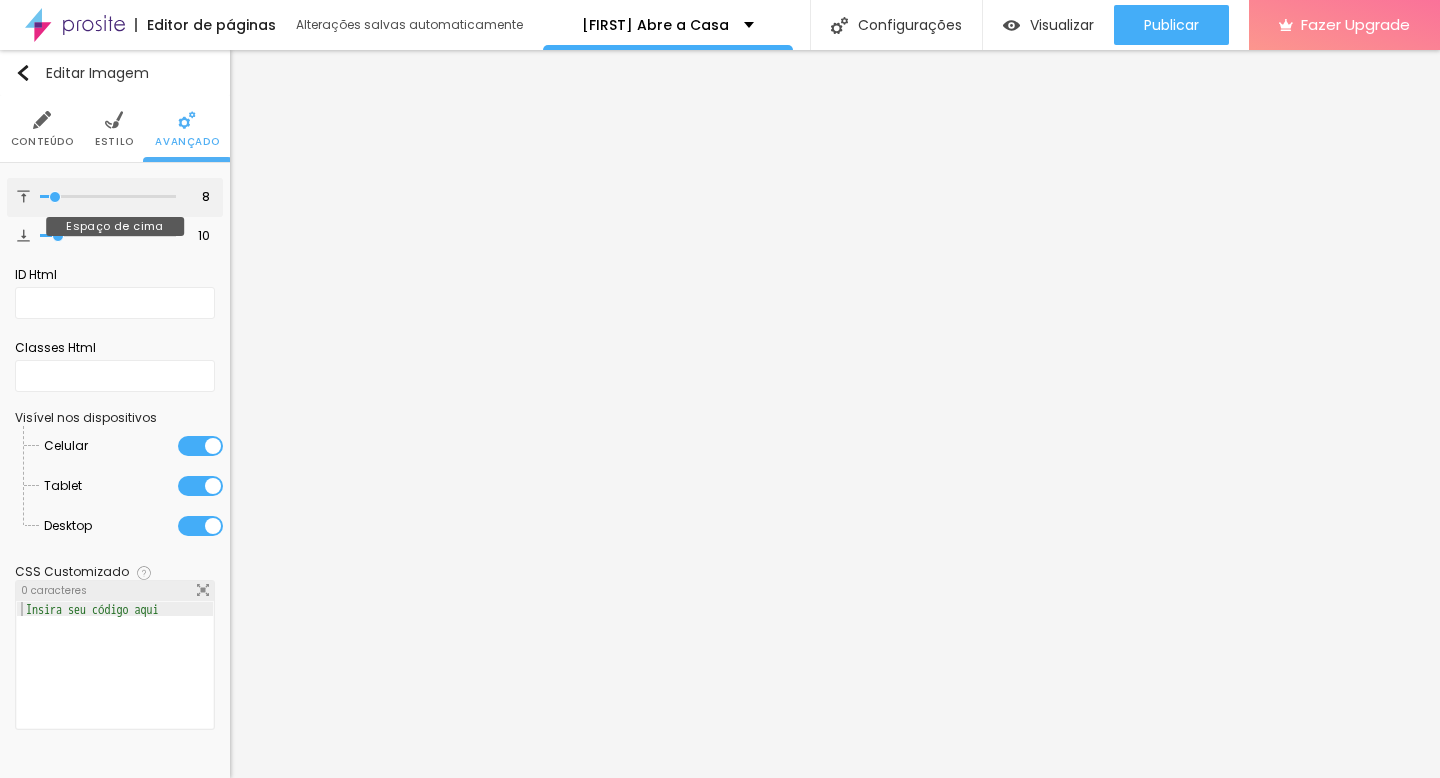 type on "7" 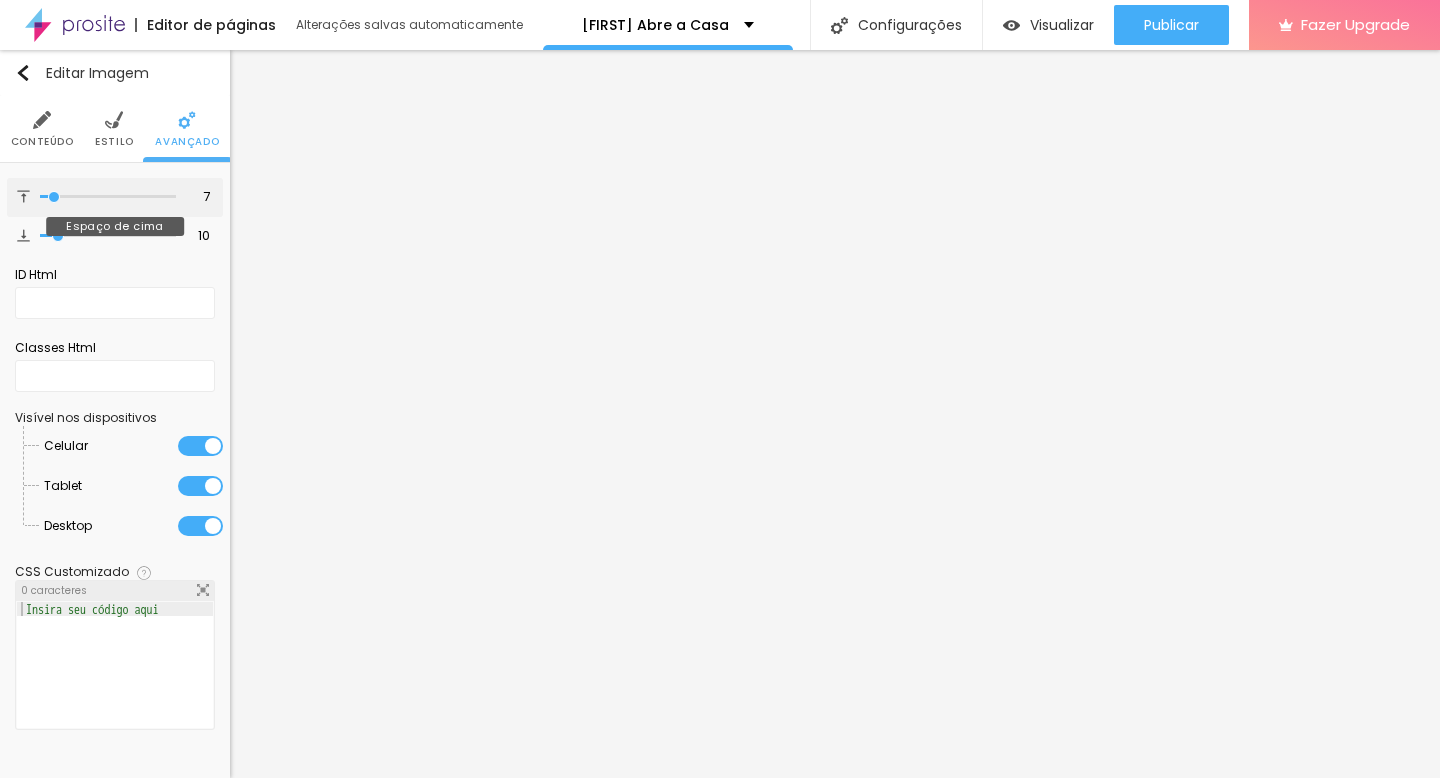 type on "6" 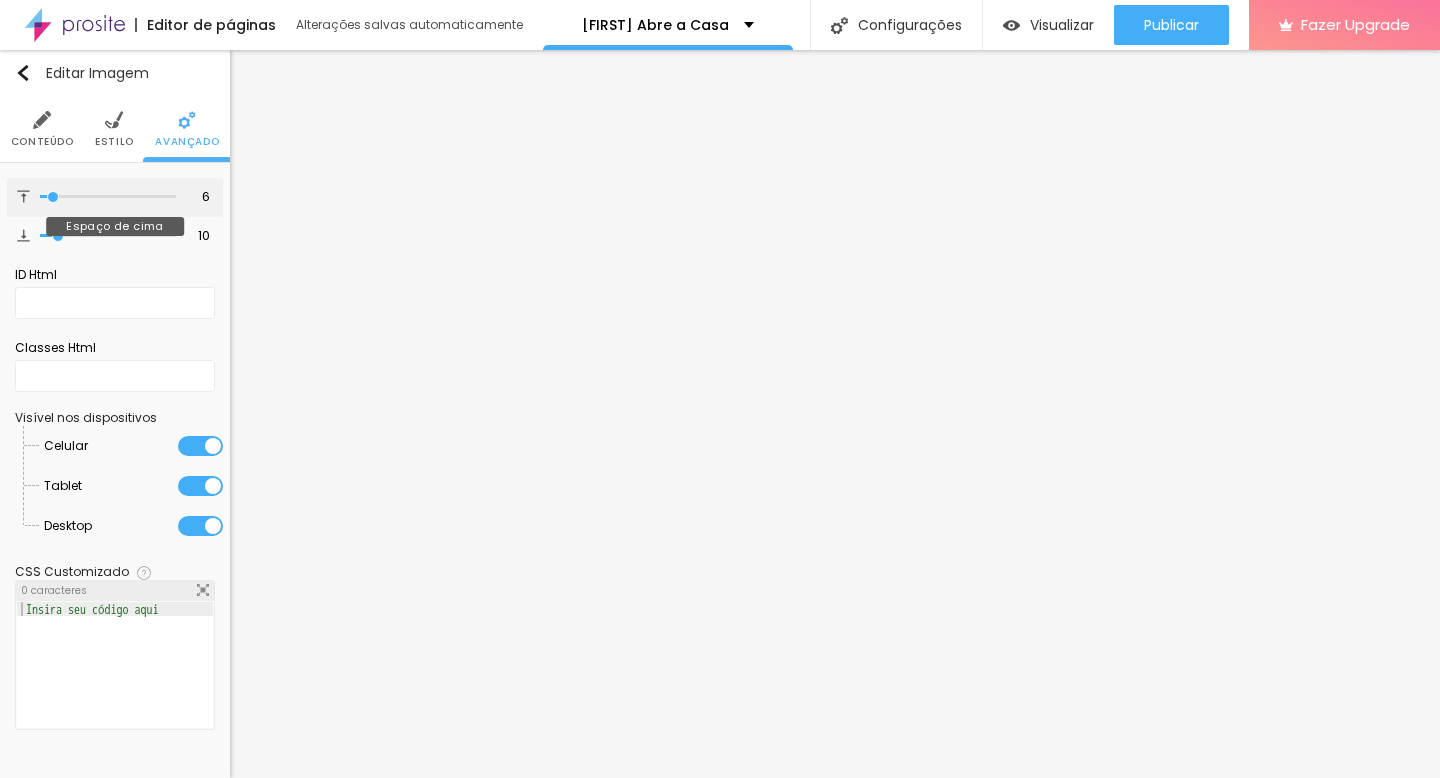 type on "4" 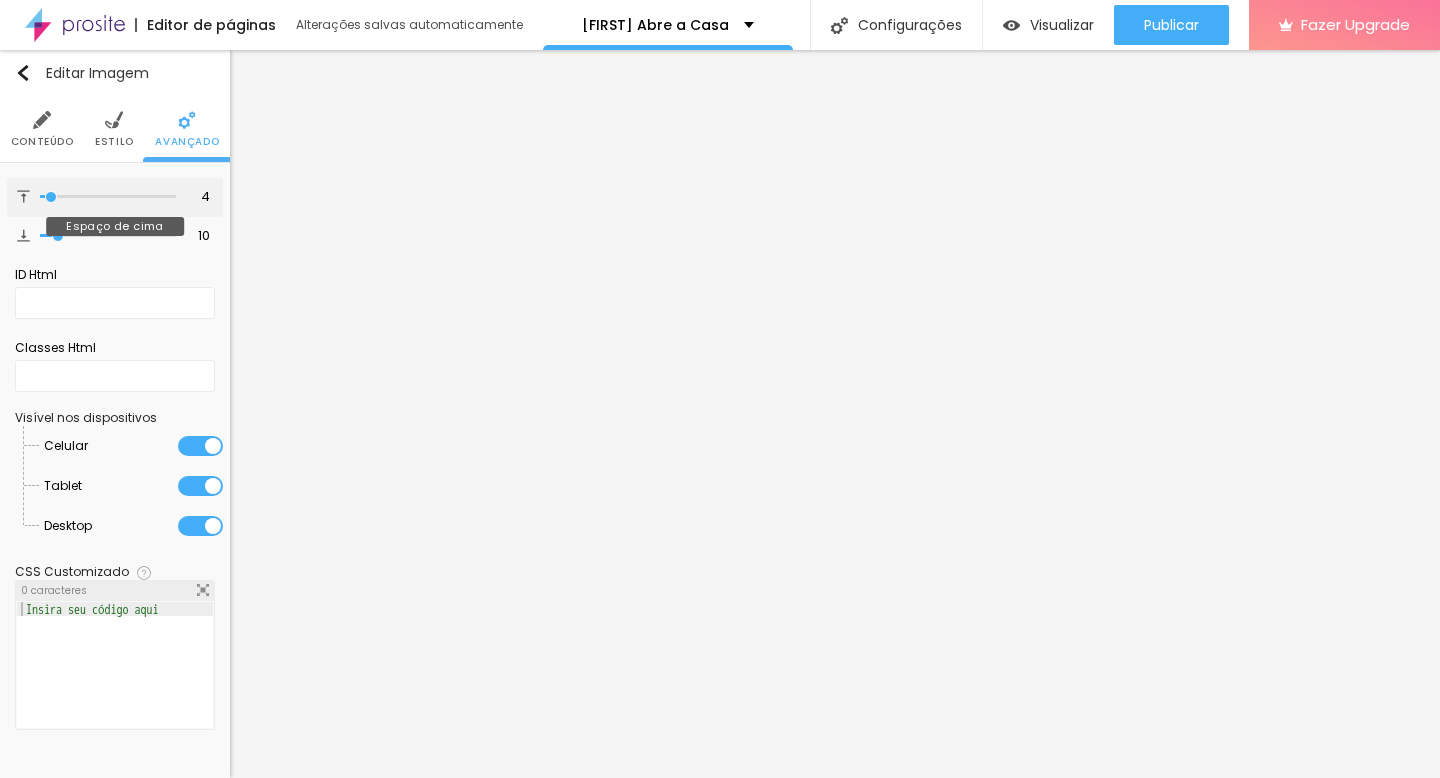 type on "1" 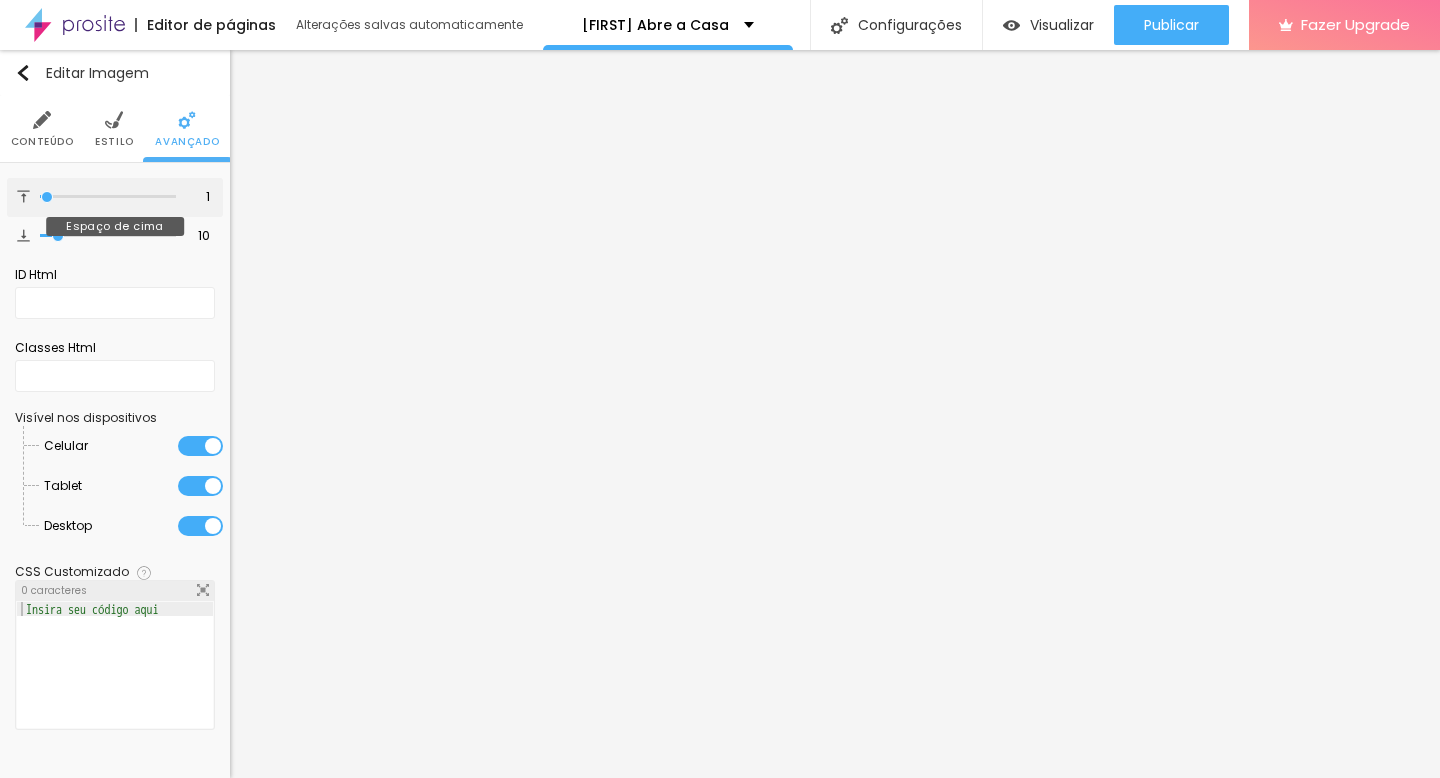 type on "0" 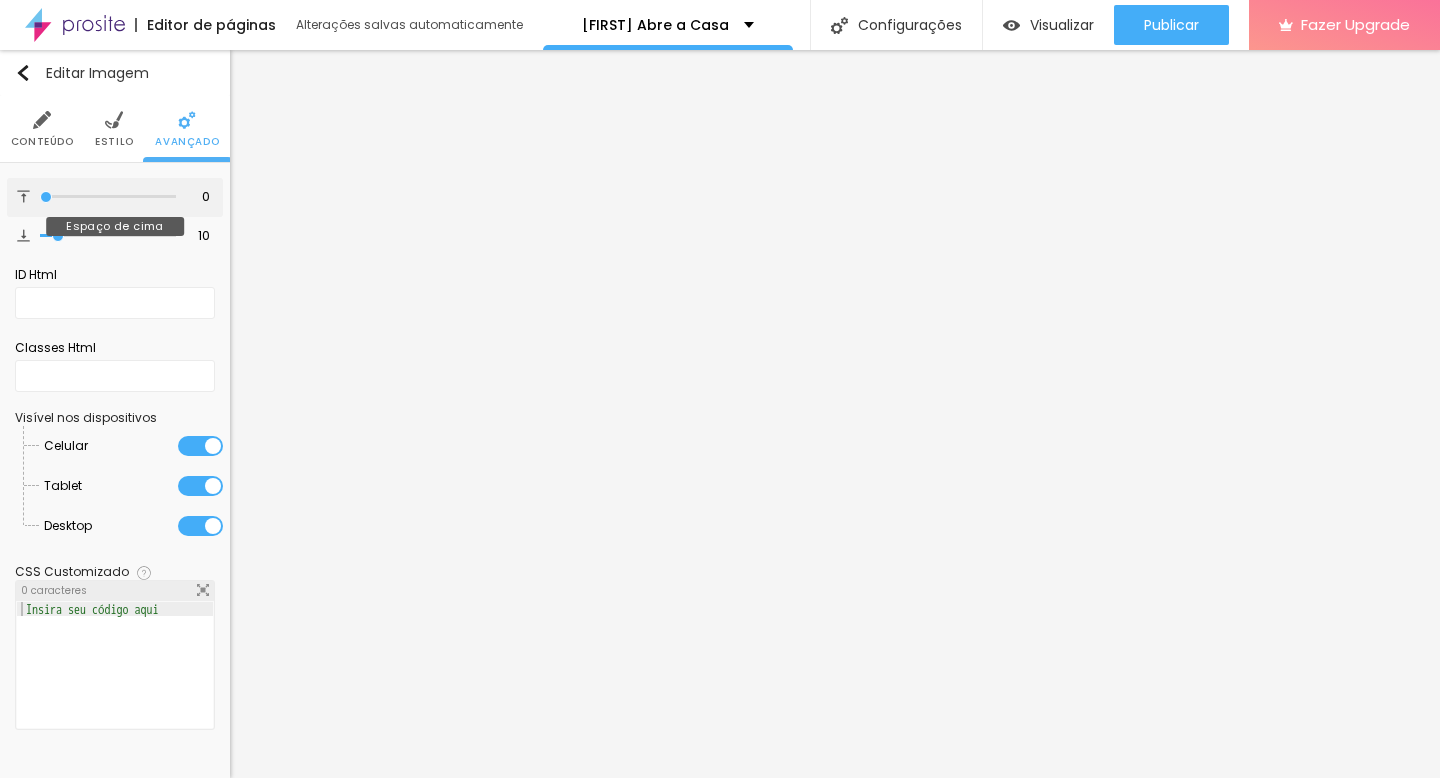 drag, startPoint x: 58, startPoint y: 196, endPoint x: 1, endPoint y: 193, distance: 57.07889 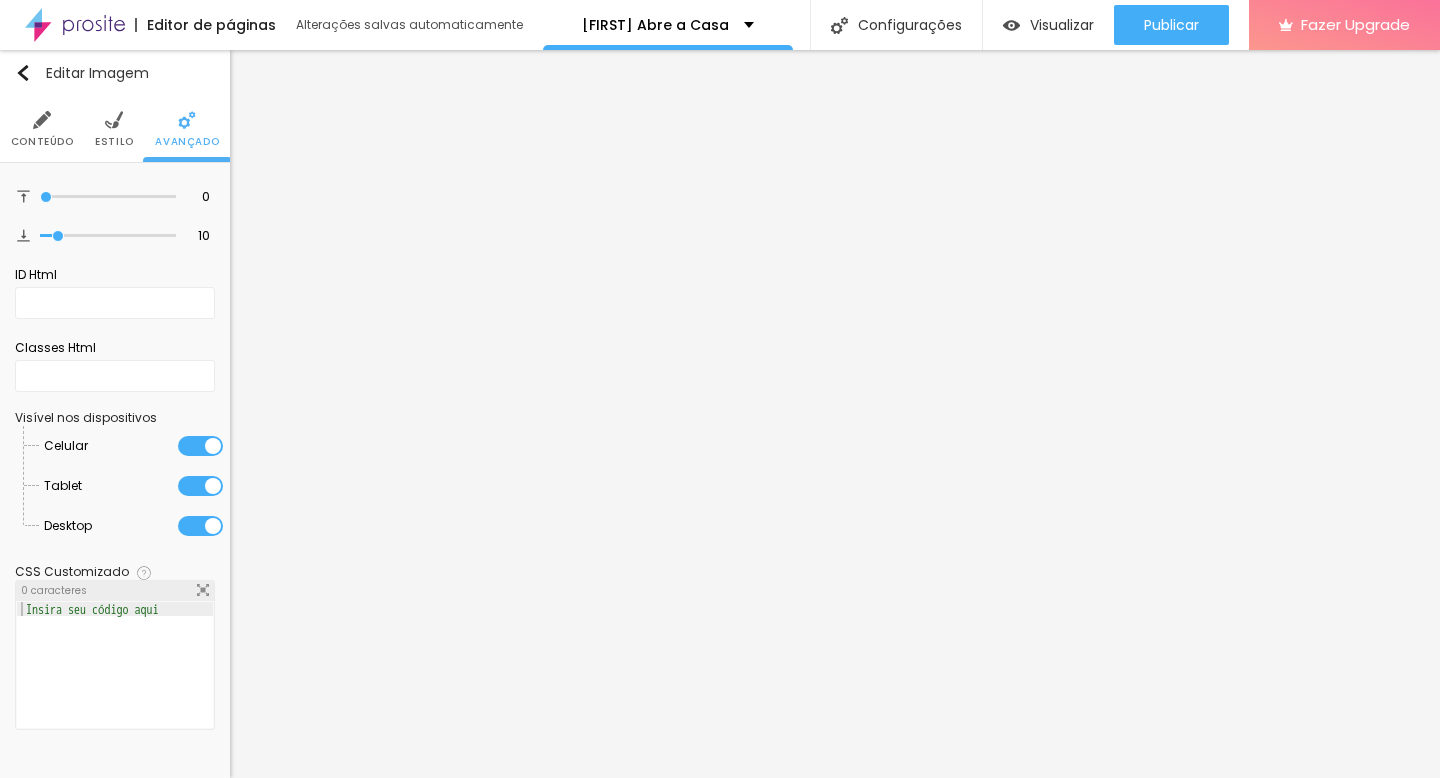 type on "0" 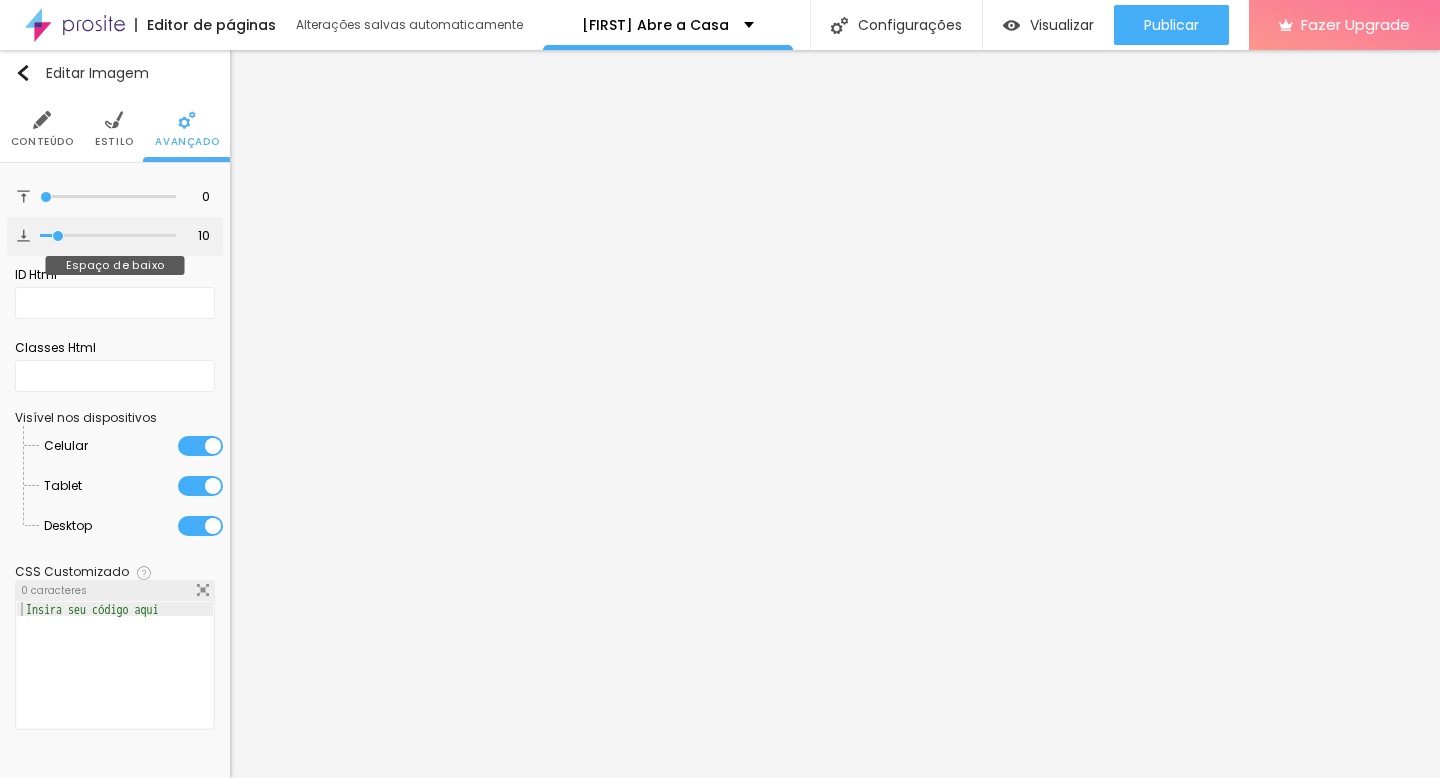 type on "8" 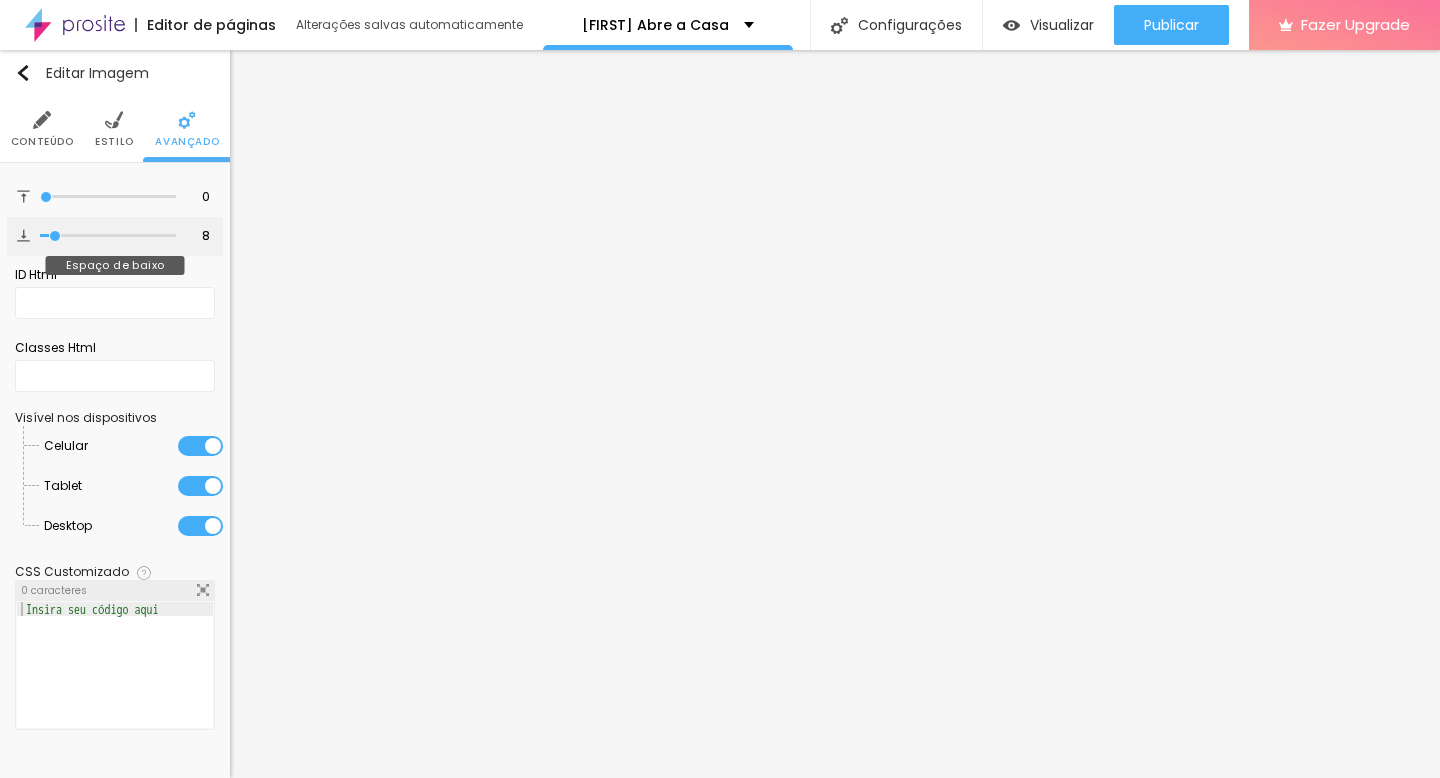 type on "7" 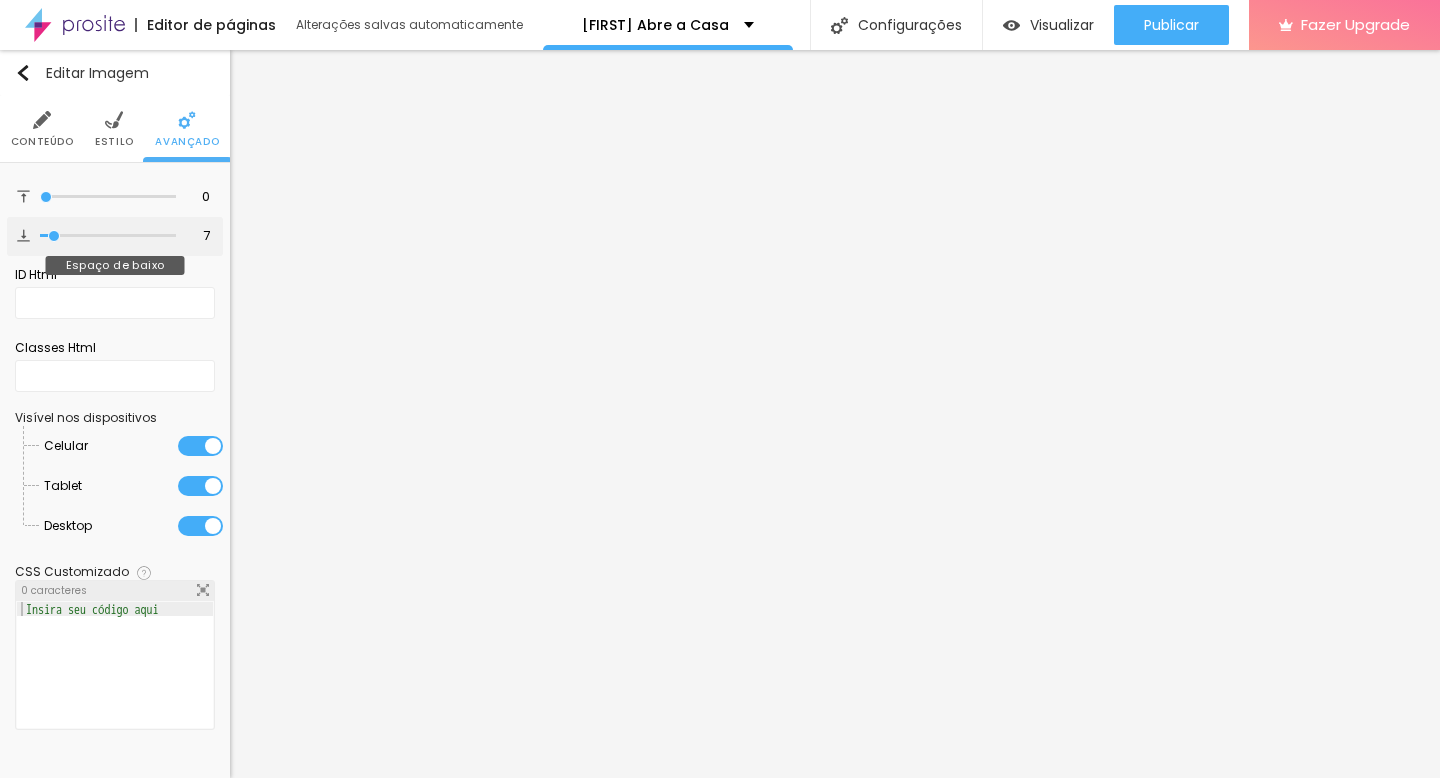 type on "6" 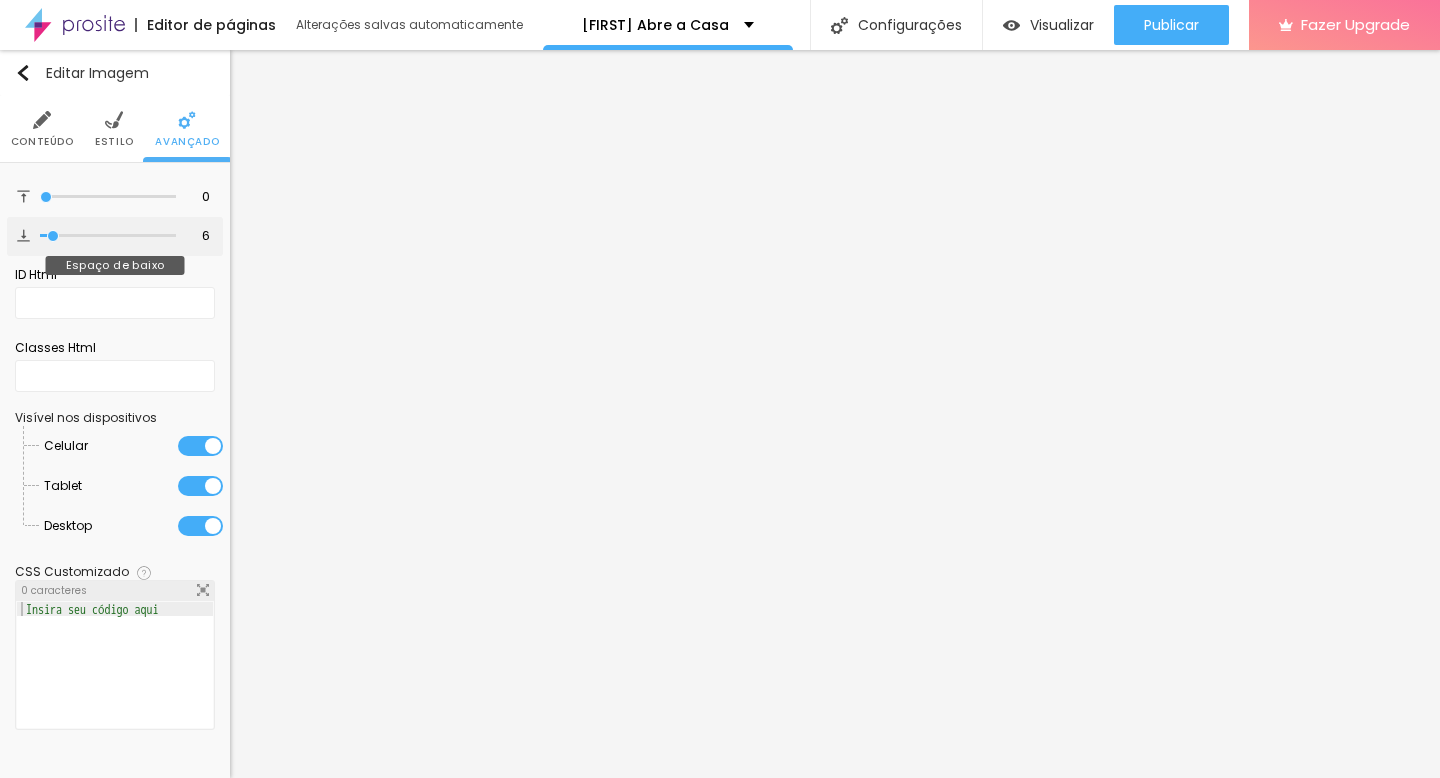 type on "5" 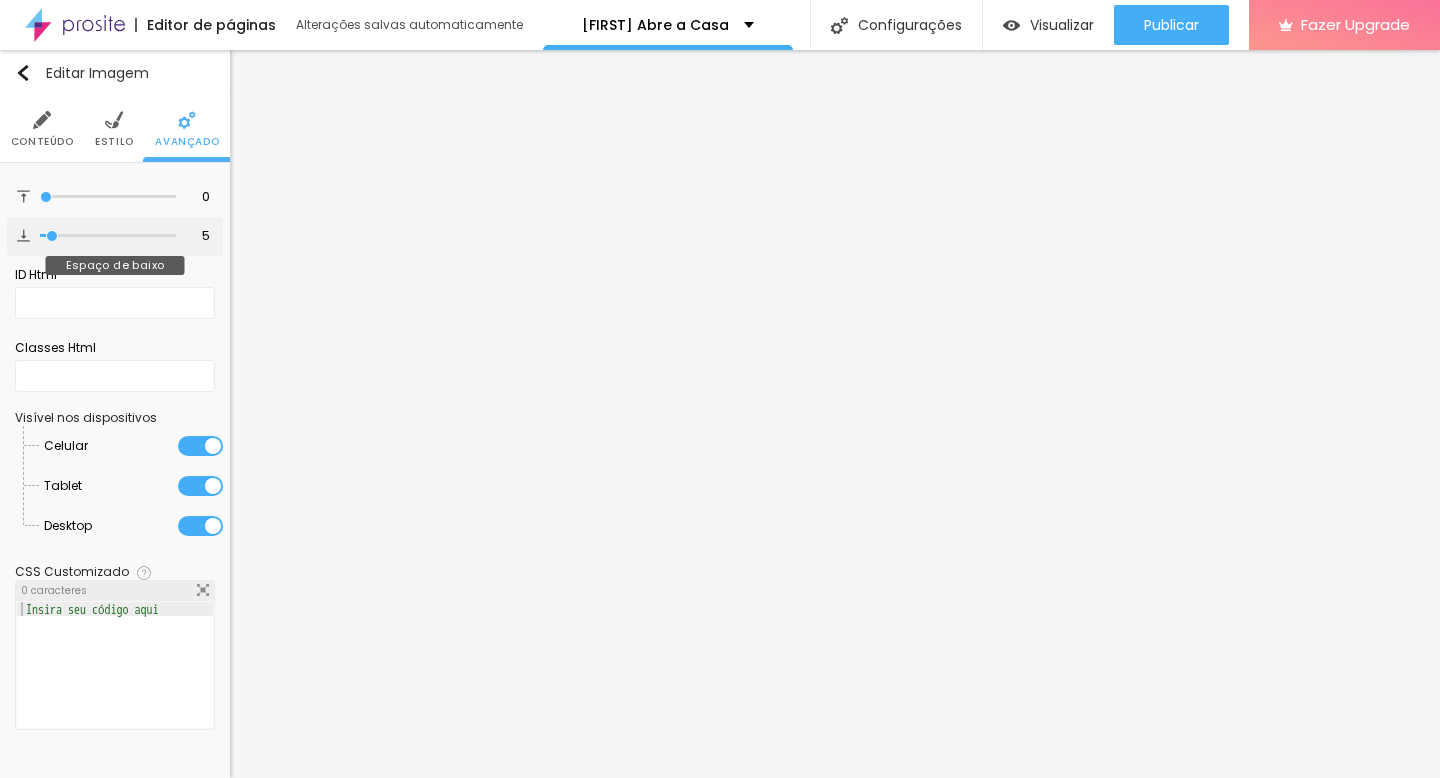 type on "1" 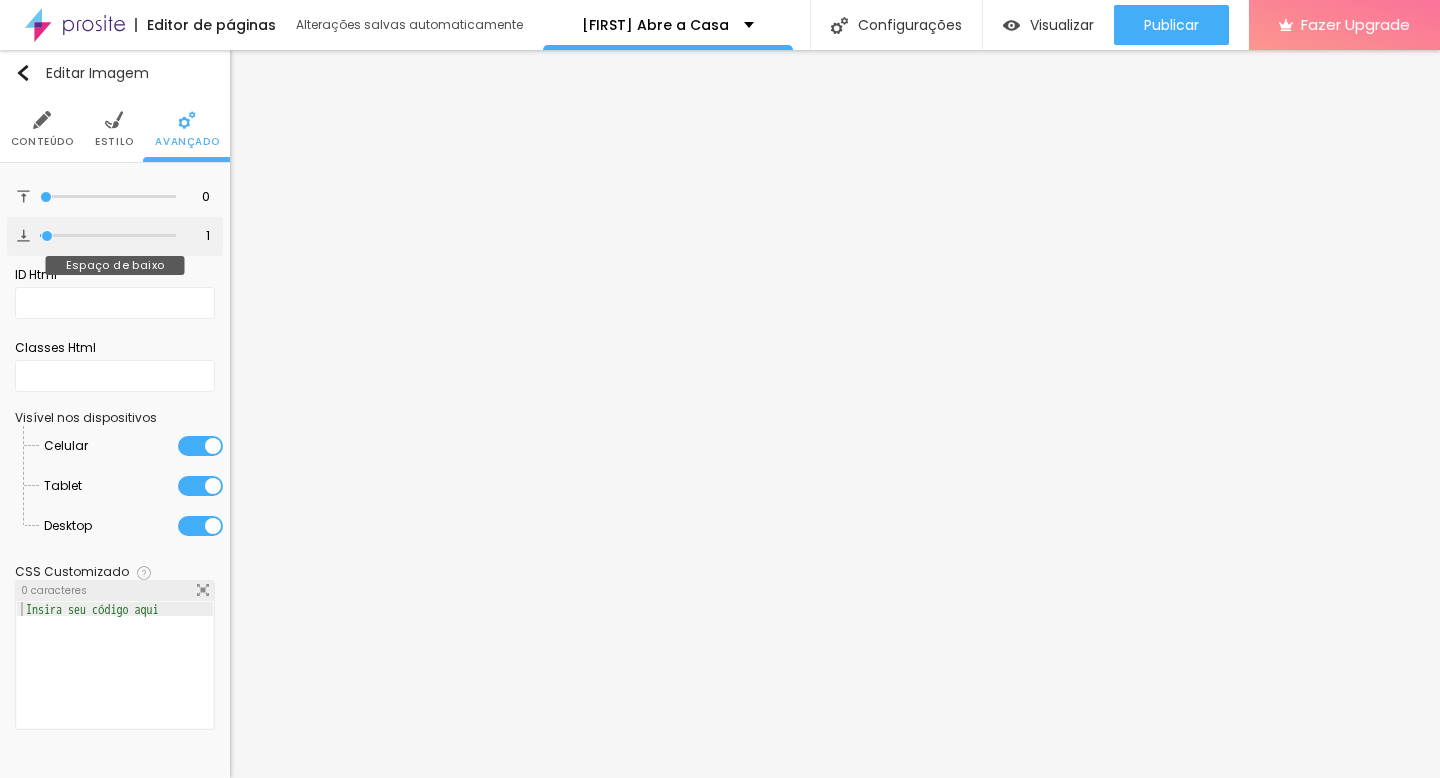 type on "0" 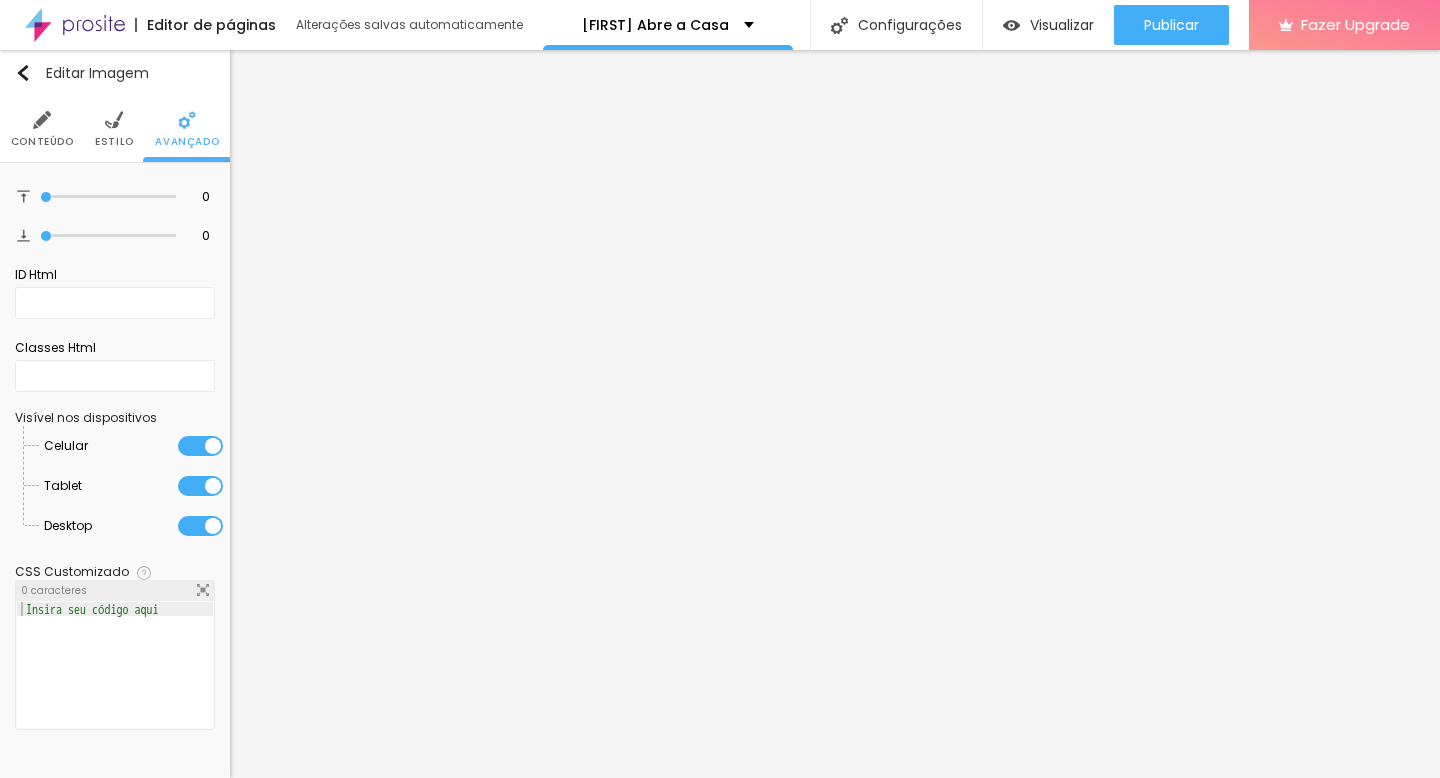 drag, startPoint x: 57, startPoint y: 239, endPoint x: 0, endPoint y: 226, distance: 58.463665 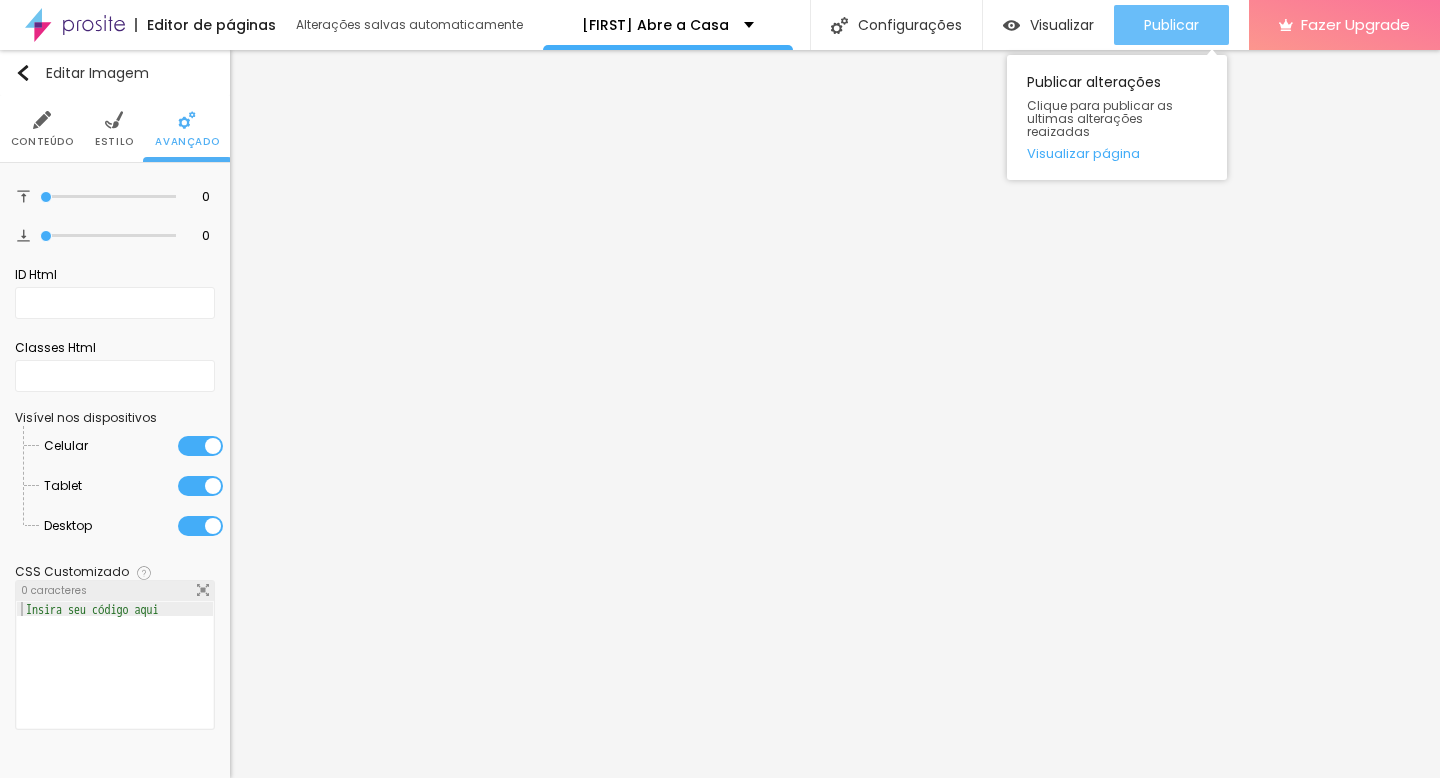 click on "Publicar" at bounding box center [1171, 25] 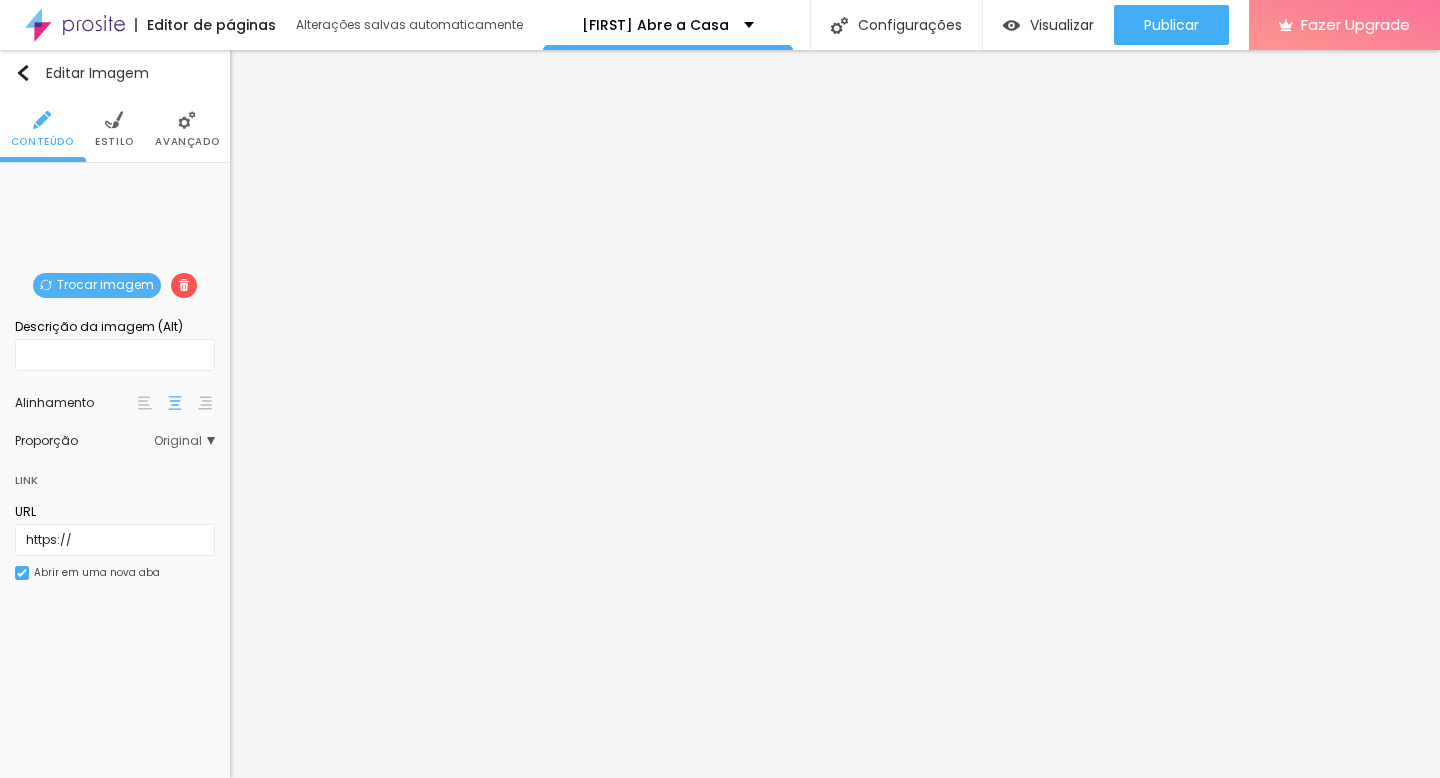 click on "Estilo" at bounding box center [114, 142] 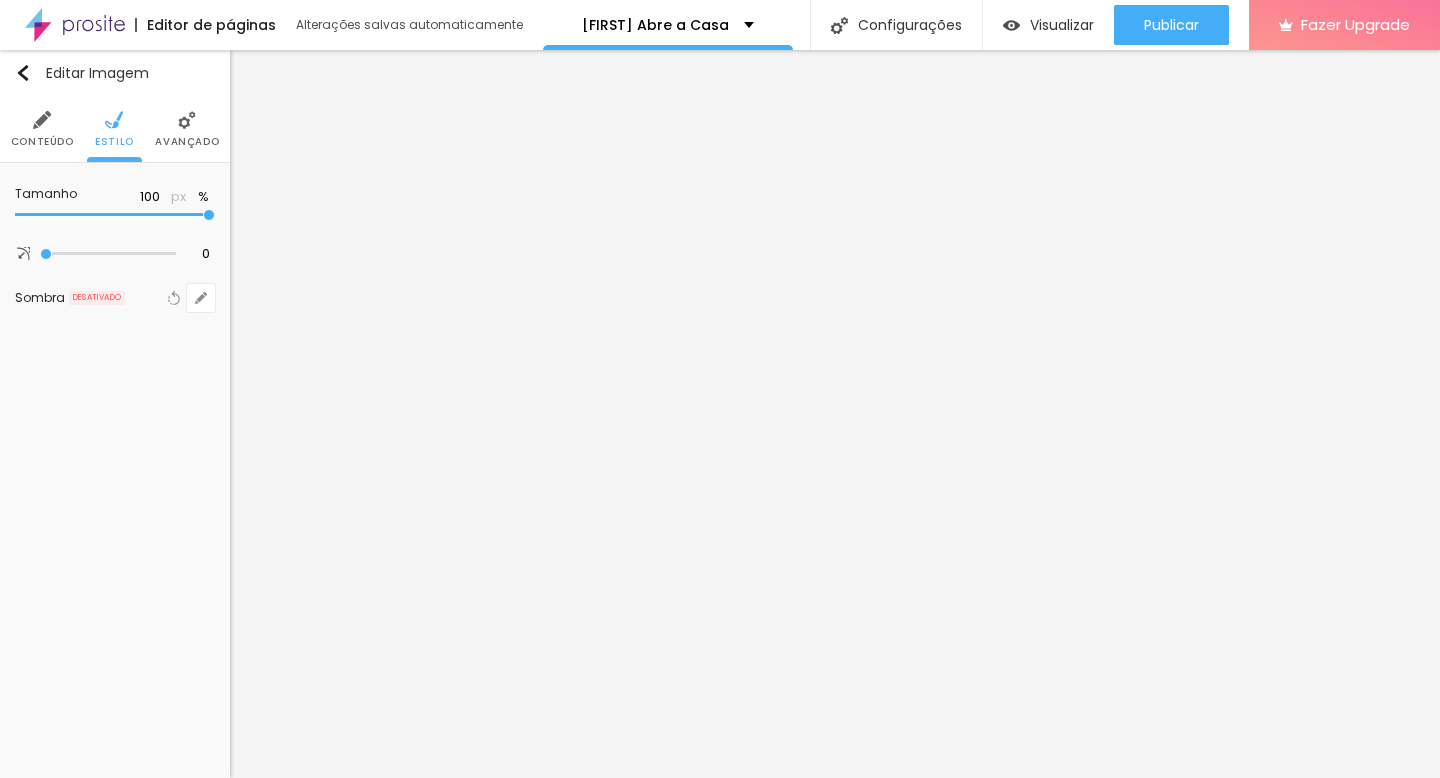click at bounding box center [187, 120] 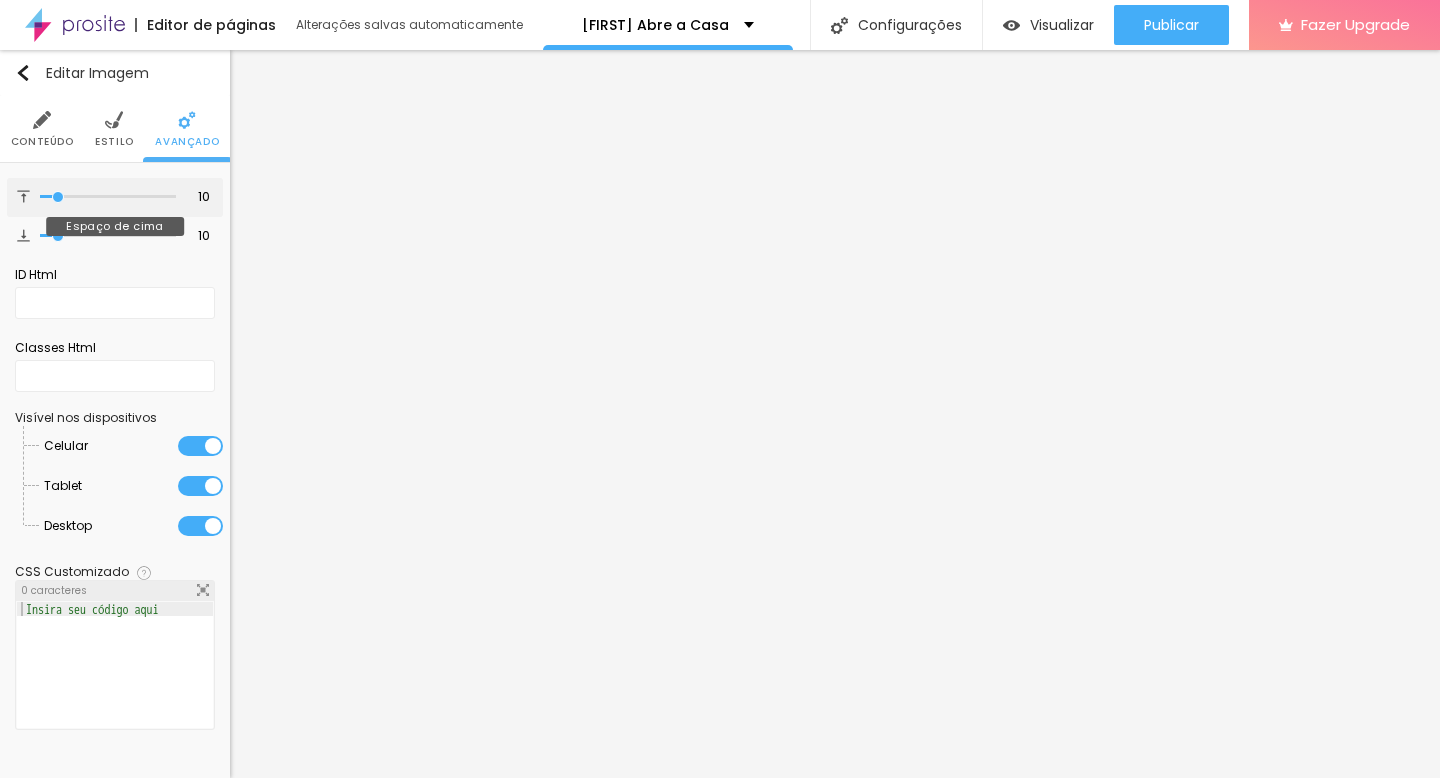 type on "11" 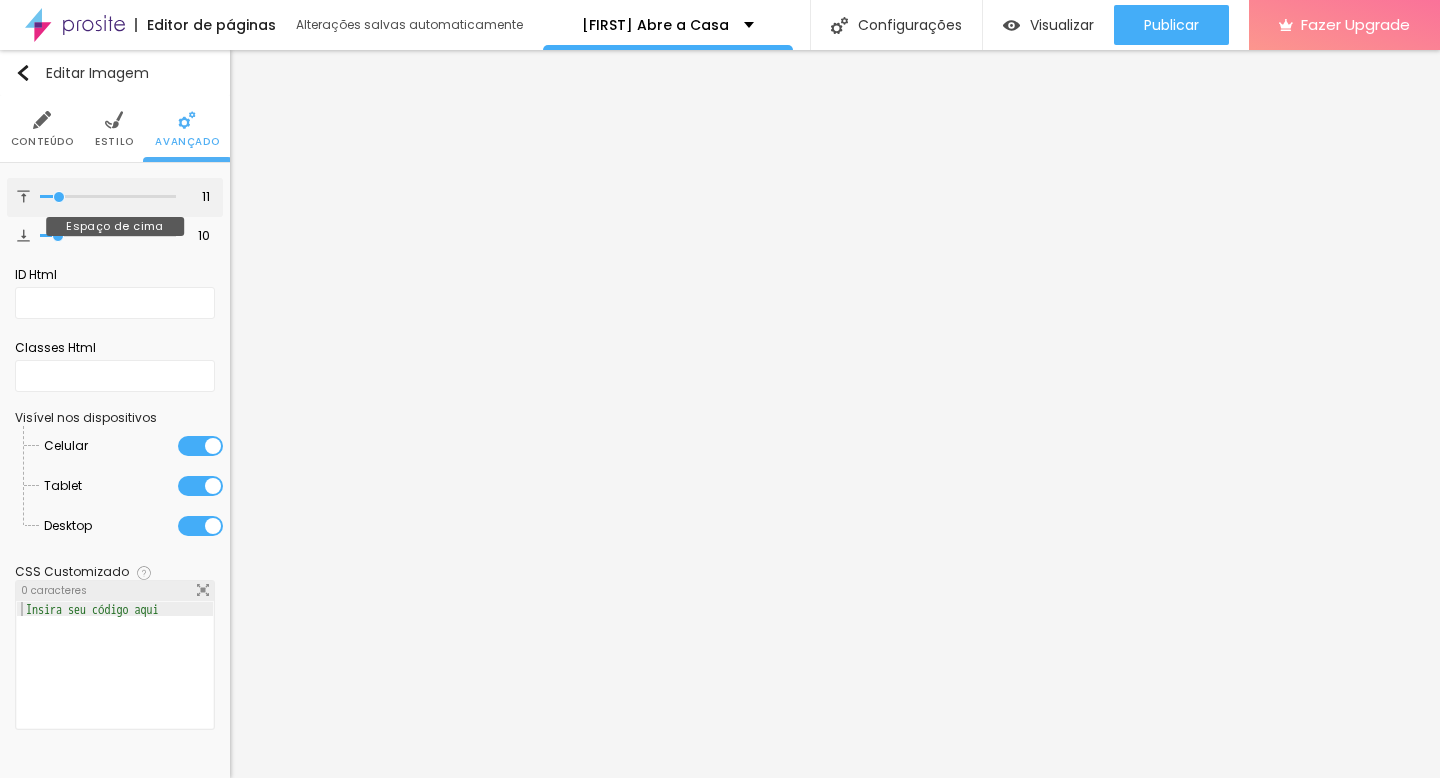 type on "10" 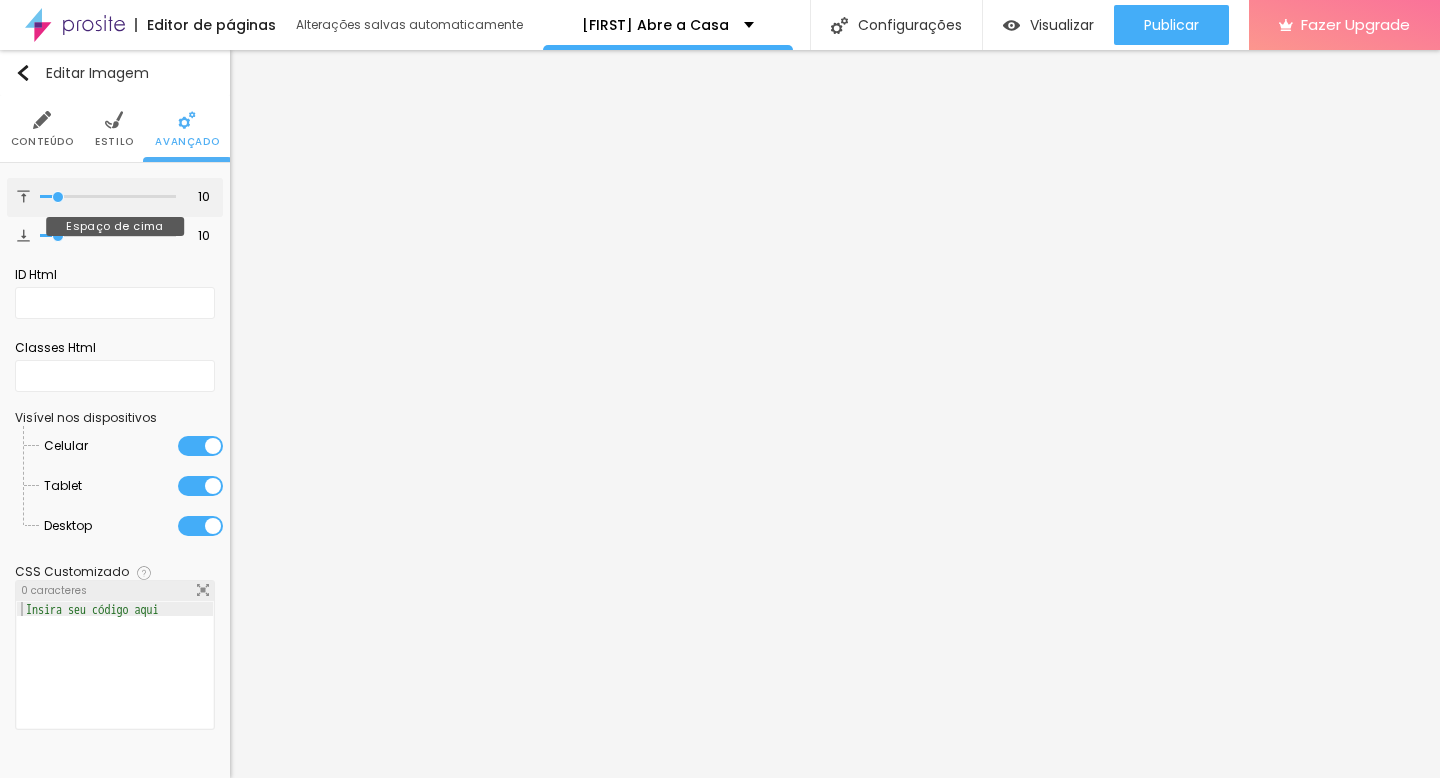 type on "9" 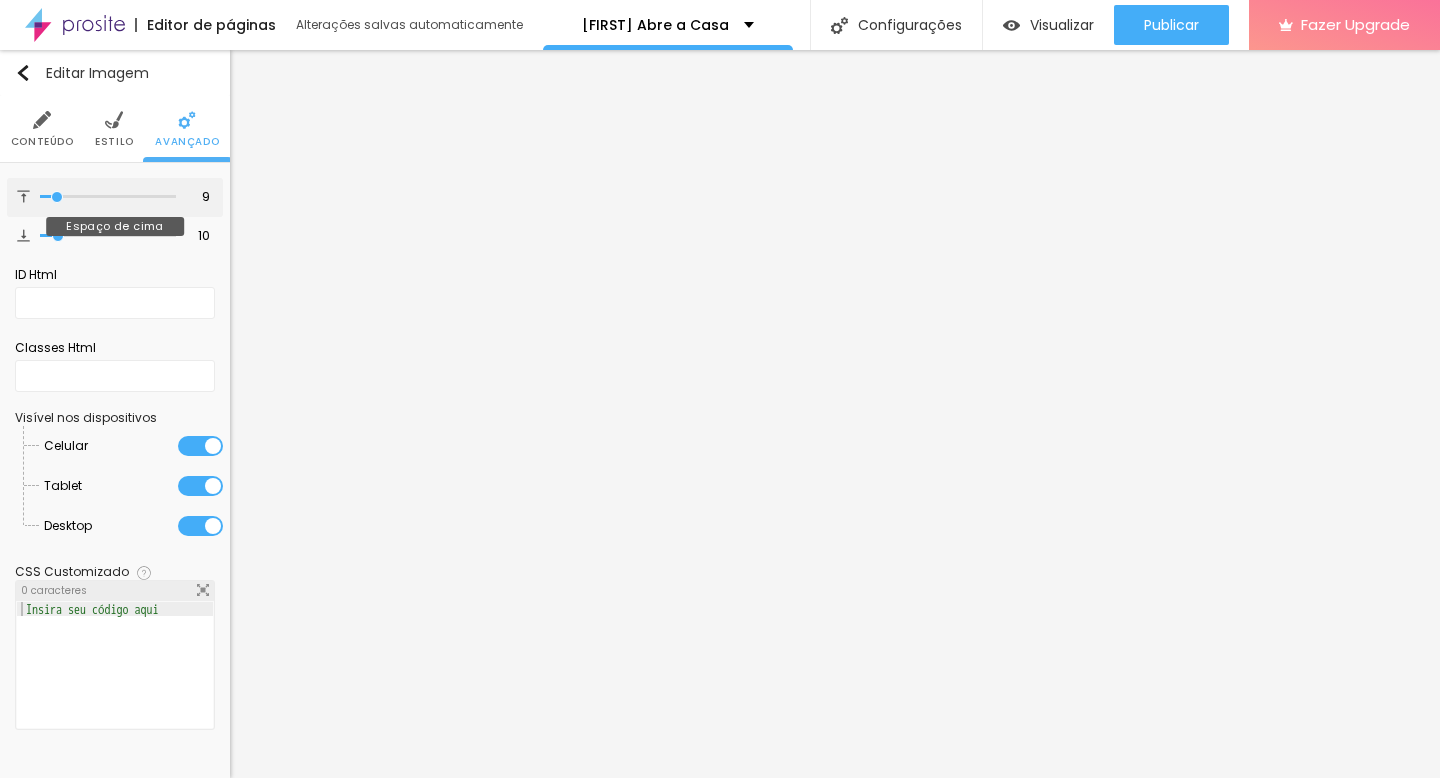 type on "7" 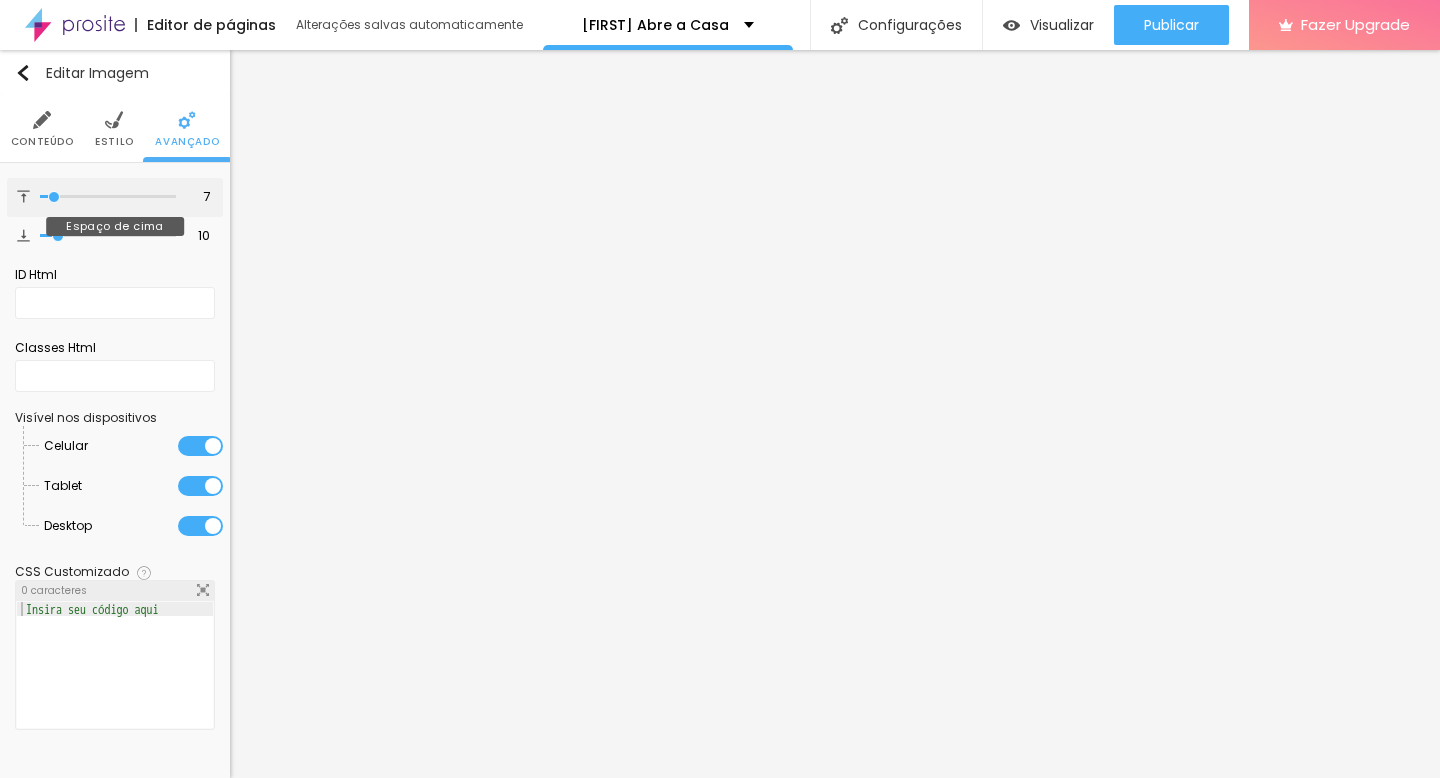 type on "6" 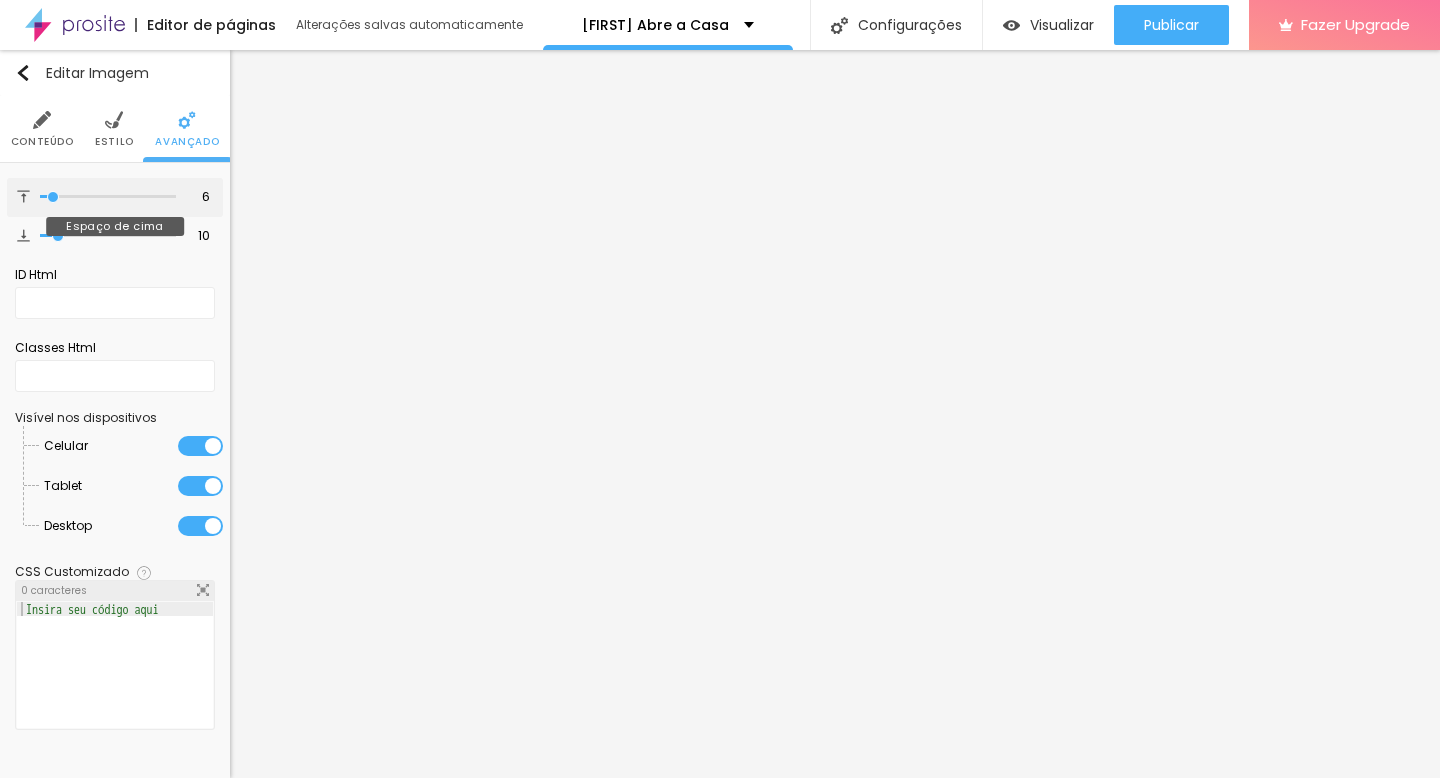 type on "4" 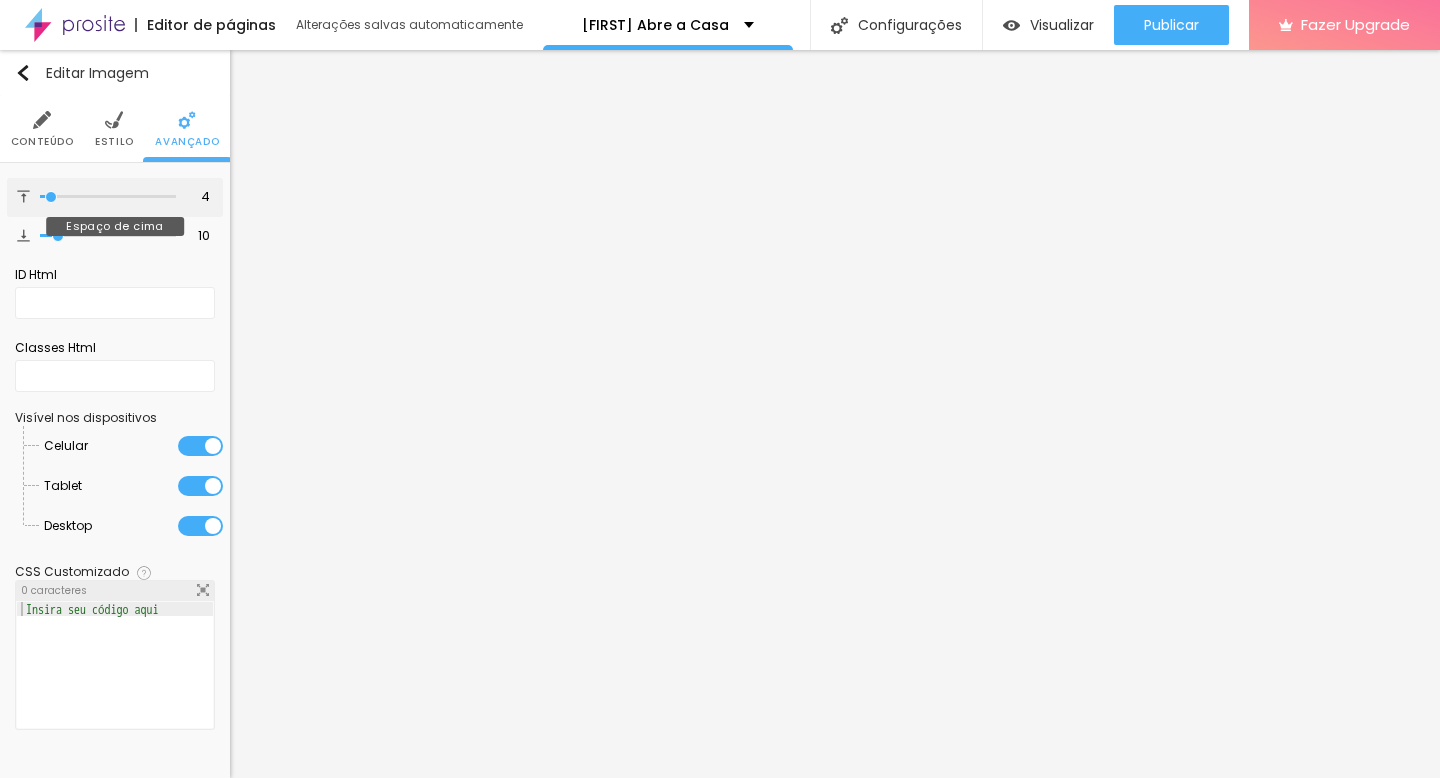type on "3" 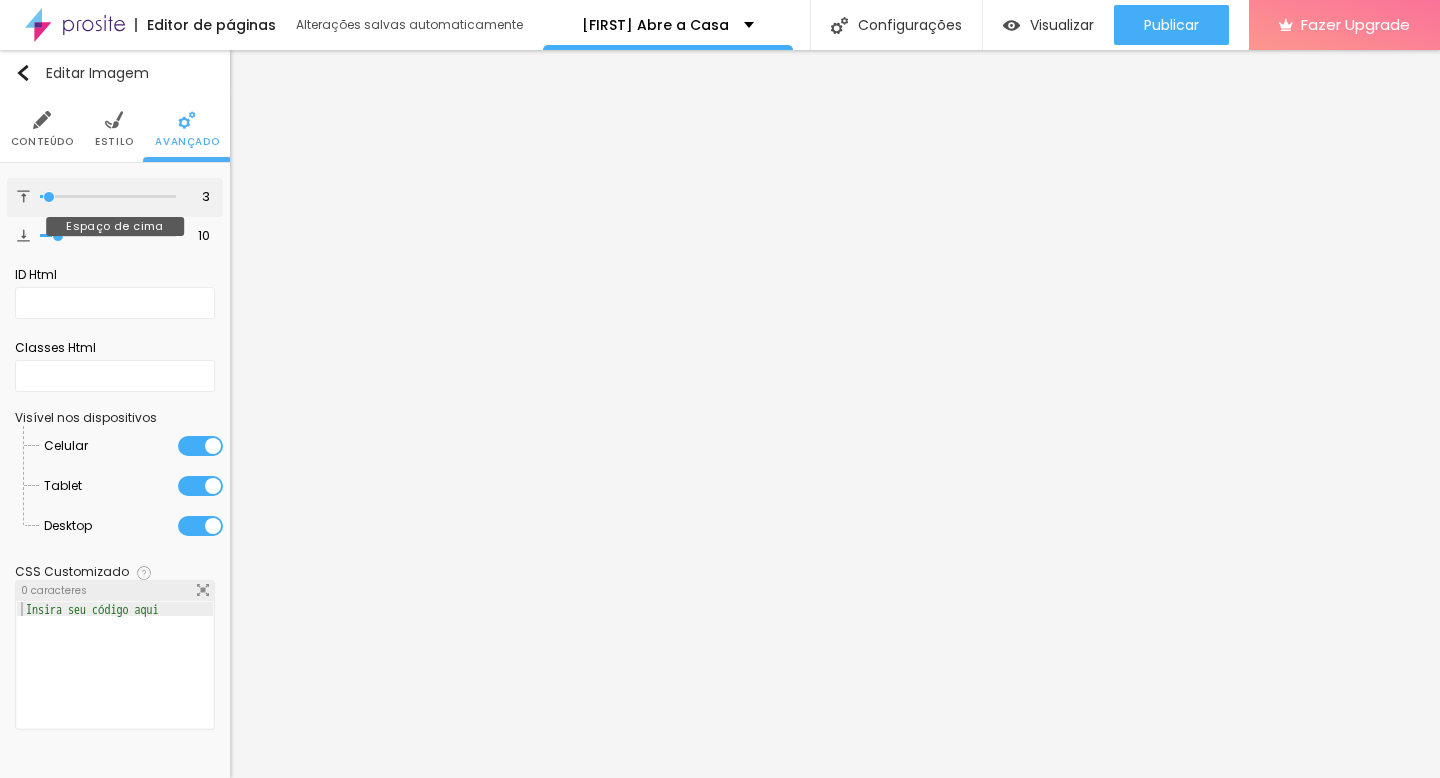 type on "1" 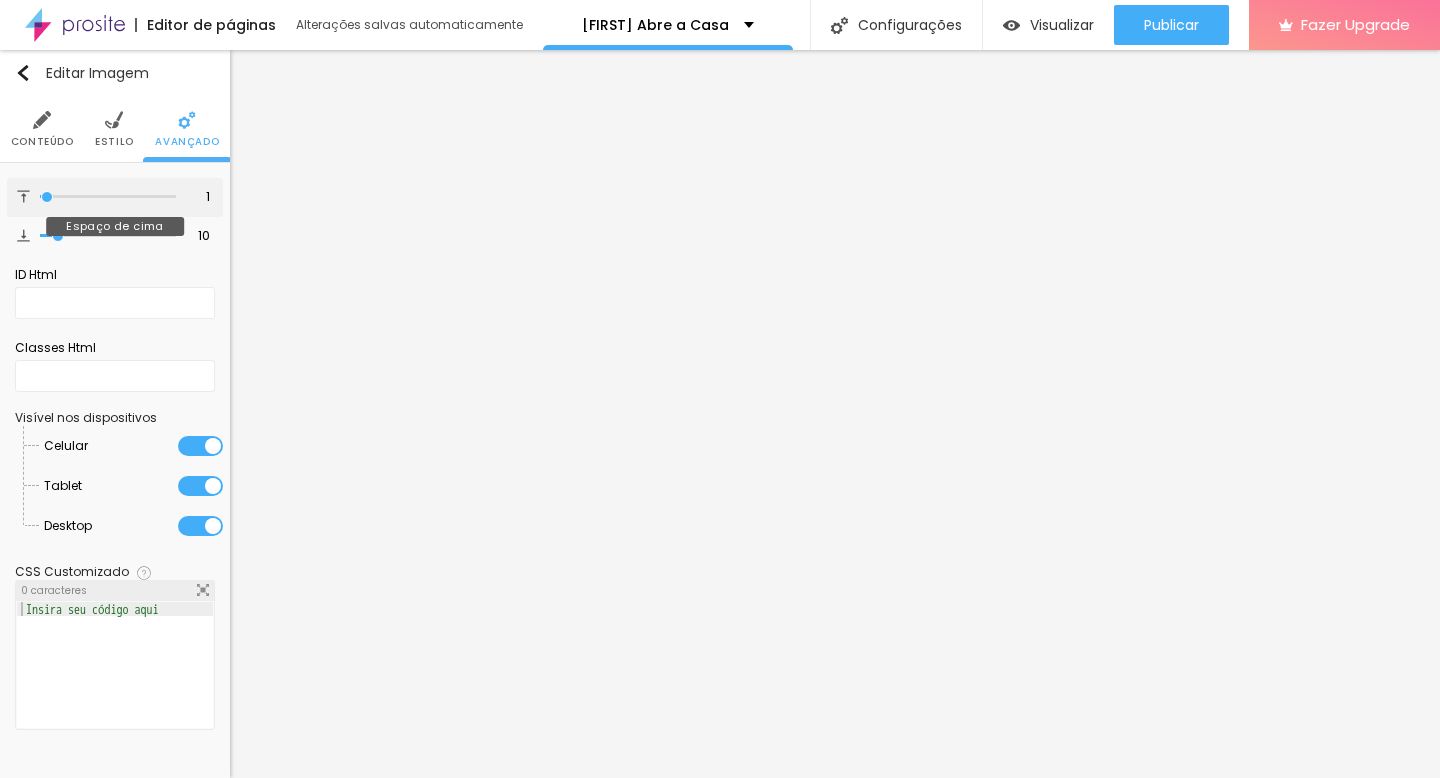 type on "0" 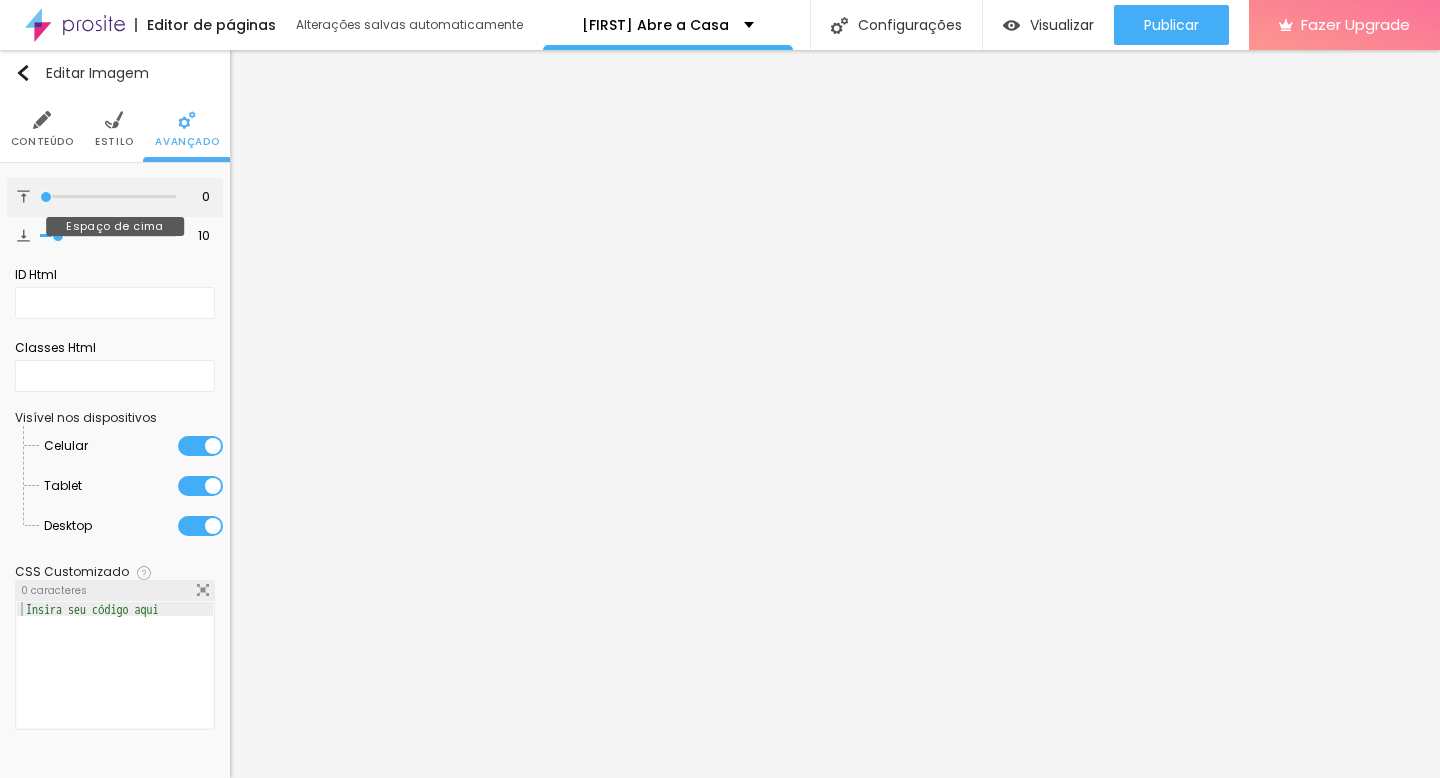 drag, startPoint x: 62, startPoint y: 195, endPoint x: 25, endPoint y: 192, distance: 37.12142 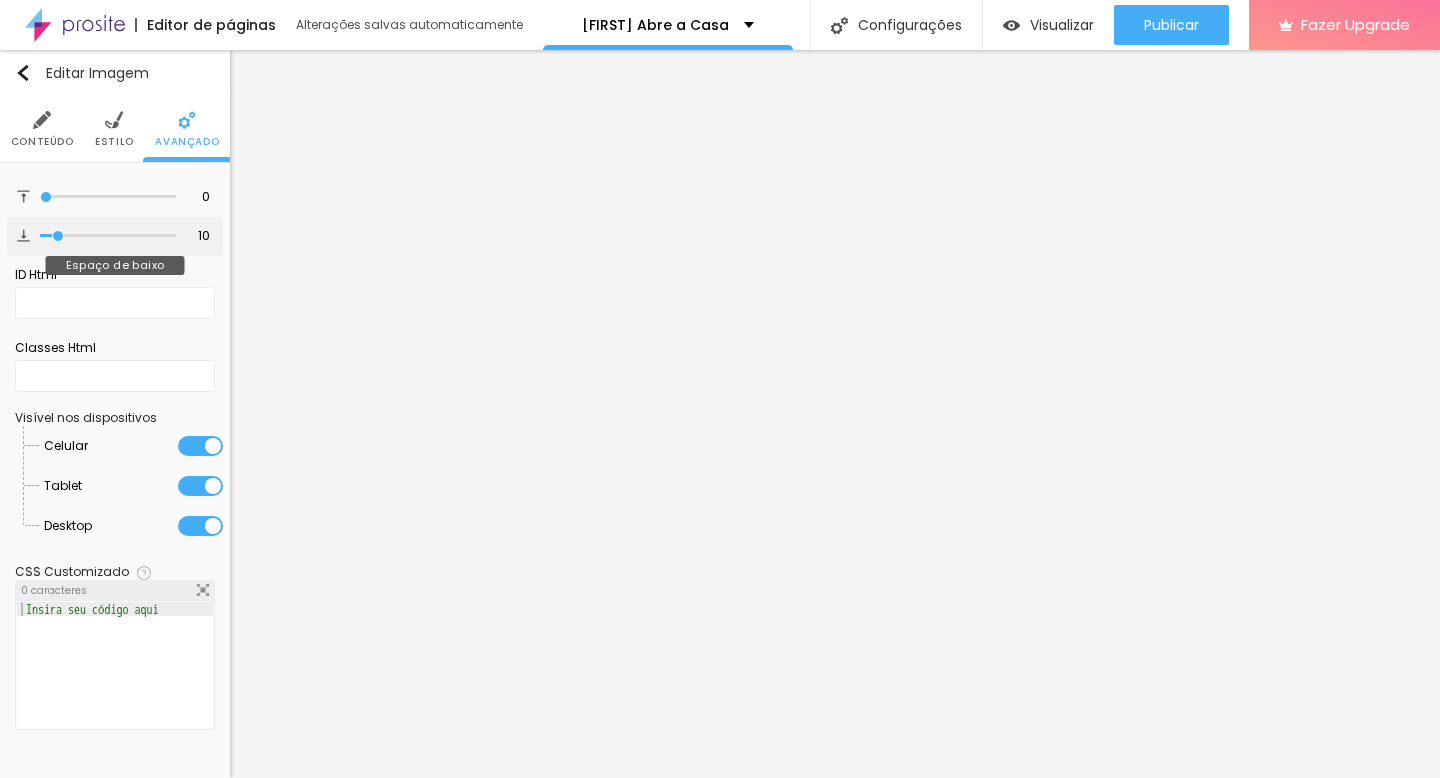 type on "8" 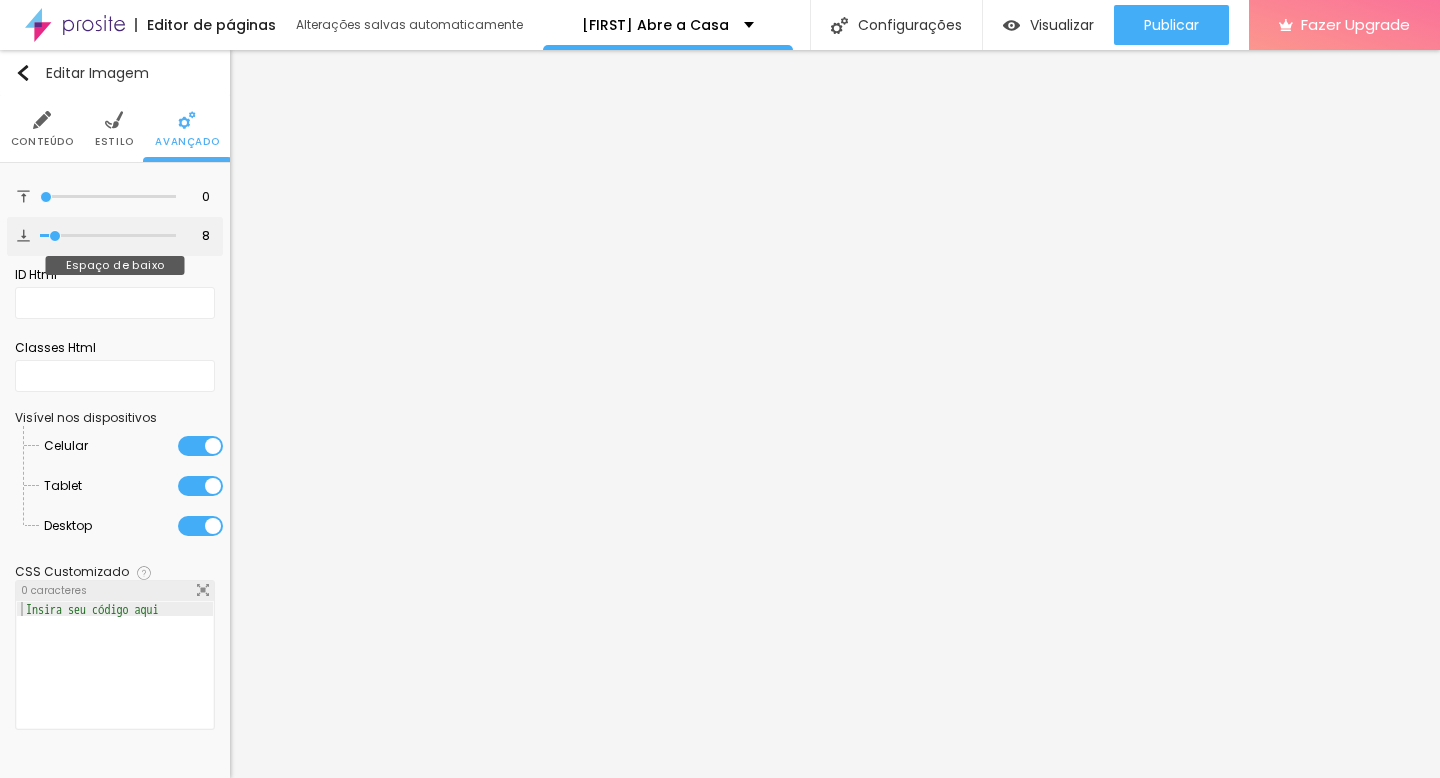 type on "7" 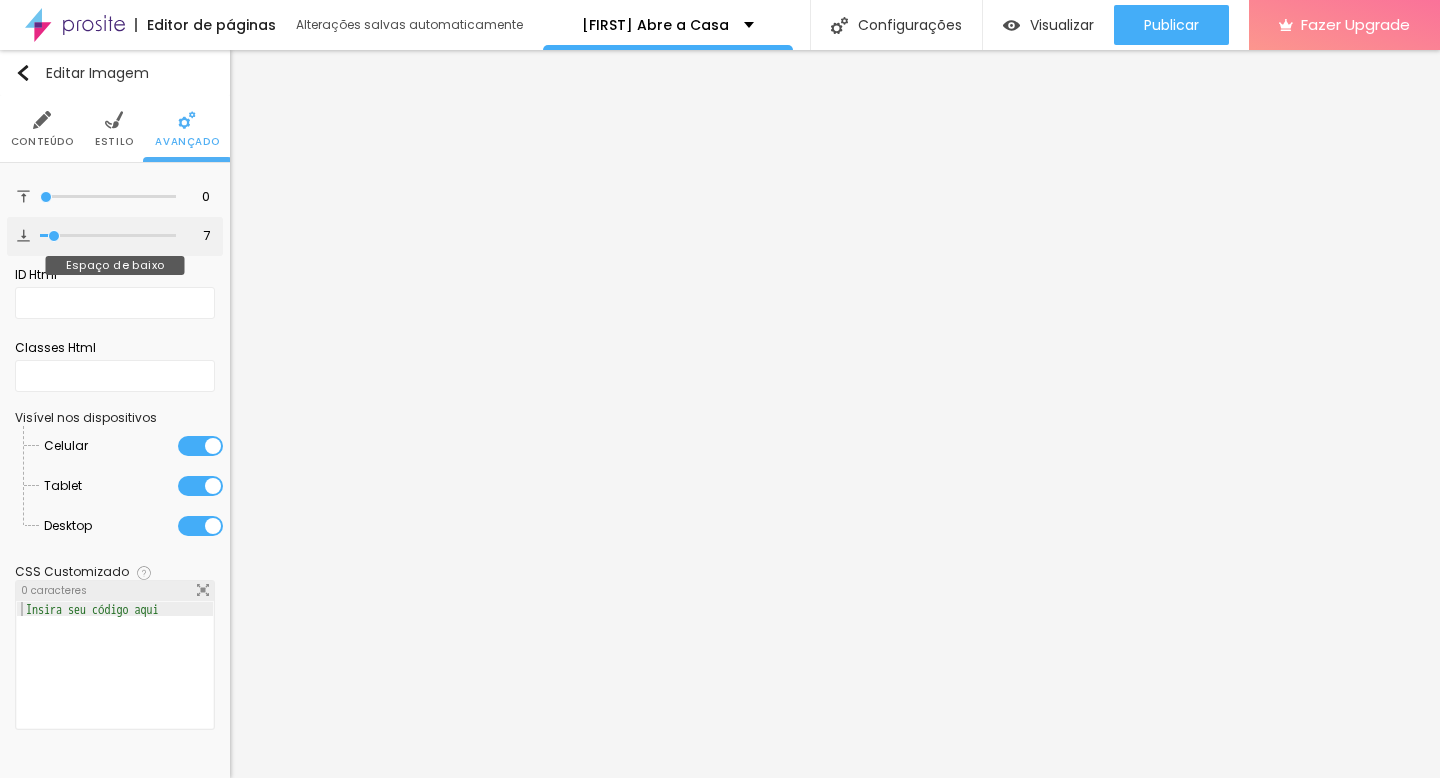 type on "6" 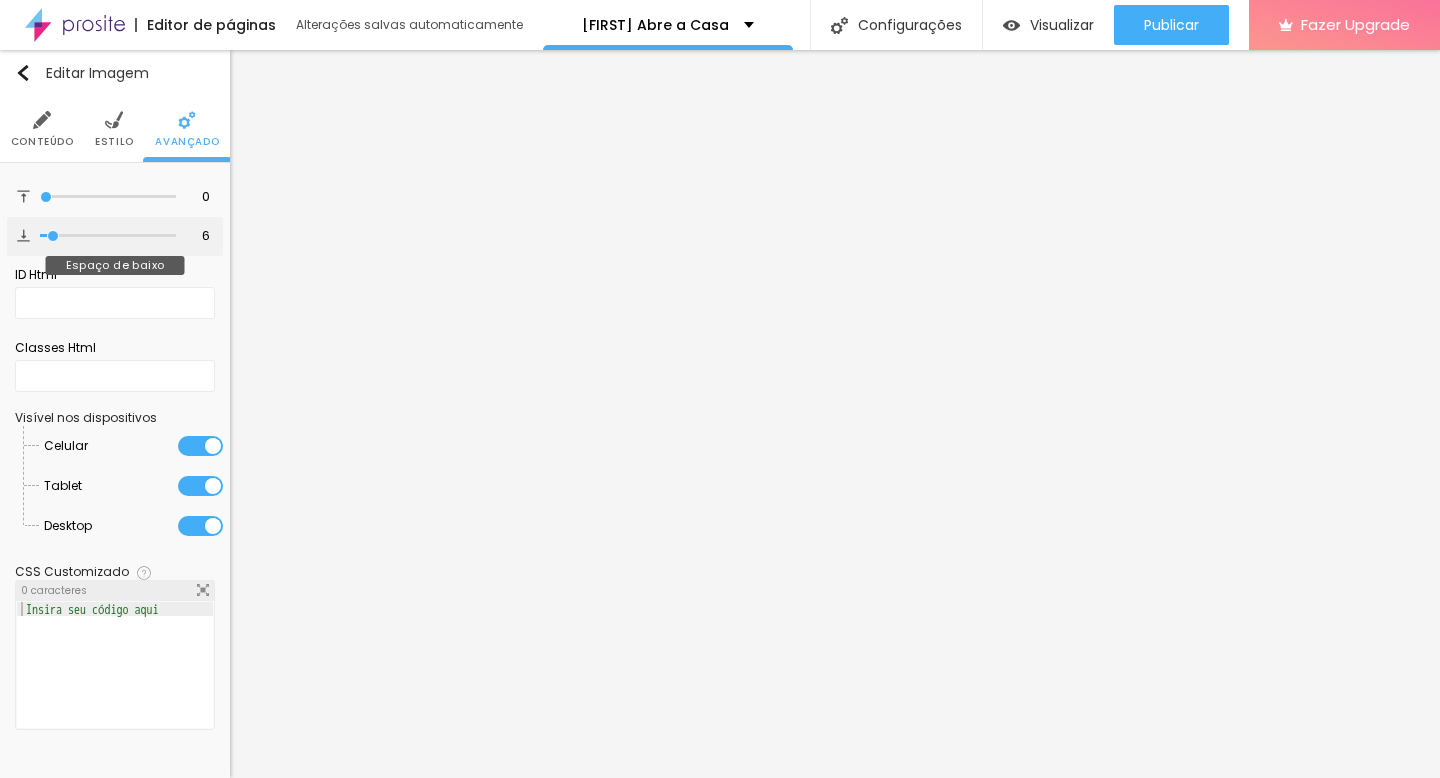 type on "4" 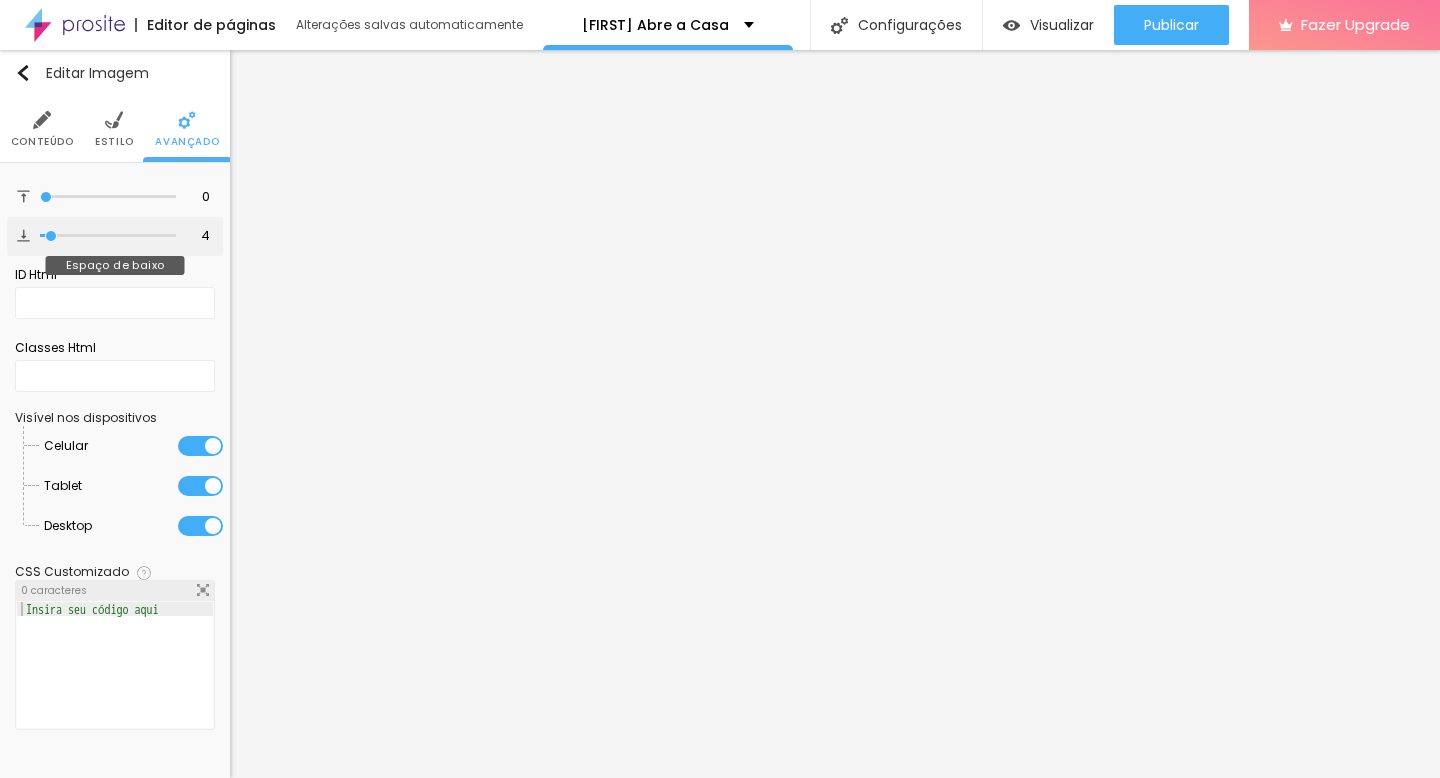 type on "2" 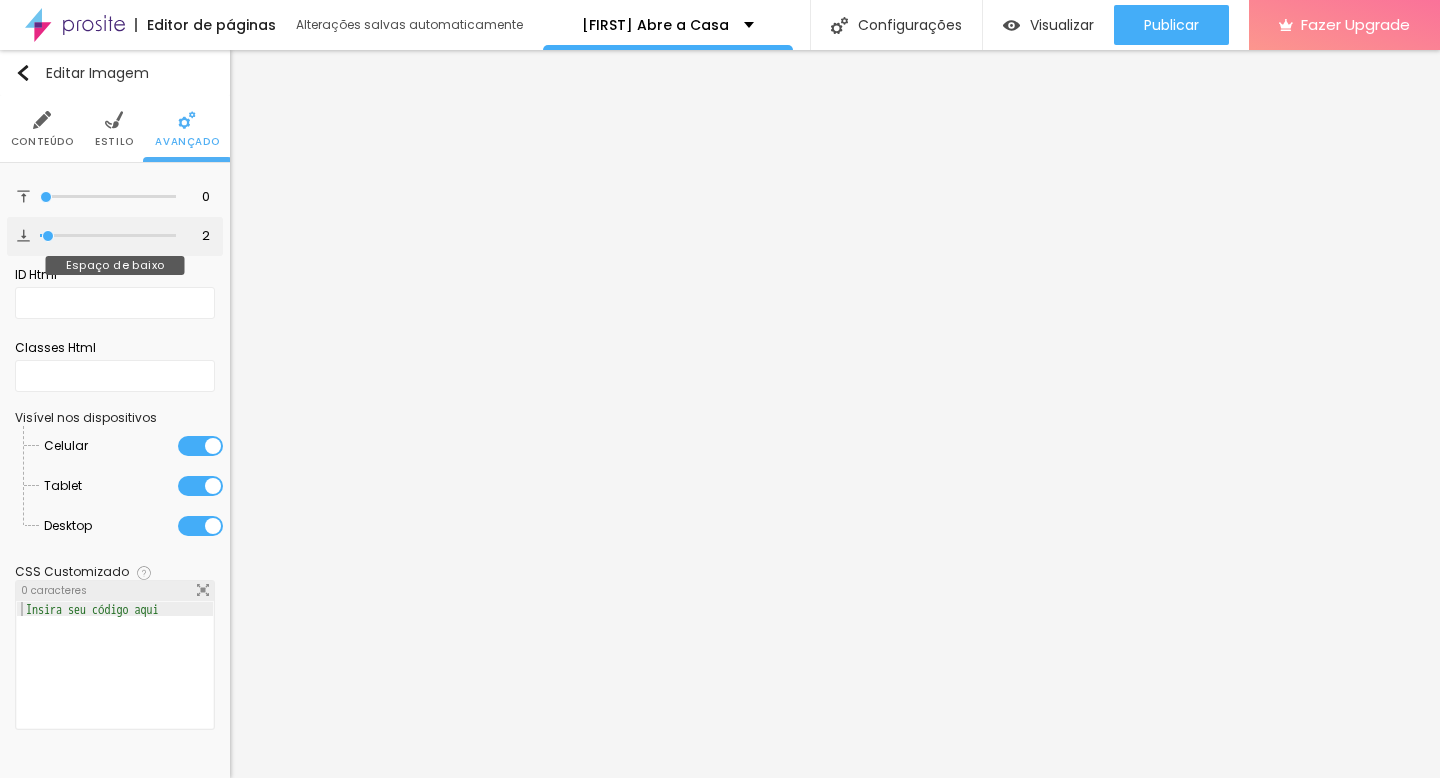 type on "0" 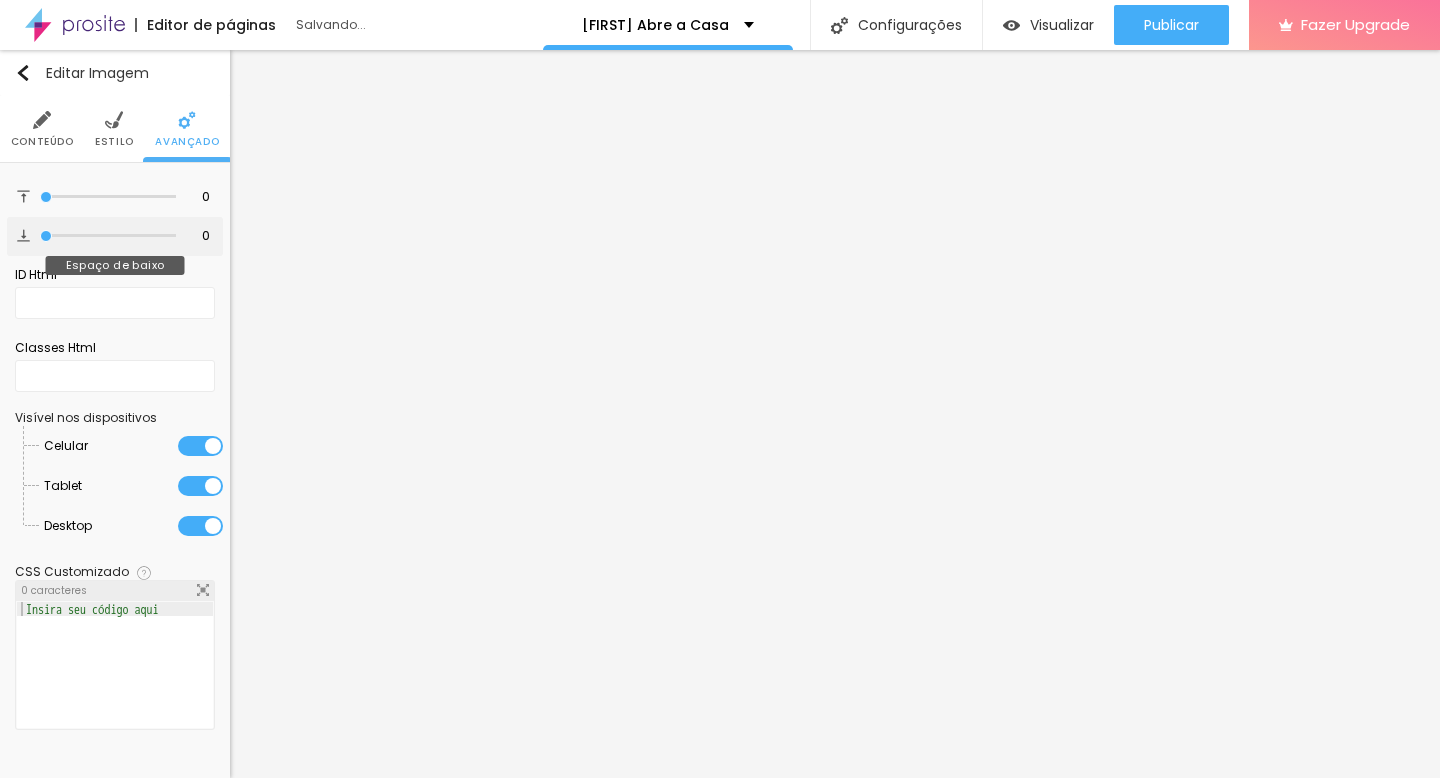 drag, startPoint x: 57, startPoint y: 240, endPoint x: 23, endPoint y: 240, distance: 34 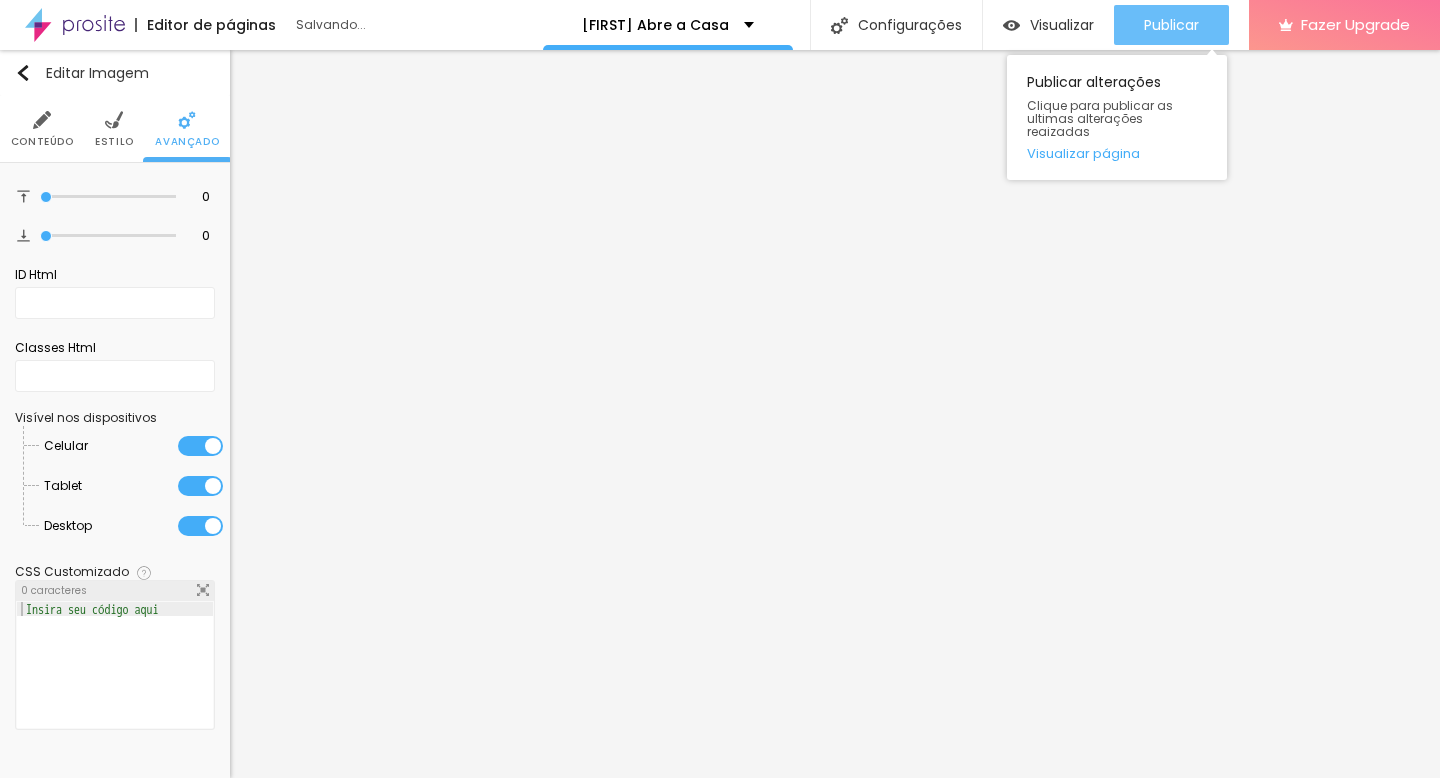 click on "Publicar" at bounding box center (1171, 25) 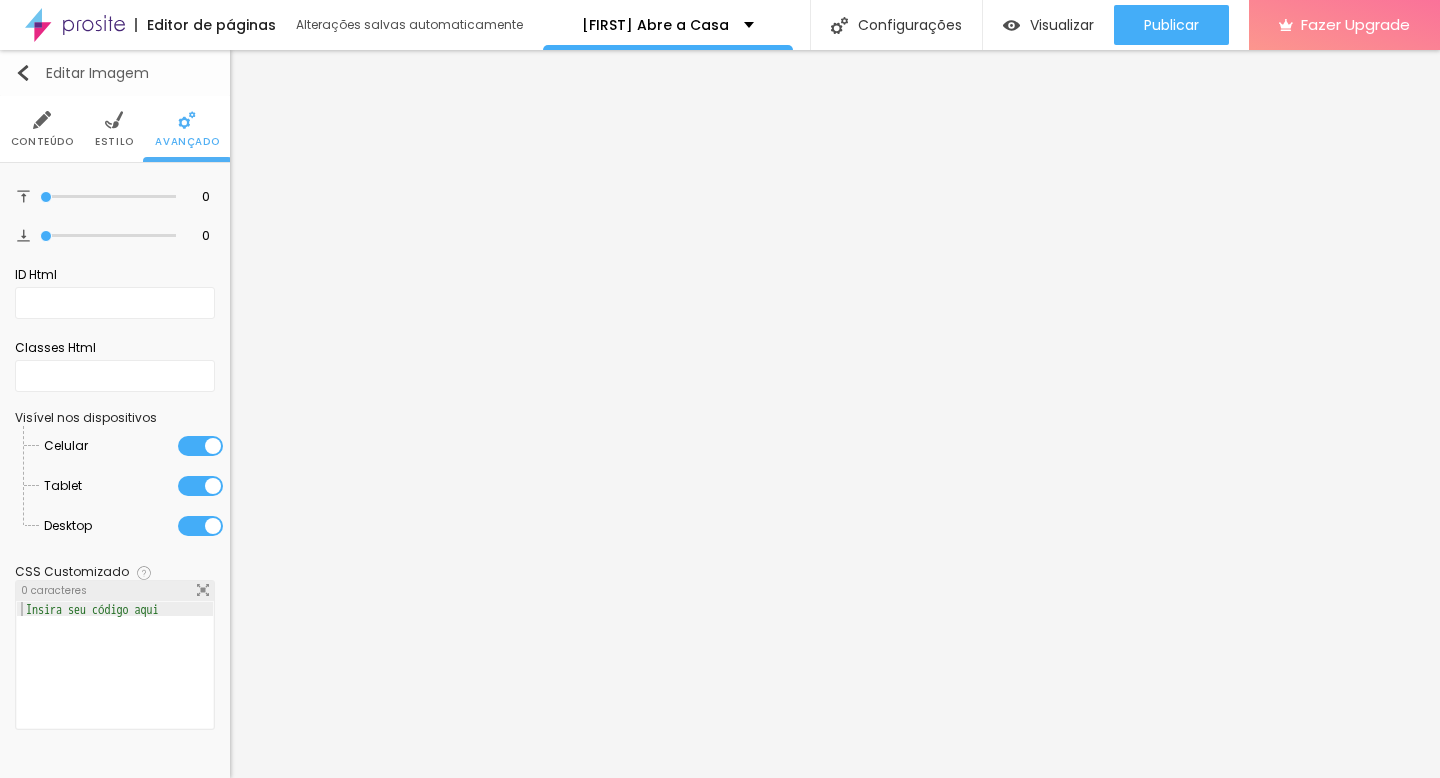 click at bounding box center (23, 73) 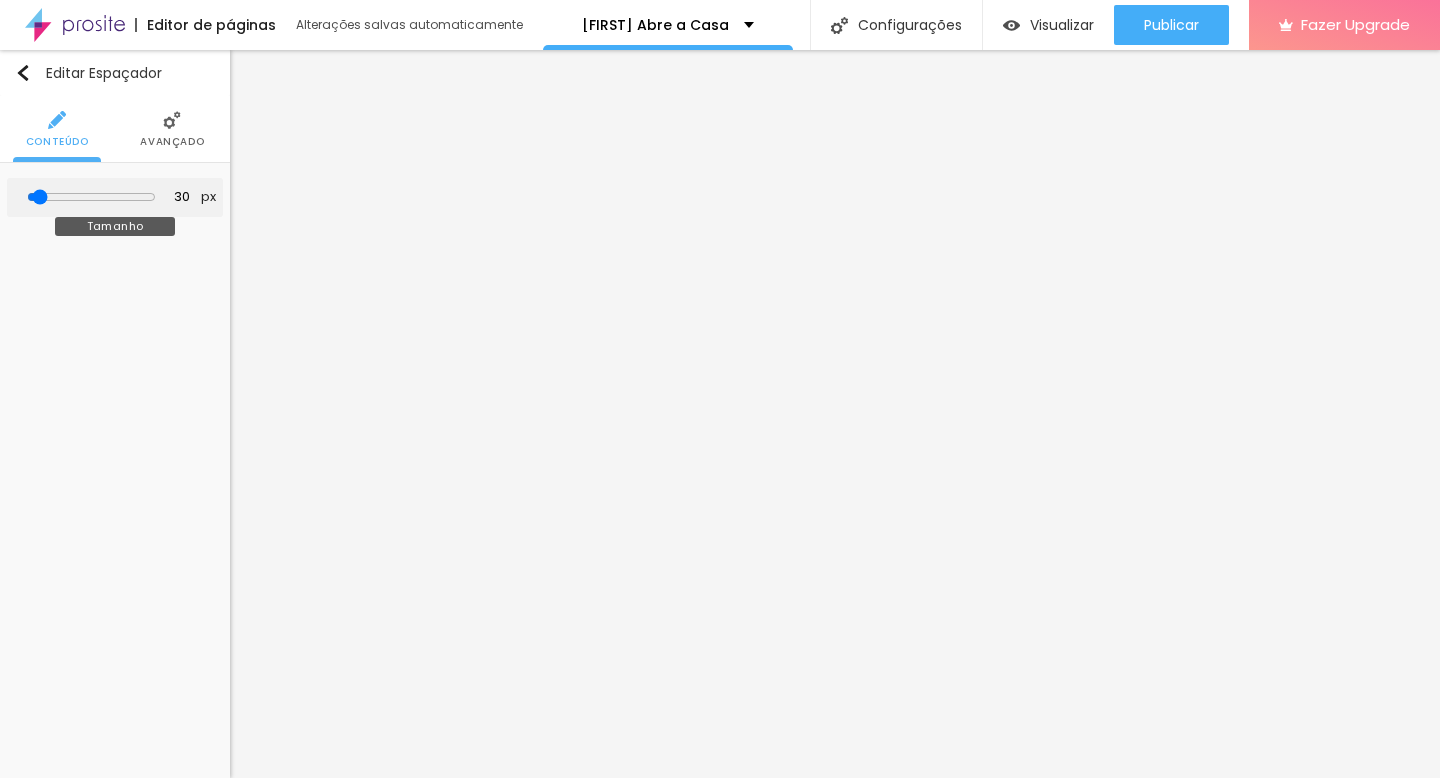 type on "10" 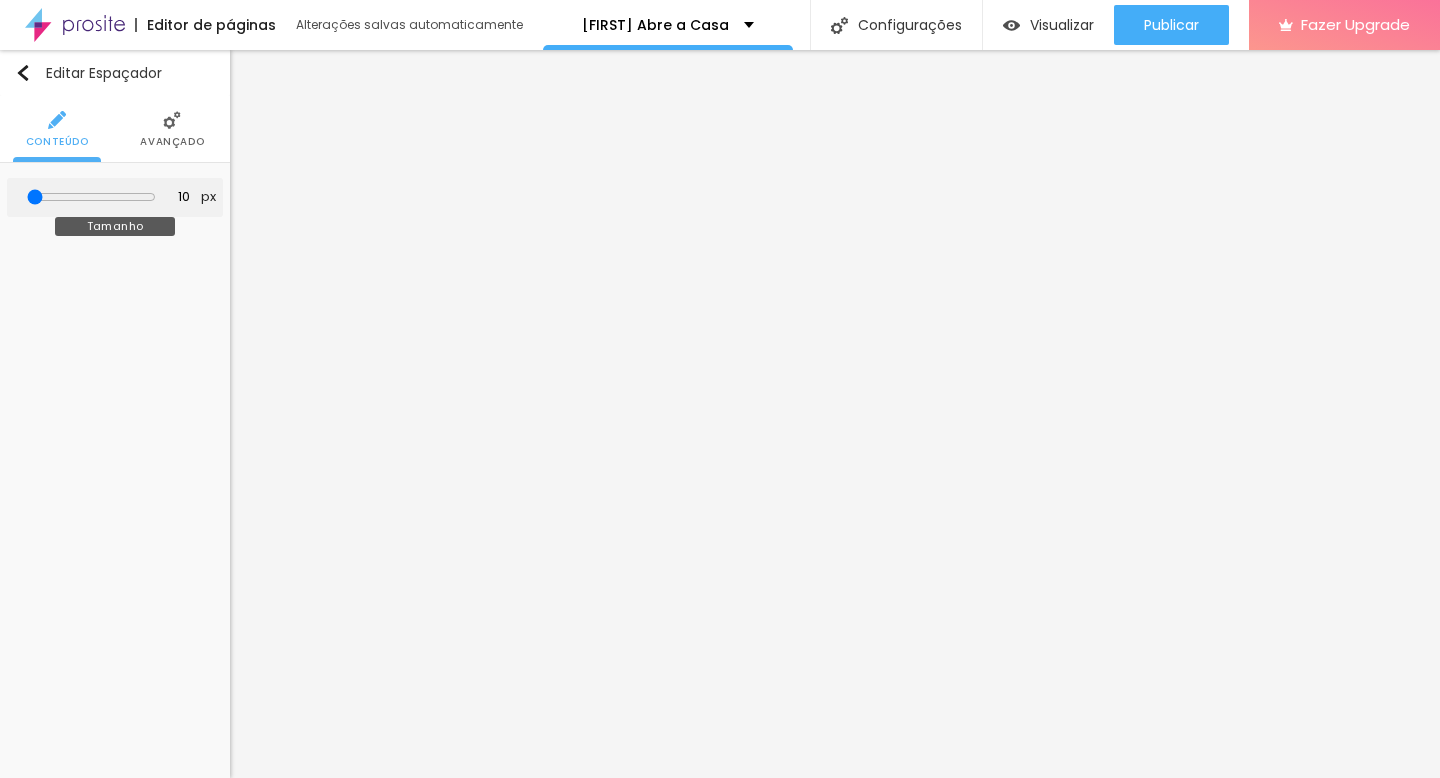 type on "12" 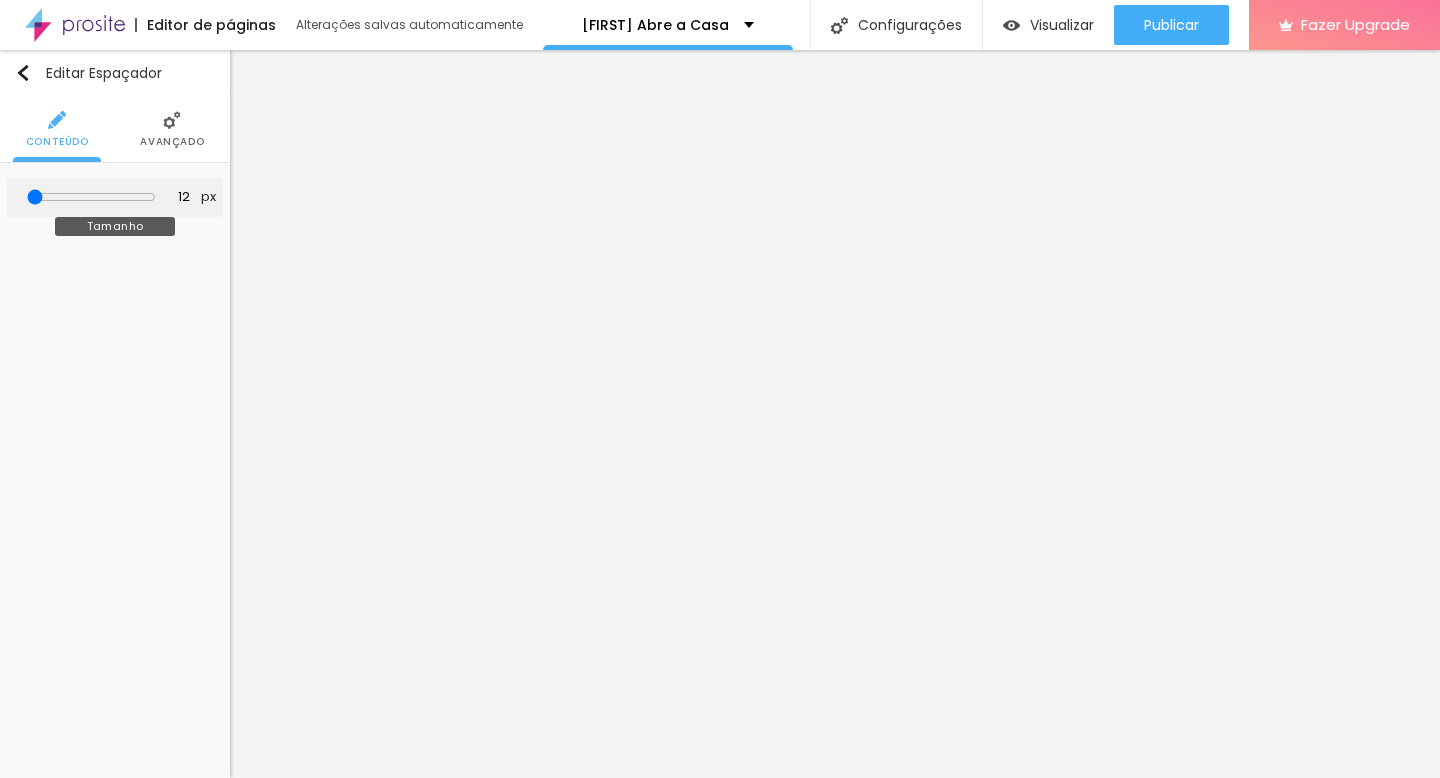 type on "24" 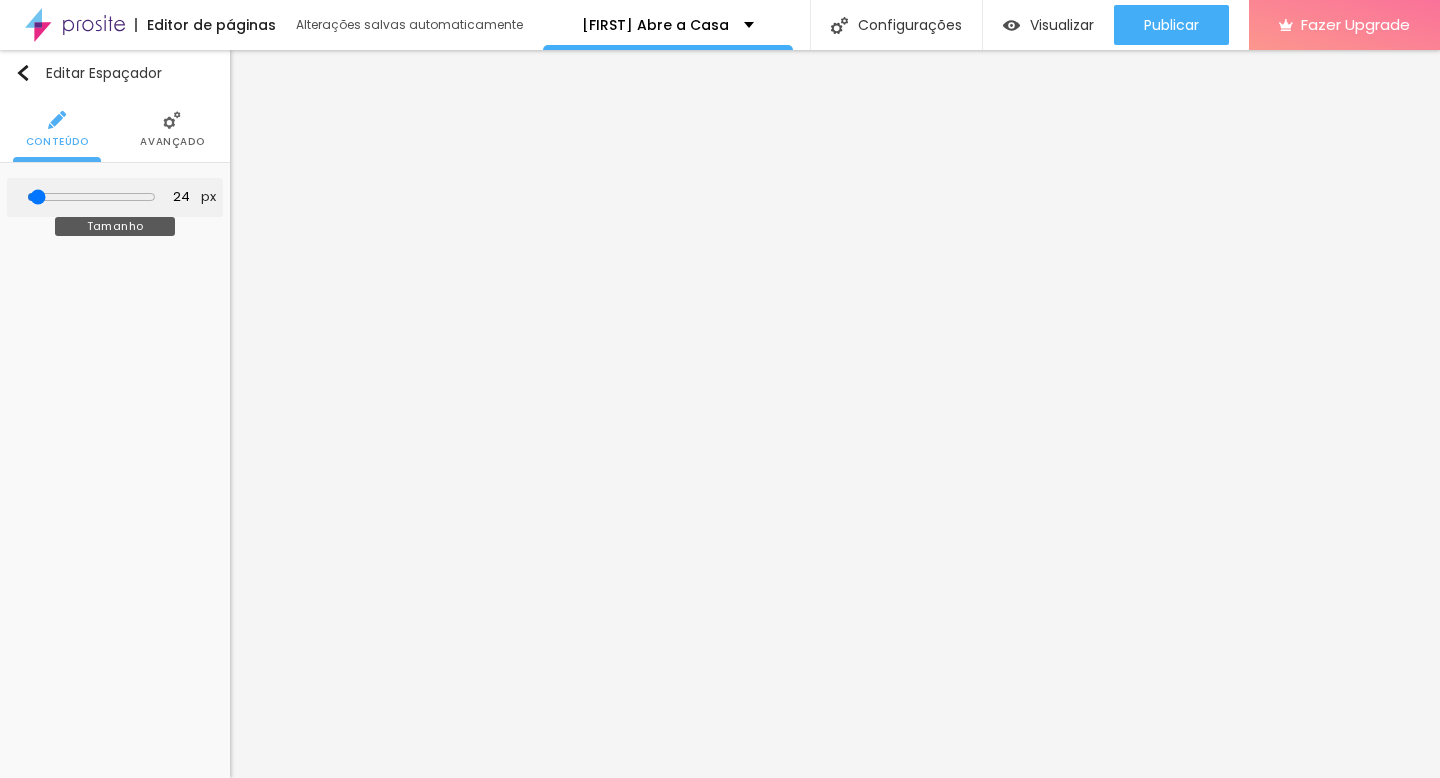 type on "28" 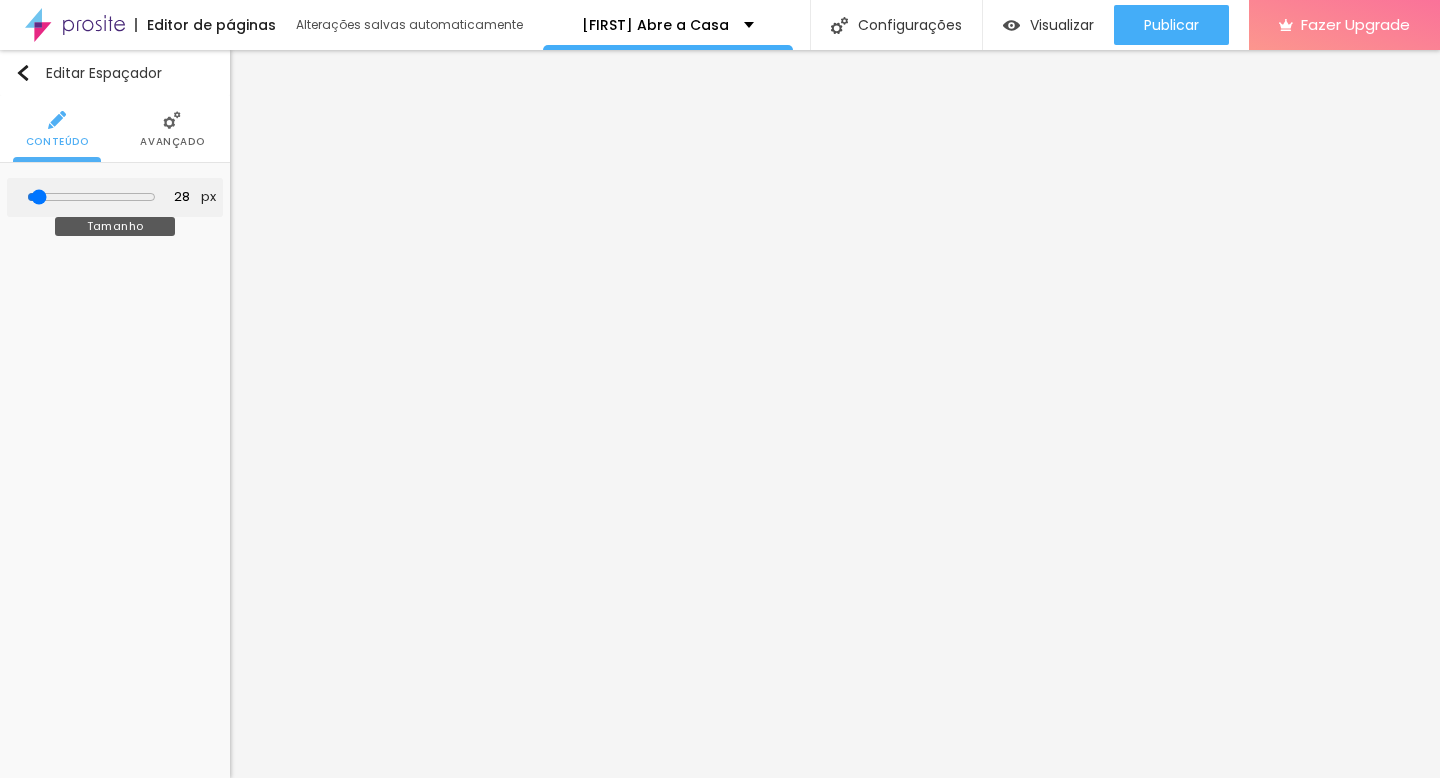 type on "35" 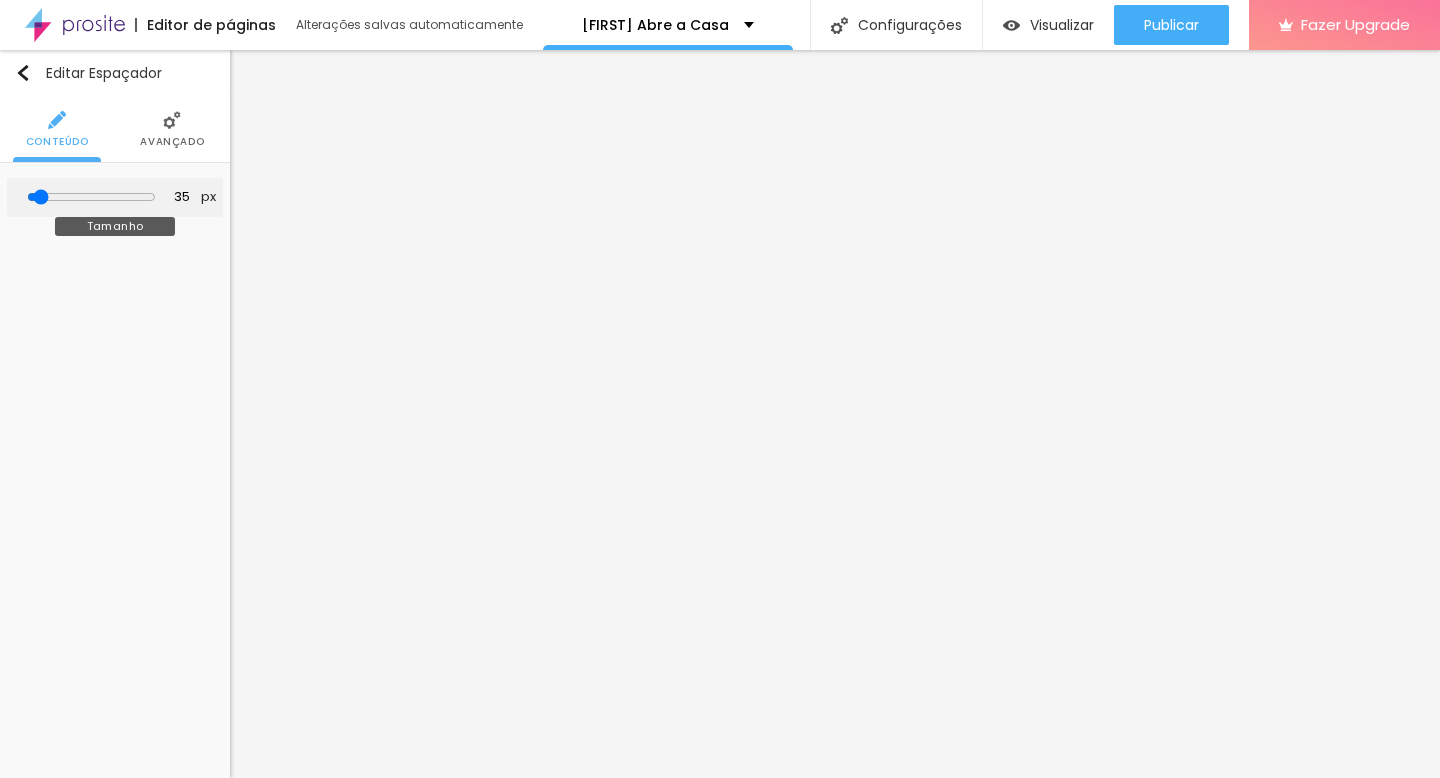 type on "39" 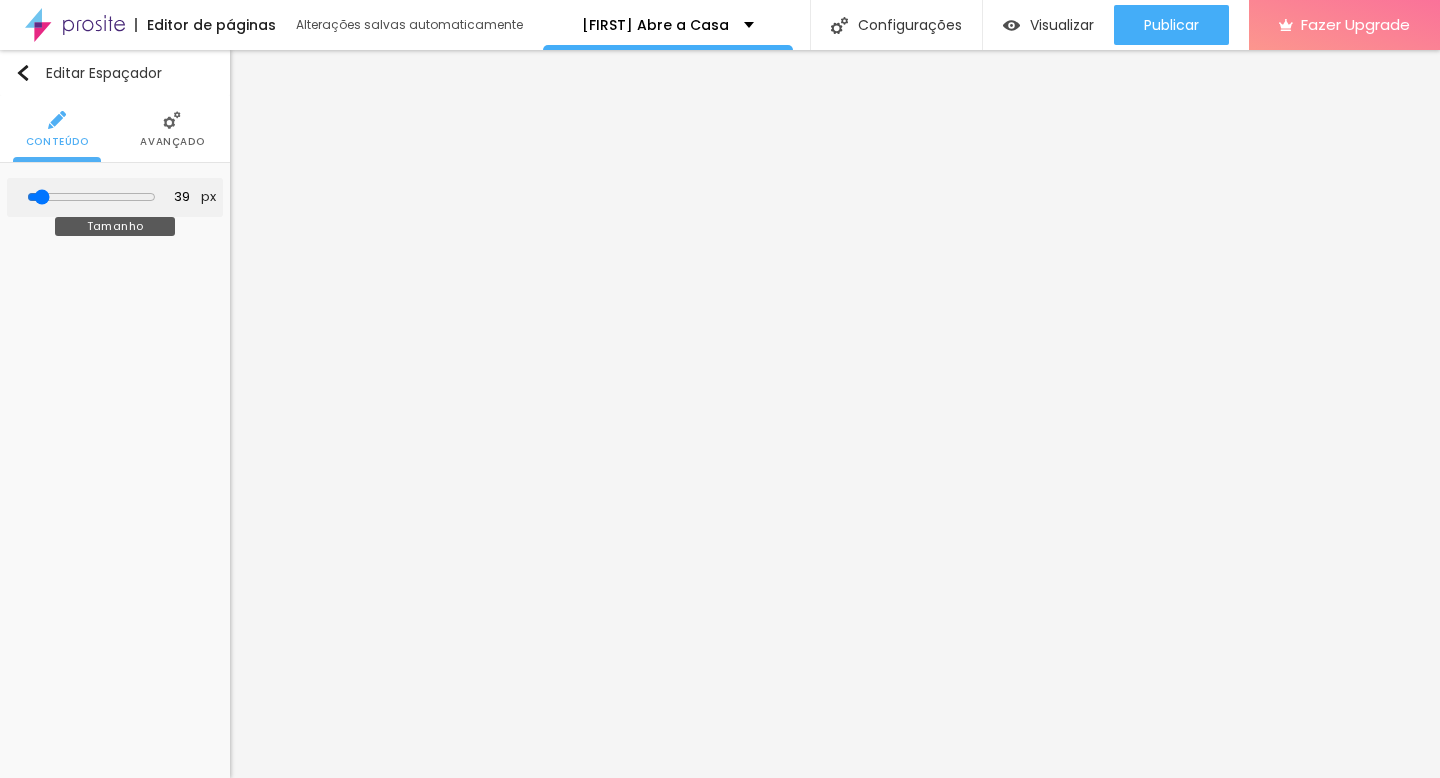 type on "43" 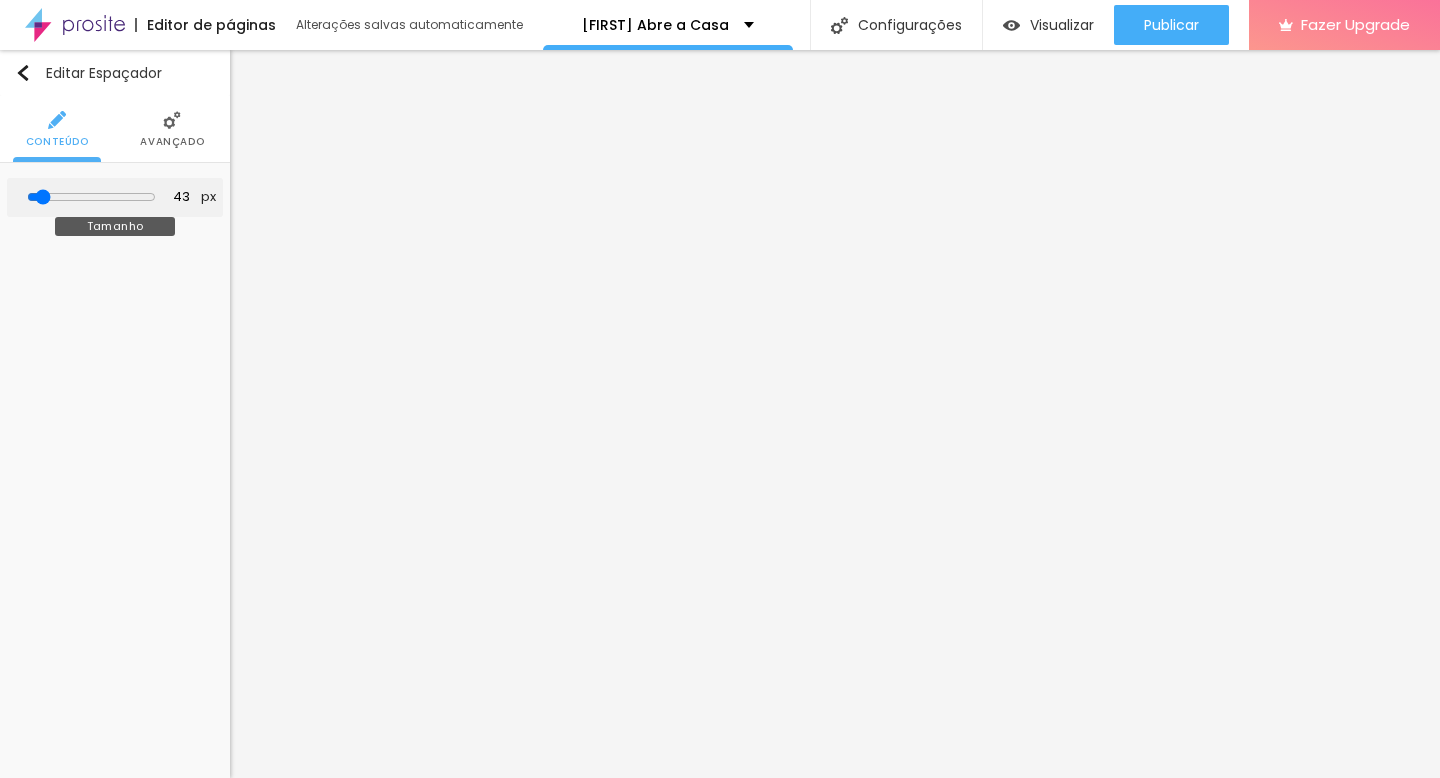 type on "45" 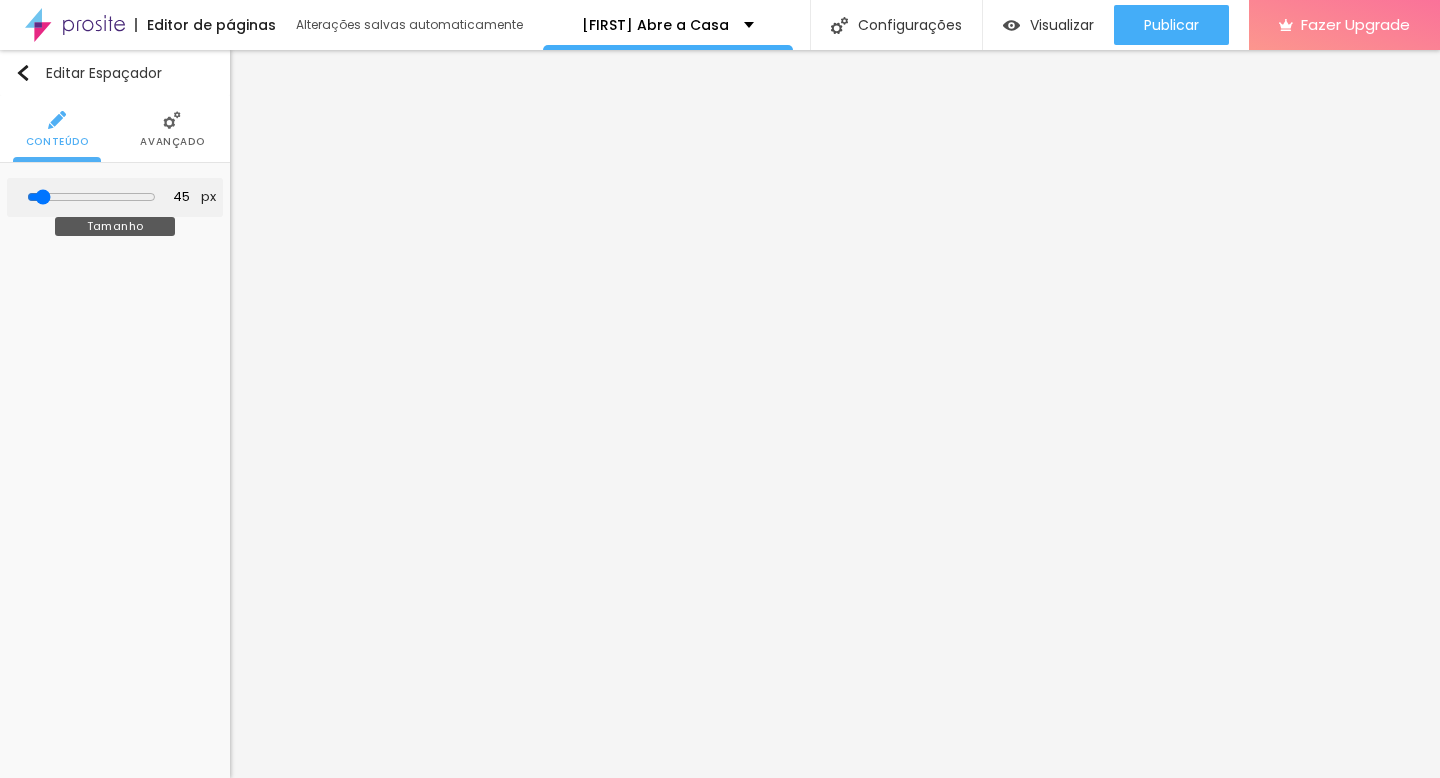 type on "49" 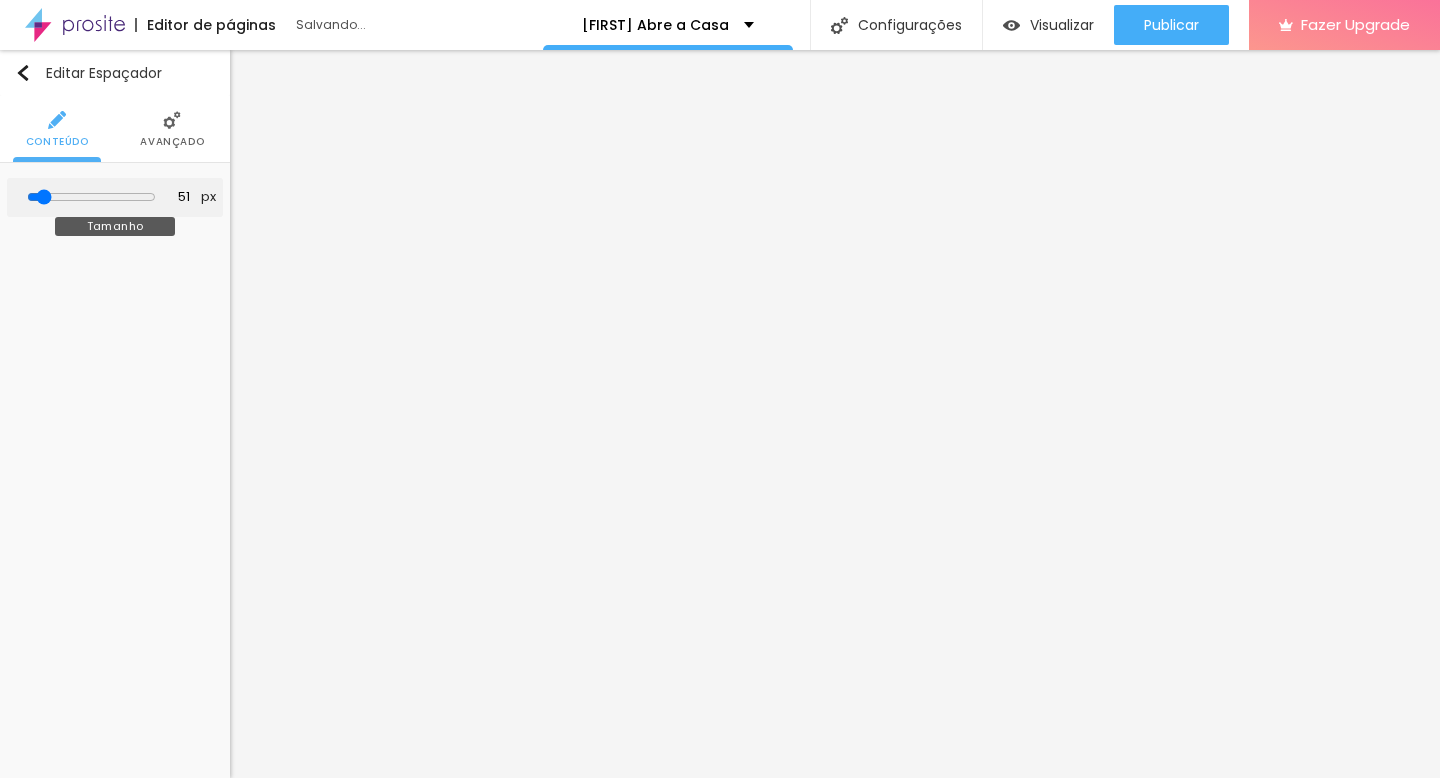 click at bounding box center [91, 197] 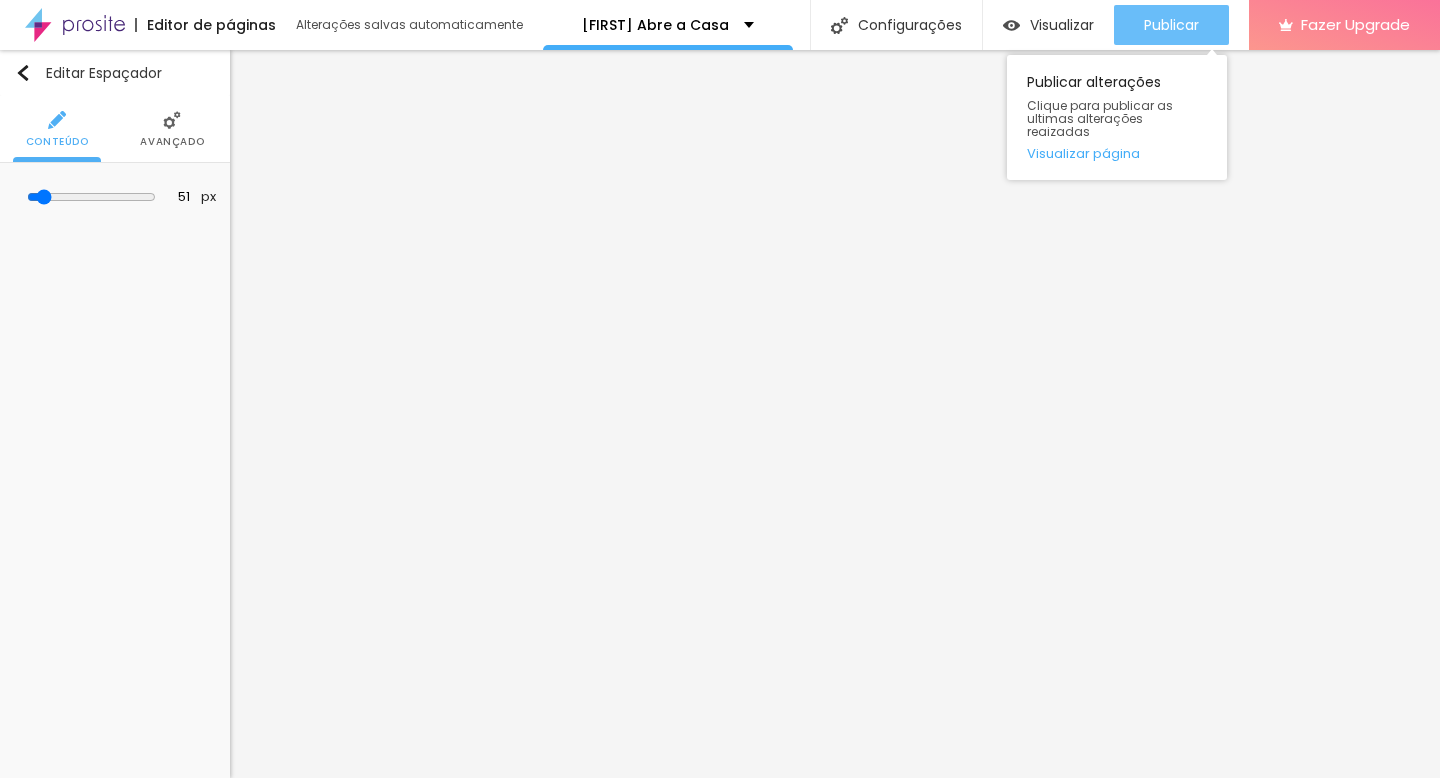 click on "Publicar" at bounding box center (1171, 25) 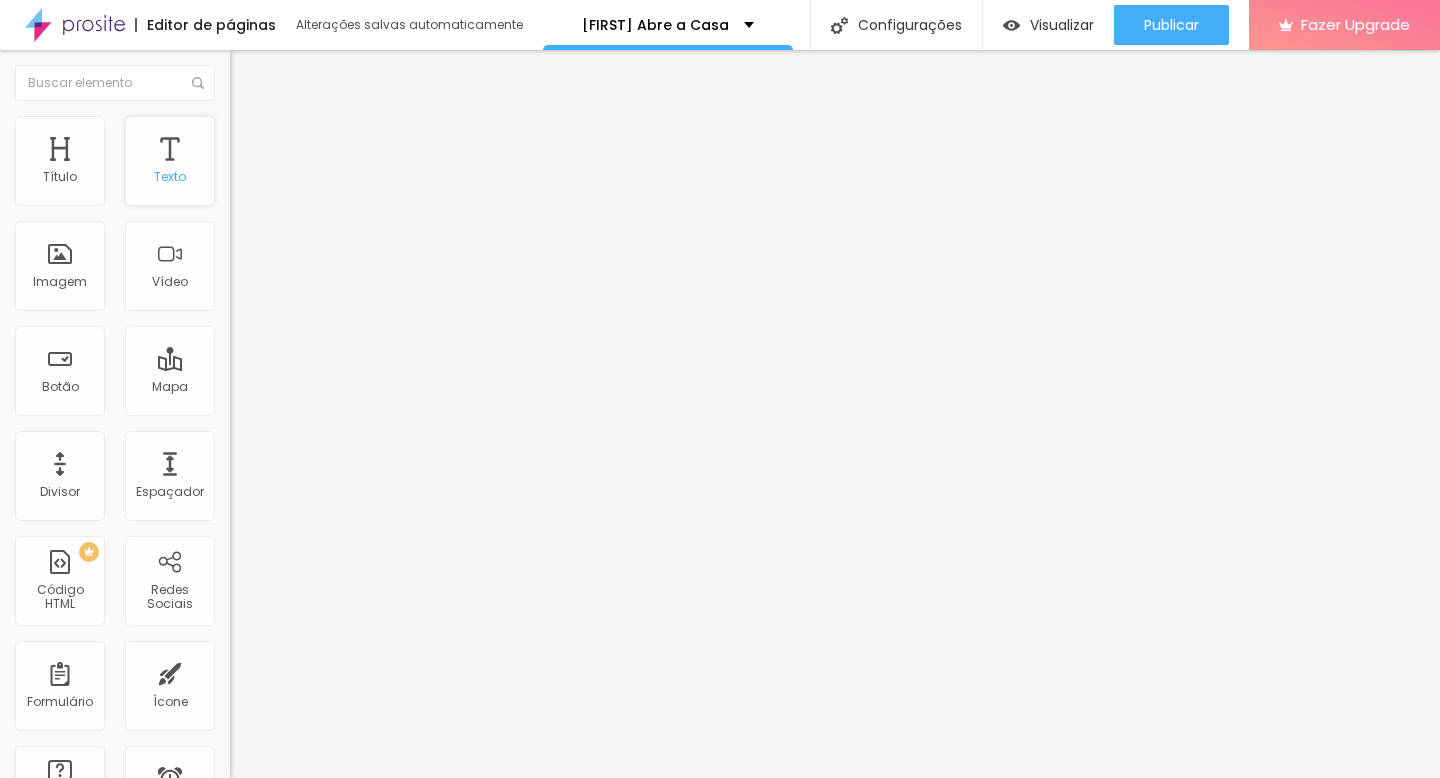 click on "Texto" at bounding box center (170, 161) 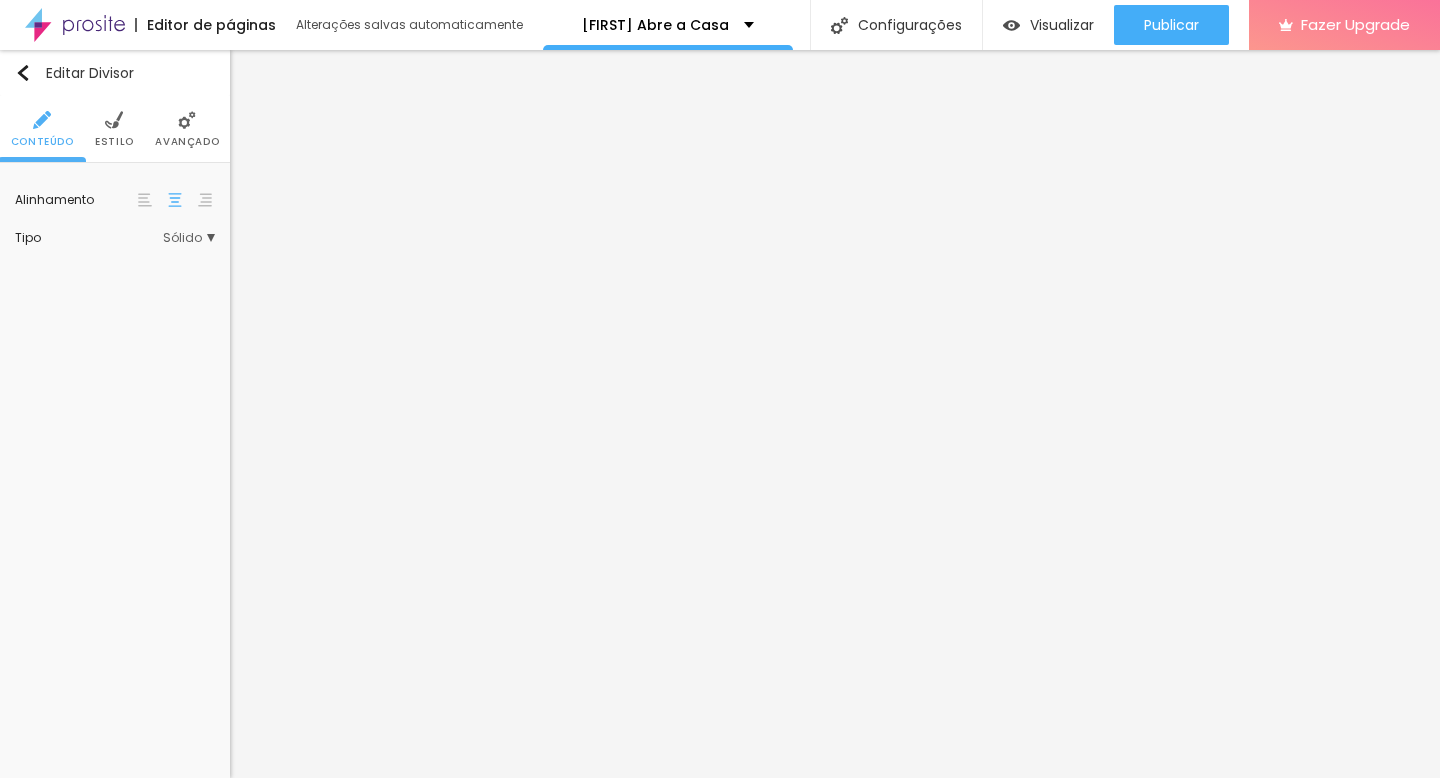 click on "Sólido" at bounding box center (189, 238) 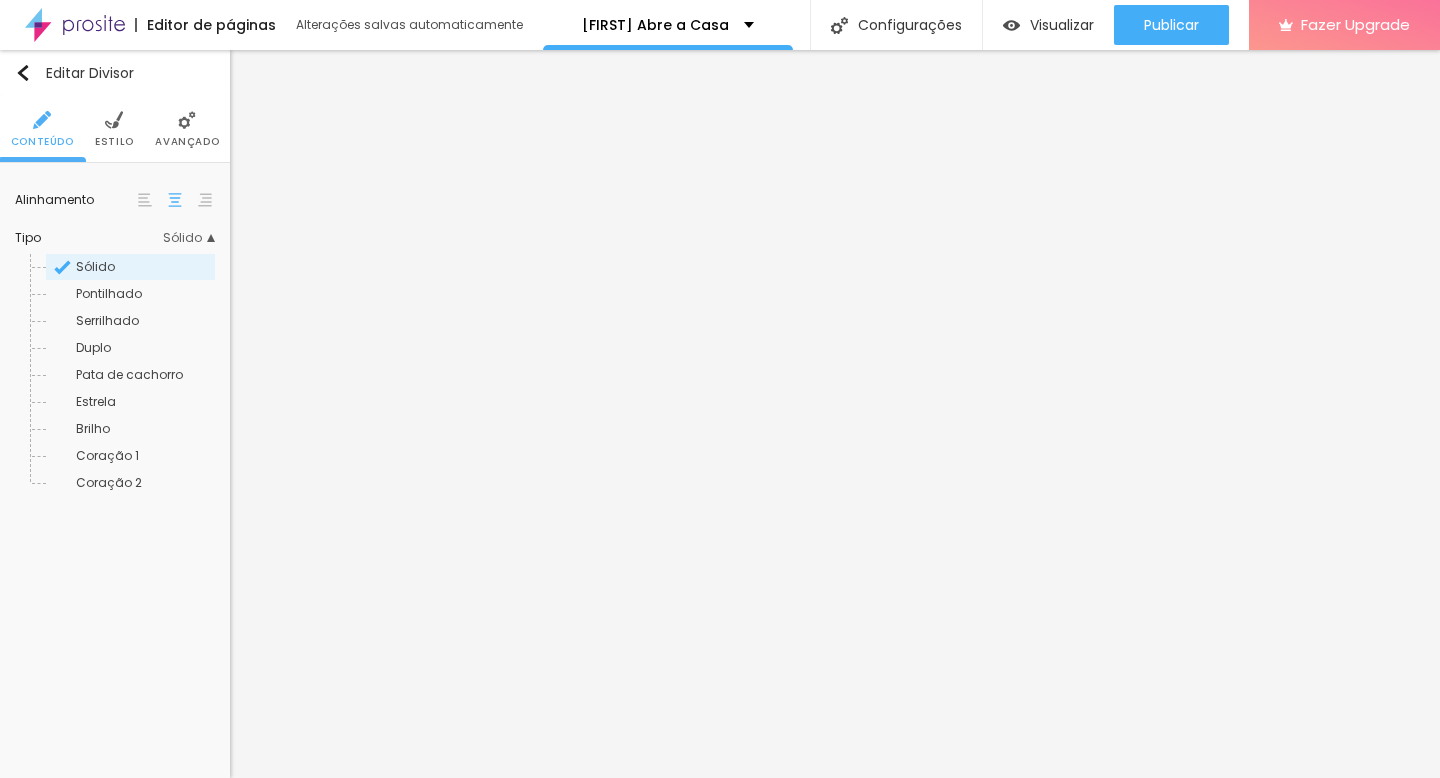 click on "Sólido" at bounding box center (189, 238) 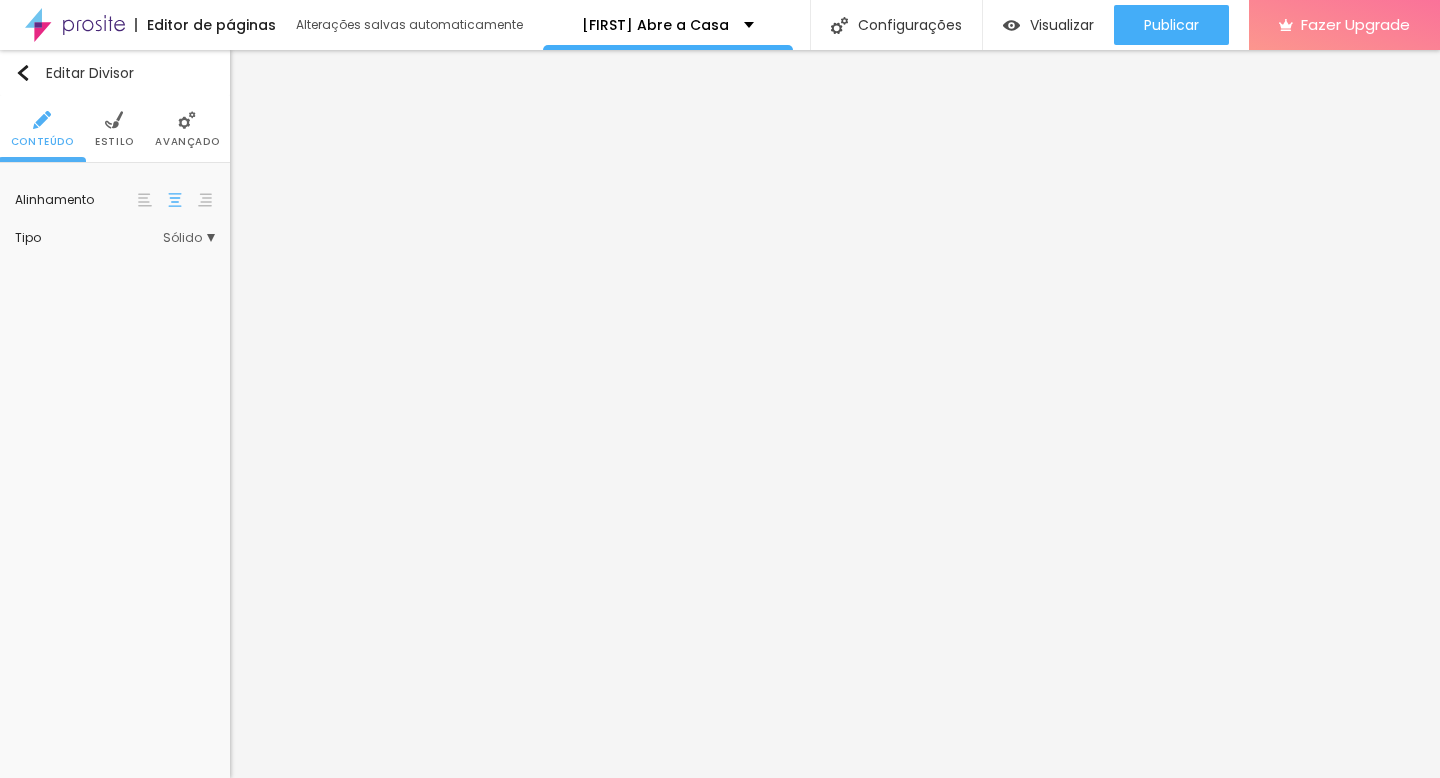 click at bounding box center (114, 120) 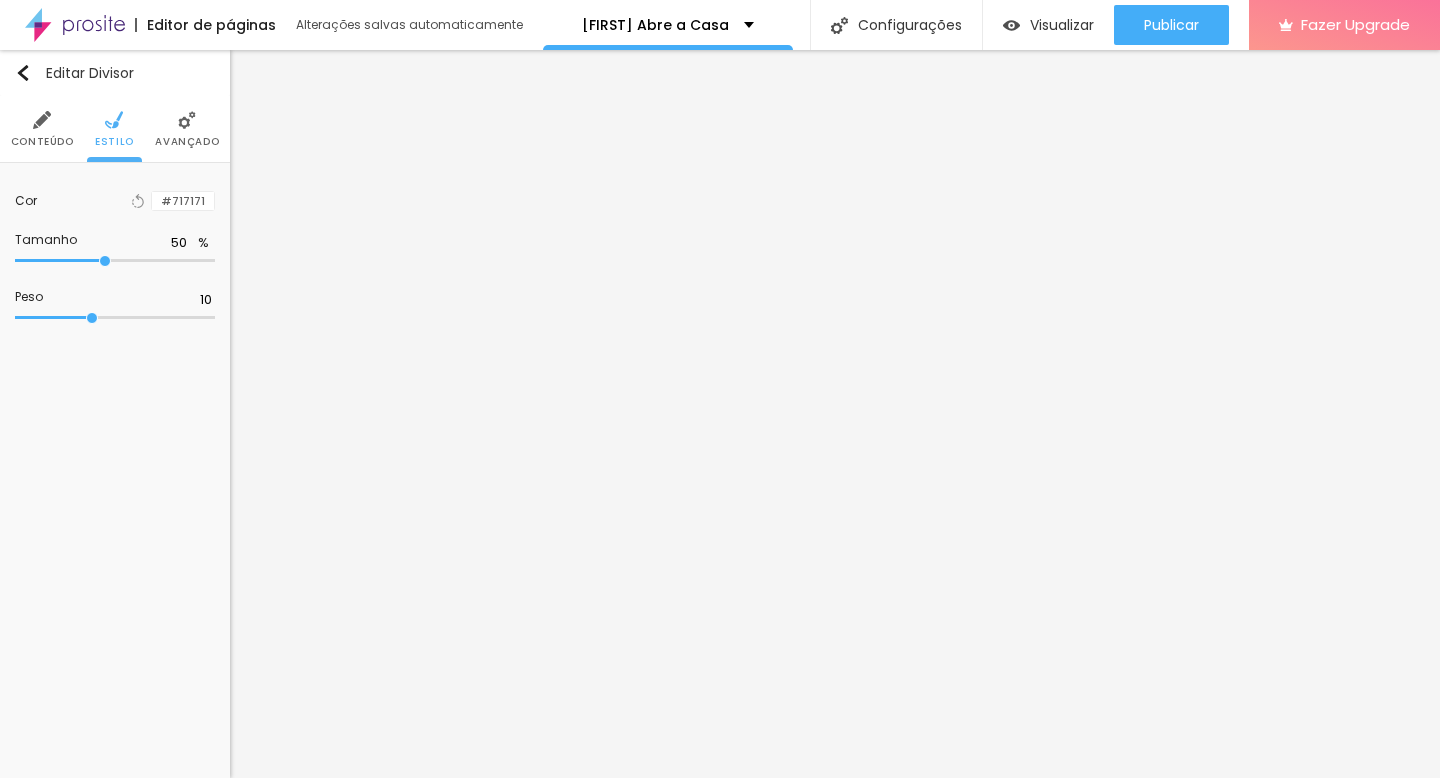 click at bounding box center [42, 120] 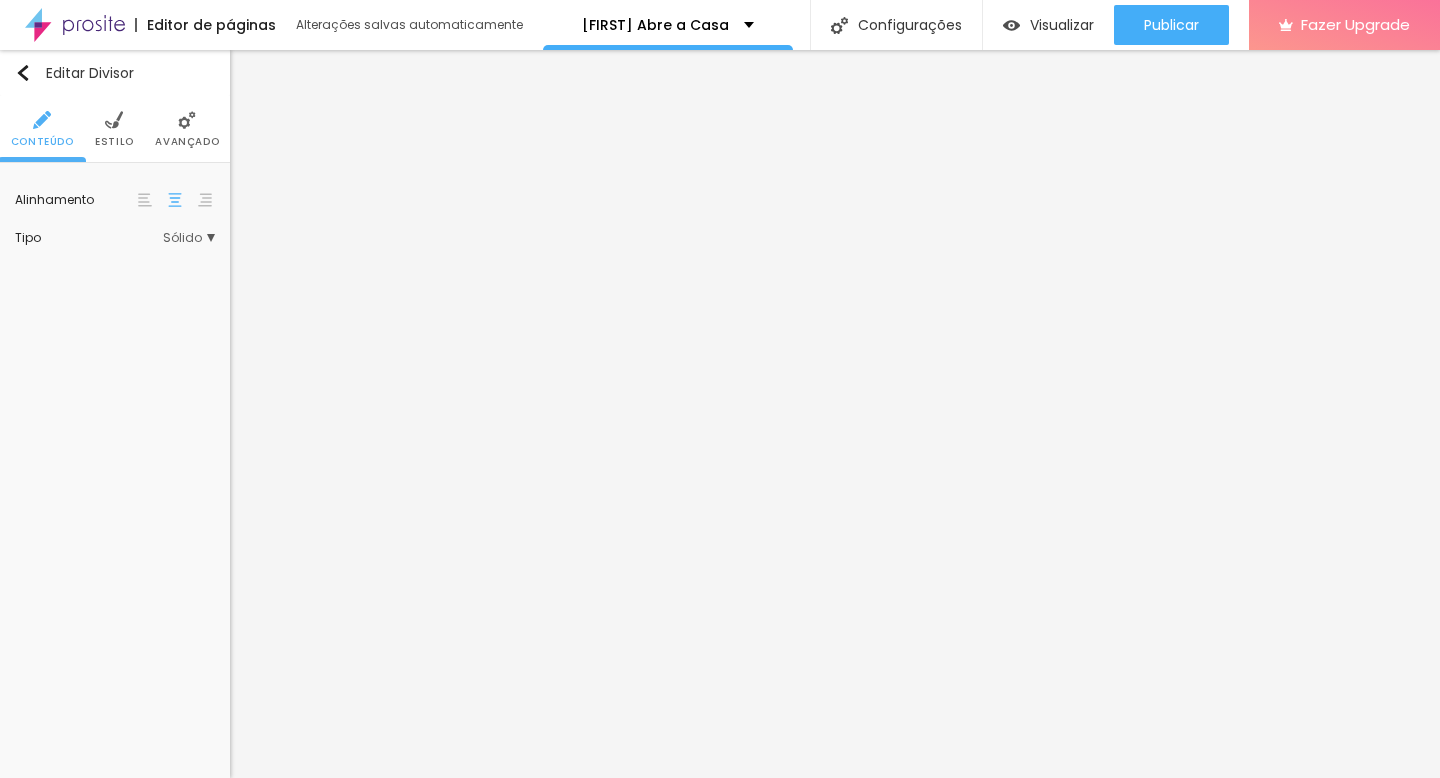 click on "Sólido" at bounding box center [189, 238] 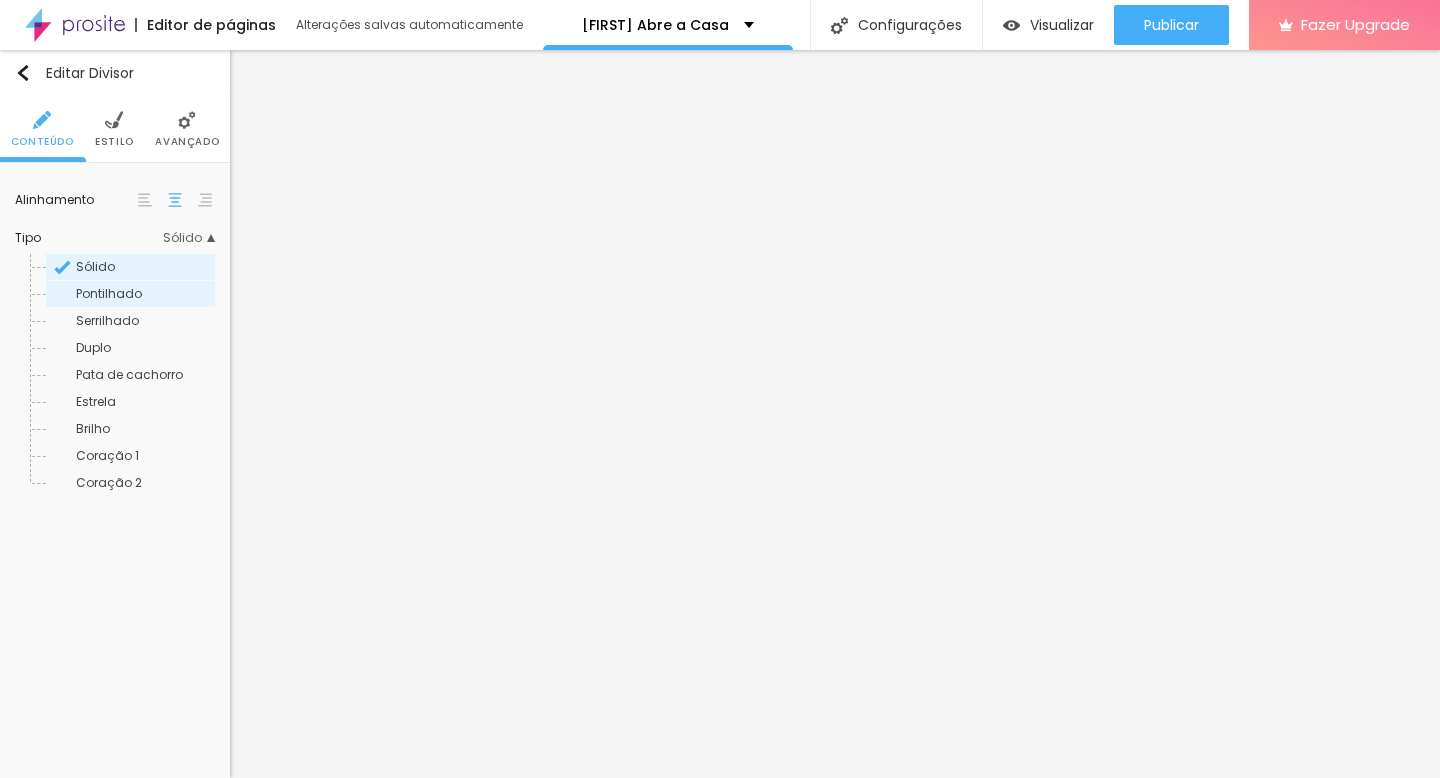 click on "Pontilhado" at bounding box center (144, 294) 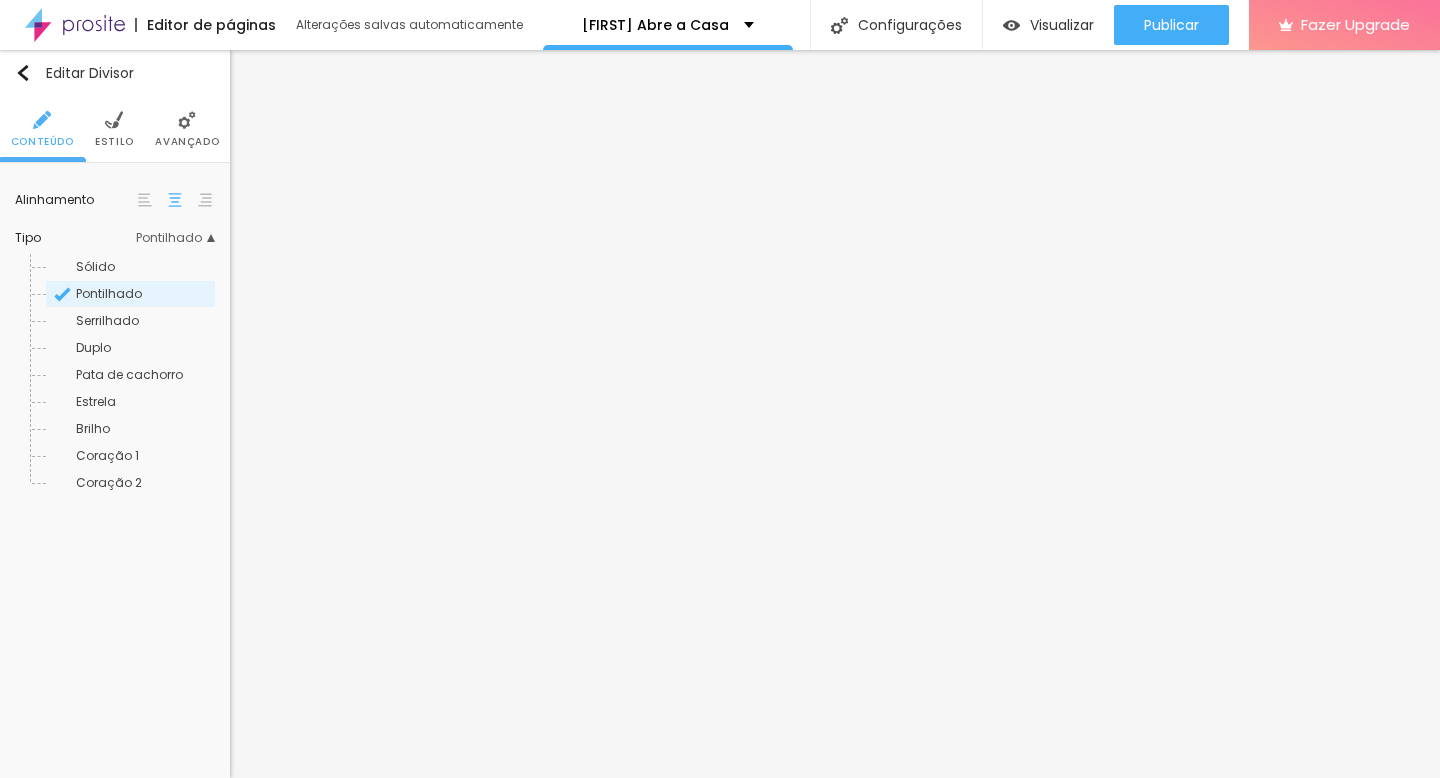 click on "Estilo" at bounding box center [114, 142] 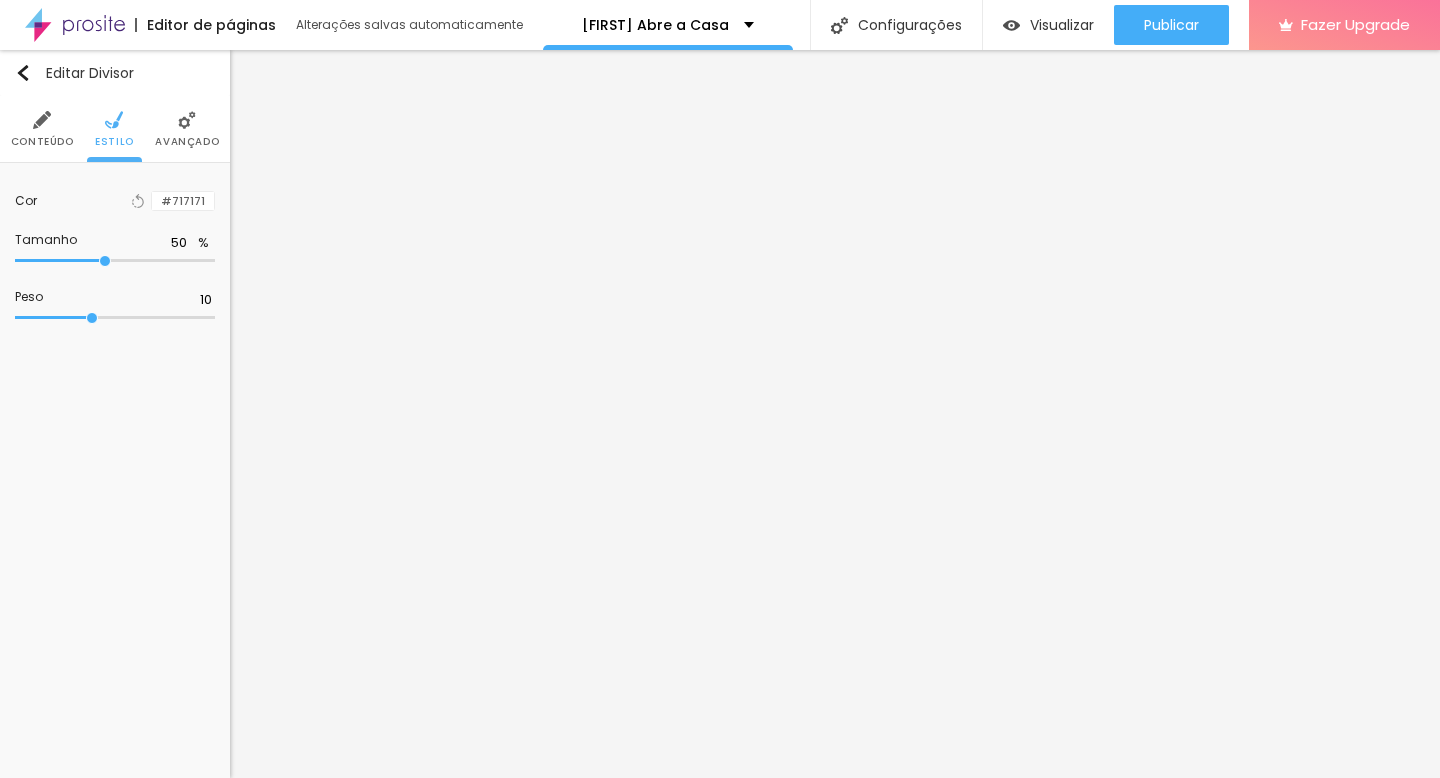 click at bounding box center [152, 201] 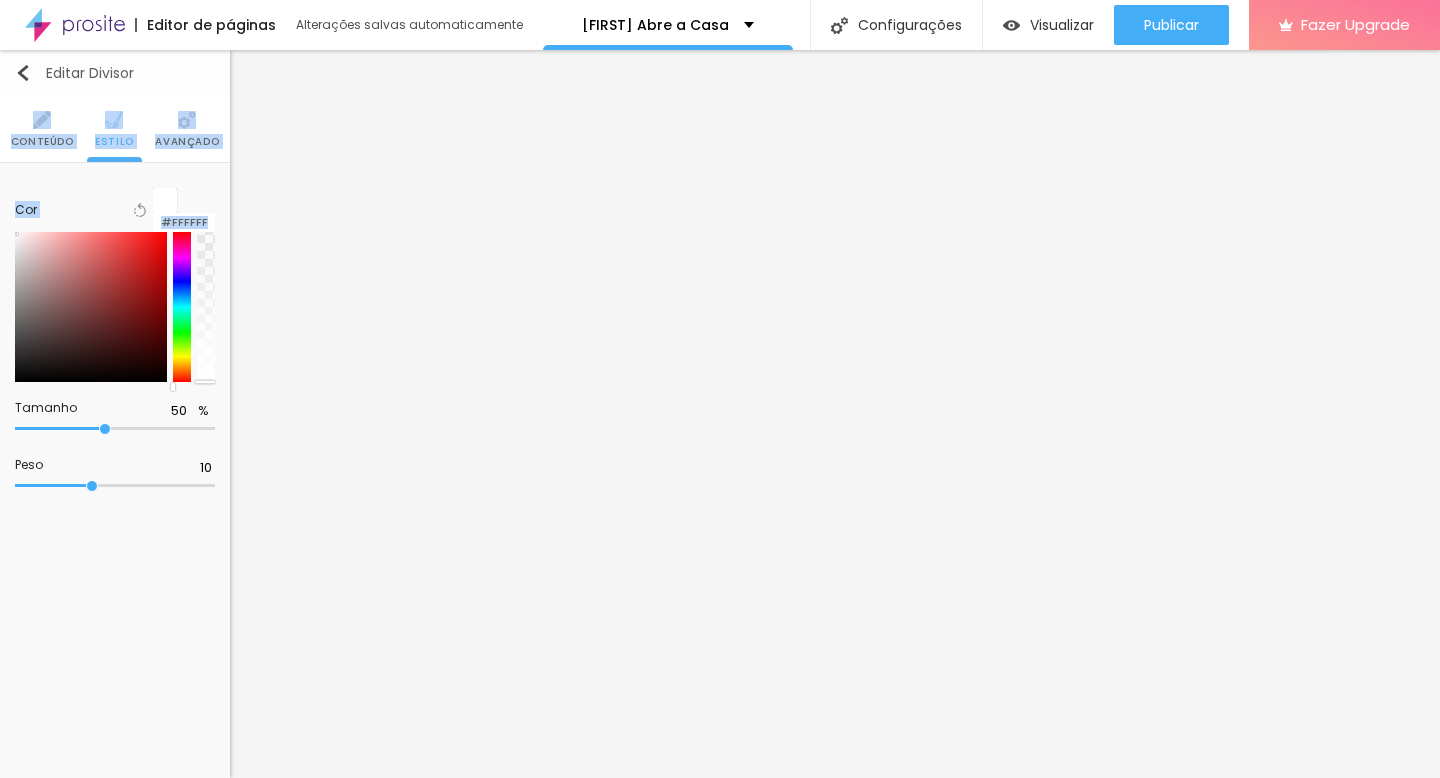 drag, startPoint x: 98, startPoint y: 234, endPoint x: 0, endPoint y: 90, distance: 174.1838 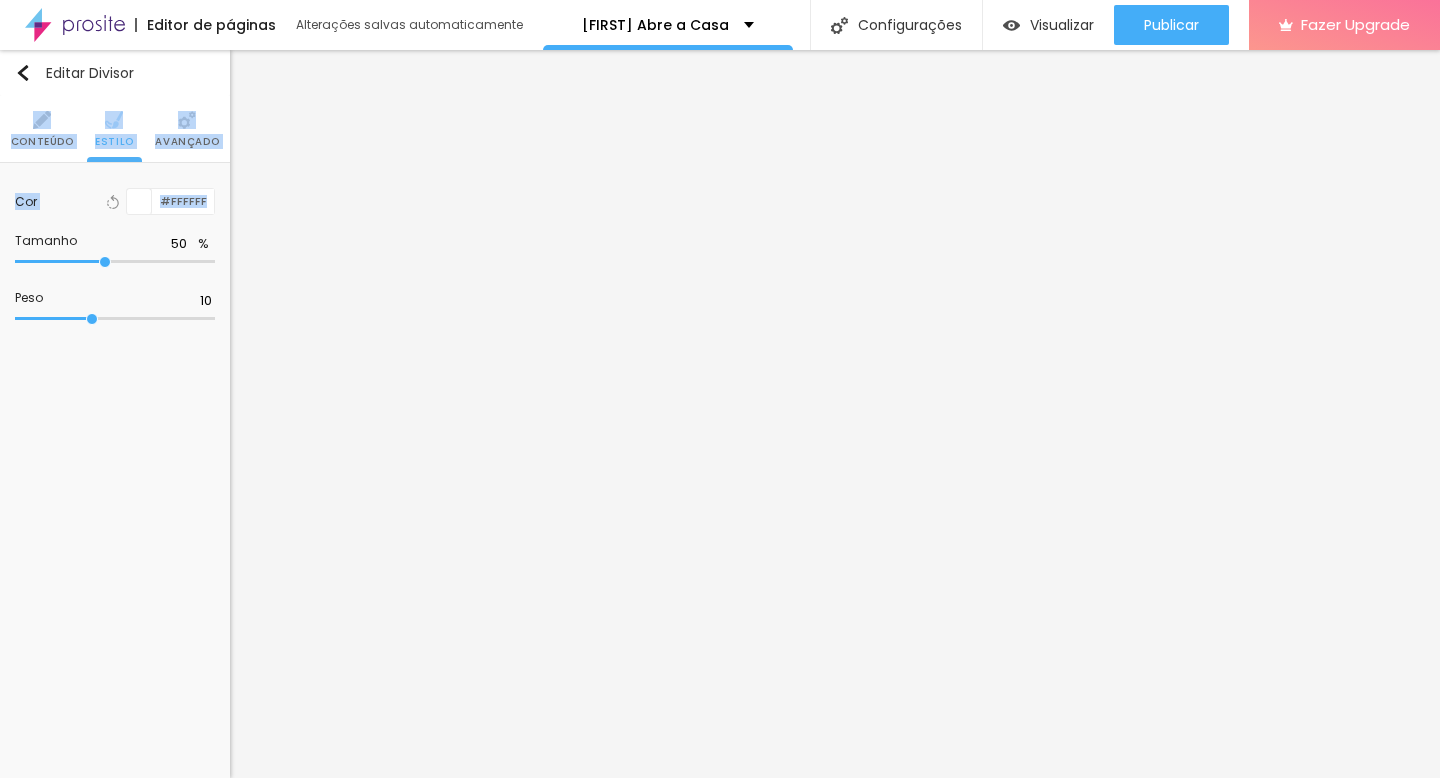click at bounding box center (42, 120) 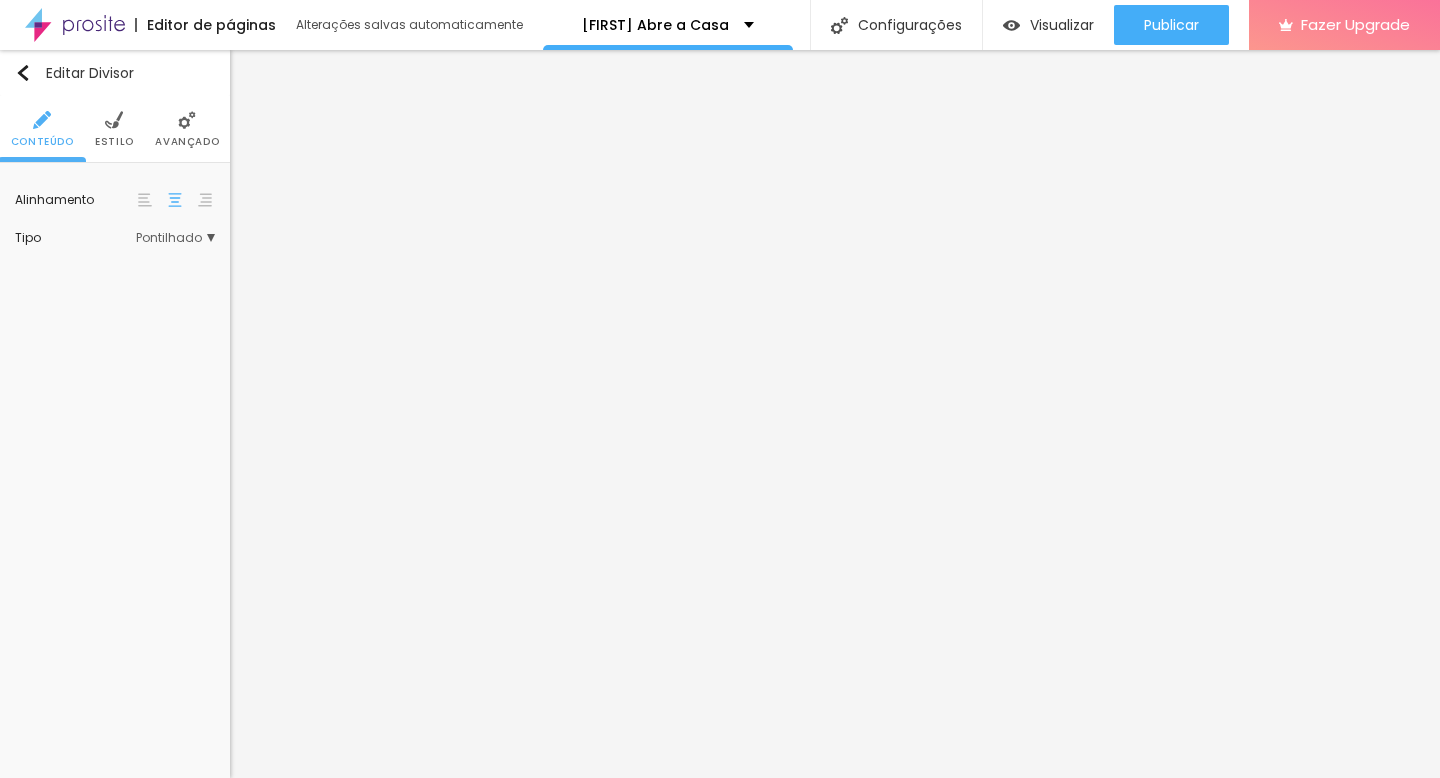 click on "Pontilhado" at bounding box center [175, 238] 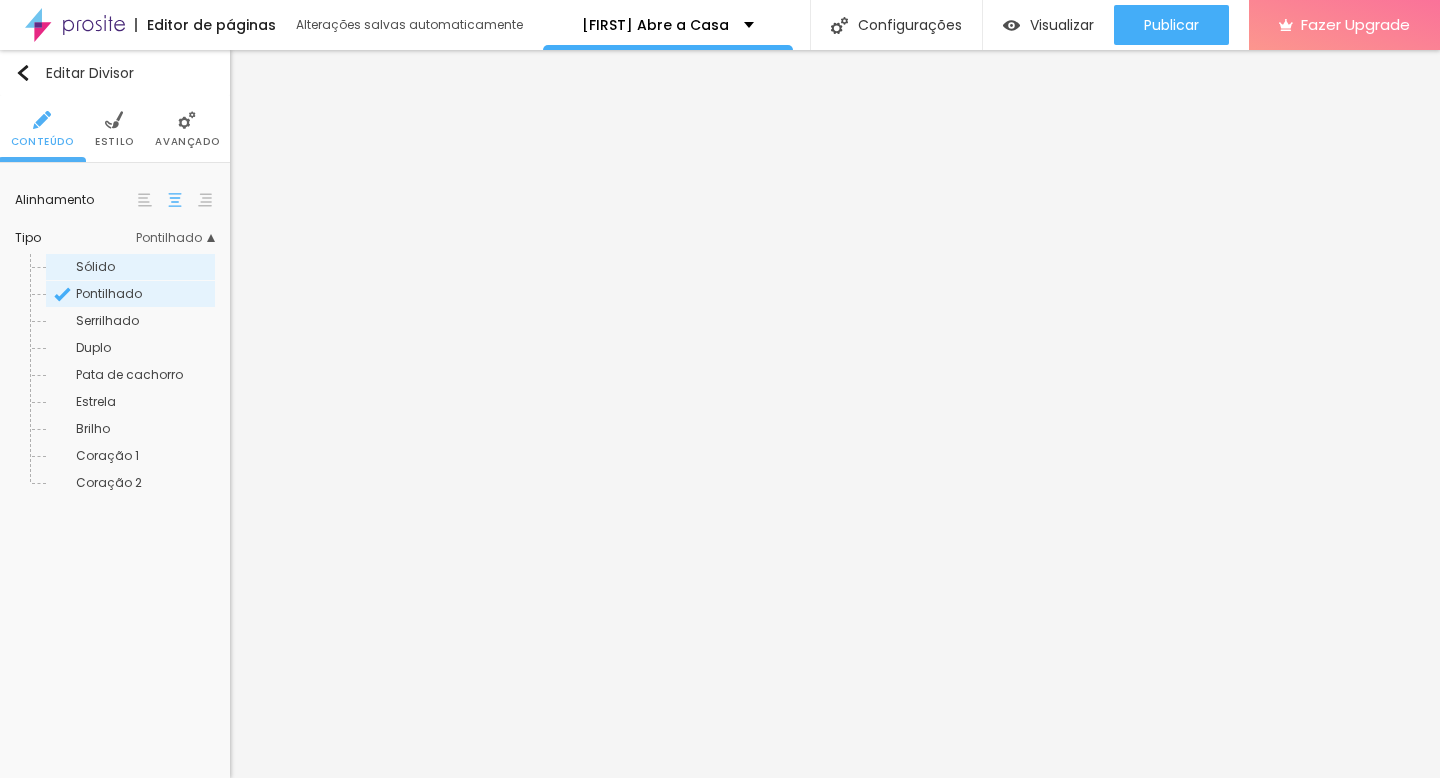 click on "Sólido" at bounding box center [144, 267] 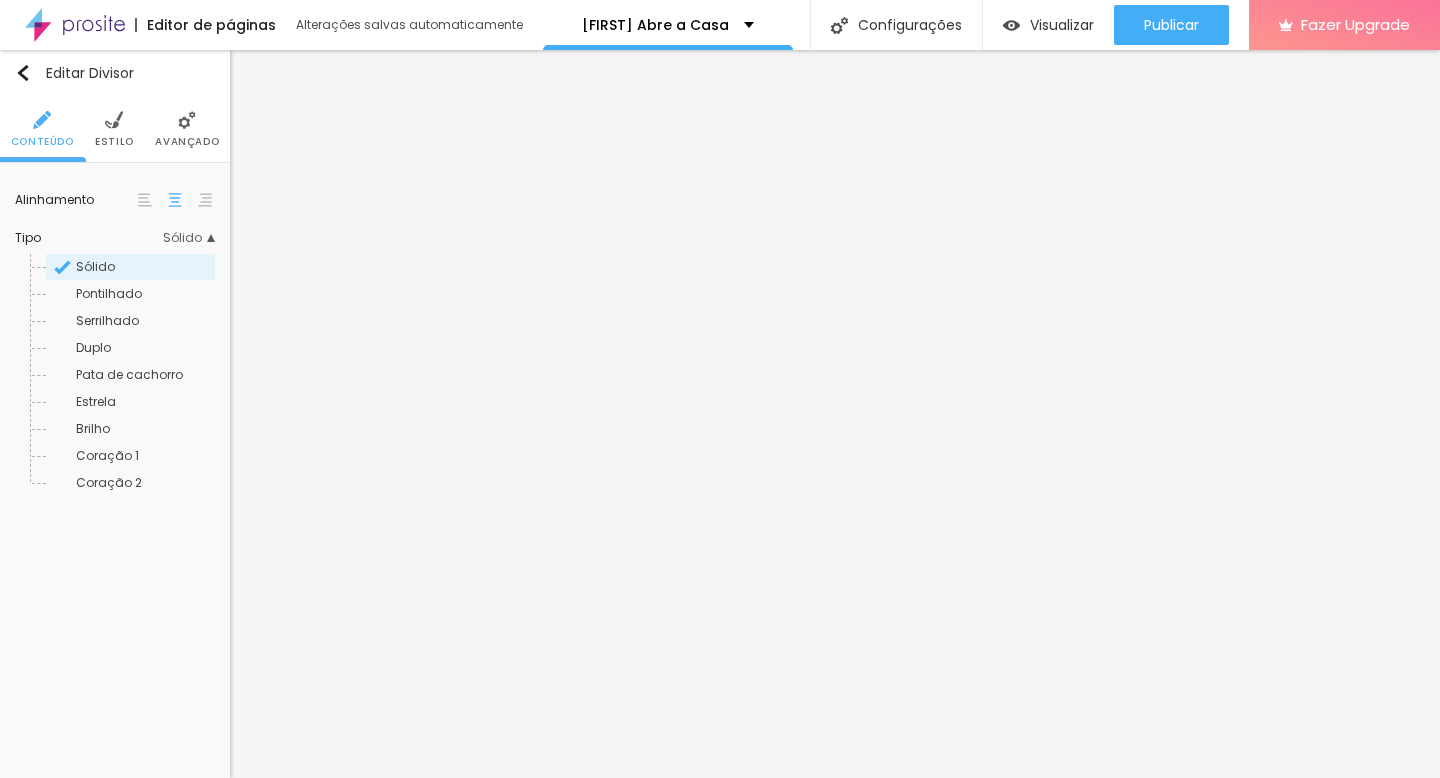 click at bounding box center (114, 120) 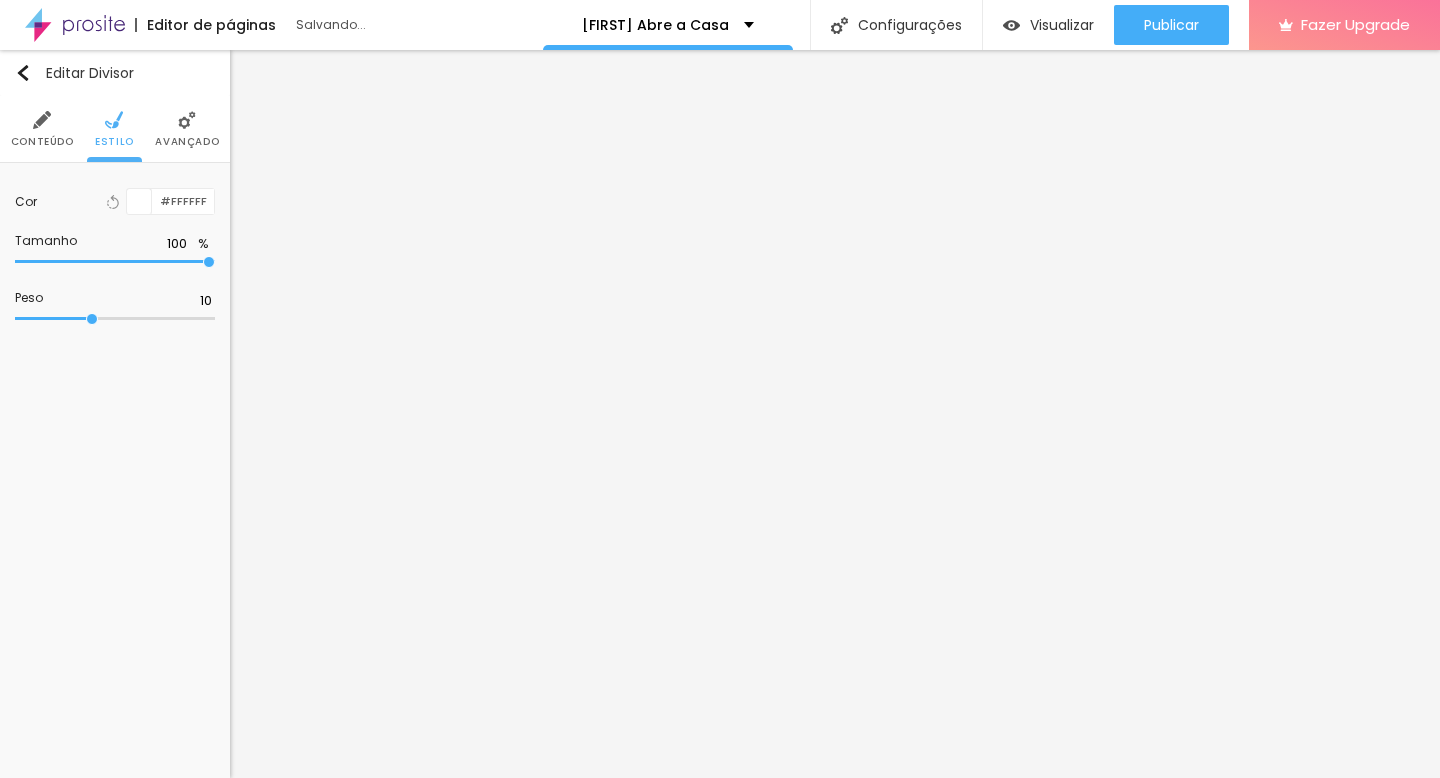 drag, startPoint x: 104, startPoint y: 258, endPoint x: 305, endPoint y: 256, distance: 201.00995 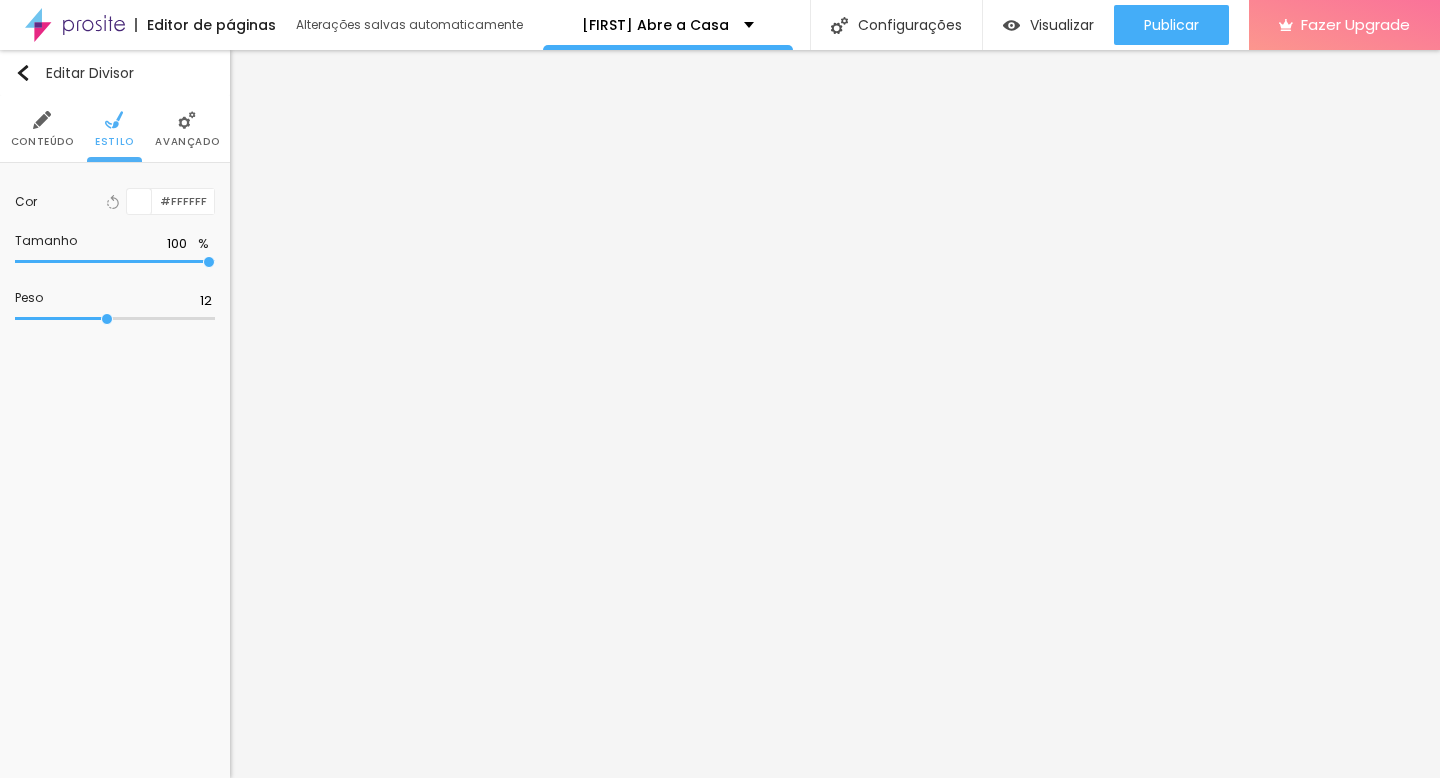 drag, startPoint x: 96, startPoint y: 316, endPoint x: 110, endPoint y: 317, distance: 14.035668 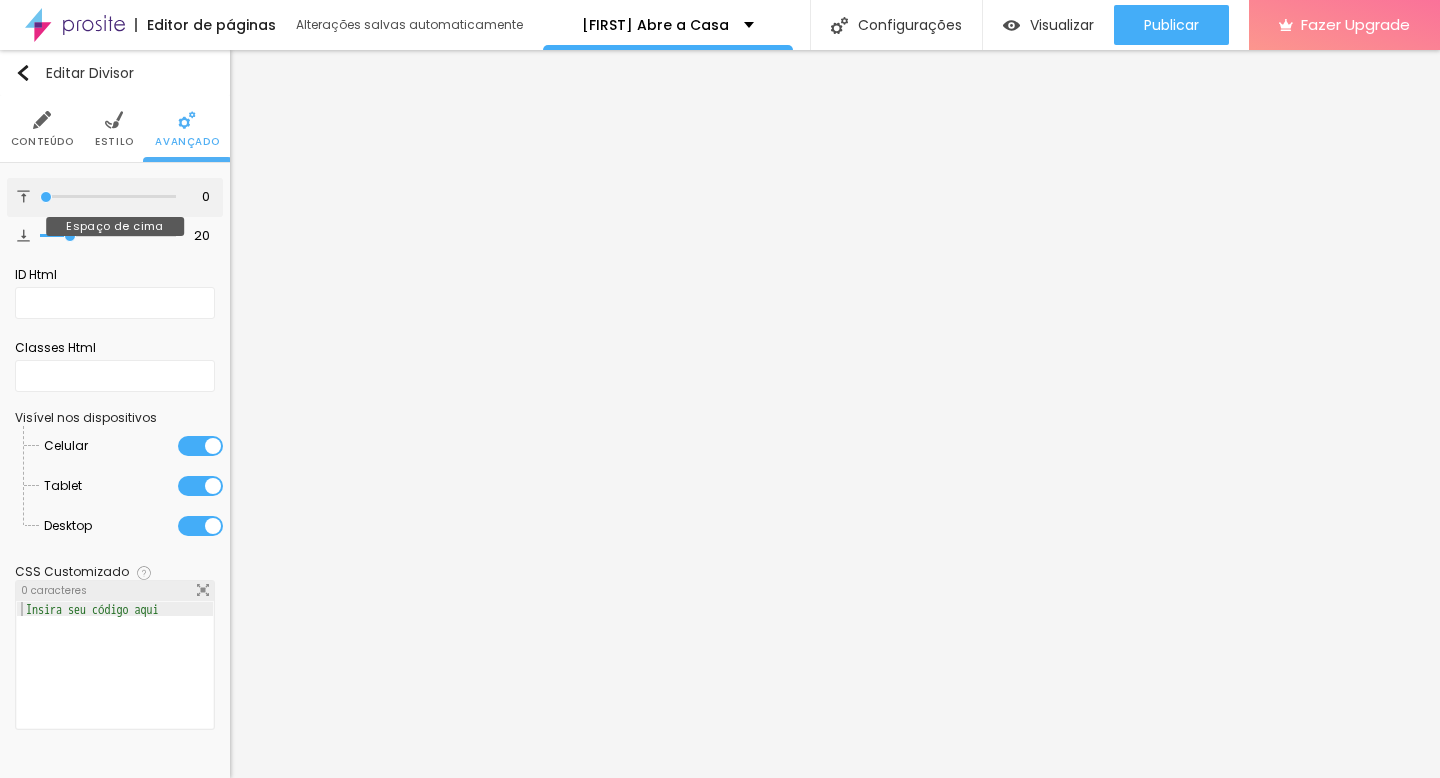 drag, startPoint x: 71, startPoint y: 193, endPoint x: 17, endPoint y: 209, distance: 56.32051 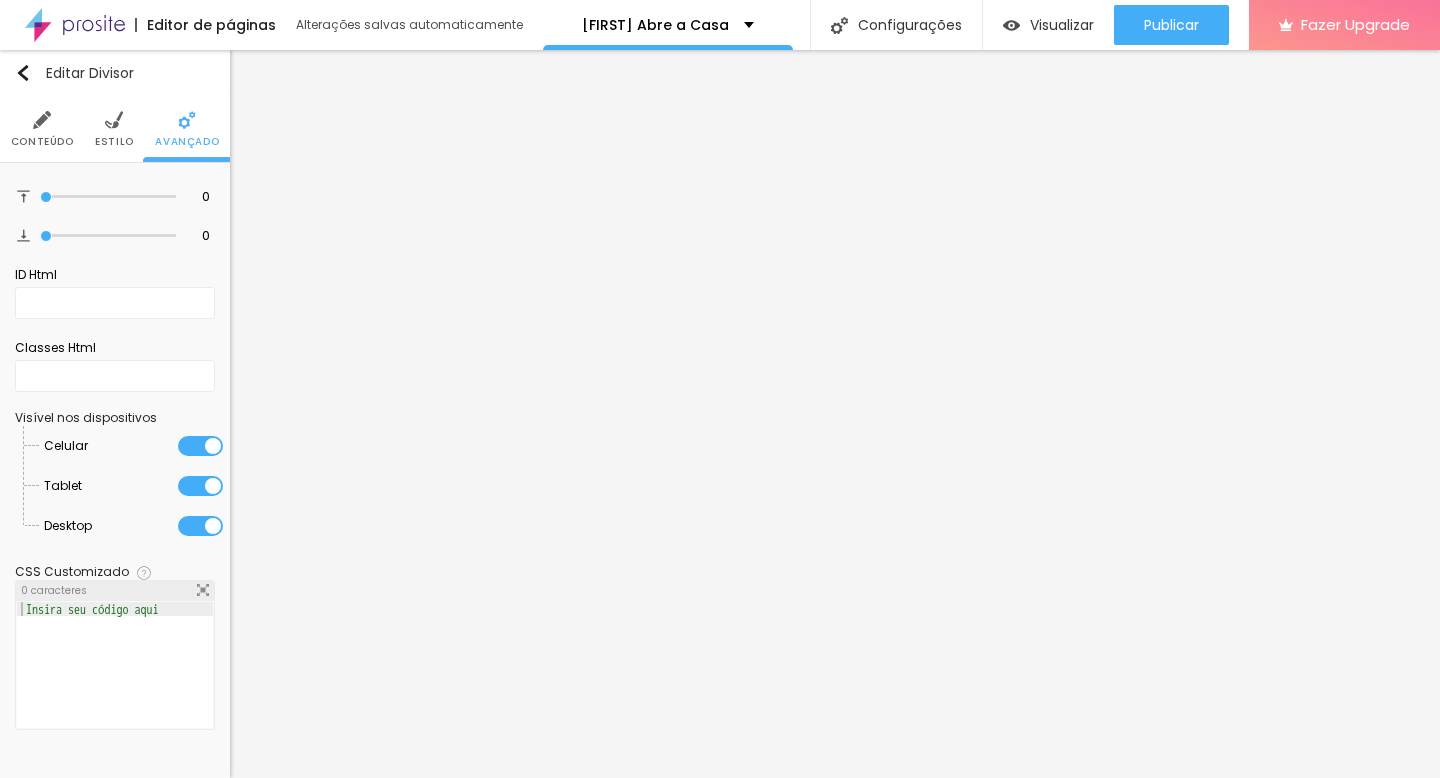 drag, startPoint x: 65, startPoint y: 235, endPoint x: 0, endPoint y: 233, distance: 65.03076 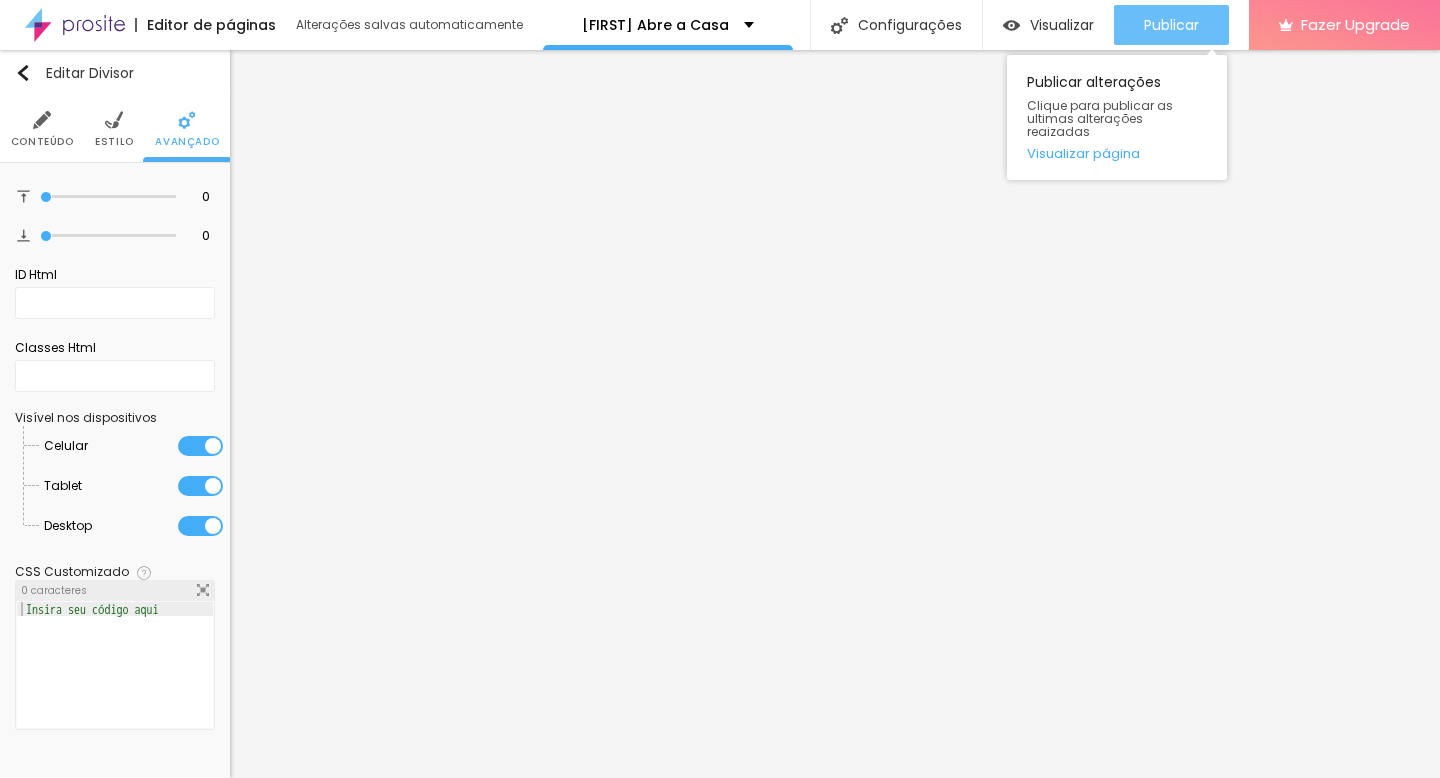 click on "Publicar" at bounding box center [1171, 25] 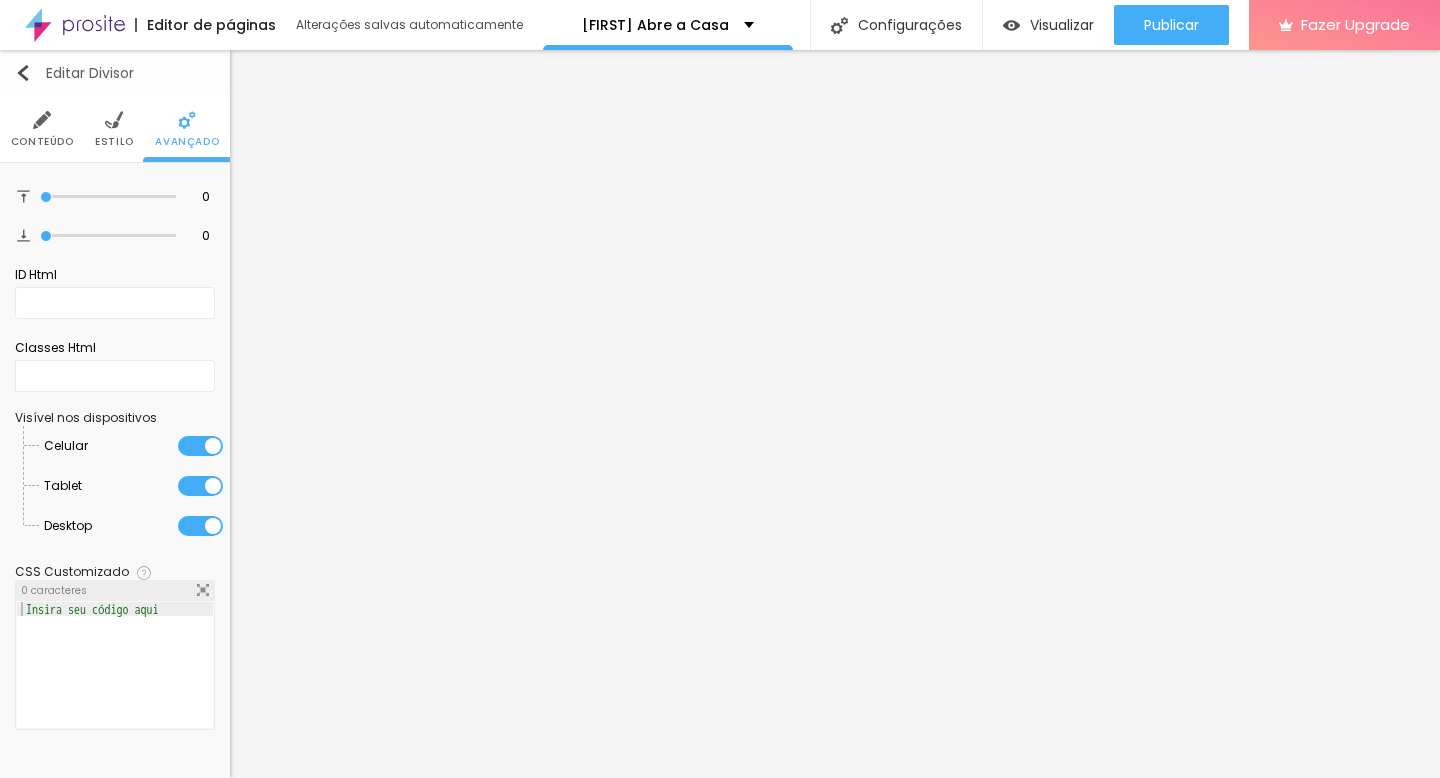 click at bounding box center [23, 73] 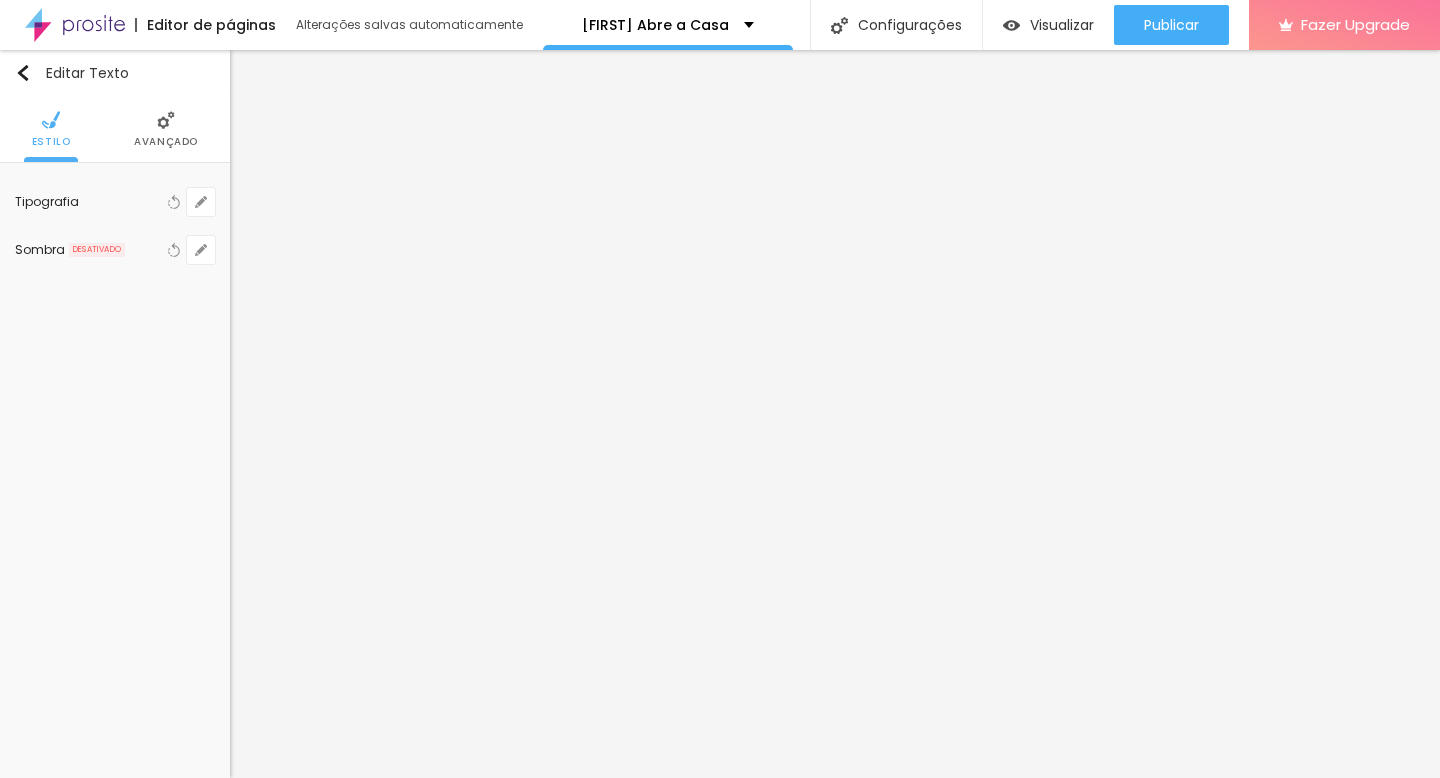 click on "Tipografia" at bounding box center [89, 202] 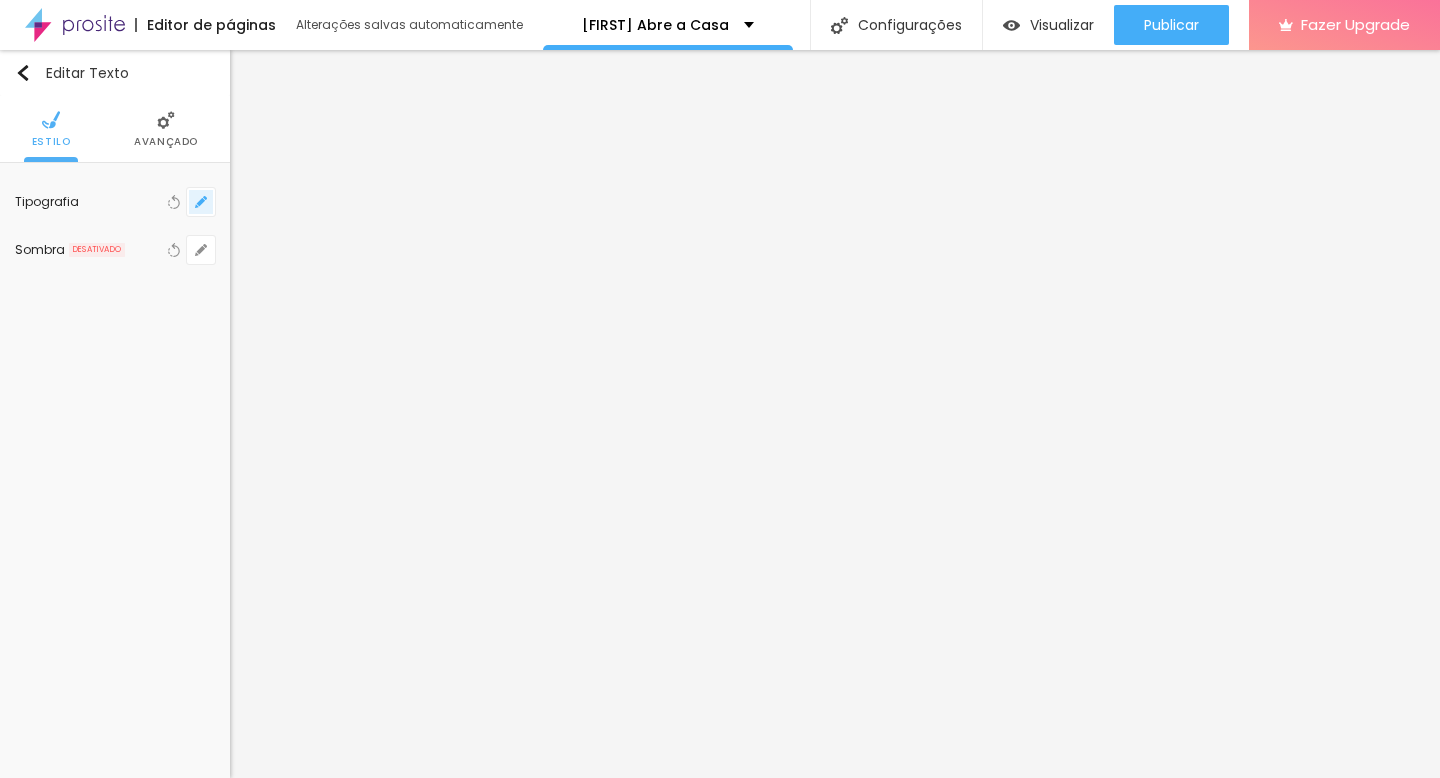 click at bounding box center (201, 202) 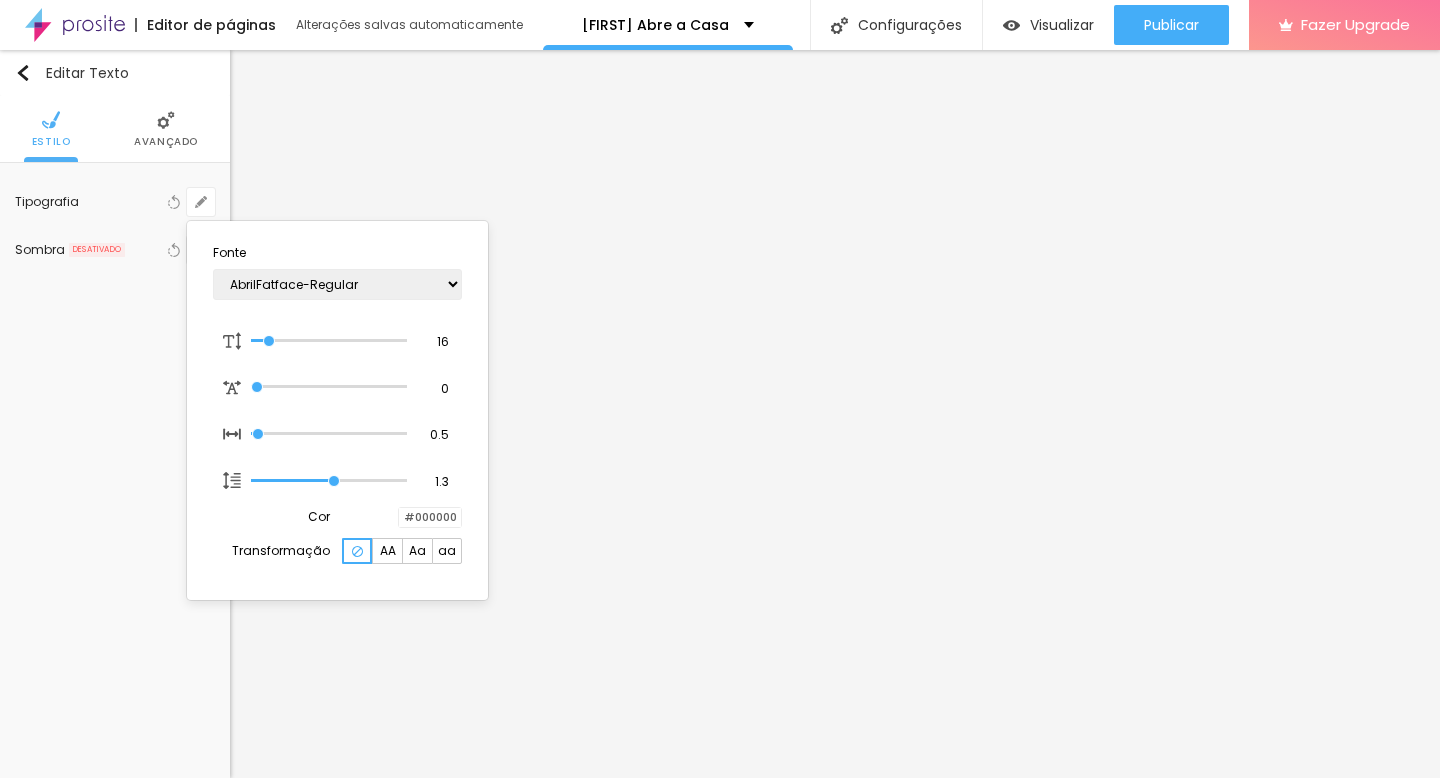click at bounding box center (399, 517) 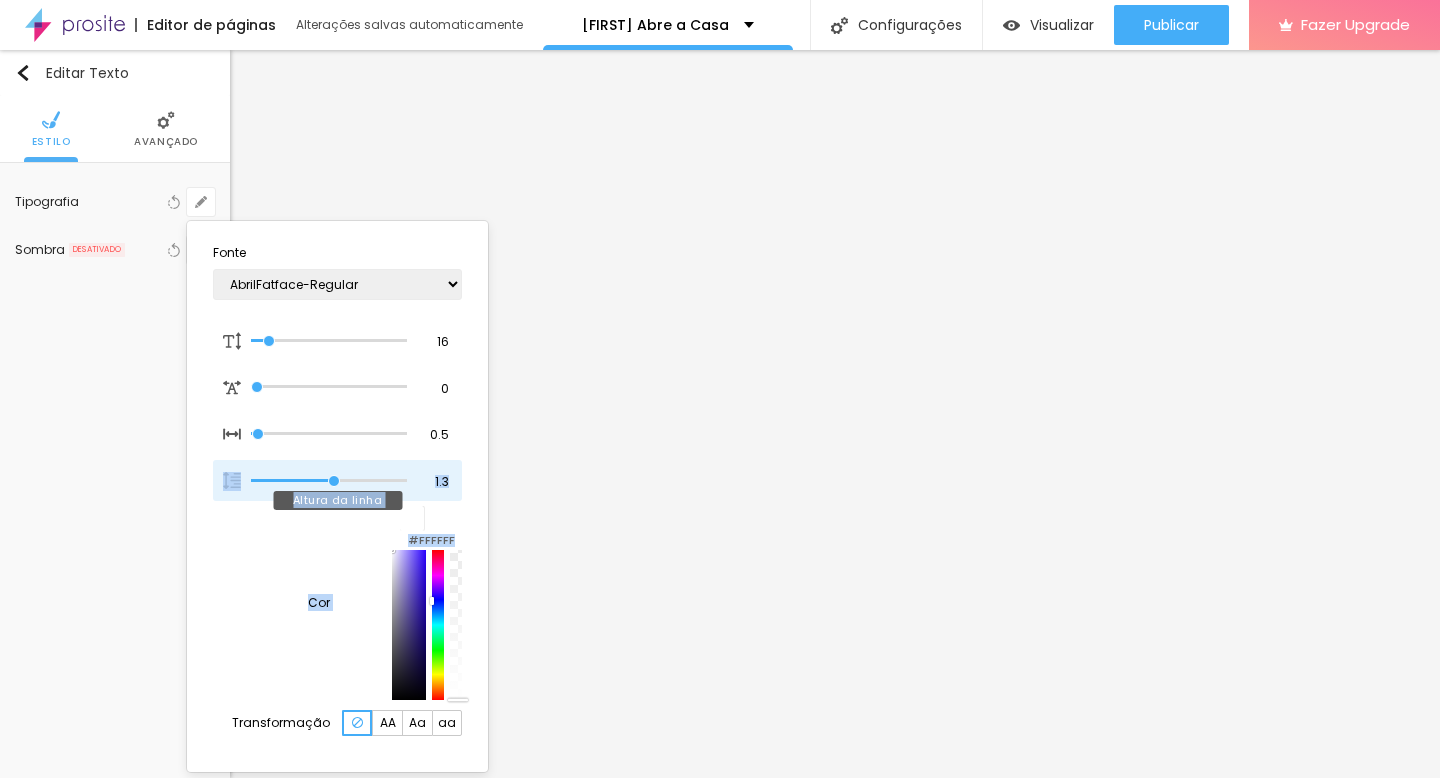 drag, startPoint x: 335, startPoint y: 555, endPoint x: 237, endPoint y: 498, distance: 113.37107 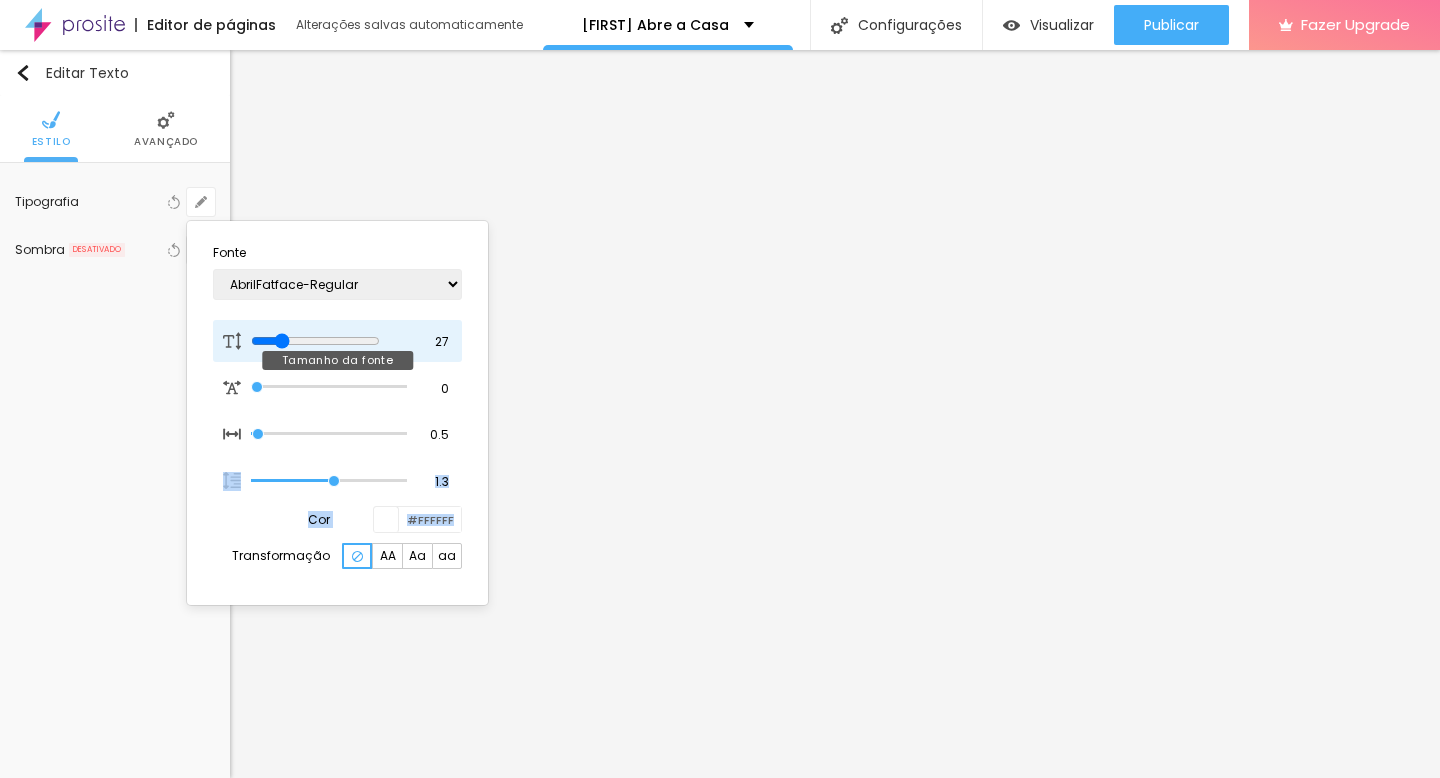 drag, startPoint x: 271, startPoint y: 344, endPoint x: 286, endPoint y: 343, distance: 15.033297 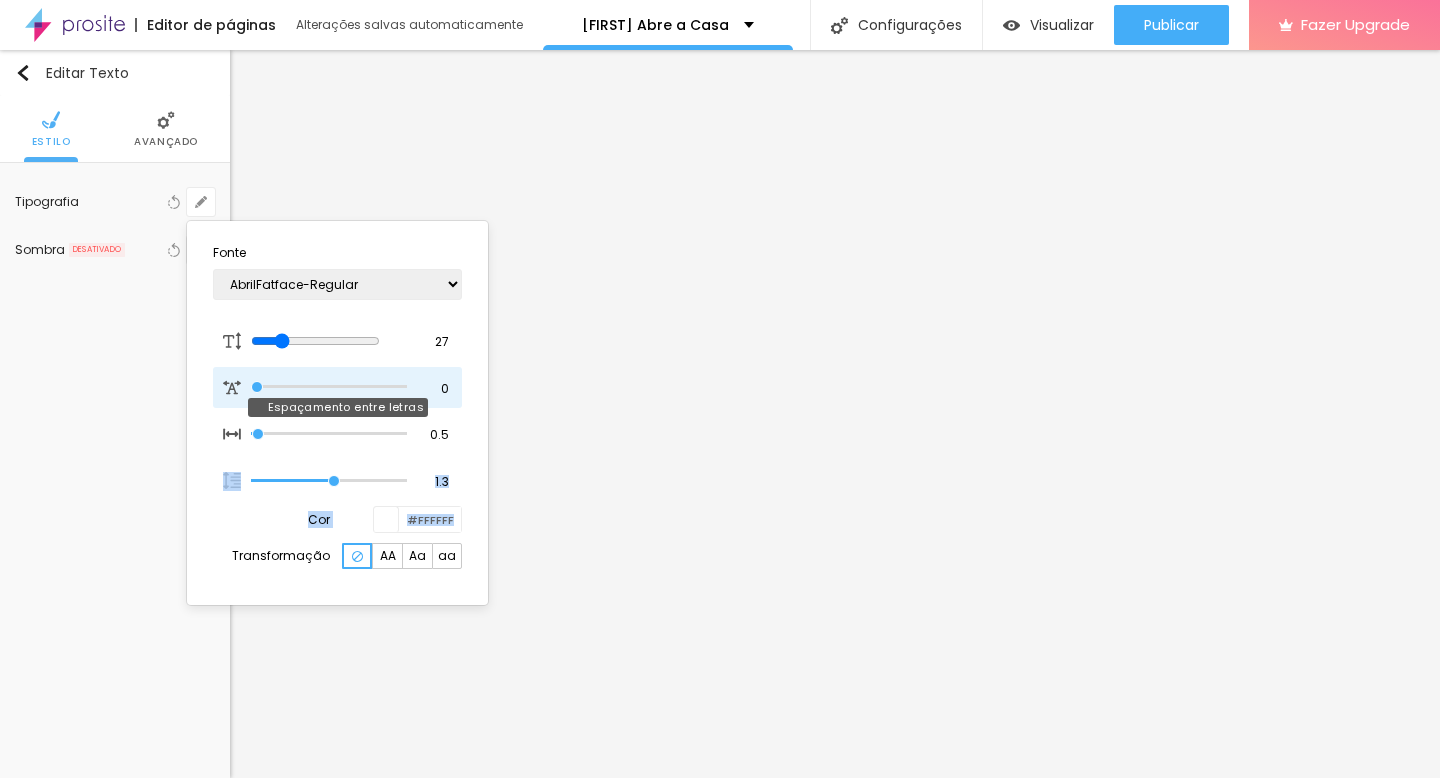 click at bounding box center [329, 387] 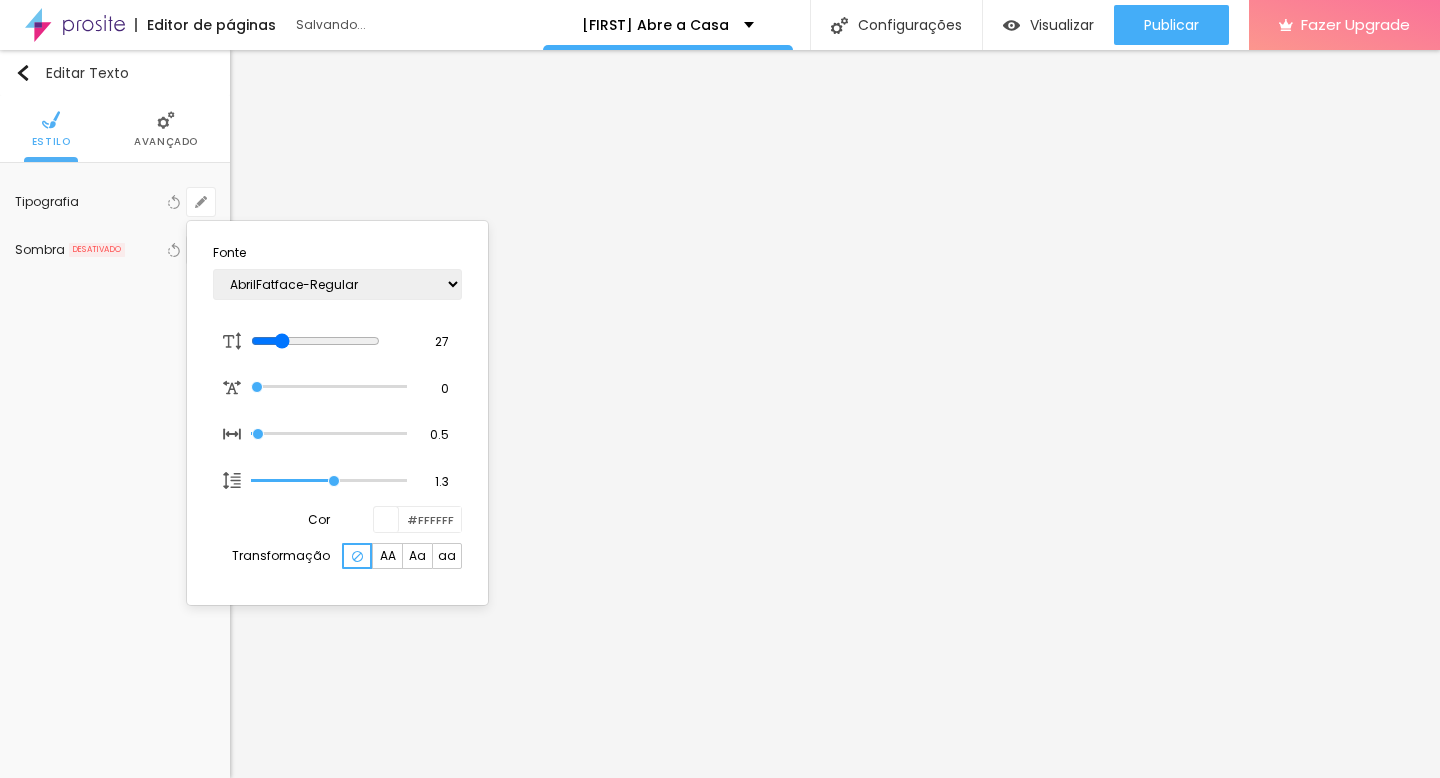 click at bounding box center [720, 389] 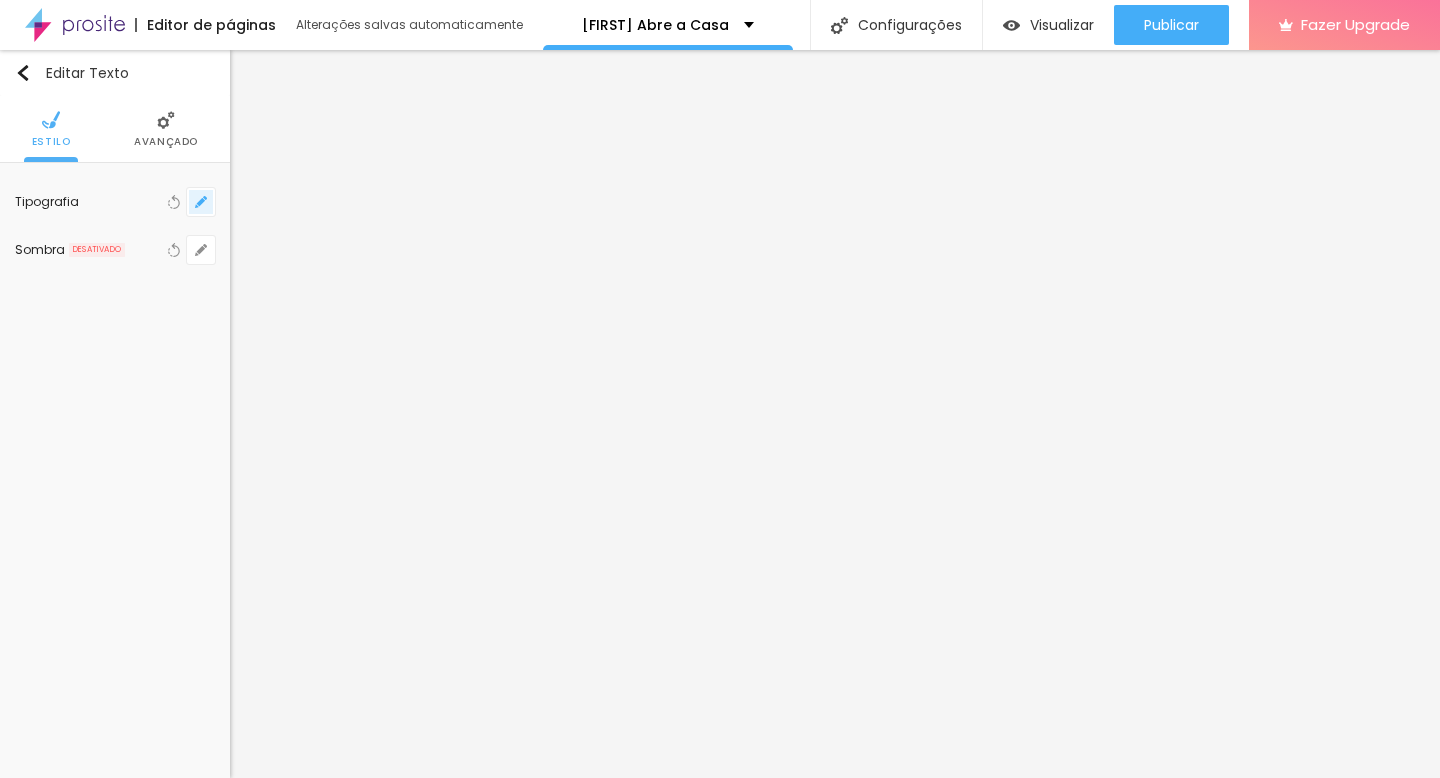 click 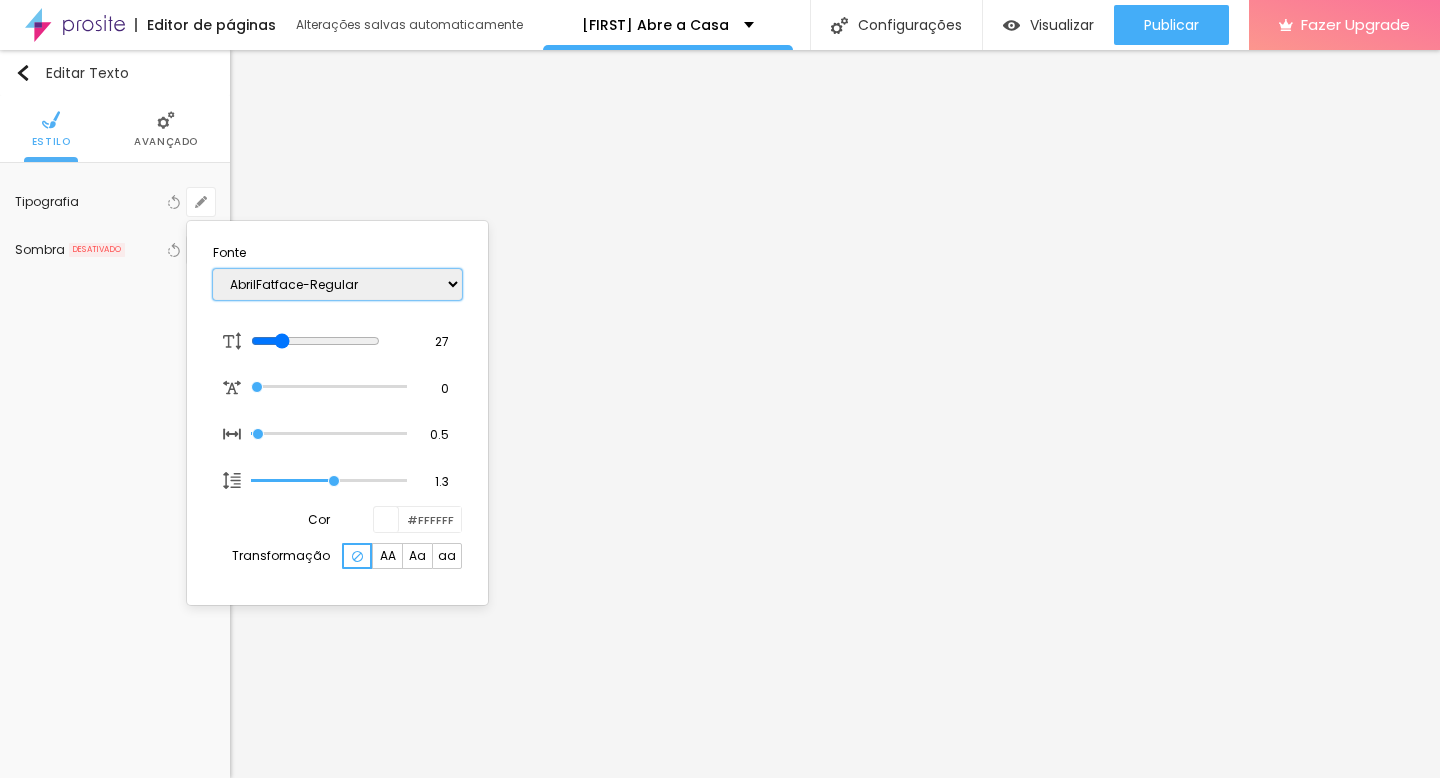 click on "AbrilFatface-Regular Actor-Regular Alegreya AlegreyaBlack Alice Allan-Bold Allan-Regular Amaranth AmaticaSC AmaticSC Amita-Bold Amita-Regular Anaheim AnonymousPro-Bold AnonymousPro-Italic AnonymousPro-Regular Arapey Archivo-Bold Archivo-Italic Archivo-Regular ArefRuqaa Arsenal-Bold Arsenal-Italic Arsenal-Regular Arvo Assistant AssistantLight AveriaLibre AveriaLibreLight AveriaSansLibre-Bold AveriaSansLibre-Italic AveriaSansLibre-Regular Bangers-Regular Bentham-Regular Bevan-Regular BioRhyme BioRhymeExtraBold BioRhymeLight Bitter BreeSerif ButterflyKids-Regular ChangaOne-Italic ChangaOne-Regular Chewy-Regular Chivo CinzelDecorative-Black CinzelDecorative-Bold CinzelDecorative-Regular Comfortaa-Bold Comfortaa-Light Comfortaa-Regular ComingSoon Cookie-Regular Corben-Bold Corben-Regular Cormorant CormorantGeramond-Bold CormorantGeramond-Italic CormorantGeramond-Medium CormorantGeramond-Regular CormorantLight Cousine-Bold Cousine-Italic Cousine-Regular Creepster-Regular CrimsonText CrimsonTextBold Cuprum FjallaOne" at bounding box center [337, 284] 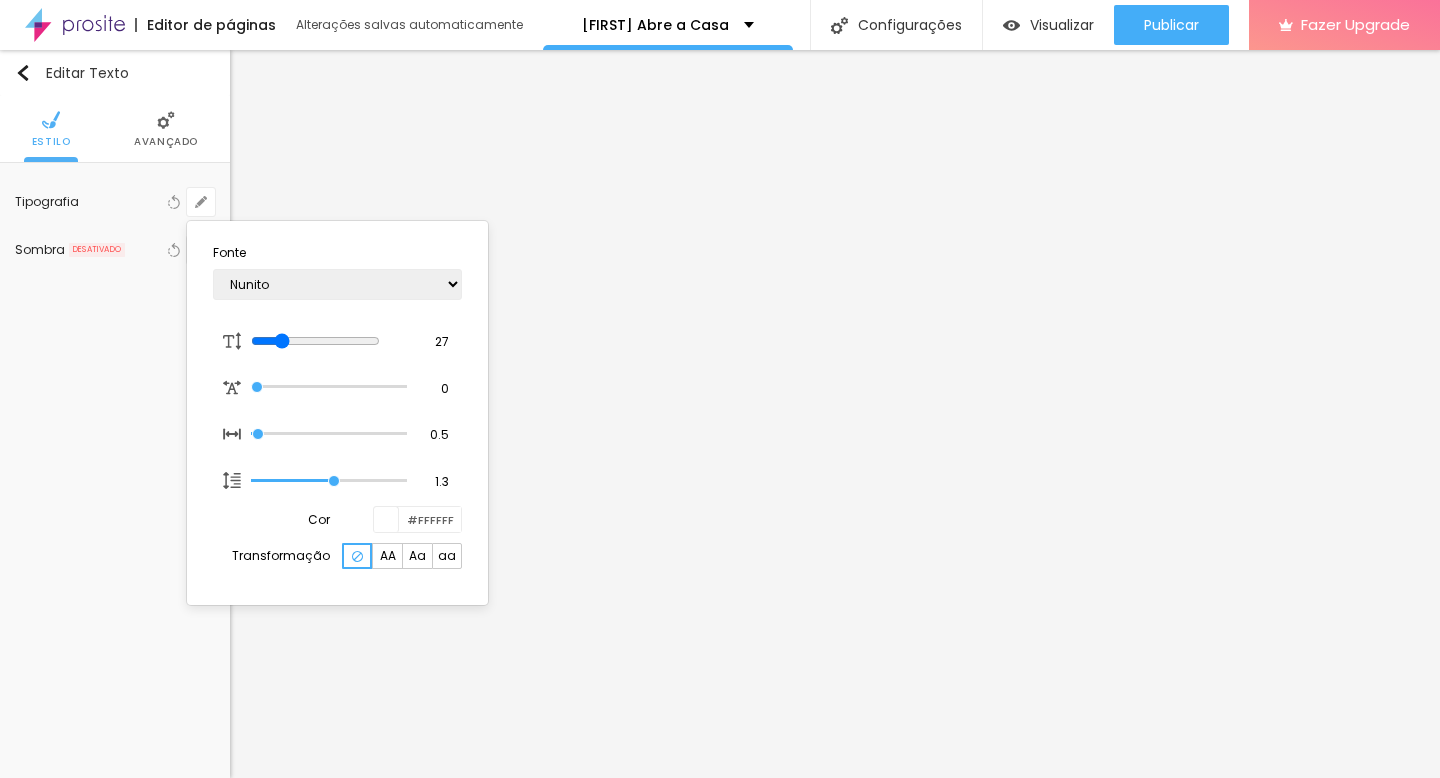 click at bounding box center [720, 389] 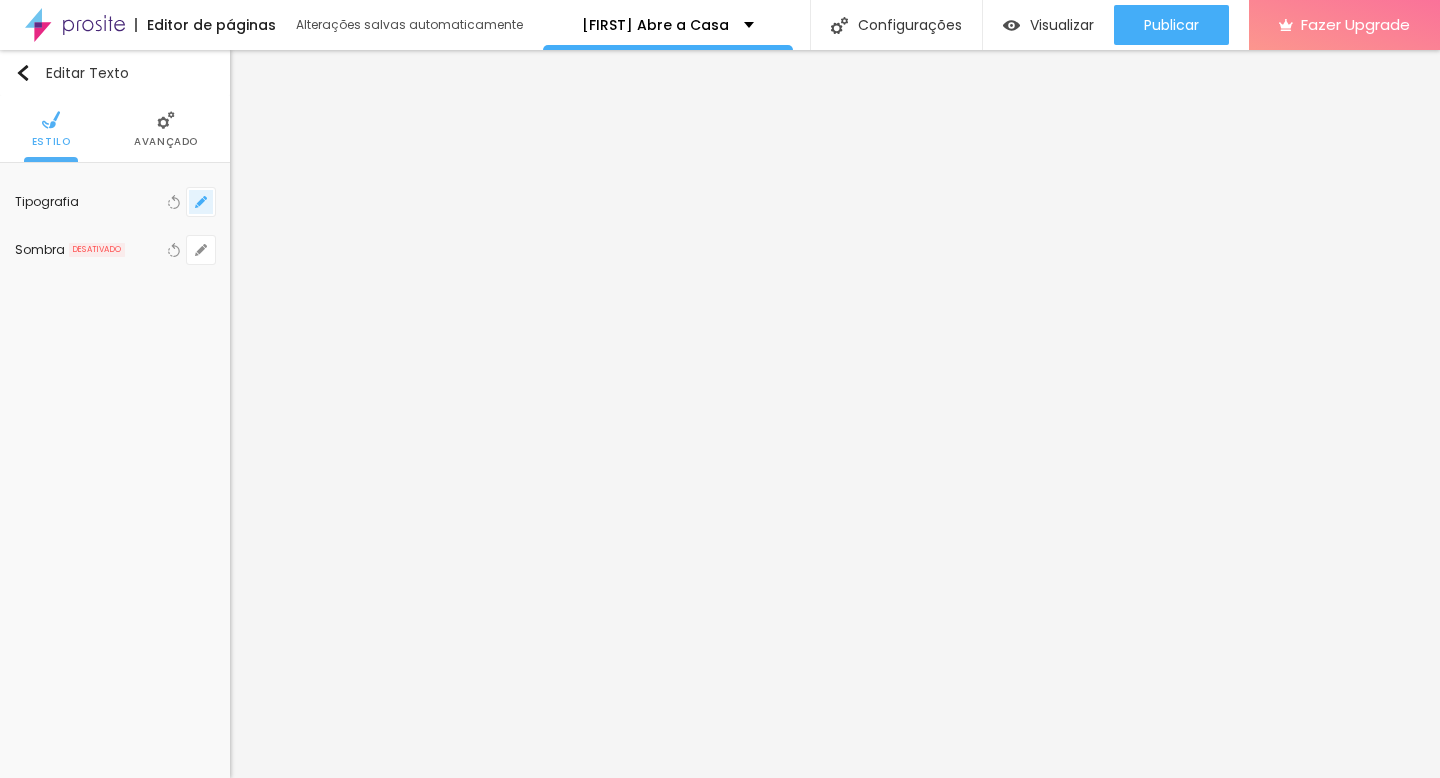click 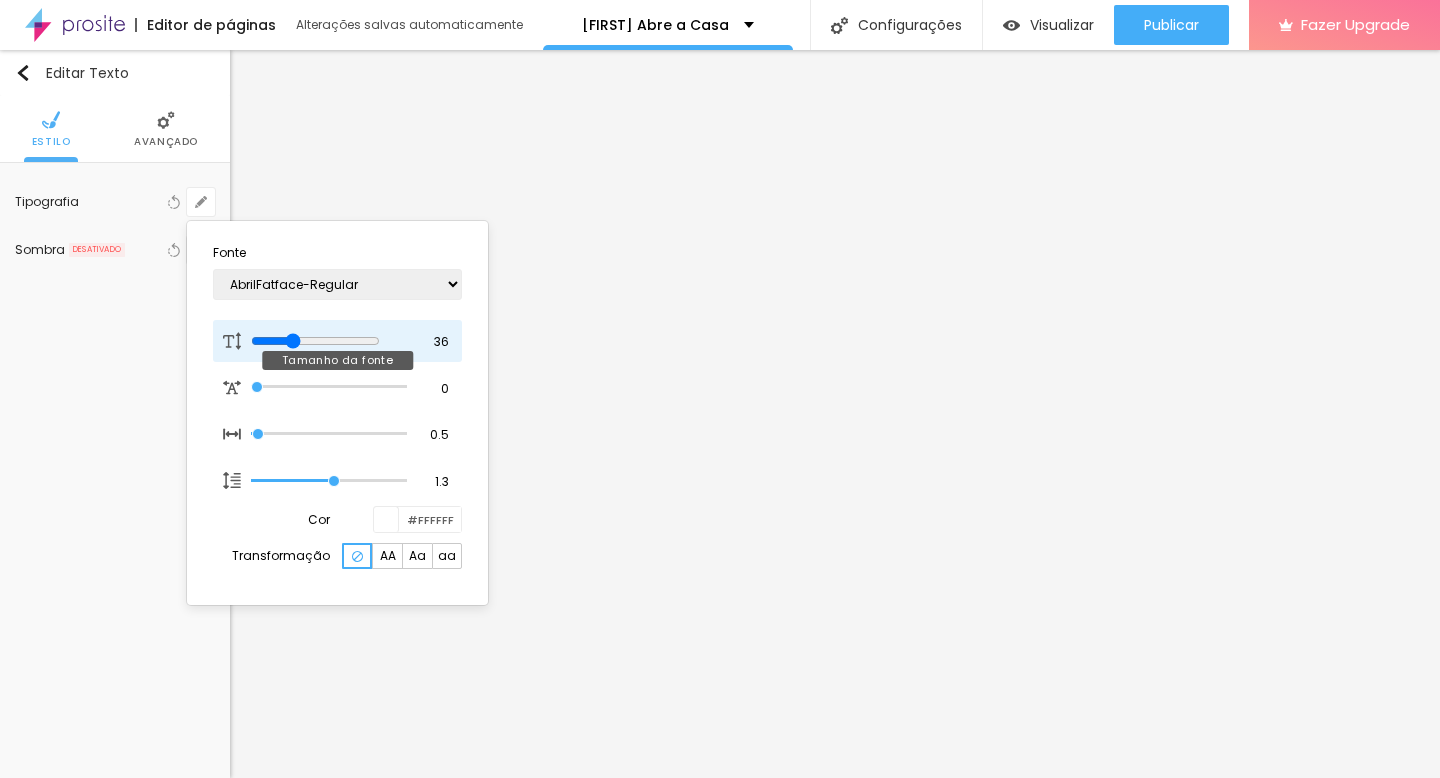 click at bounding box center [315, 341] 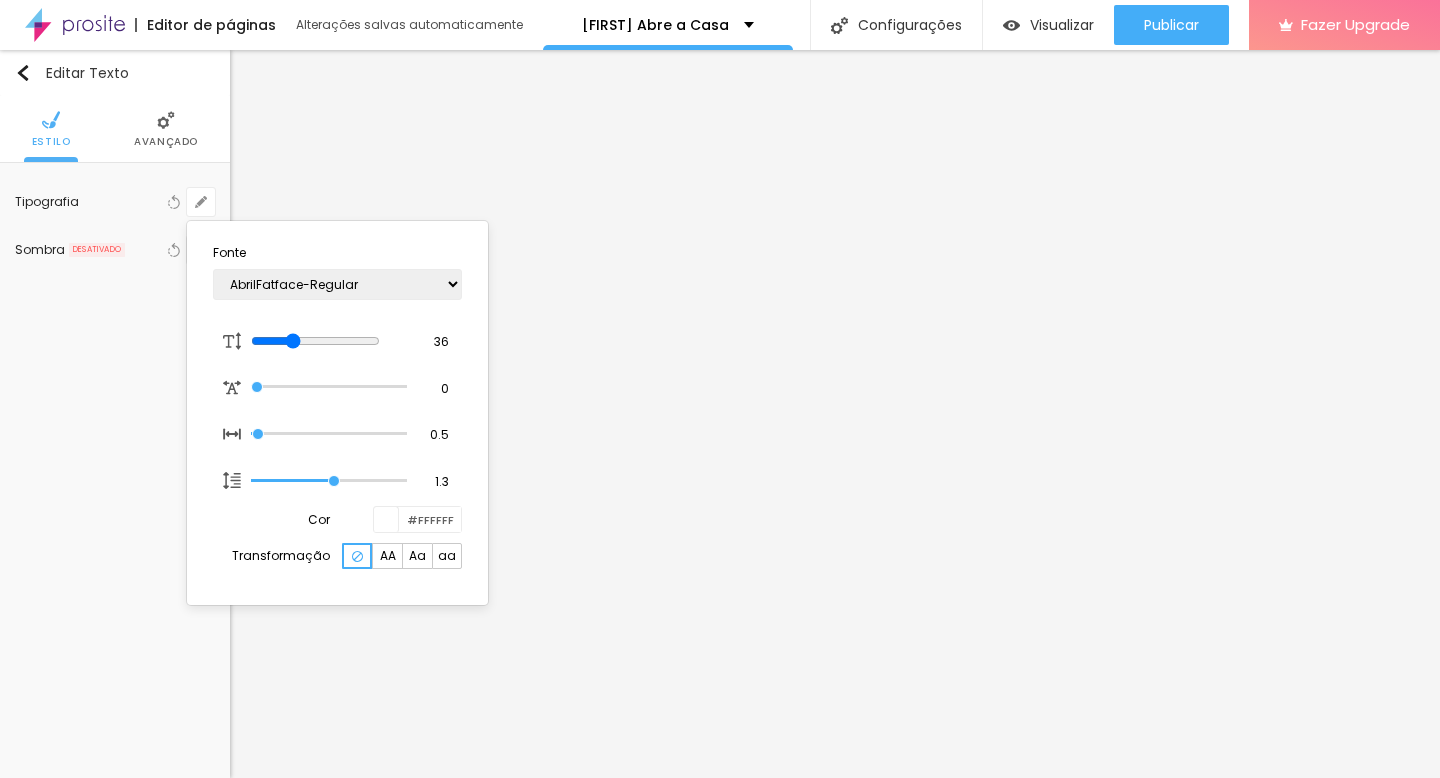 click at bounding box center (720, 389) 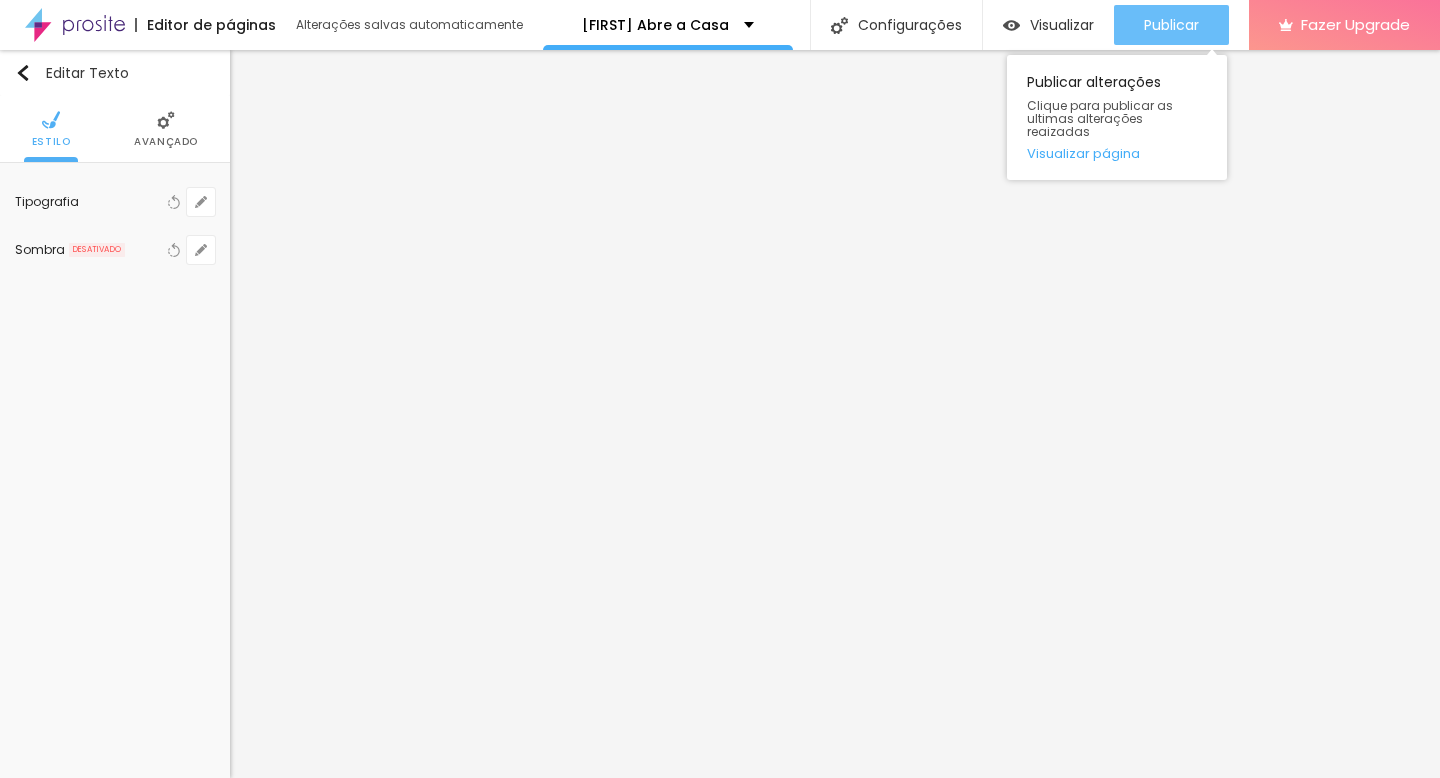 click on "Publicar" at bounding box center (1171, 25) 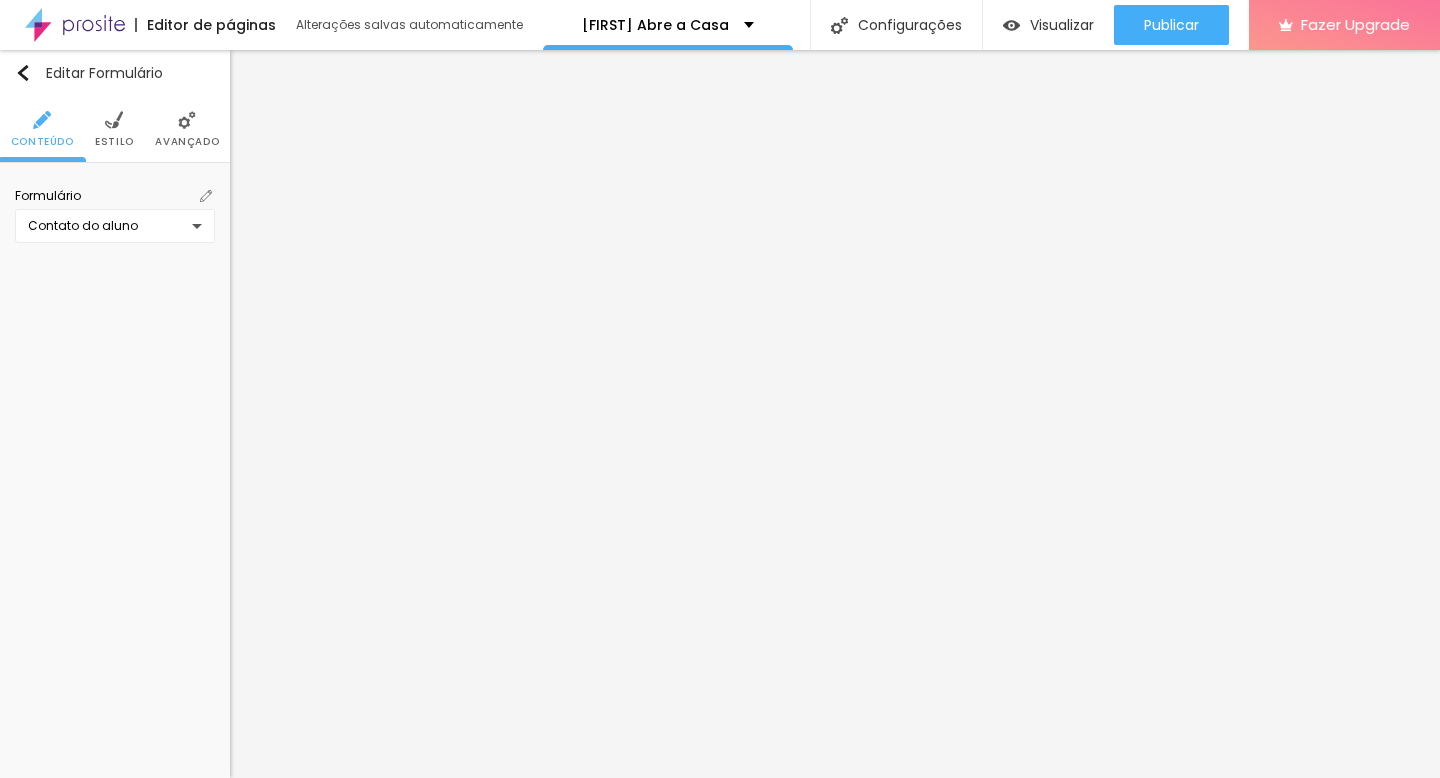 click at bounding box center [114, 120] 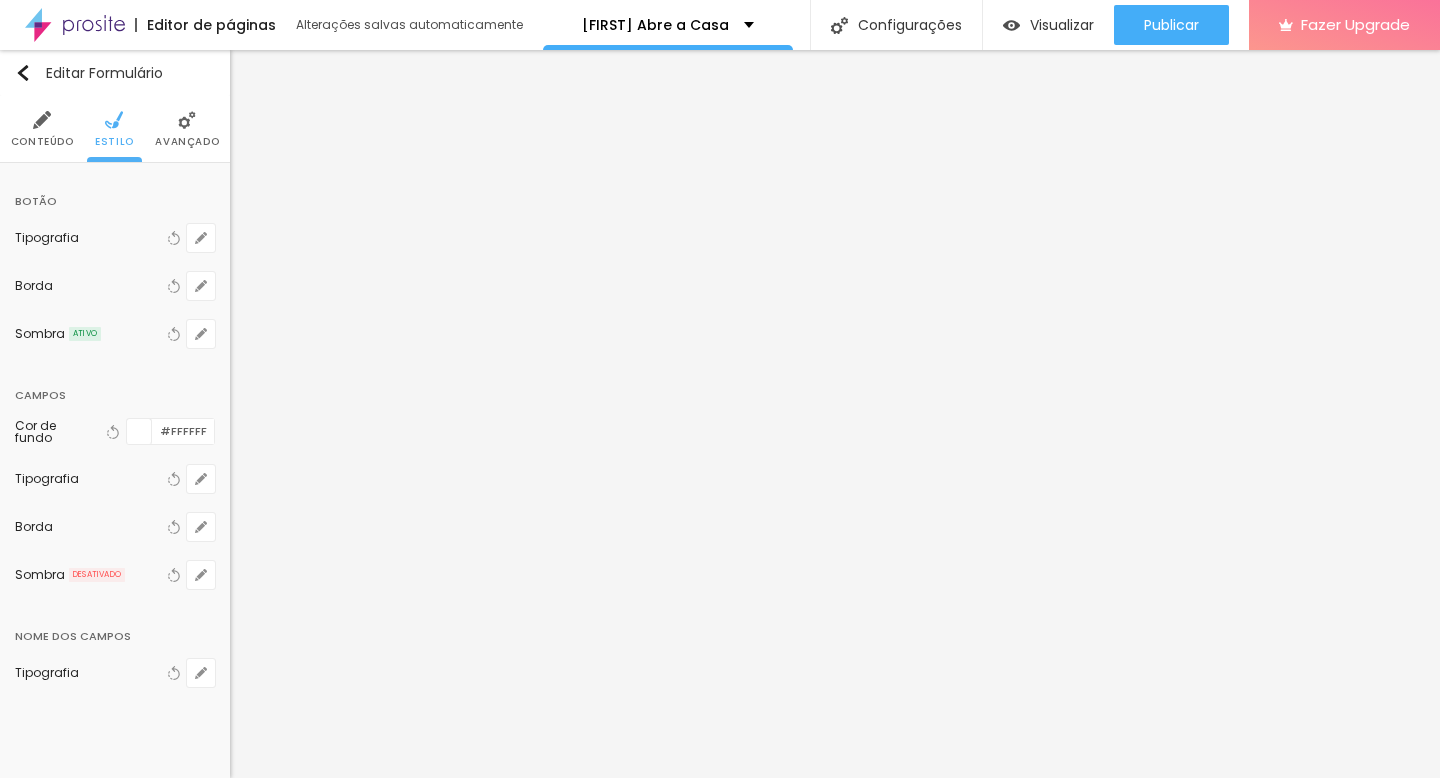 click at bounding box center (187, 120) 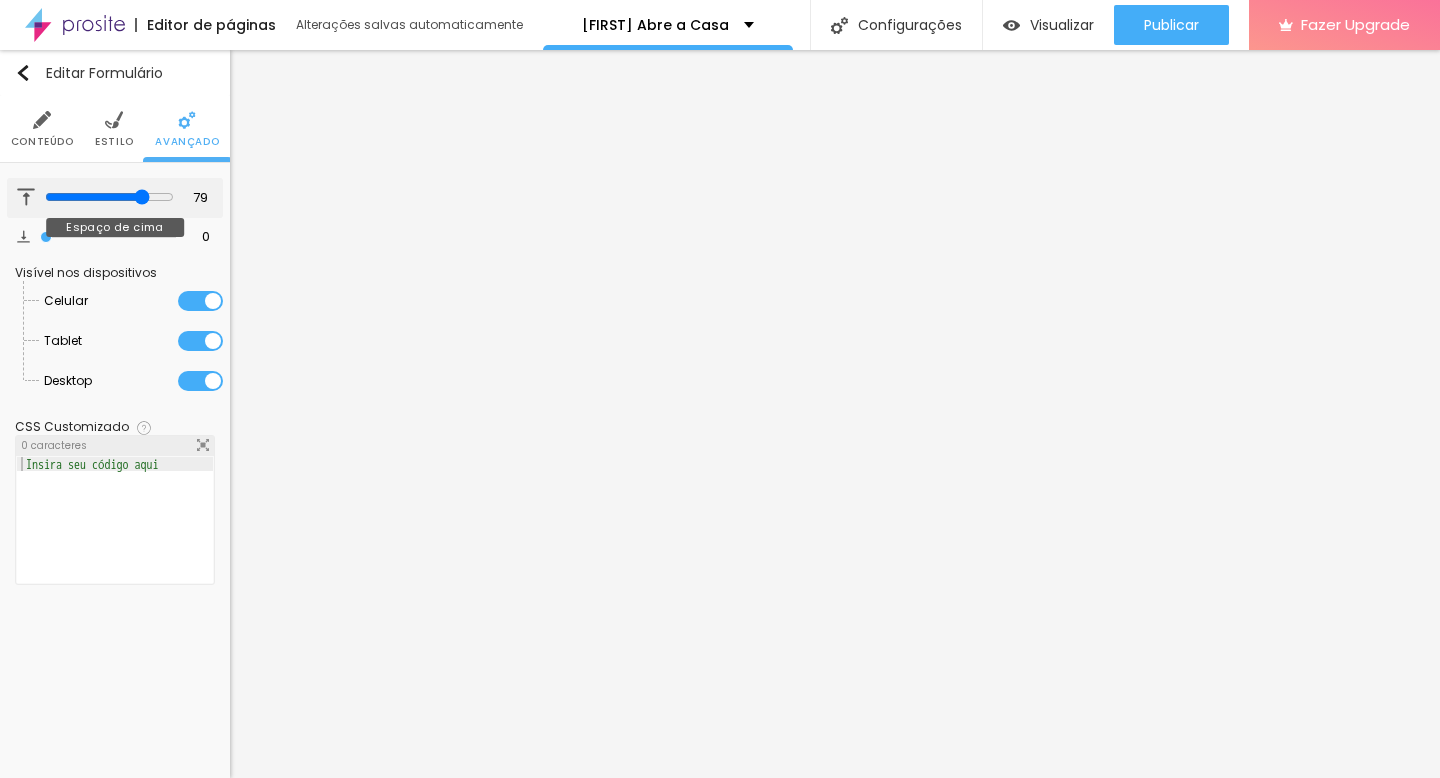 drag, startPoint x: 54, startPoint y: 196, endPoint x: 143, endPoint y: 196, distance: 89 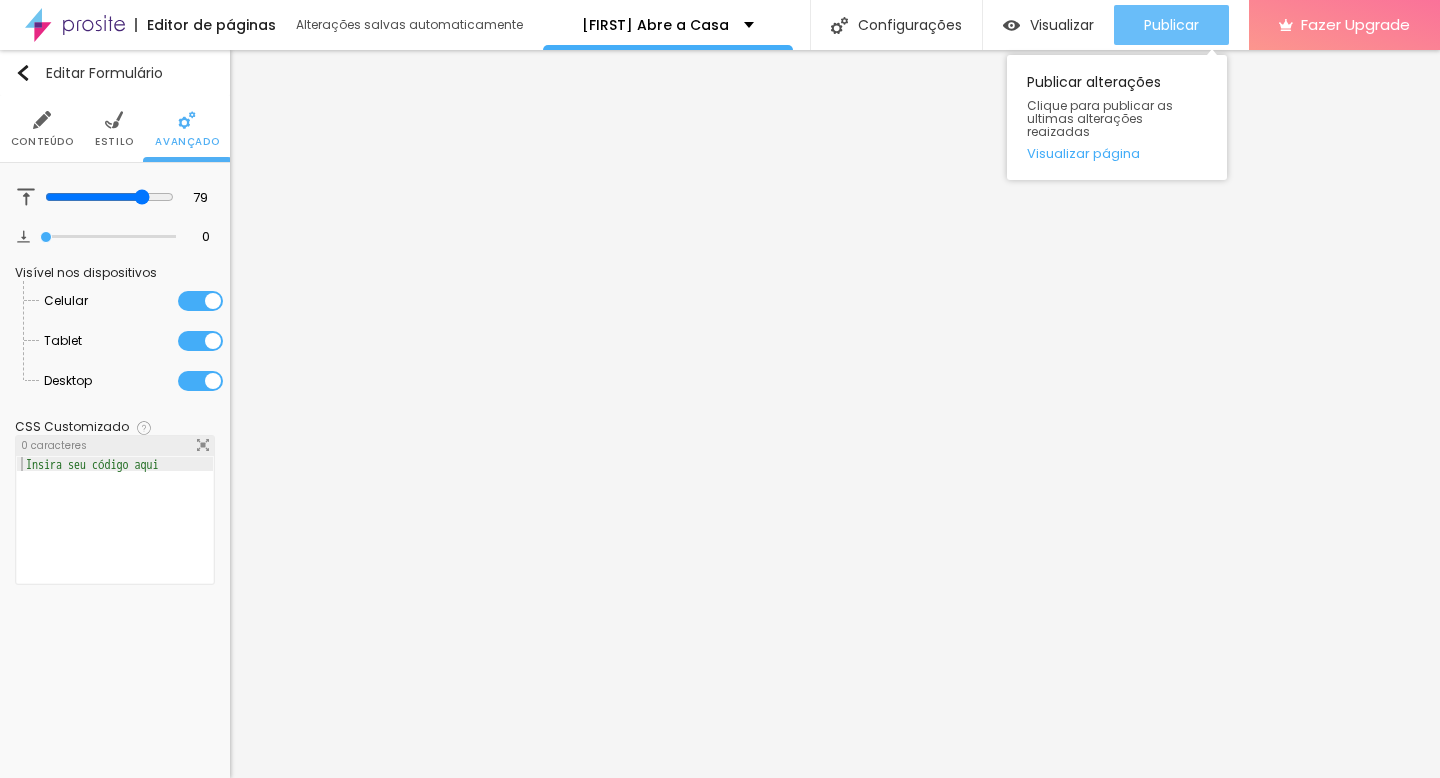 click on "Publicar" at bounding box center [1171, 25] 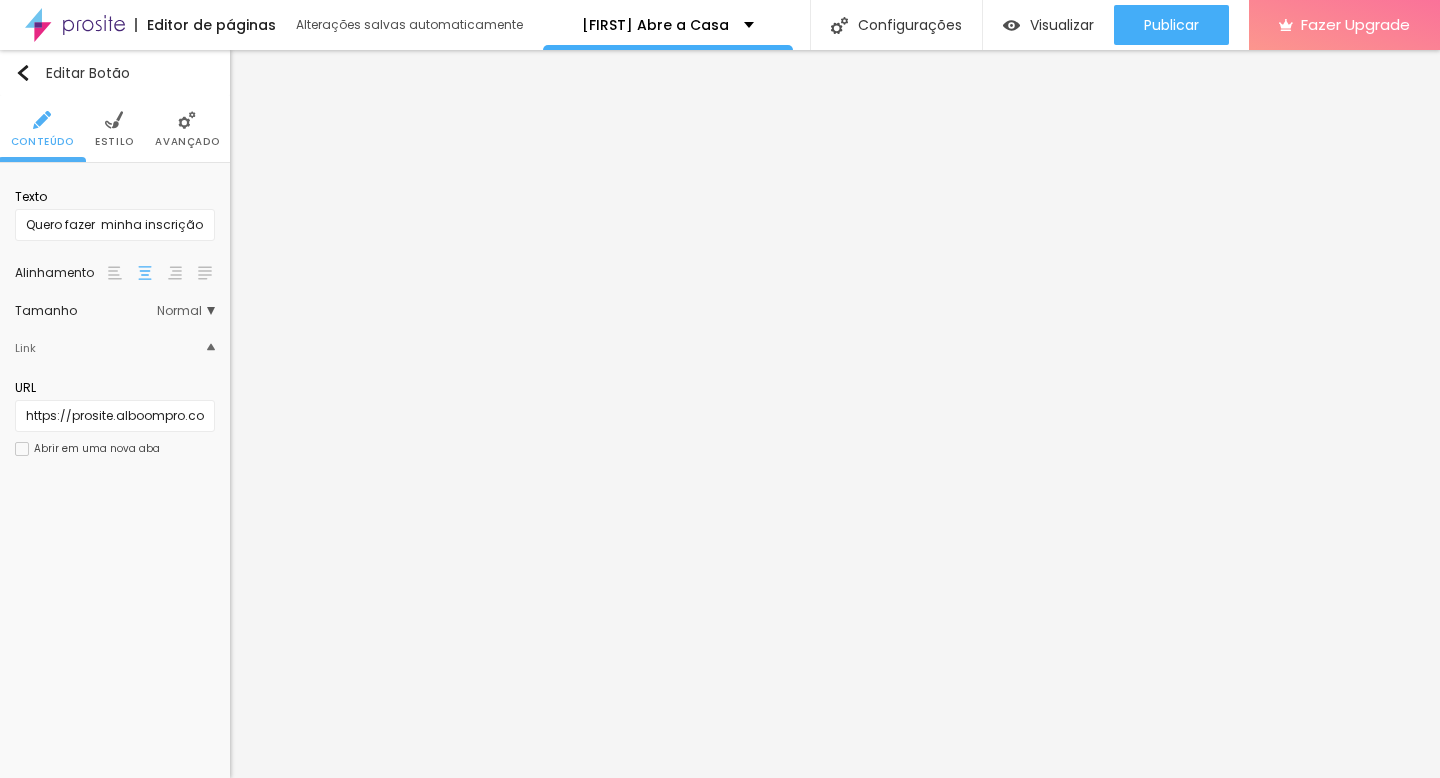 click at bounding box center [22, 449] 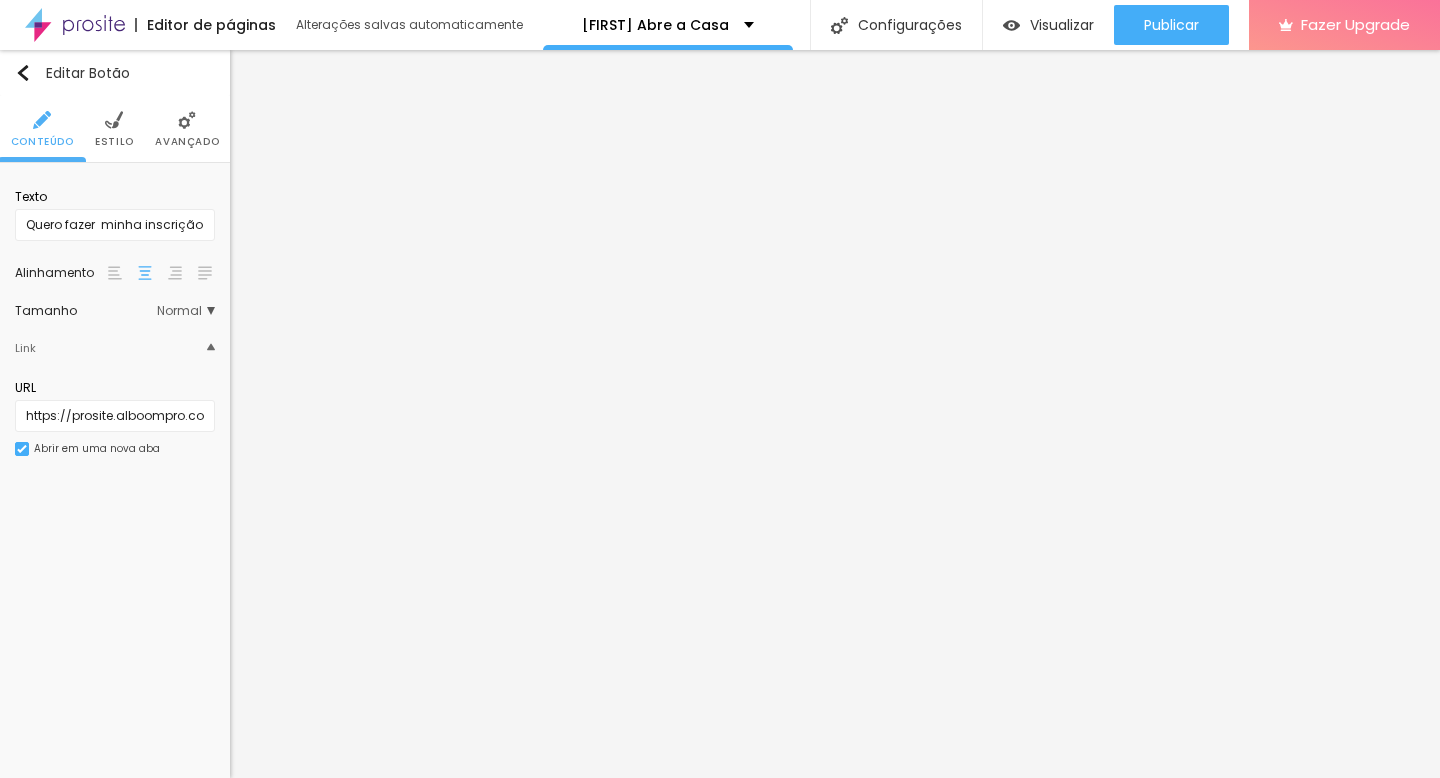 click at bounding box center (22, 449) 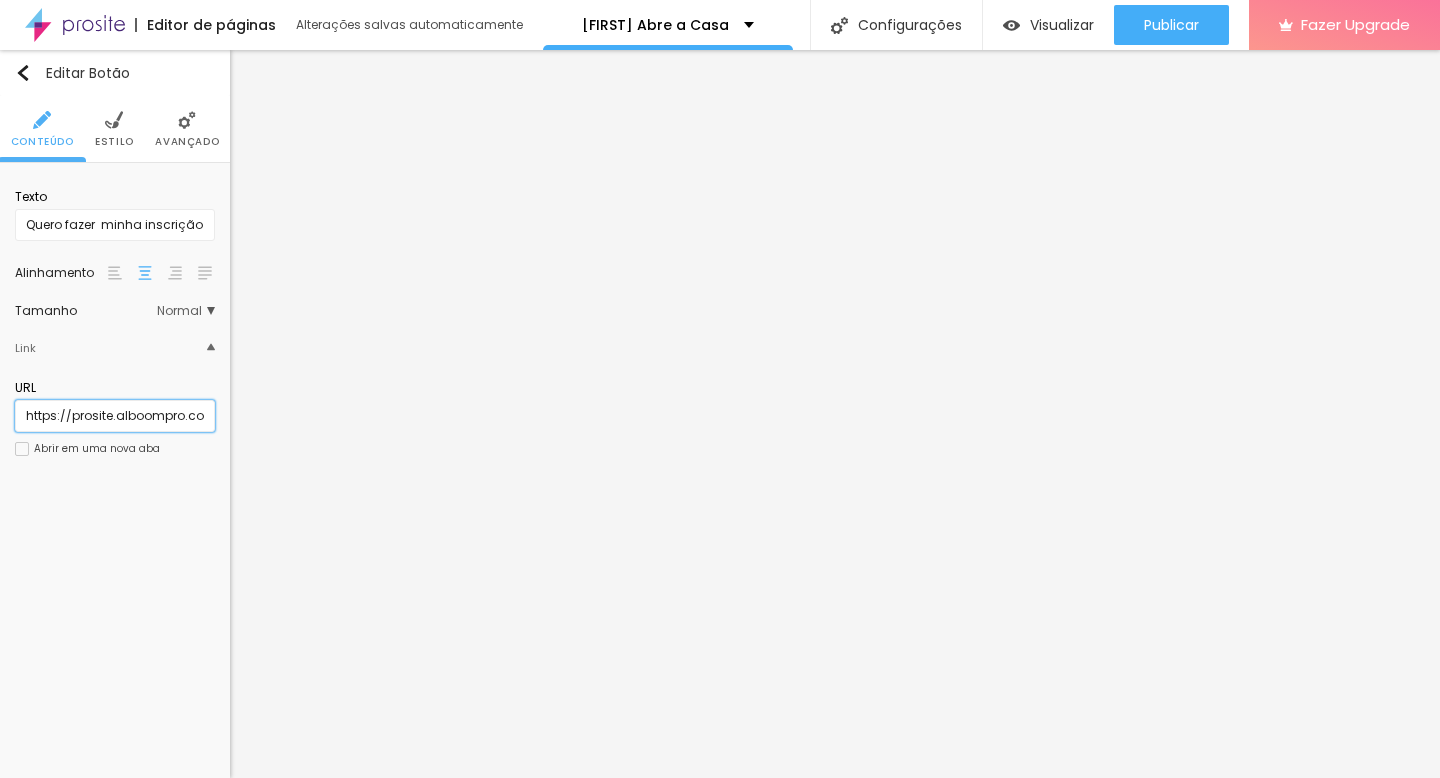 scroll, scrollTop: 1, scrollLeft: 153, axis: both 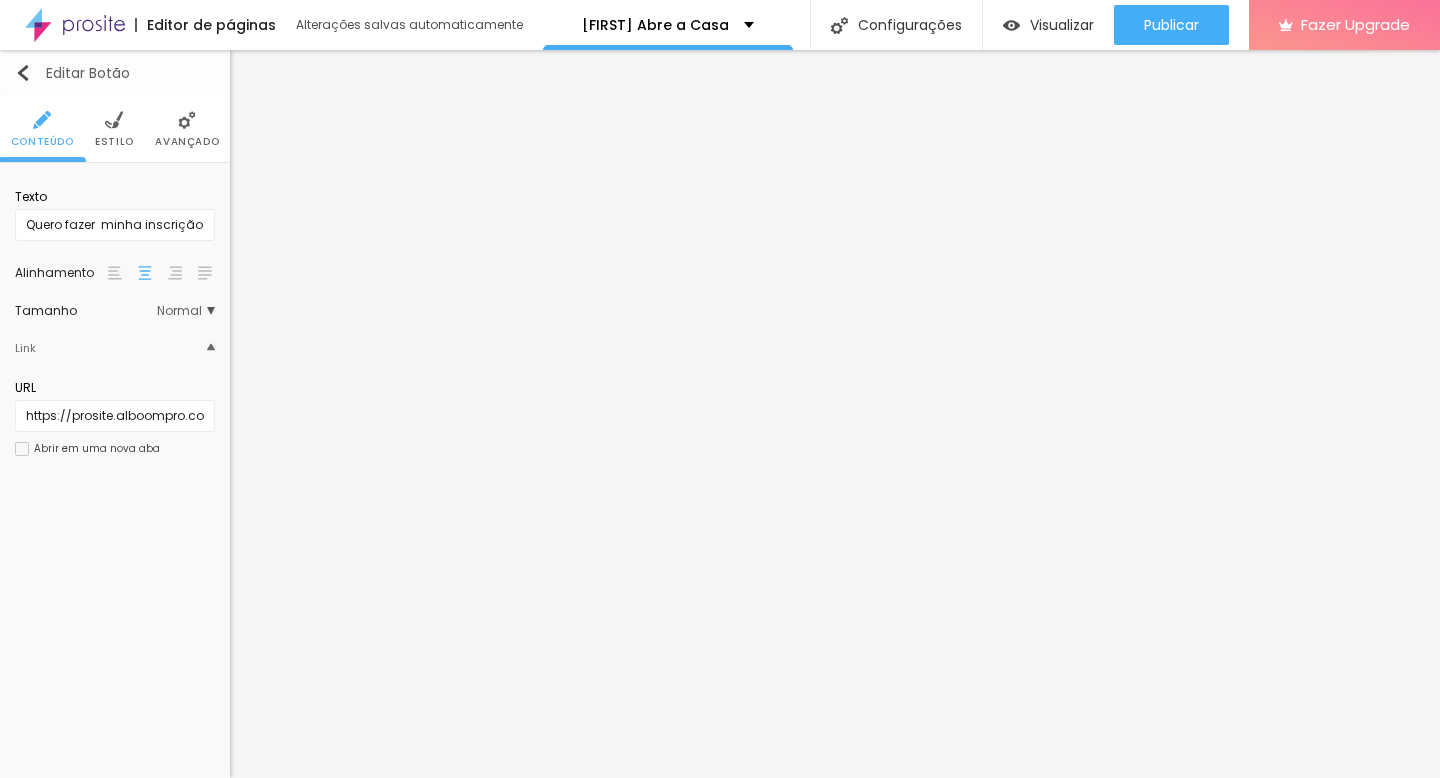 click on "Editar Botão" at bounding box center (72, 73) 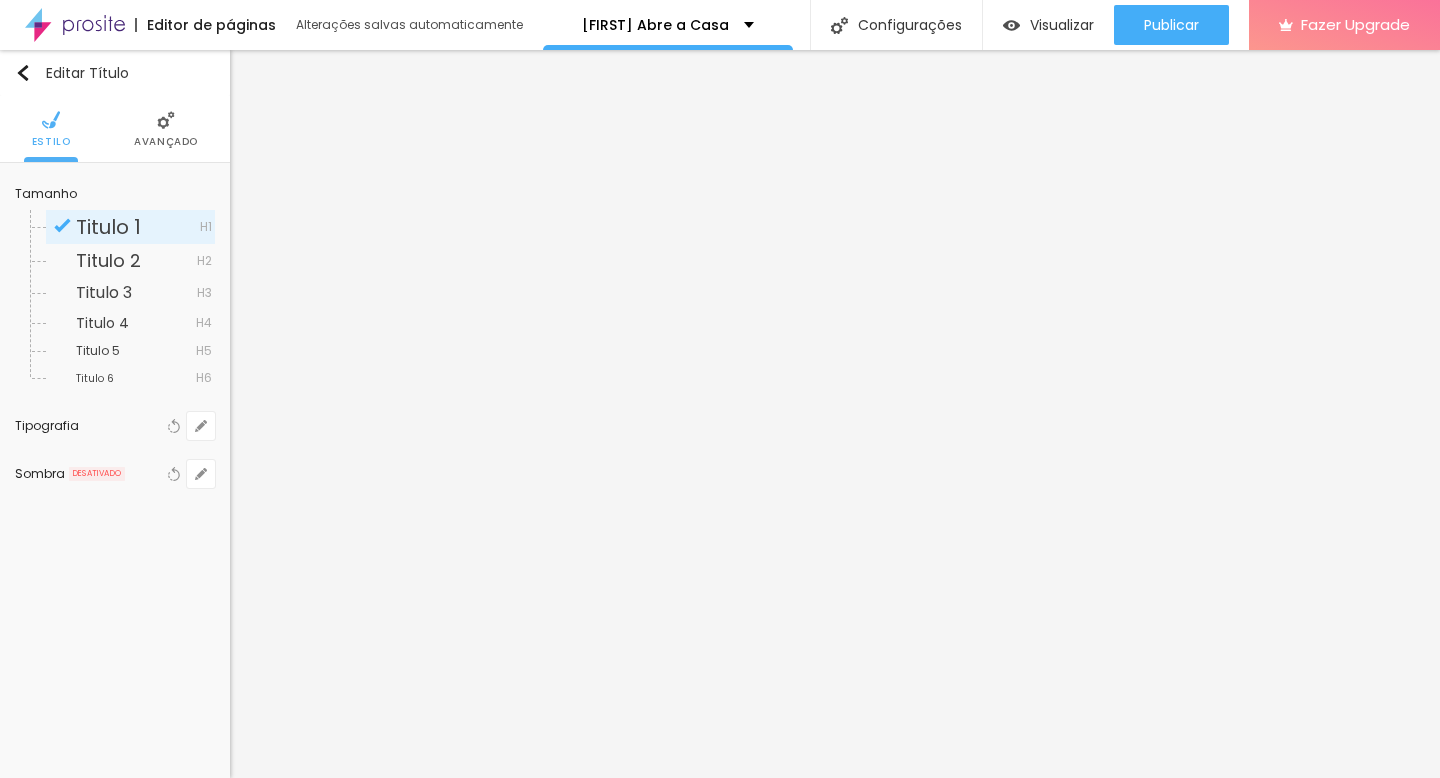 click at bounding box center (166, 120) 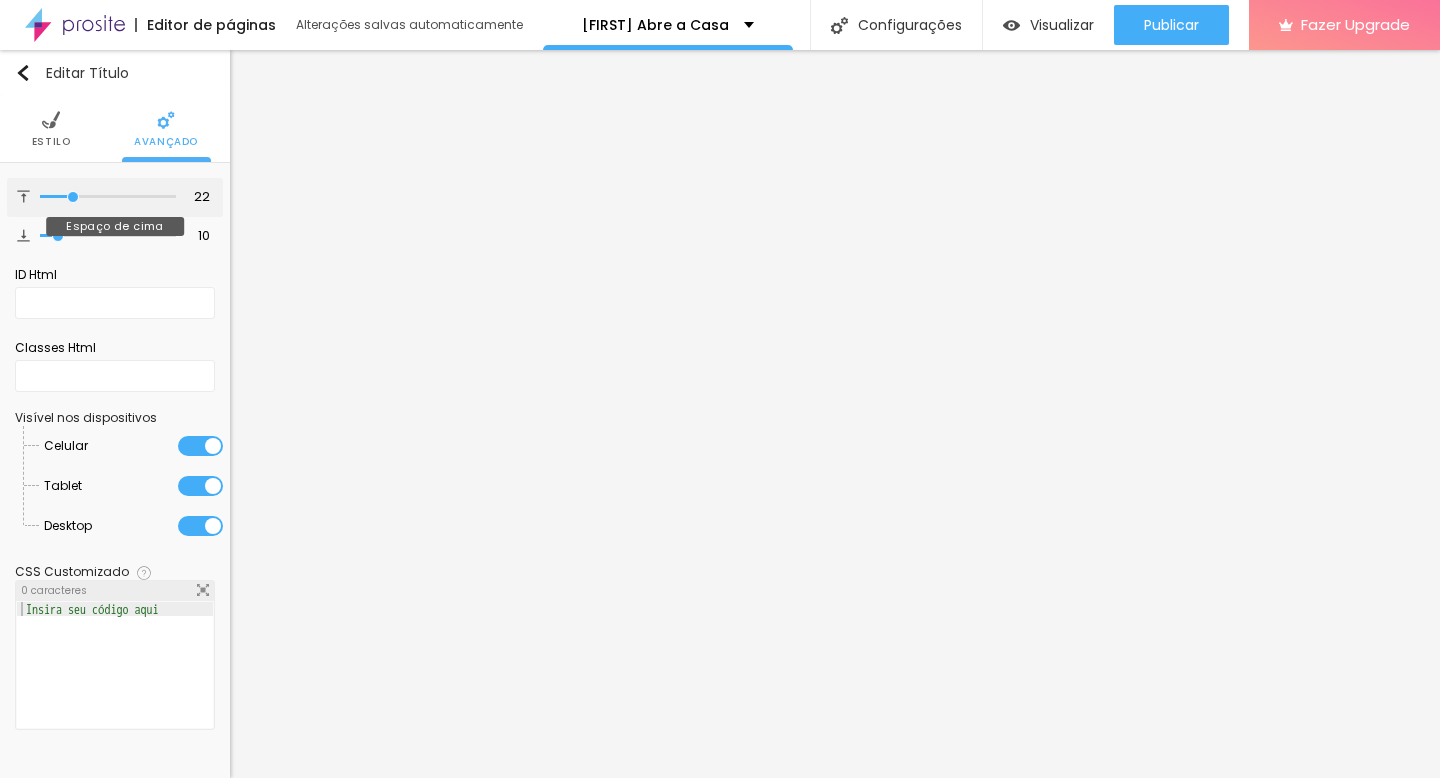 drag, startPoint x: 63, startPoint y: 198, endPoint x: 74, endPoint y: 198, distance: 11 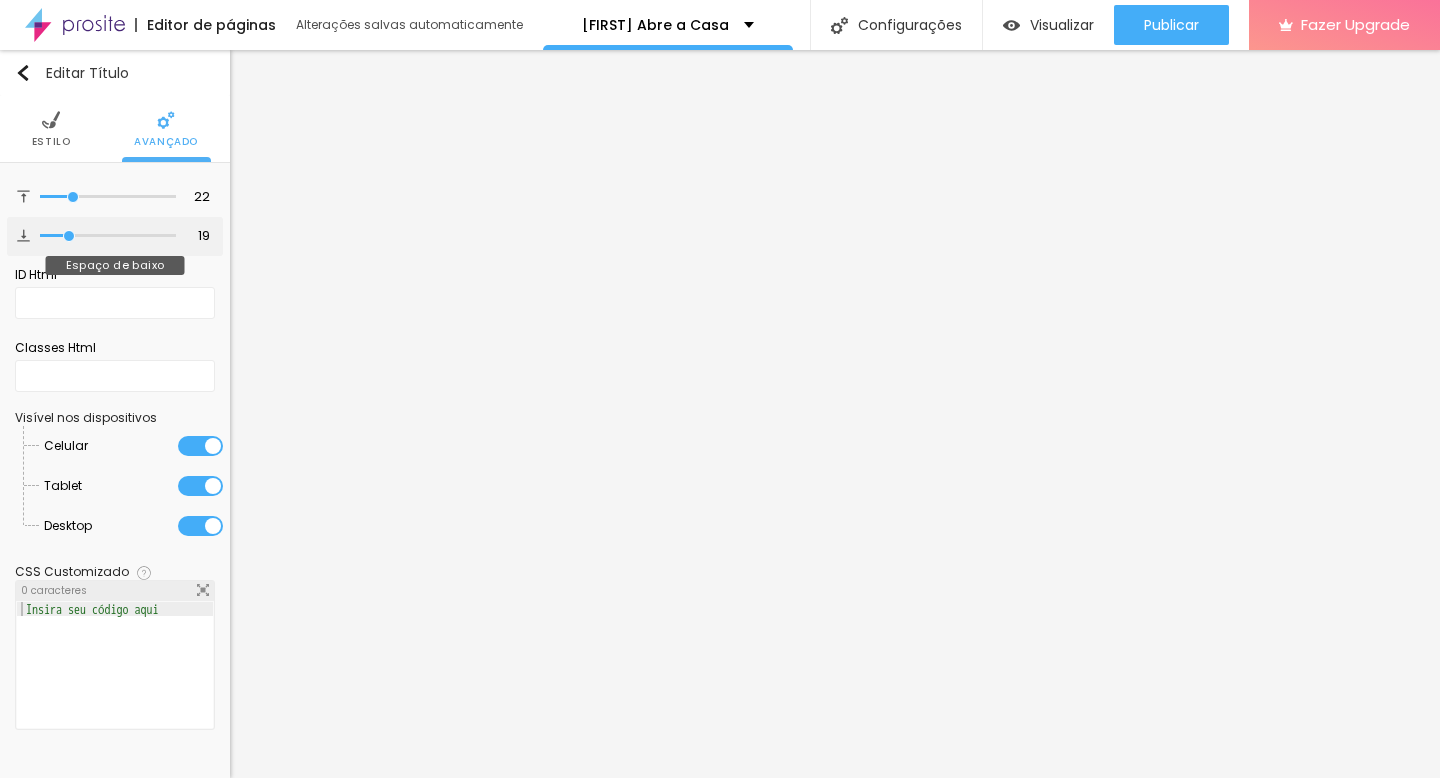 drag, startPoint x: 51, startPoint y: 234, endPoint x: 70, endPoint y: 236, distance: 19.104973 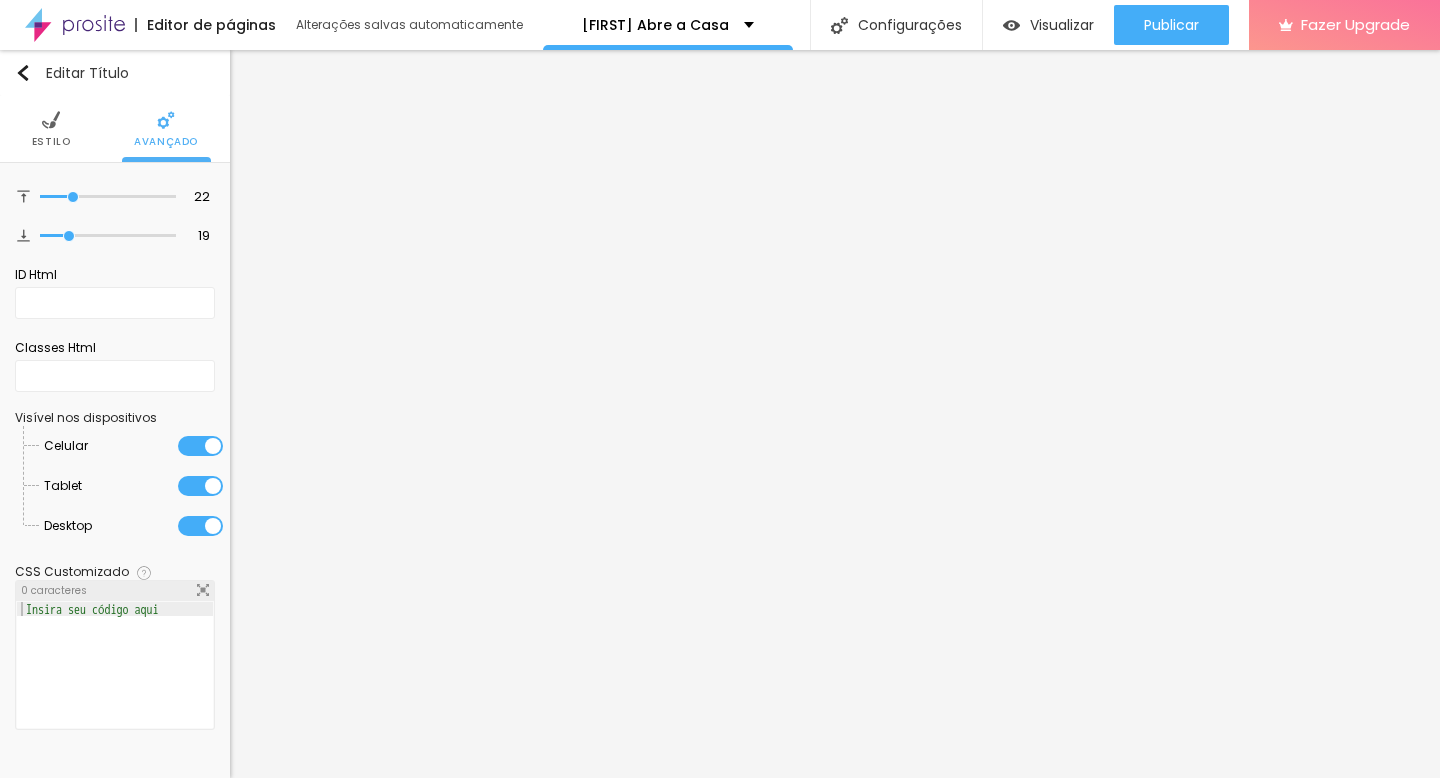 click at bounding box center (51, 120) 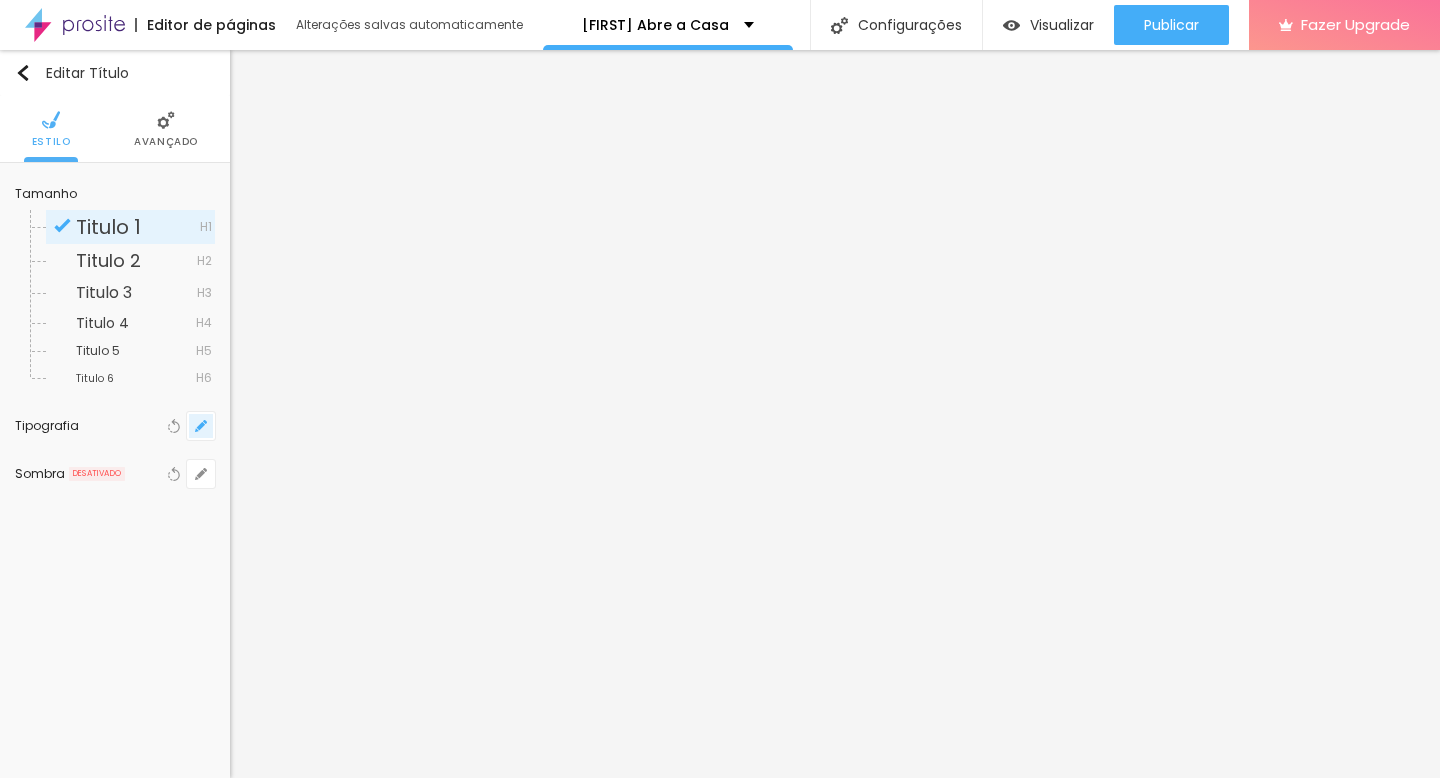 click 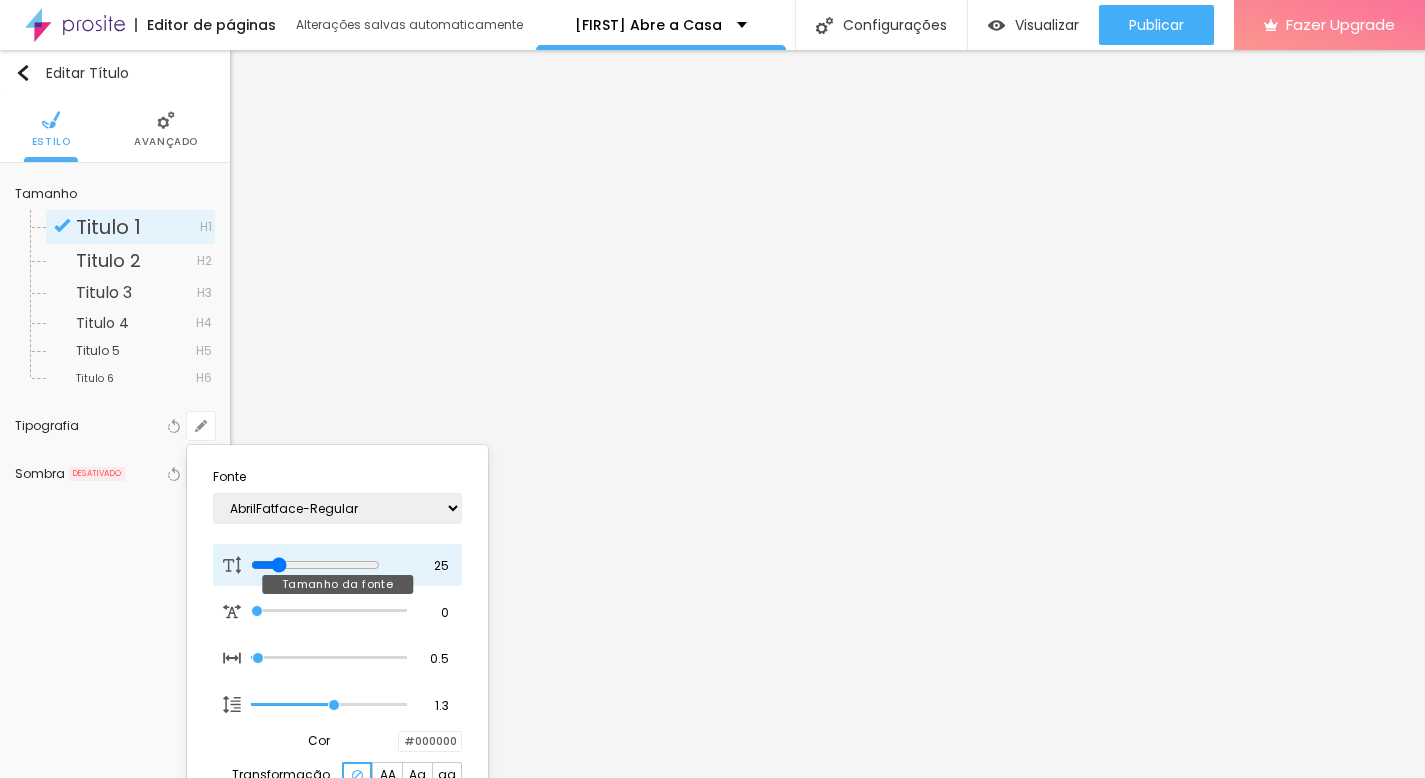 drag, startPoint x: 272, startPoint y: 564, endPoint x: 284, endPoint y: 564, distance: 12 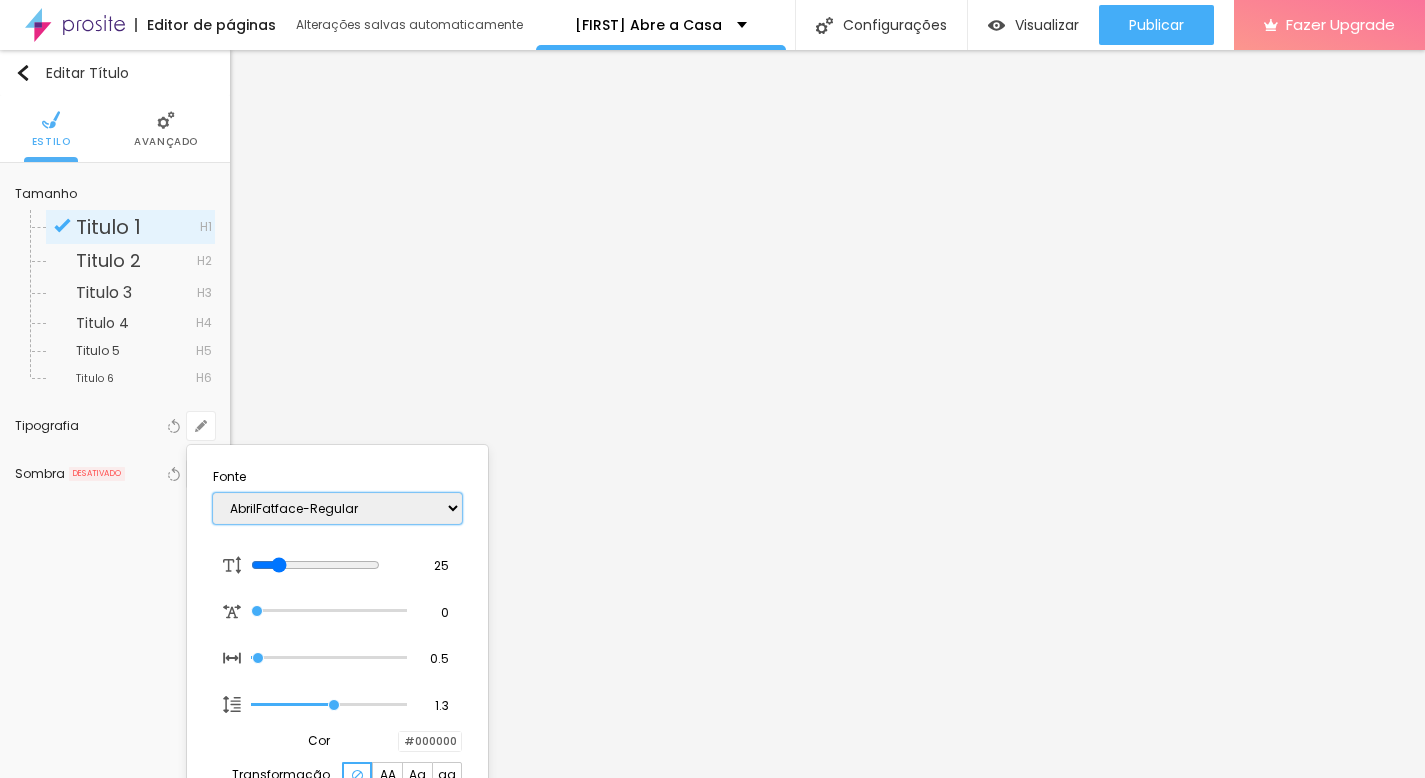 click on "AbrilFatface-Regular Actor-Regular Alegreya AlegreyaBlack Alice Allan-Bold Allan-Regular Amaranth AmaticaSC AmaticSC Amita-Bold Amita-Regular Anaheim AnonymousPro-Bold AnonymousPro-Italic AnonymousPro-Regular Arapey Archivo-Bold Archivo-Italic Archivo-Regular ArefRuqaa Arsenal-Bold Arsenal-Italic Arsenal-Regular Arvo Assistant AssistantLight AveriaLibre AveriaLibreLight AveriaSansLibre-Bold AveriaSansLibre-Italic AveriaSansLibre-Regular Bangers-Regular Bentham-Regular Bevan-Regular BioRhyme BioRhymeExtraBold BioRhymeLight Bitter BreeSerif ButterflyKids-Regular ChangaOne-Italic ChangaOne-Regular Chewy-Regular Chivo CinzelDecorative-Black CinzelDecorative-Bold CinzelDecorative-Regular Comfortaa-Bold Comfortaa-Light Comfortaa-Regular ComingSoon Cookie-Regular Corben-Bold Corben-Regular Cormorant CormorantGeramond-Bold CormorantGeramond-Italic CormorantGeramond-Medium CormorantGeramond-Regular CormorantLight Cousine-Bold Cousine-Italic Cousine-Regular Creepster-Regular CrimsonText CrimsonTextBold Cuprum FjallaOne" at bounding box center [337, 508] 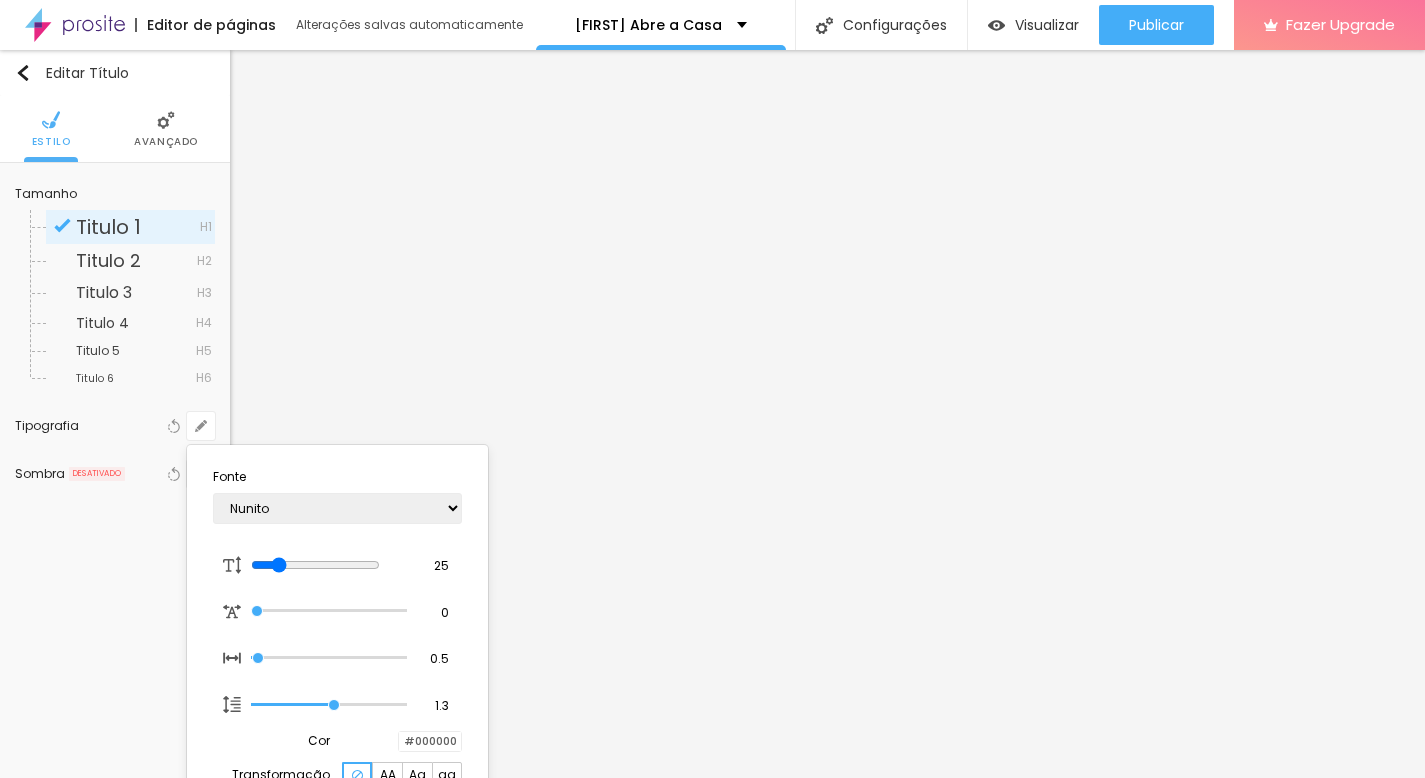 click at bounding box center (399, 741) 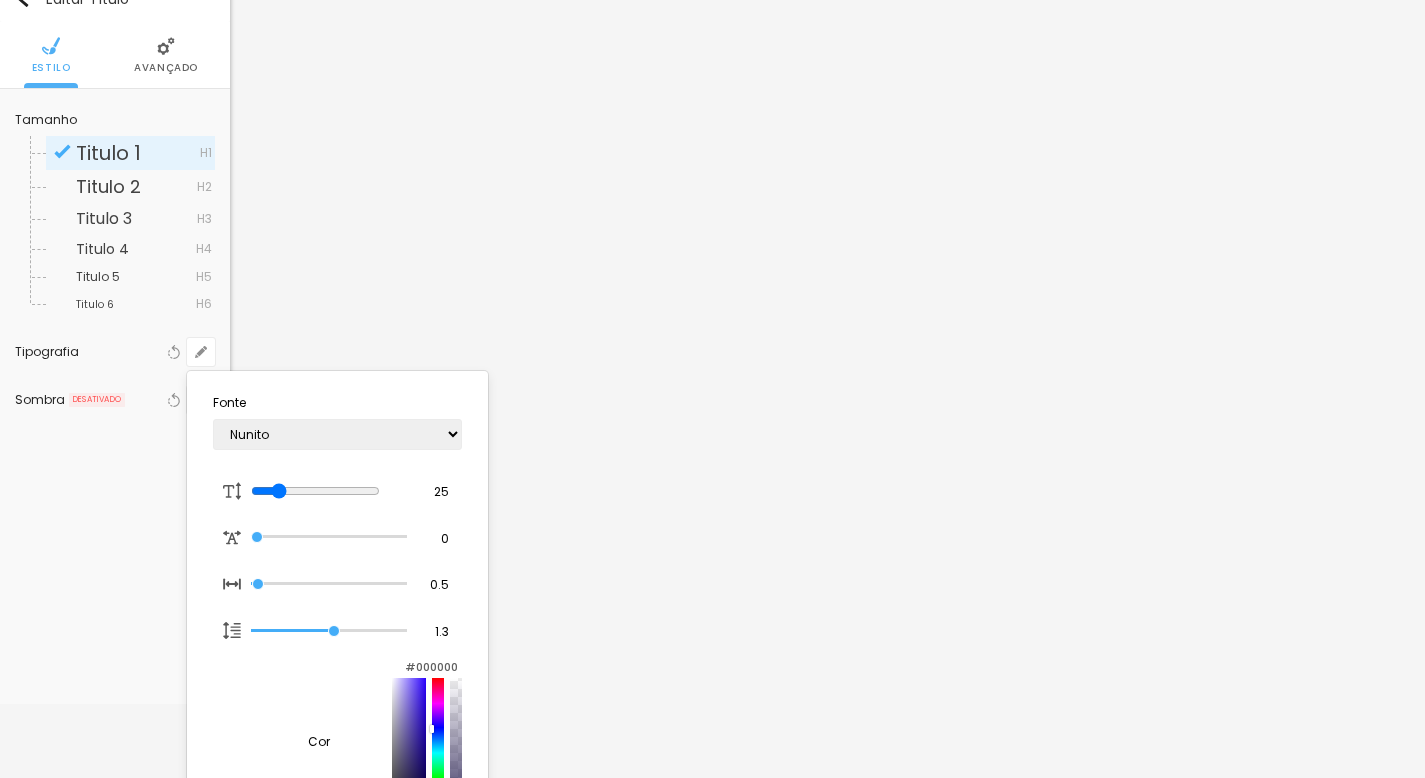 scroll, scrollTop: 144, scrollLeft: 0, axis: vertical 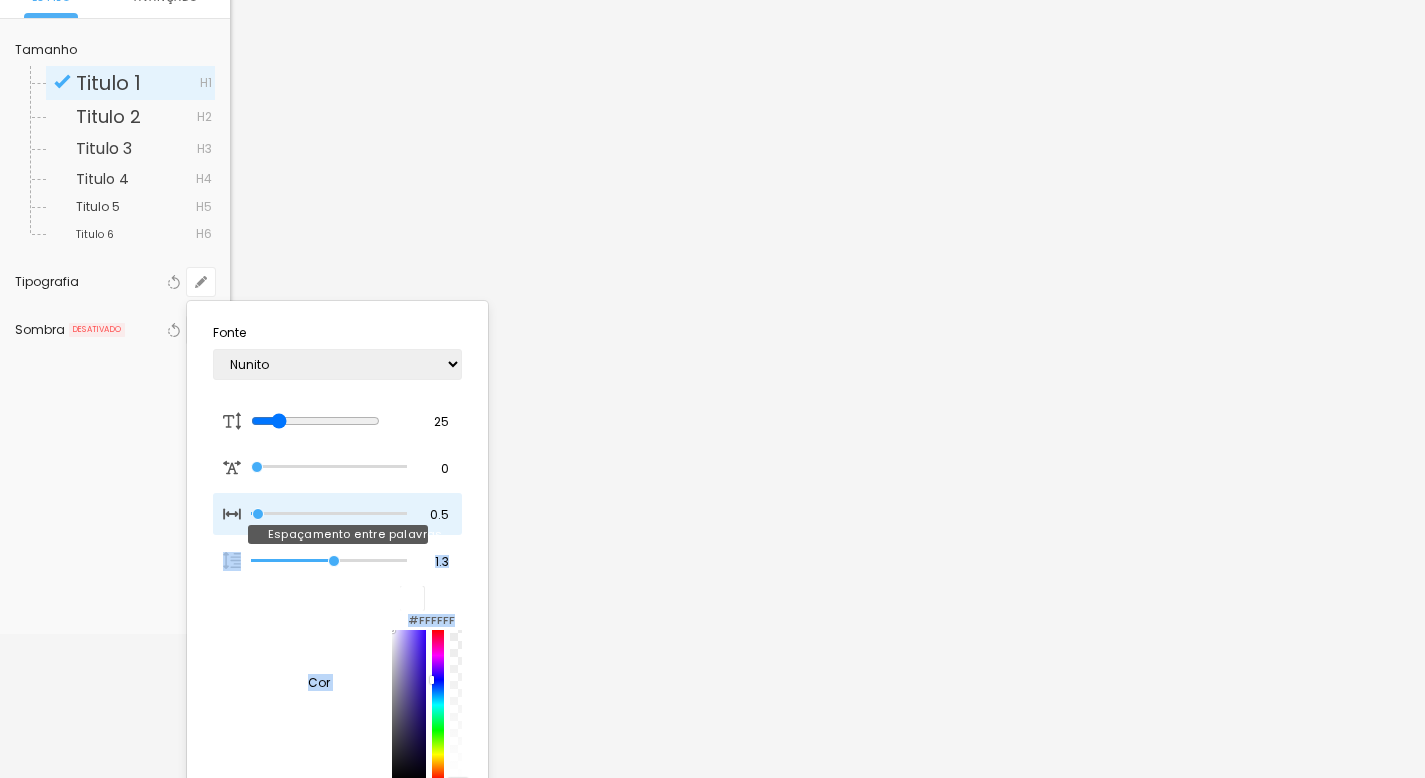 drag, startPoint x: 290, startPoint y: 641, endPoint x: 236, endPoint y: 533, distance: 120.74767 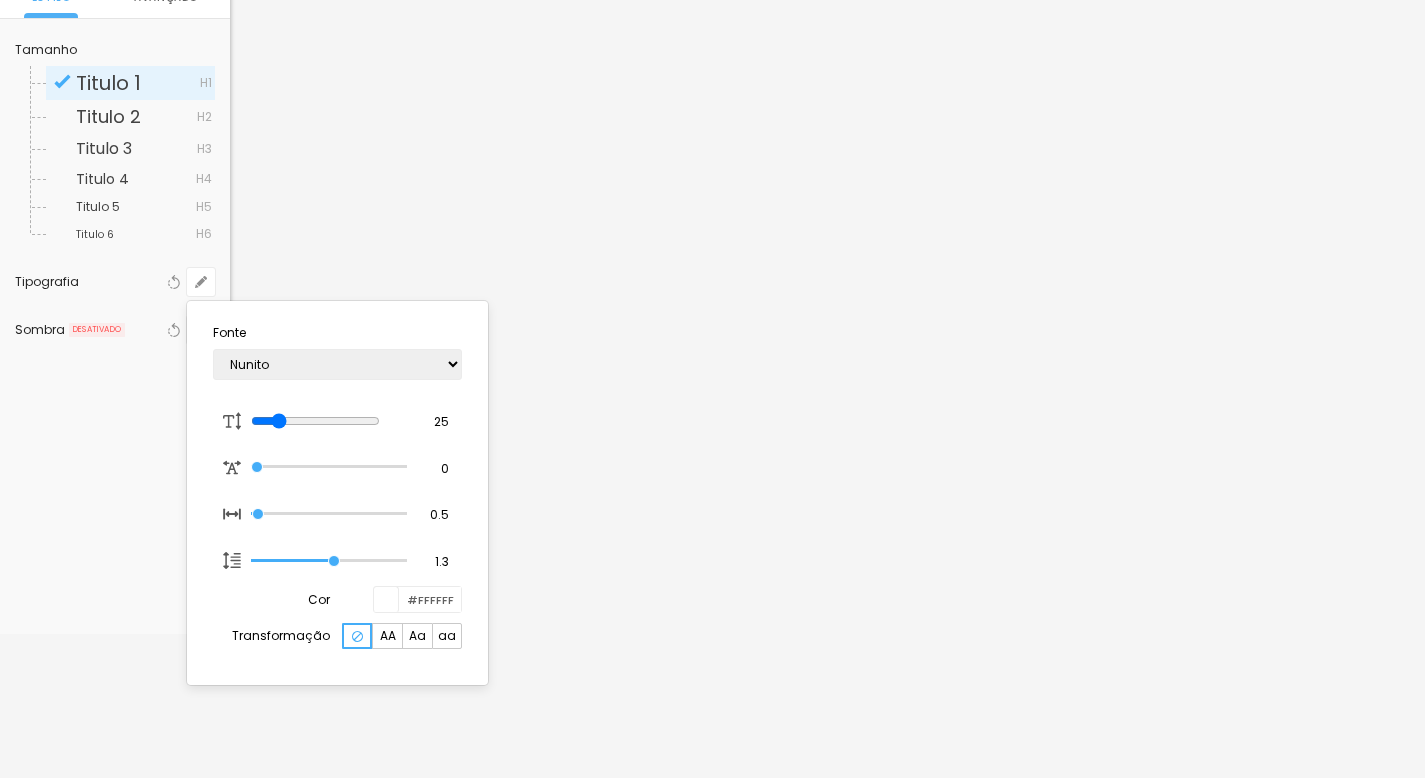 click at bounding box center [712, 389] 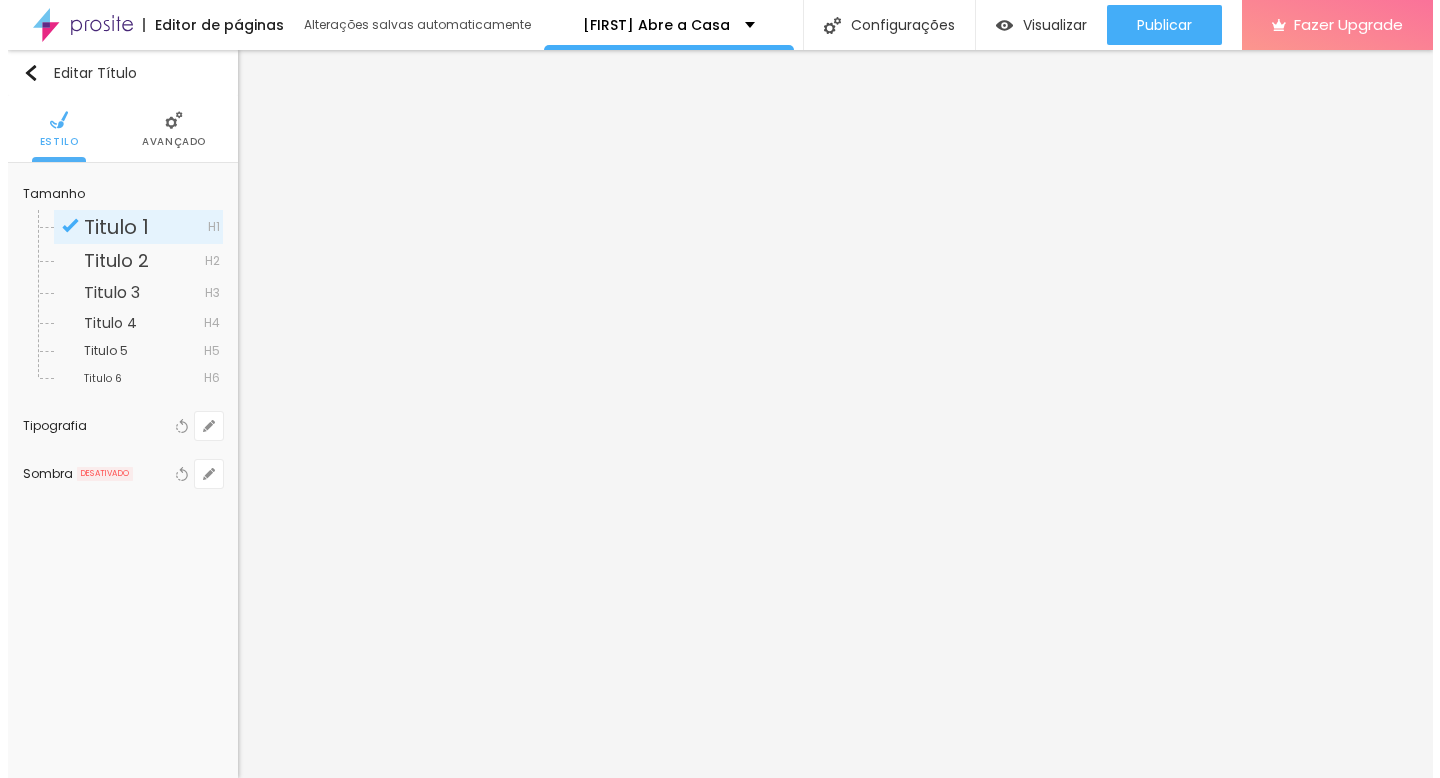scroll, scrollTop: 0, scrollLeft: 0, axis: both 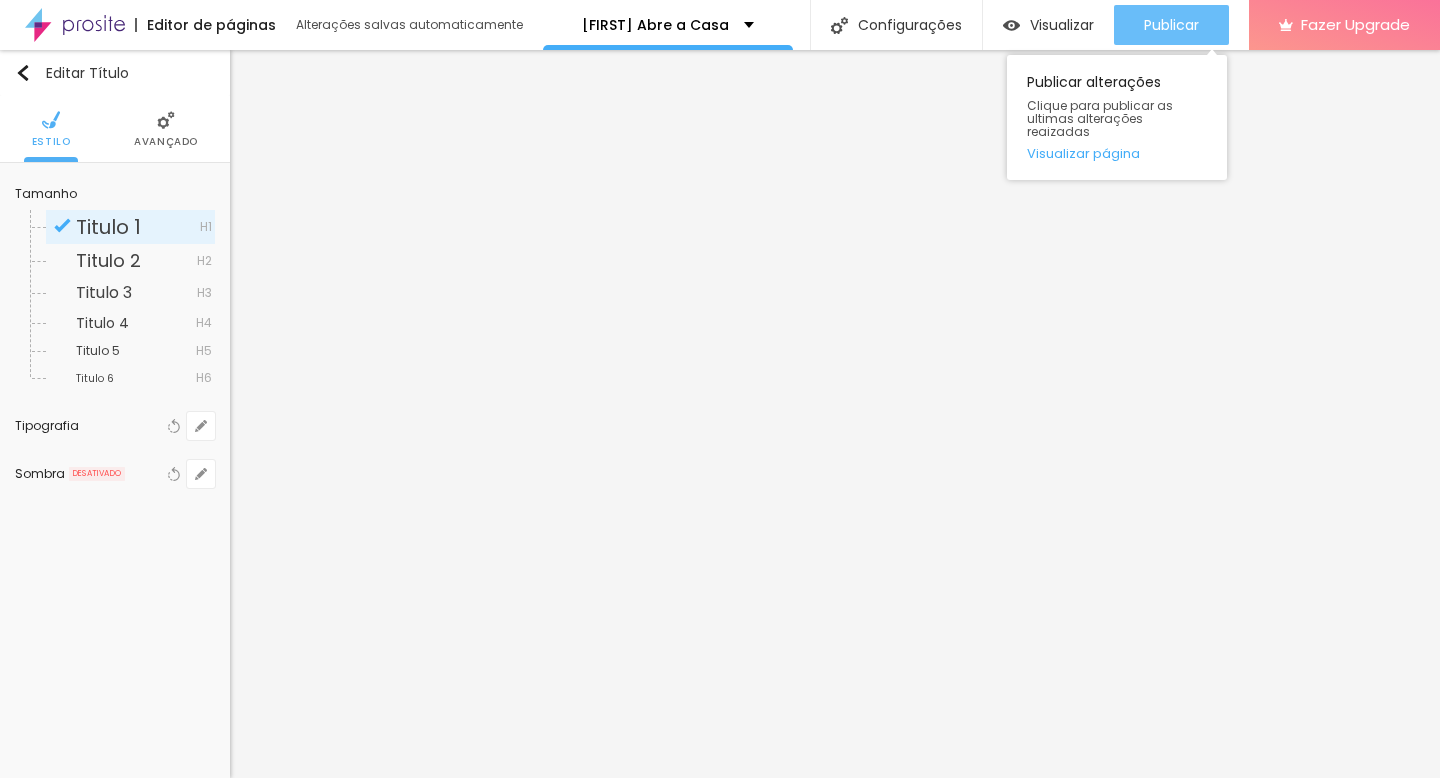 click on "Publicar" at bounding box center (1171, 25) 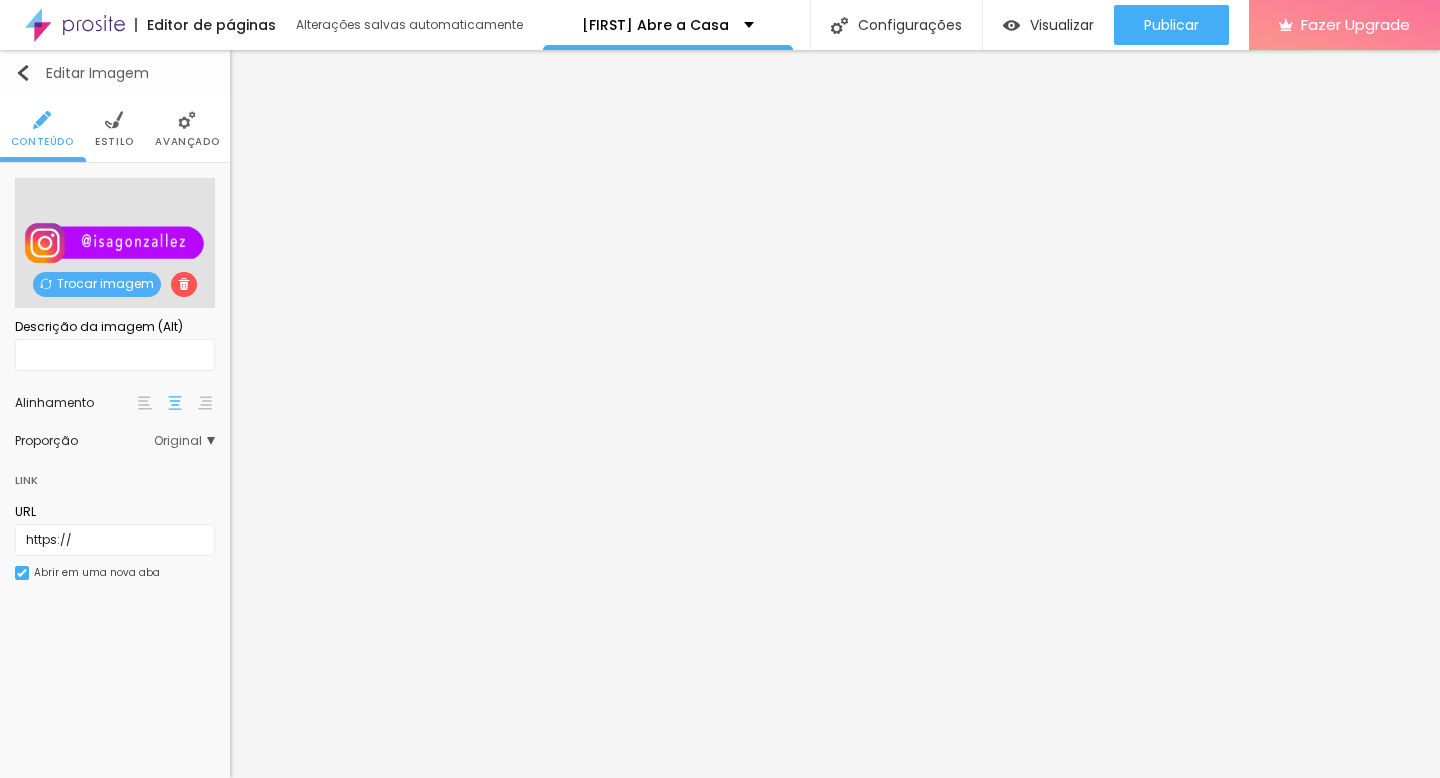 click at bounding box center [23, 73] 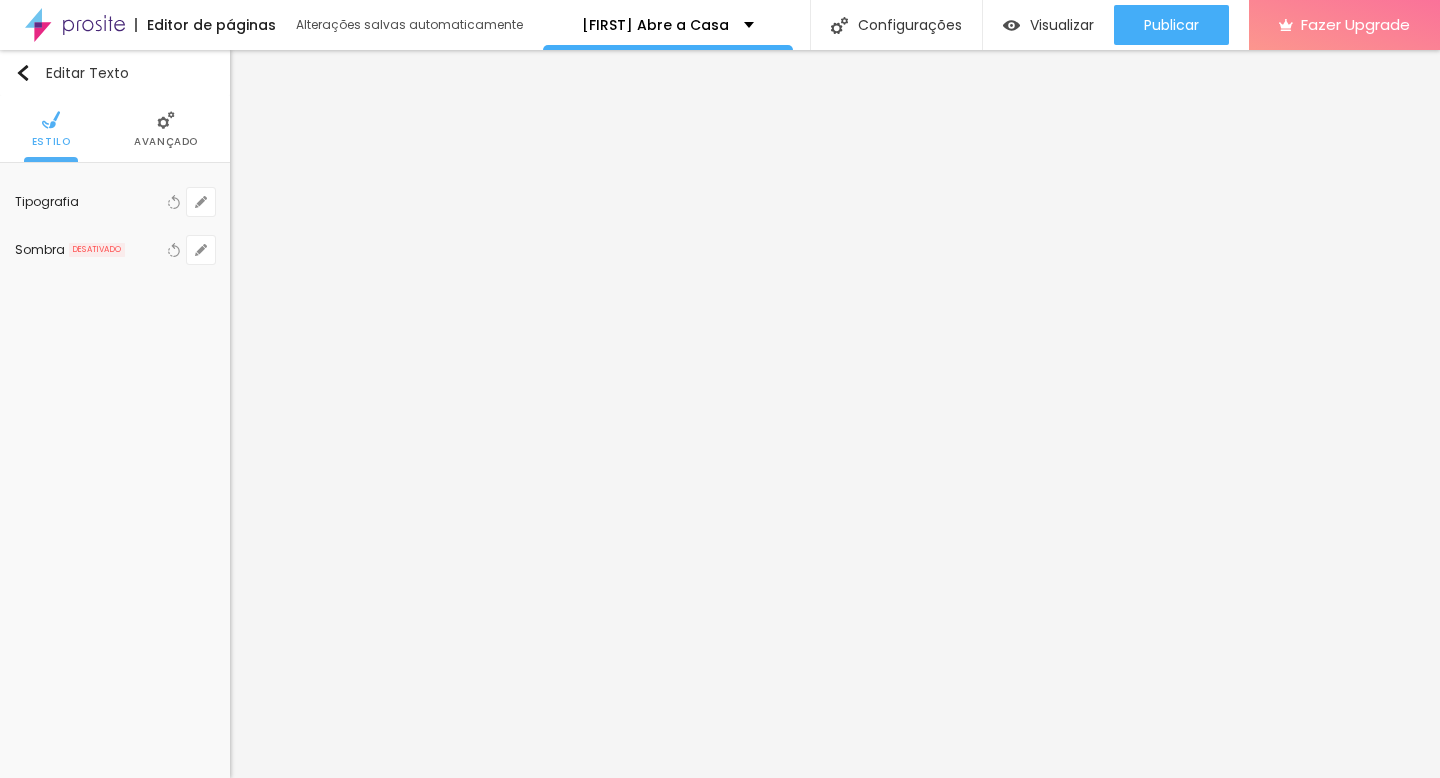 click on "Tipografia Voltar ao padrão Sombra DESATIVADO Voltar ao padrão" at bounding box center (115, 226) 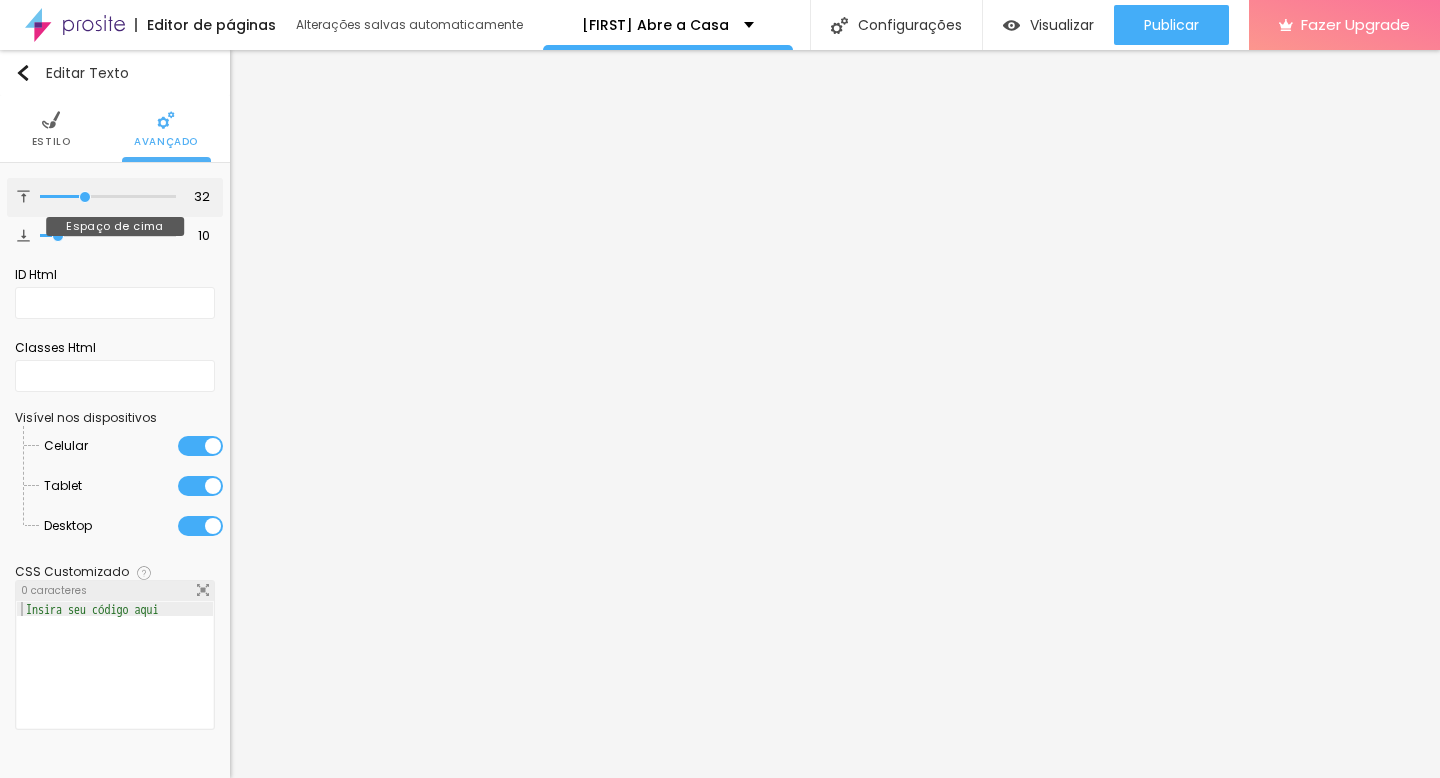 click at bounding box center [108, 197] 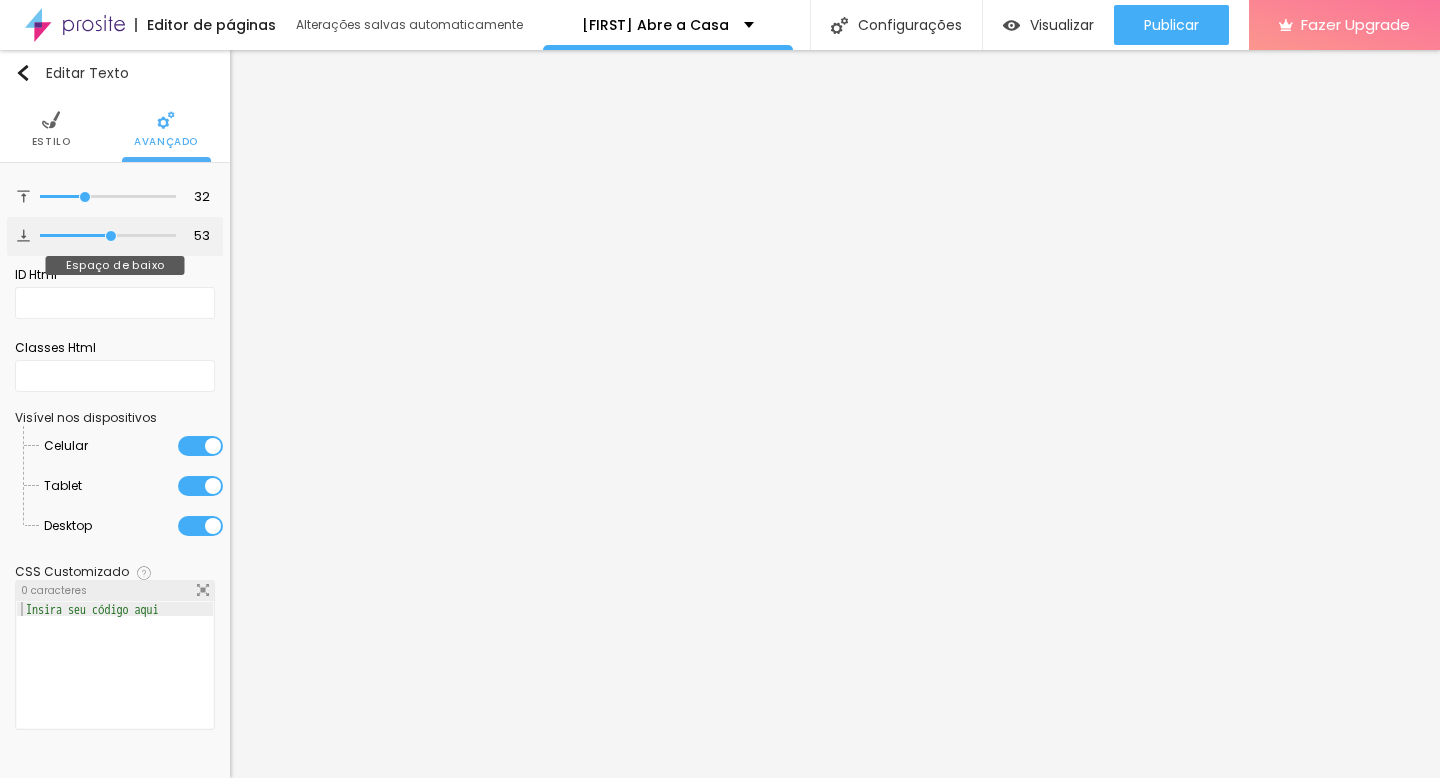 drag, startPoint x: 78, startPoint y: 237, endPoint x: 111, endPoint y: 237, distance: 33 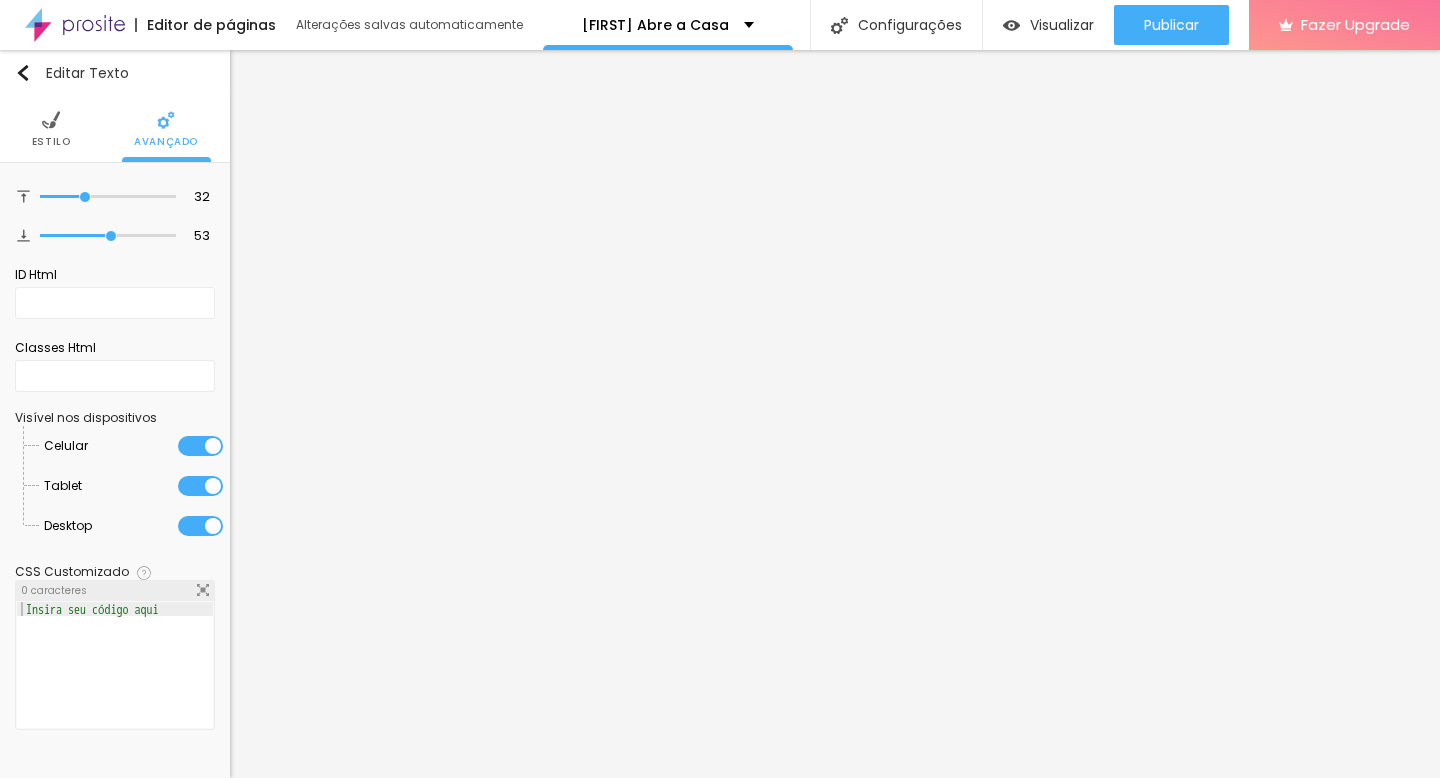 click on "Estilo" at bounding box center [51, 129] 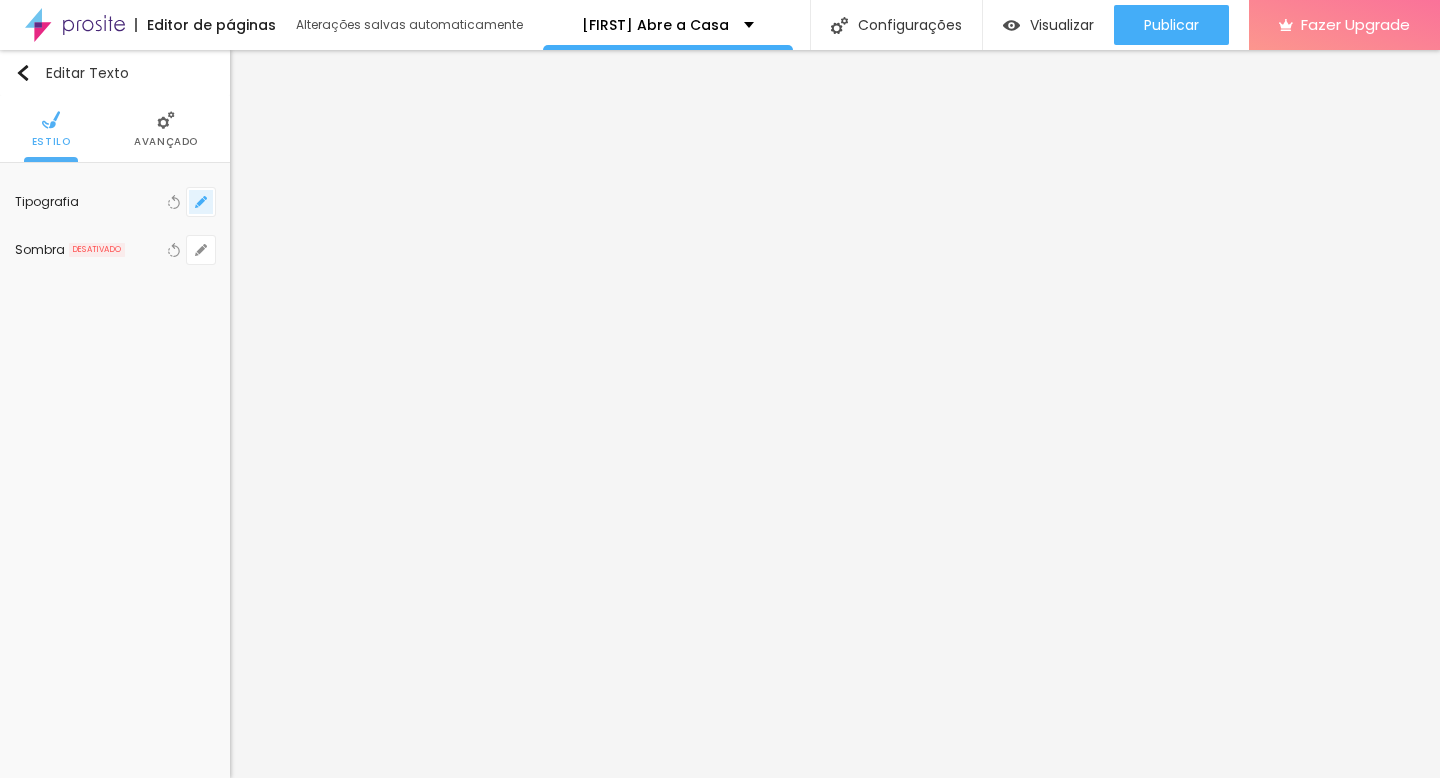 click 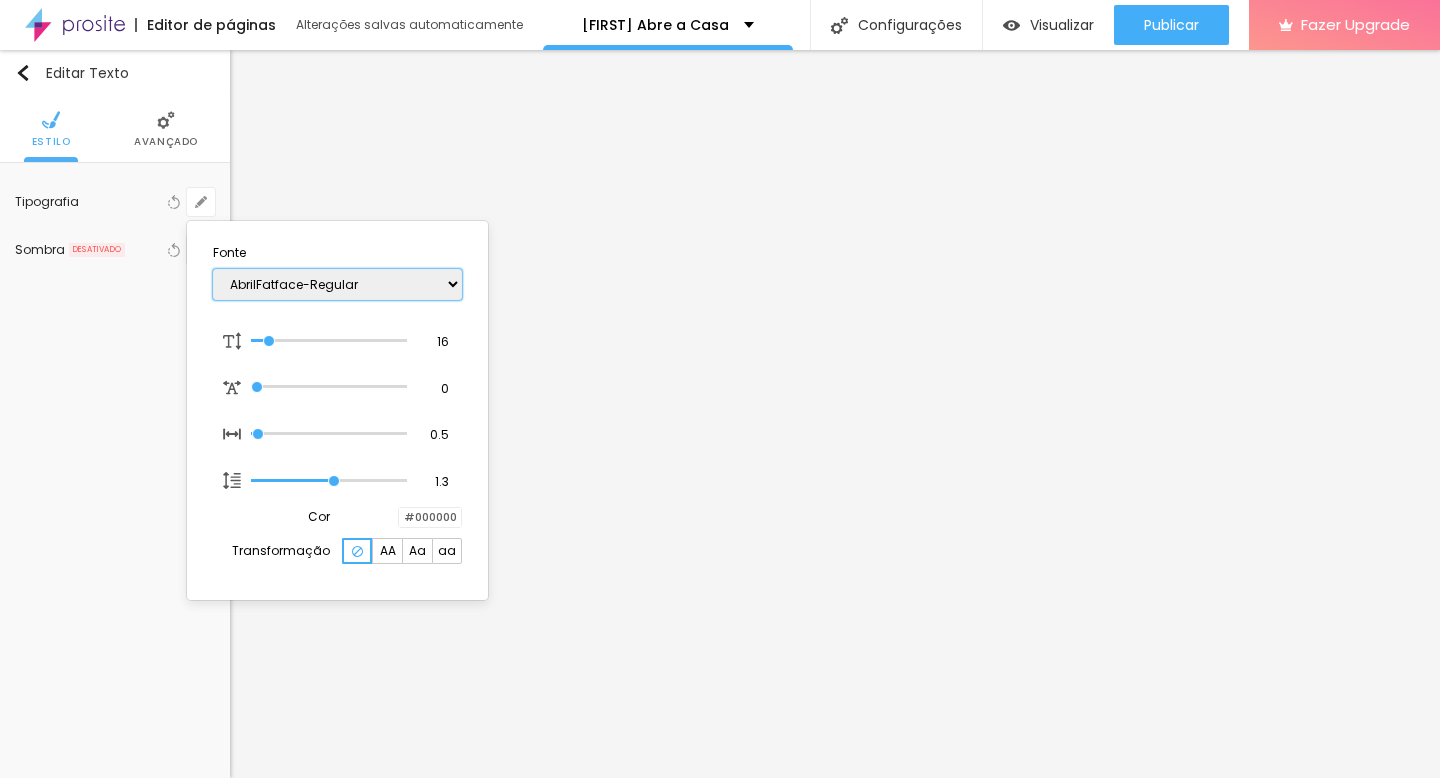 click on "AbrilFatface-Regular Actor-Regular Alegreya AlegreyaBlack Alice Allan-Bold Allan-Regular Amaranth AmaticaSC AmaticSC Amita-Bold Amita-Regular Anaheim AnonymousPro-Bold AnonymousPro-Italic AnonymousPro-Regular Arapey Archivo-Bold Archivo-Italic Archivo-Regular ArefRuqaa Arsenal-Bold Arsenal-Italic Arsenal-Regular Arvo Assistant AssistantLight AveriaLibre AveriaLibreLight AveriaSansLibre-Bold AveriaSansLibre-Italic AveriaSansLibre-Regular Bangers-Regular Bentham-Regular Bevan-Regular BioRhyme BioRhymeExtraBold BioRhymeLight Bitter BreeSerif ButterflyKids-Regular ChangaOne-Italic ChangaOne-Regular Chewy-Regular Chivo CinzelDecorative-Black CinzelDecorative-Bold CinzelDecorative-Regular Comfortaa-Bold Comfortaa-Light Comfortaa-Regular ComingSoon Cookie-Regular Corben-Bold Corben-Regular Cormorant CormorantGeramond-Bold CormorantGeramond-Italic CormorantGeramond-Medium CormorantGeramond-Regular CormorantLight Cousine-Bold Cousine-Italic Cousine-Regular Creepster-Regular CrimsonText CrimsonTextBold Cuprum FjallaOne" at bounding box center [337, 284] 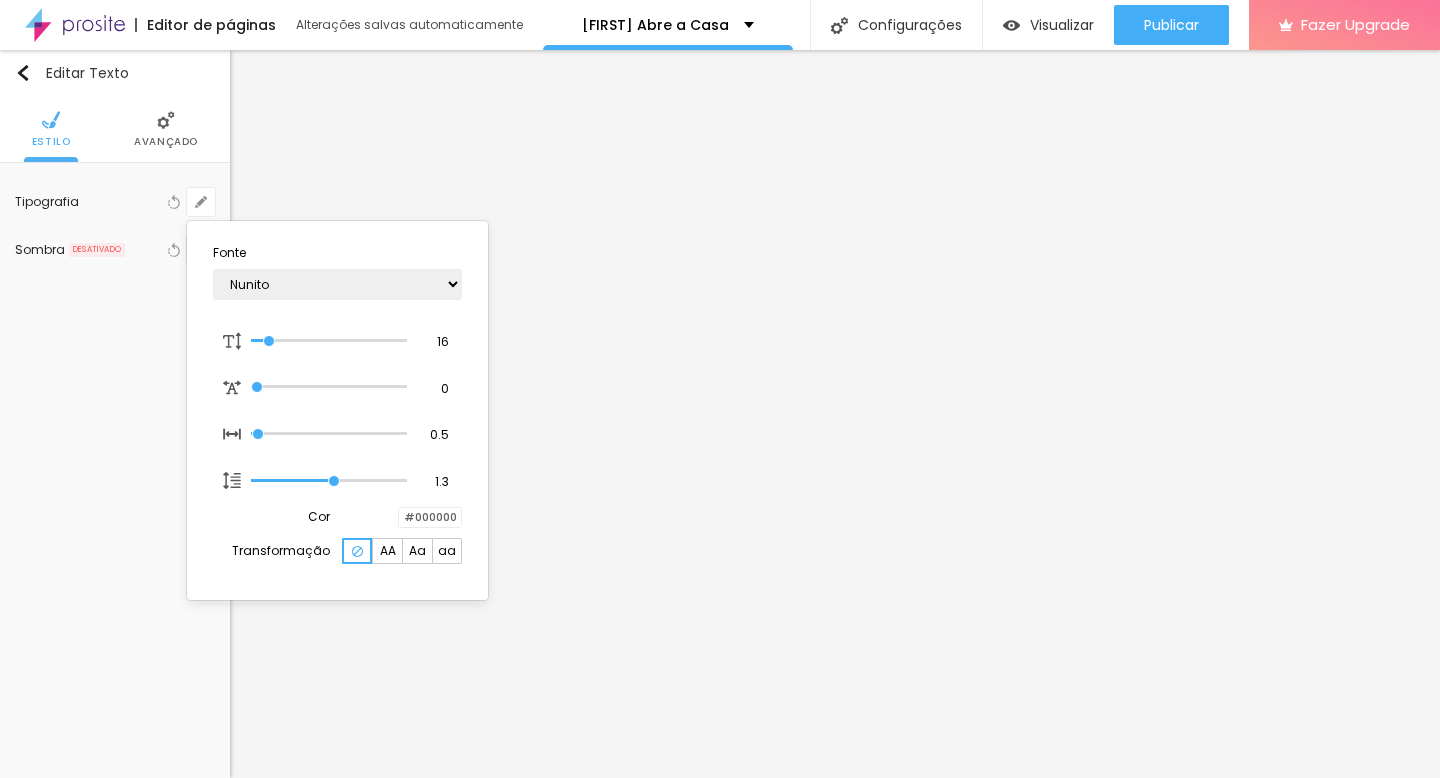 click at bounding box center (720, 389) 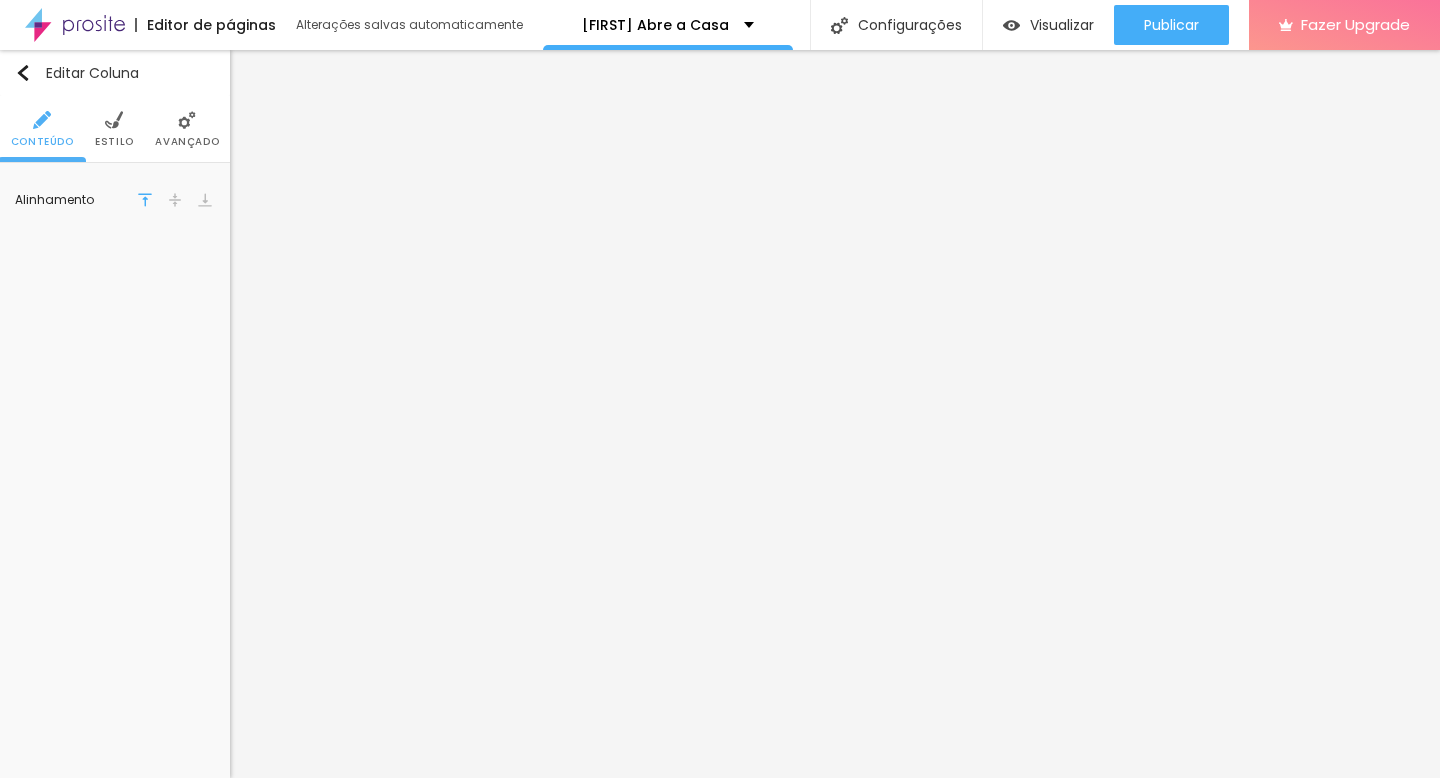 click on "Estilo" at bounding box center (114, 129) 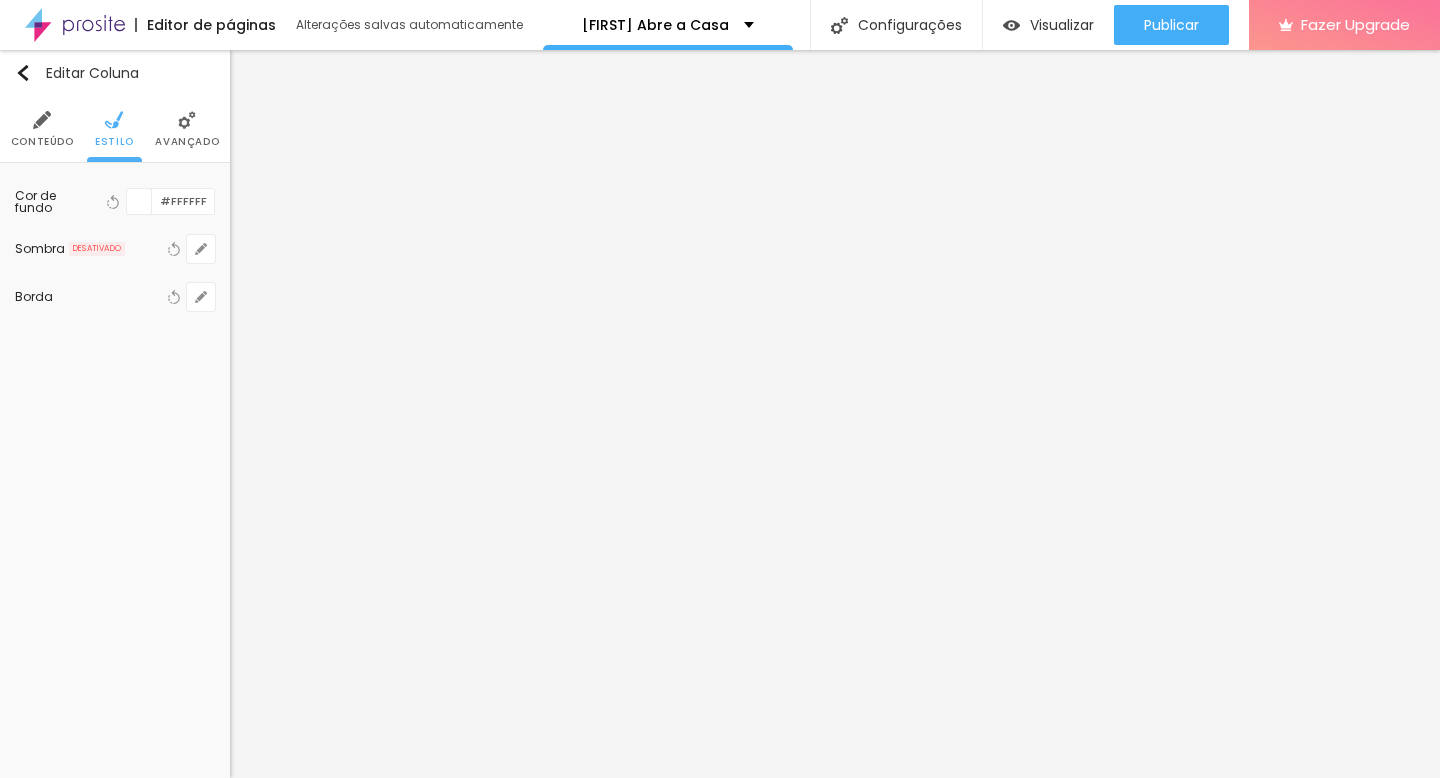 click at bounding box center (139, 201) 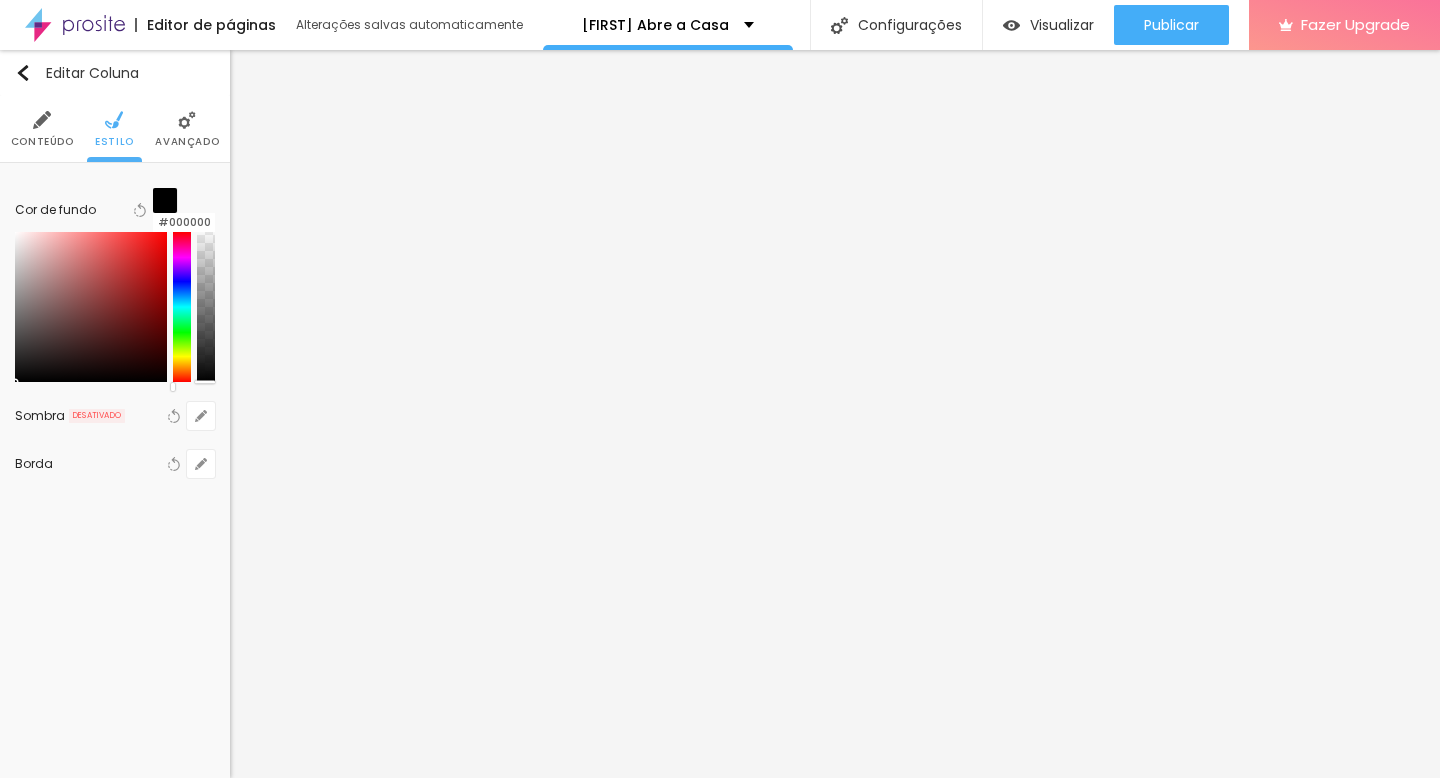 drag, startPoint x: 110, startPoint y: 295, endPoint x: 95, endPoint y: 452, distance: 157.71494 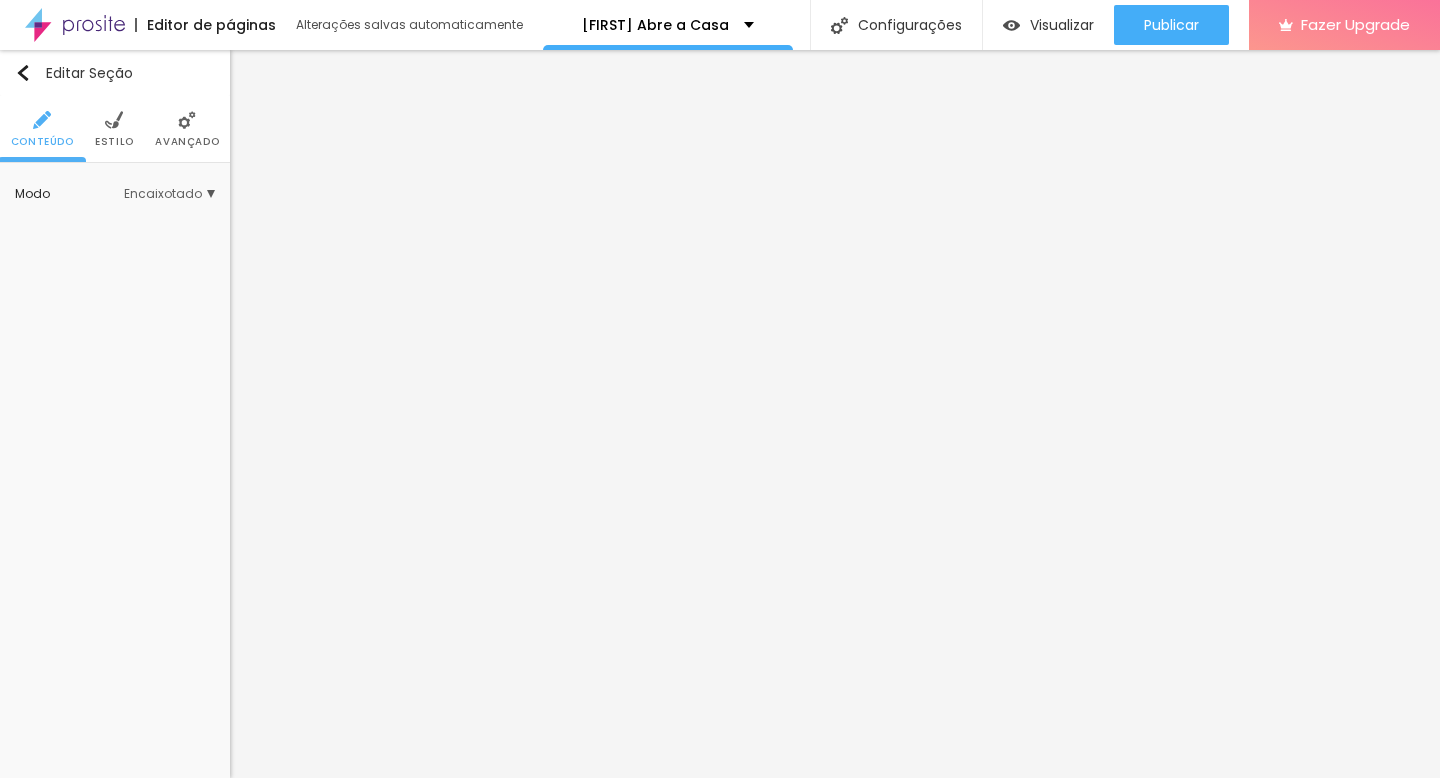 click on "Estilo" at bounding box center [114, 129] 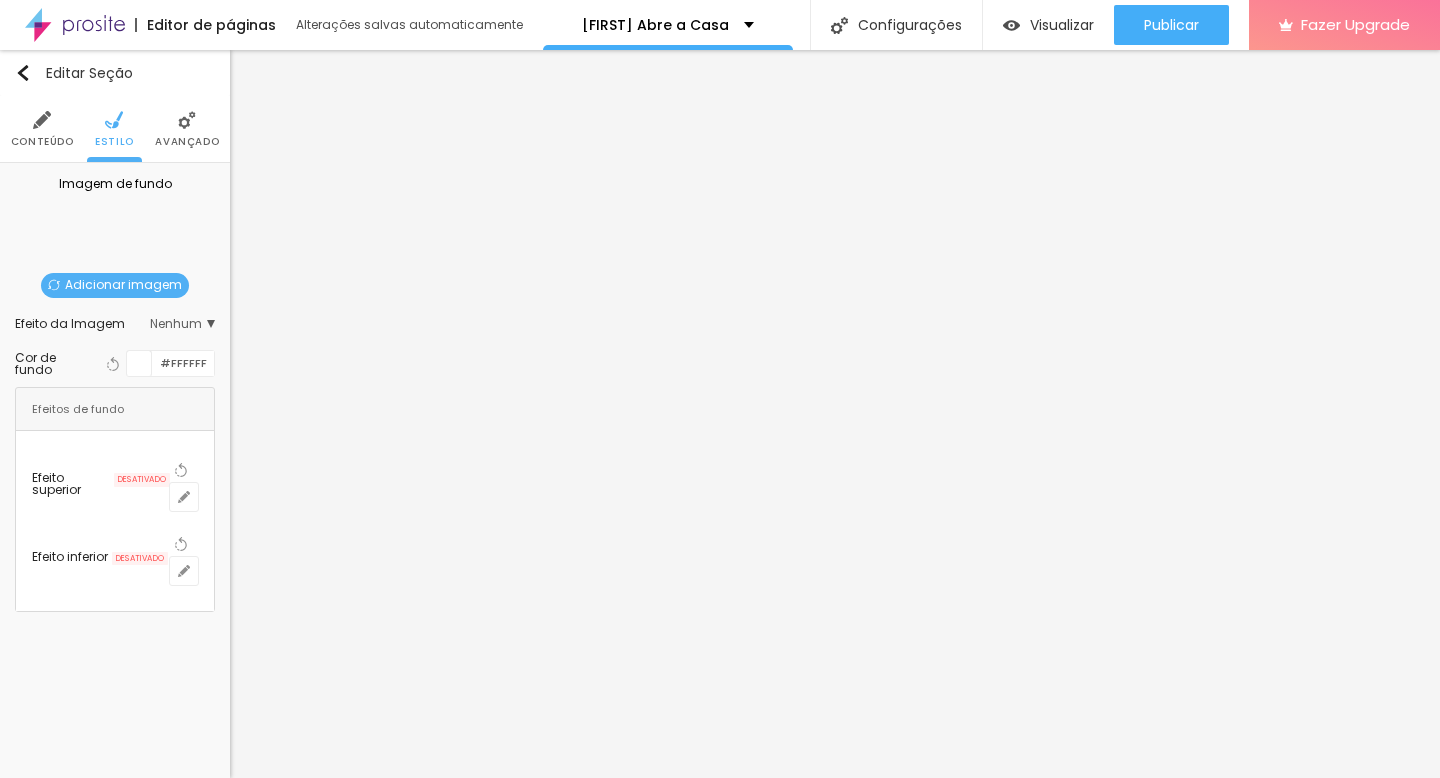 click at bounding box center (139, 363) 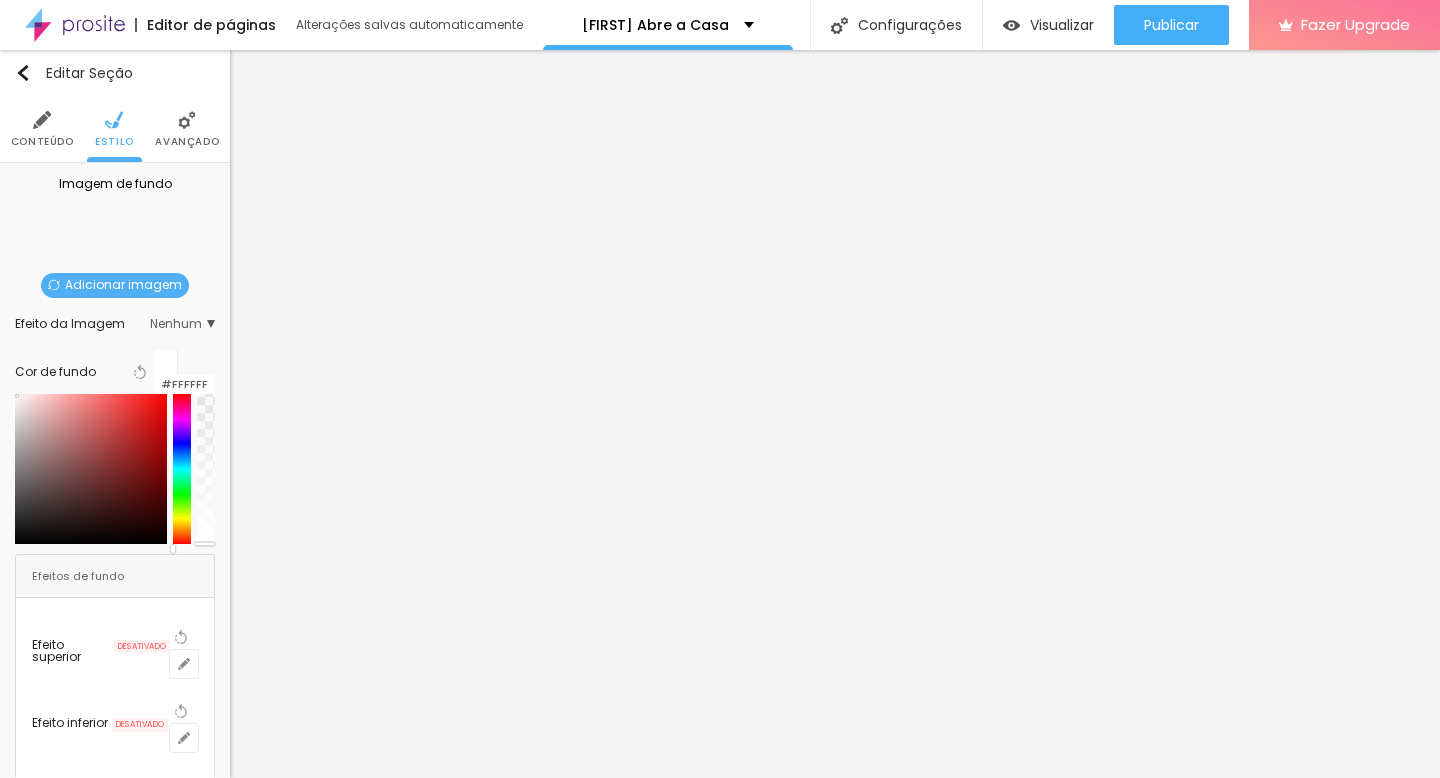 drag, startPoint x: 95, startPoint y: 400, endPoint x: 0, endPoint y: 355, distance: 105.11898 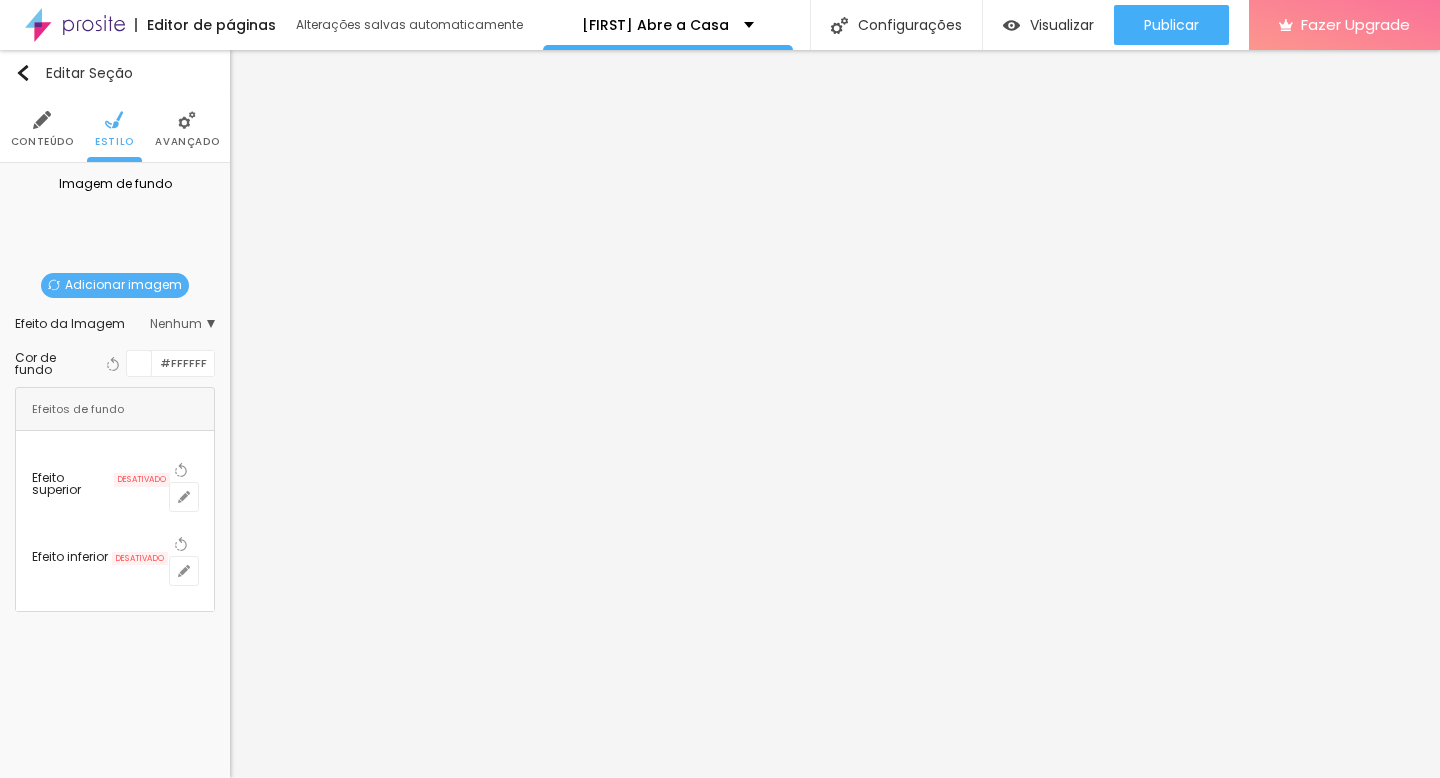 click on "Editar Seção Conteúdo Estilo Avançado Imagem de fundo Adicionar imagem Efeito da Imagem Nenhum Nenhum Parallax Cor de fundo Voltar ao padrão #FFFFFF Efeitos de fundo Efeito superior DESATIVADO Voltar ao padrão Efeito inferior DESATIVADO Voltar ao padrão" at bounding box center (115, 414) 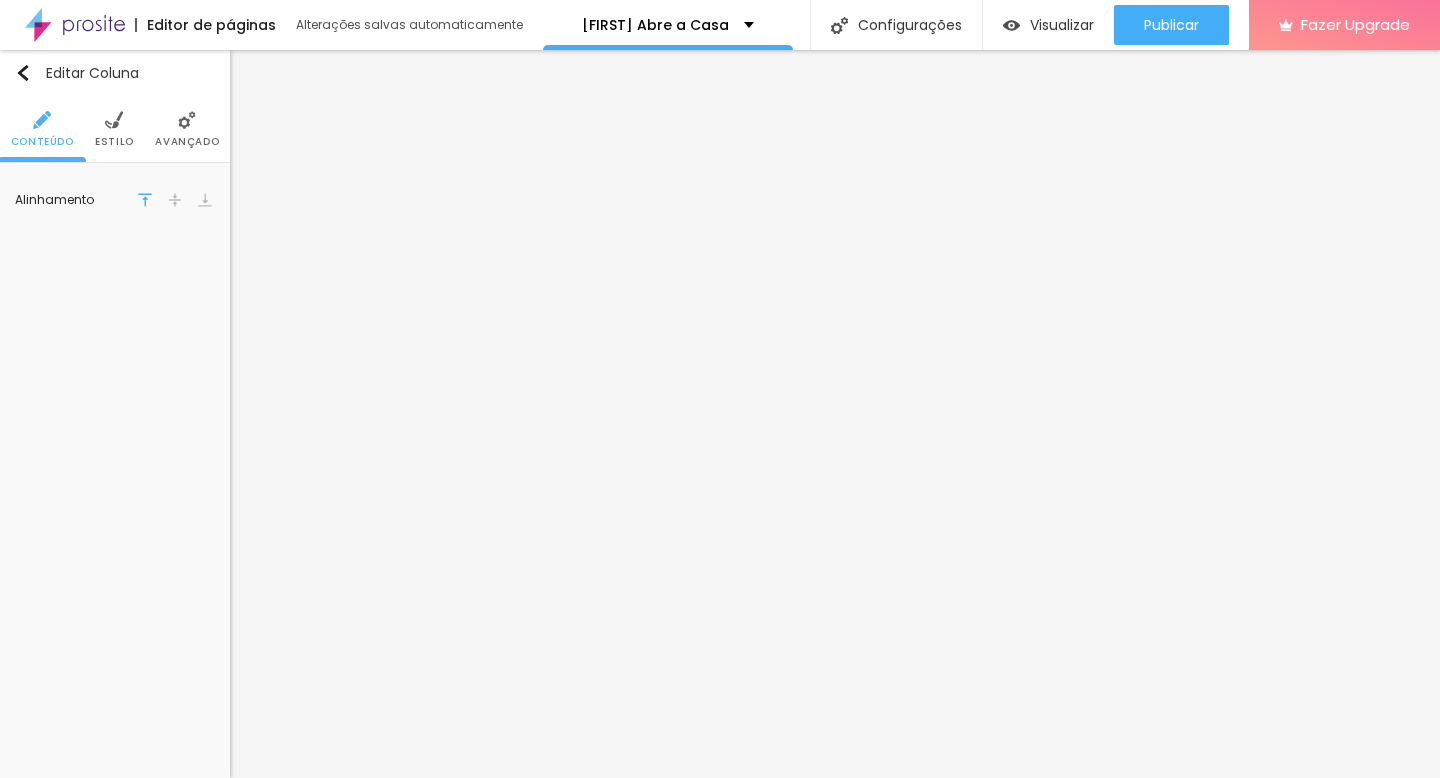 click at bounding box center [114, 120] 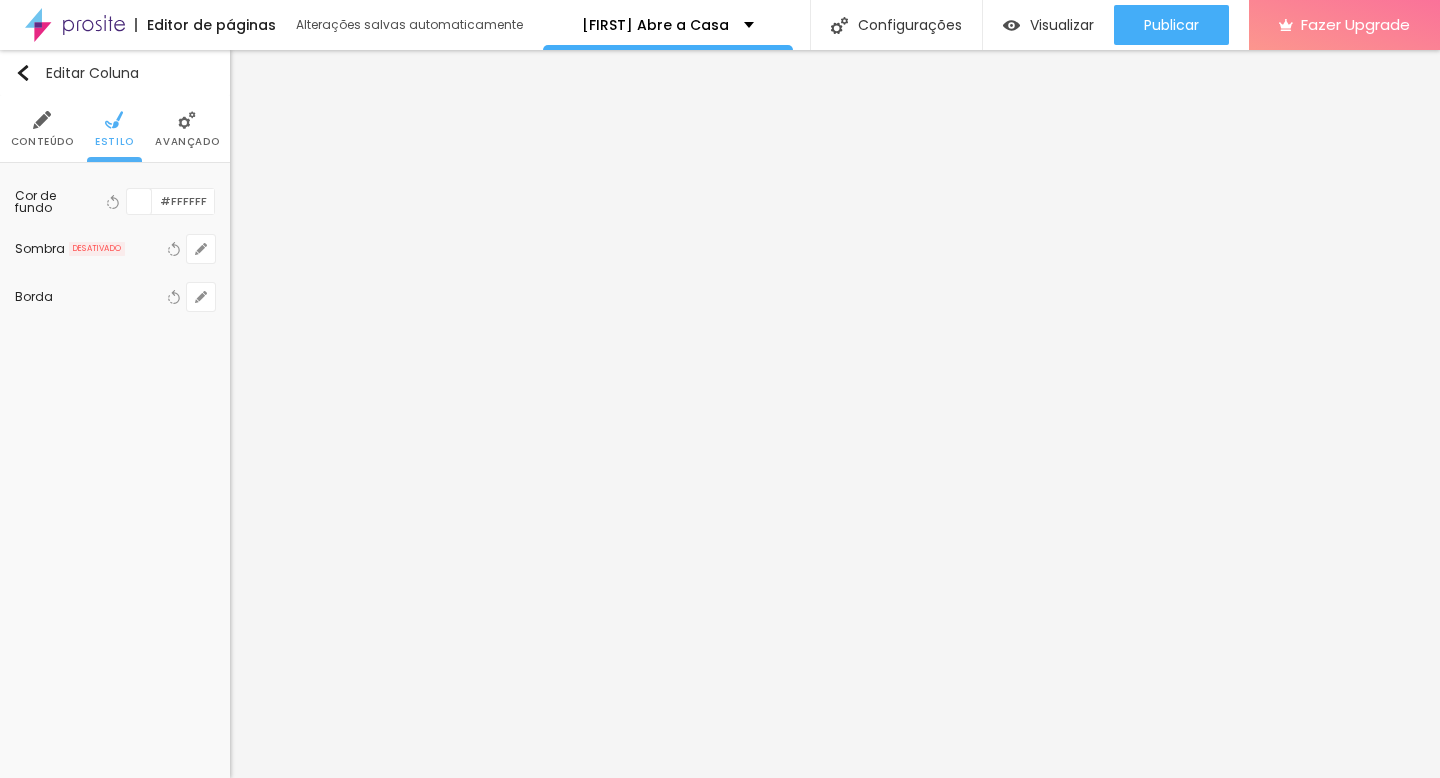 click at bounding box center (139, 201) 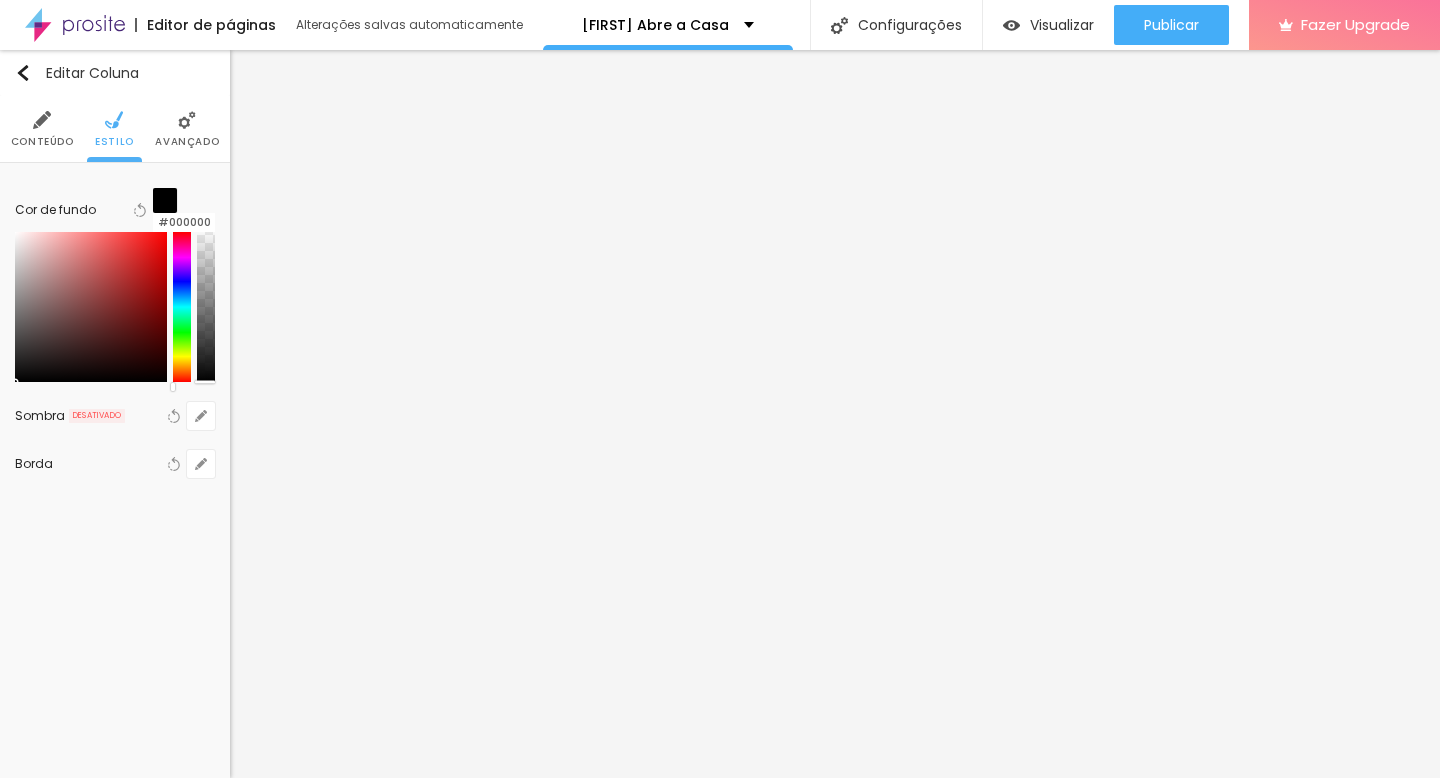 drag, startPoint x: 124, startPoint y: 266, endPoint x: 98, endPoint y: 517, distance: 252.34302 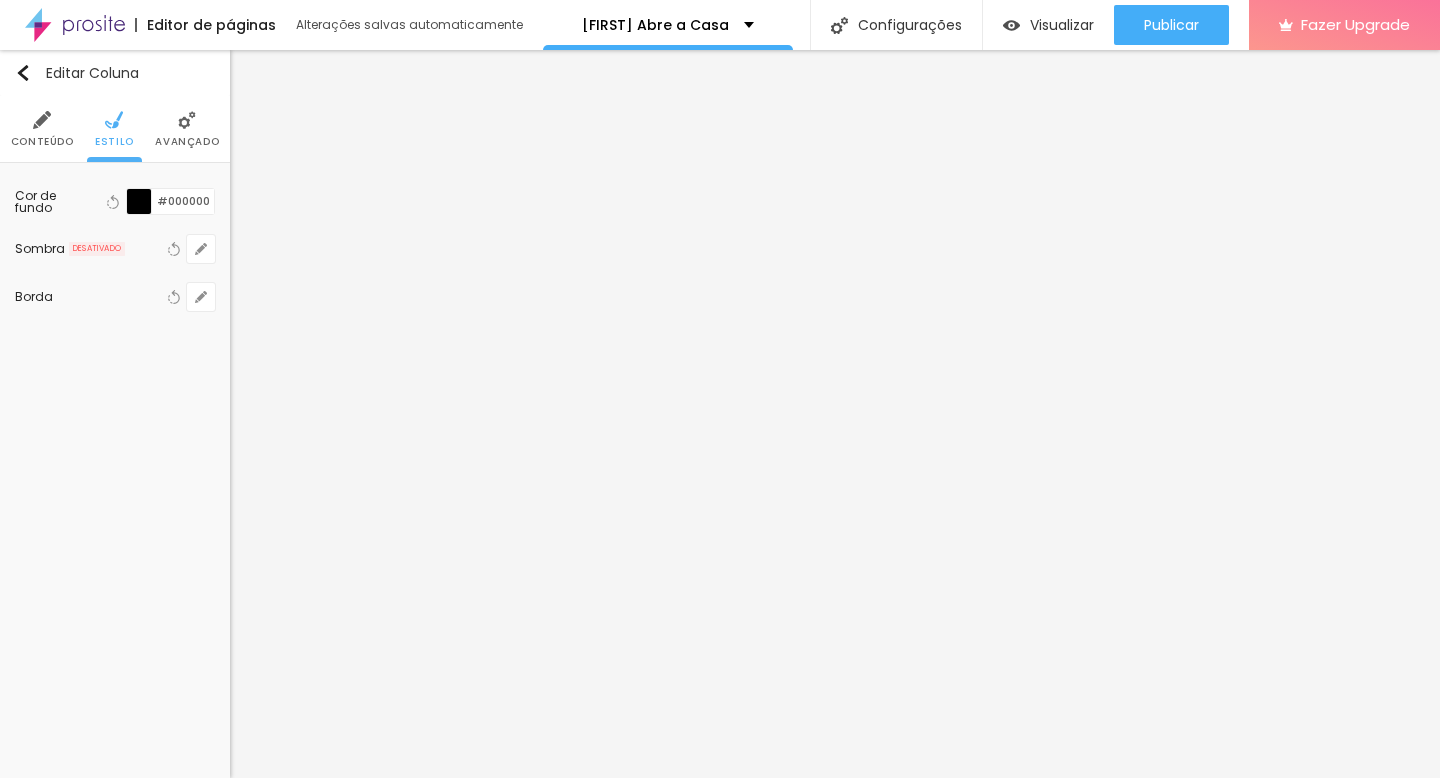 click on "Editar Coluna Conteúdo Estilo Avançado Cor de fundo Voltar ao padrão #000000 Sombra DESATIVADO Voltar ao padrão Borda Voltar ao padrão" at bounding box center [115, 414] 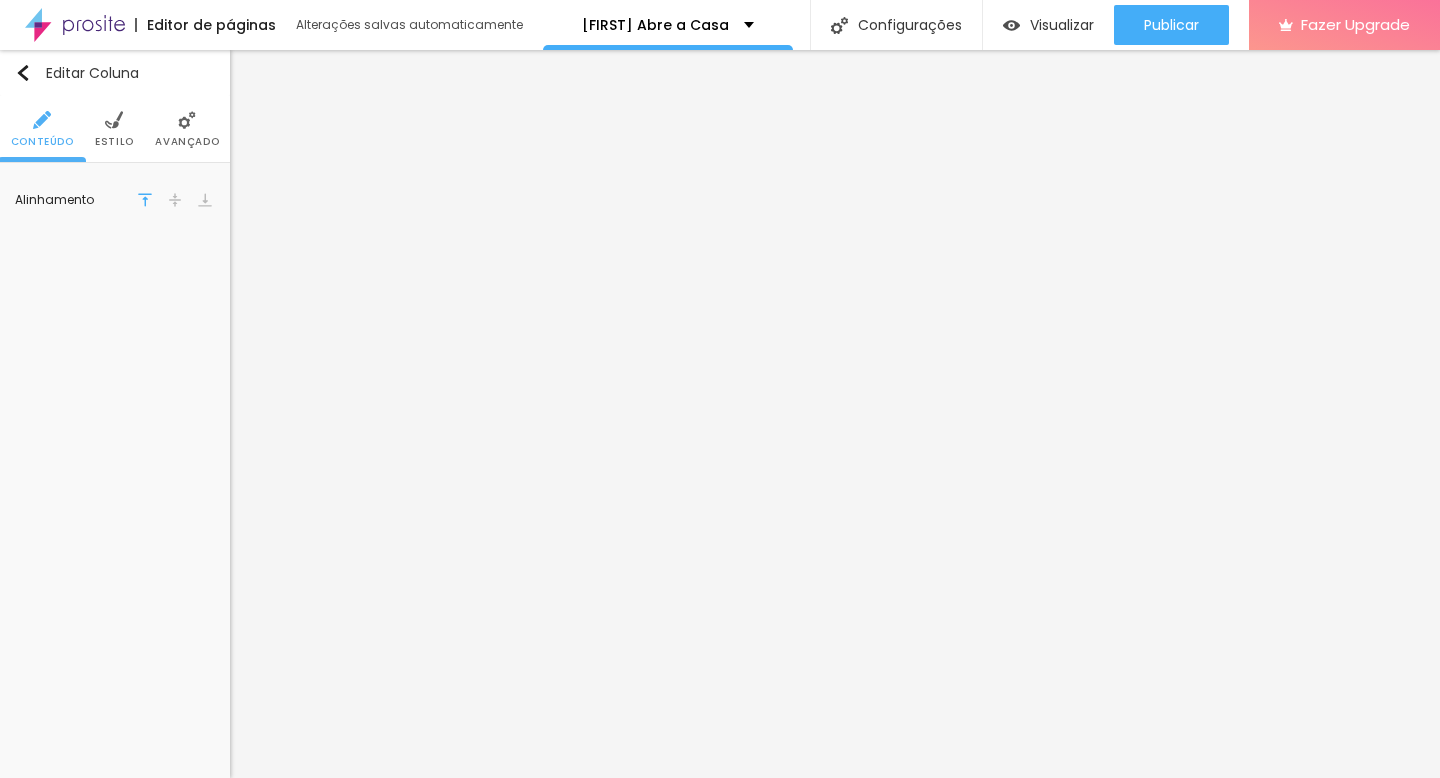 click on "Editar Coluna Conteúdo Estilo Avançado Alinhamento" at bounding box center (115, 414) 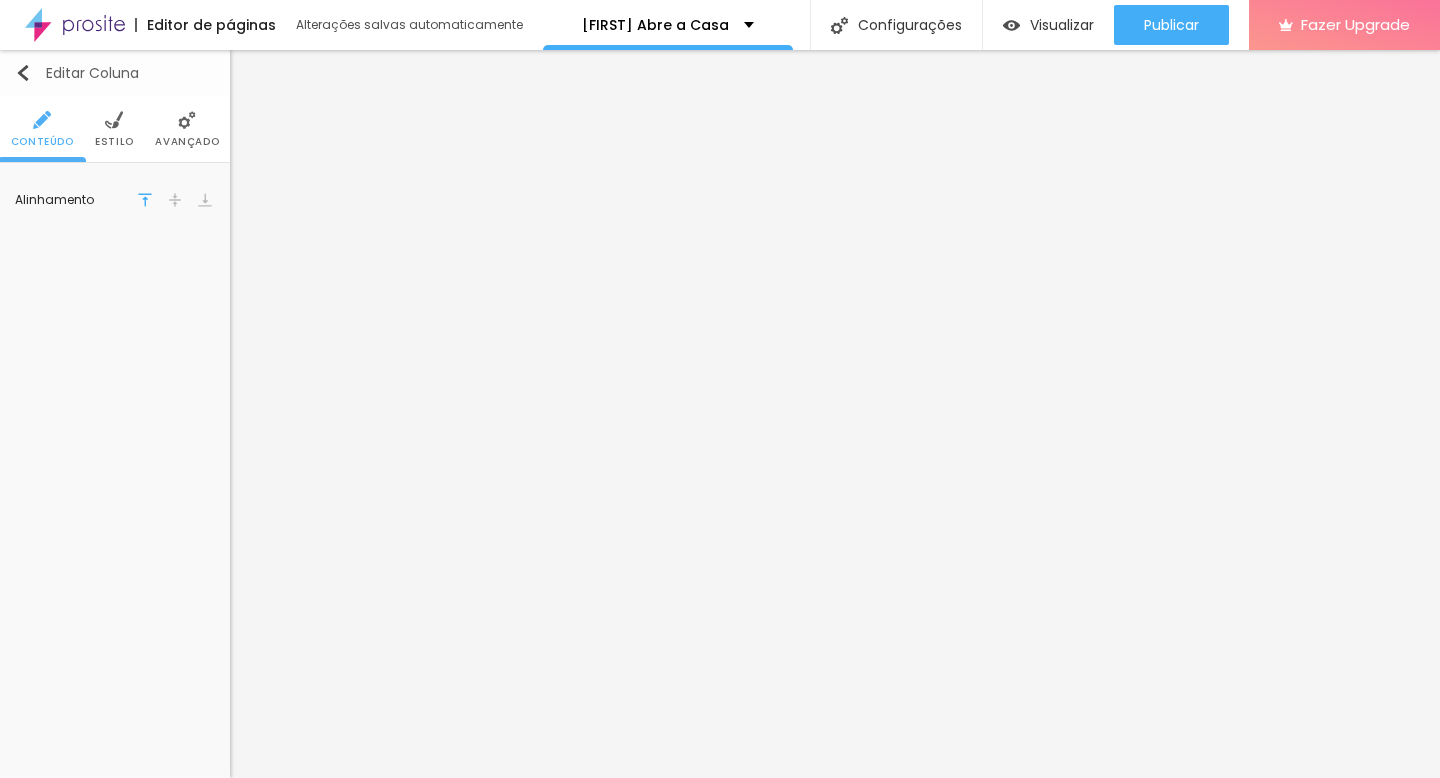 click at bounding box center (23, 73) 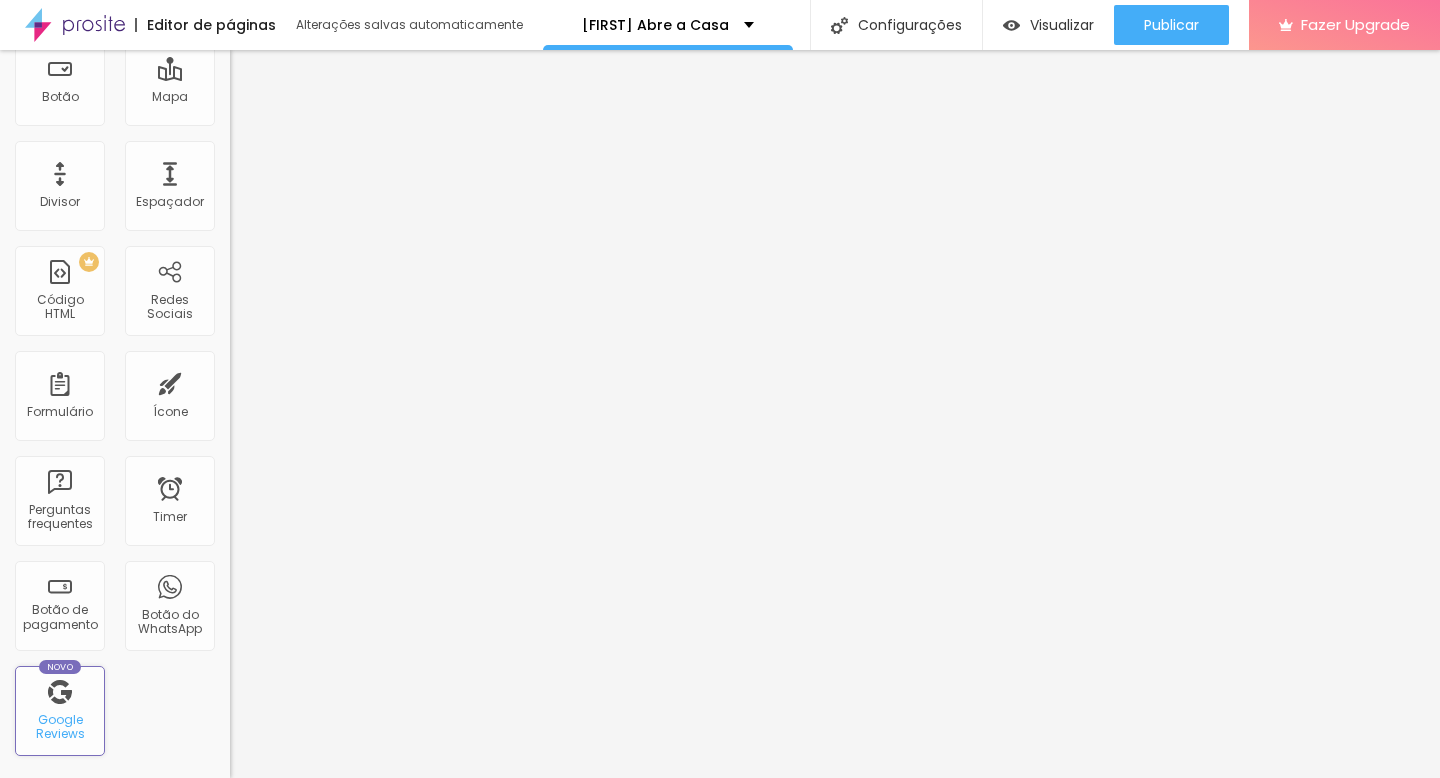 scroll, scrollTop: 284, scrollLeft: 0, axis: vertical 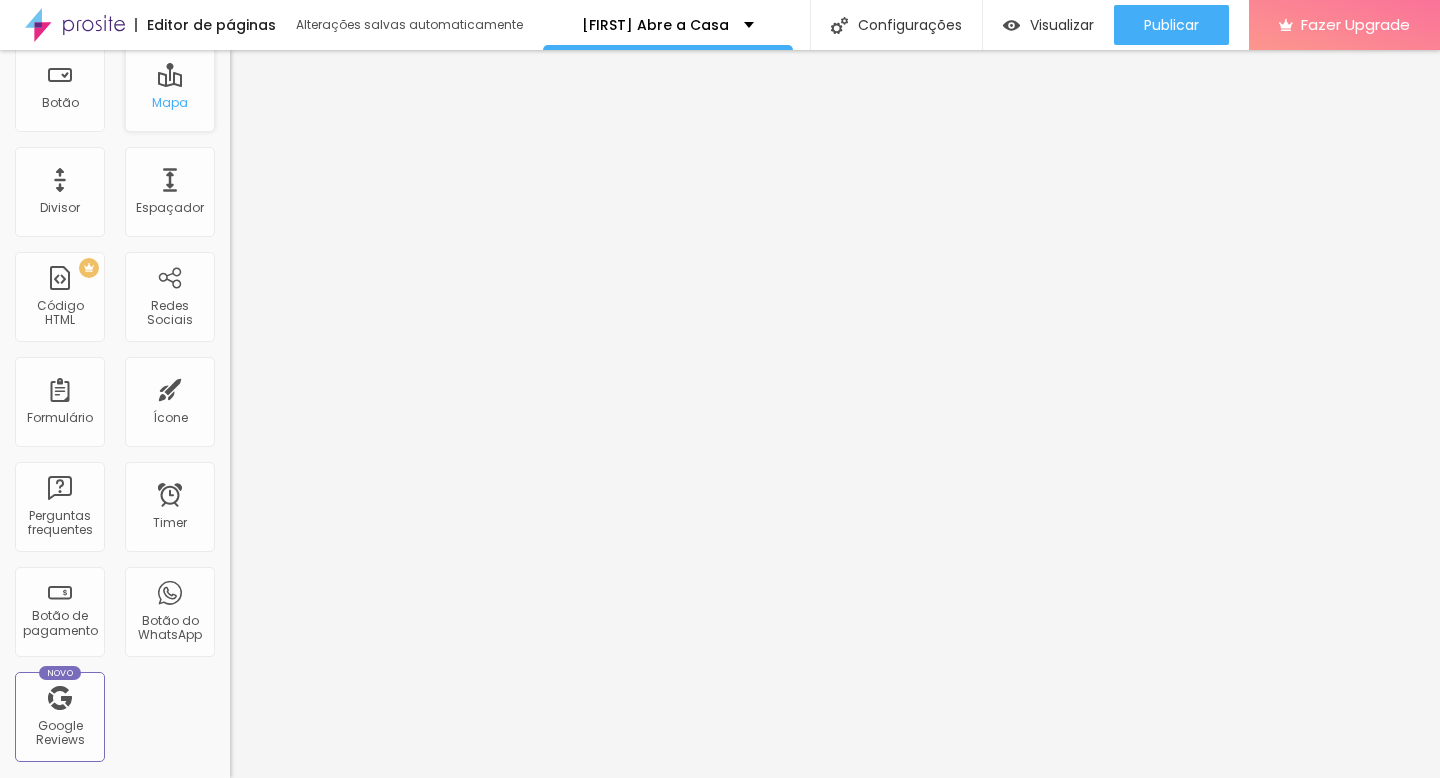 click on "Mapa" at bounding box center [170, 87] 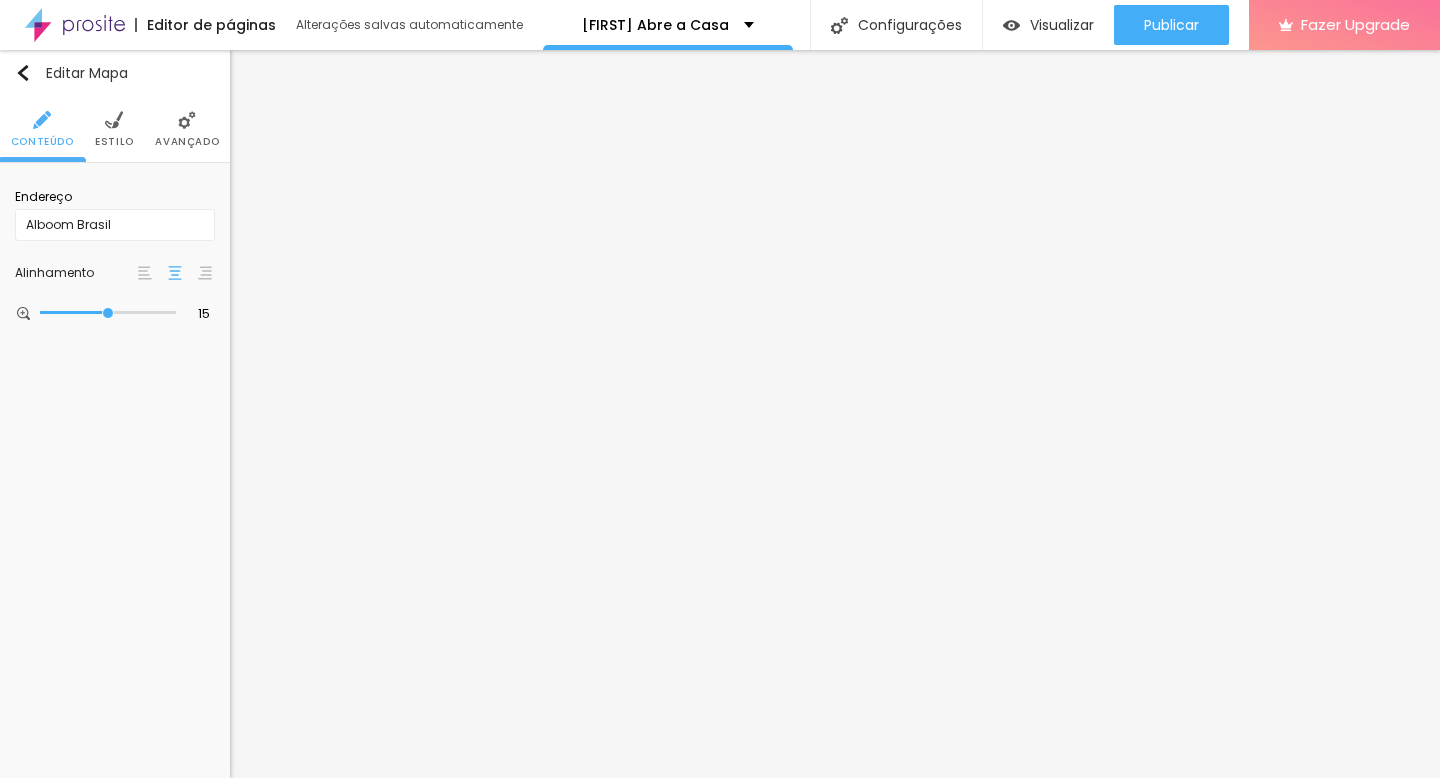 scroll, scrollTop: 0, scrollLeft: 0, axis: both 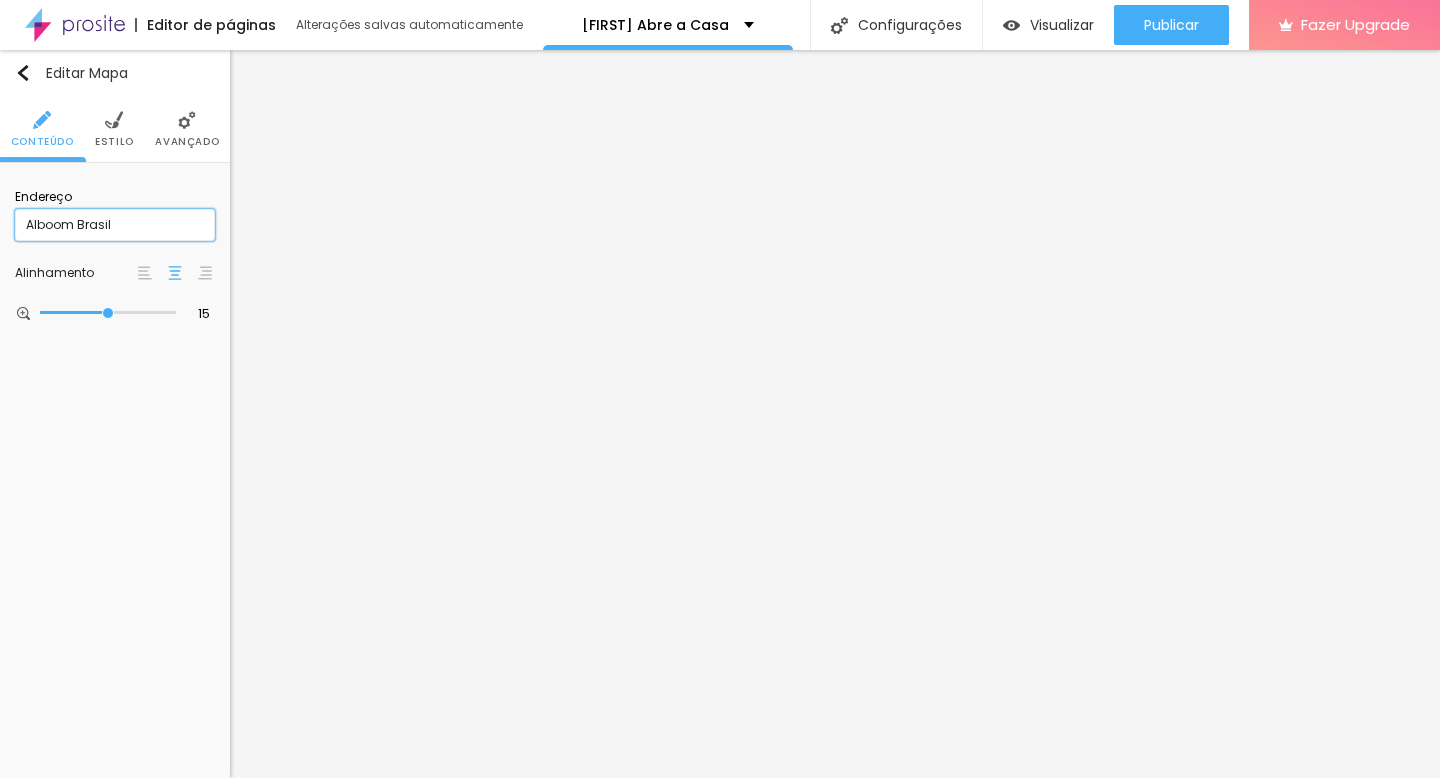 drag, startPoint x: 113, startPoint y: 218, endPoint x: 0, endPoint y: 208, distance: 113.44161 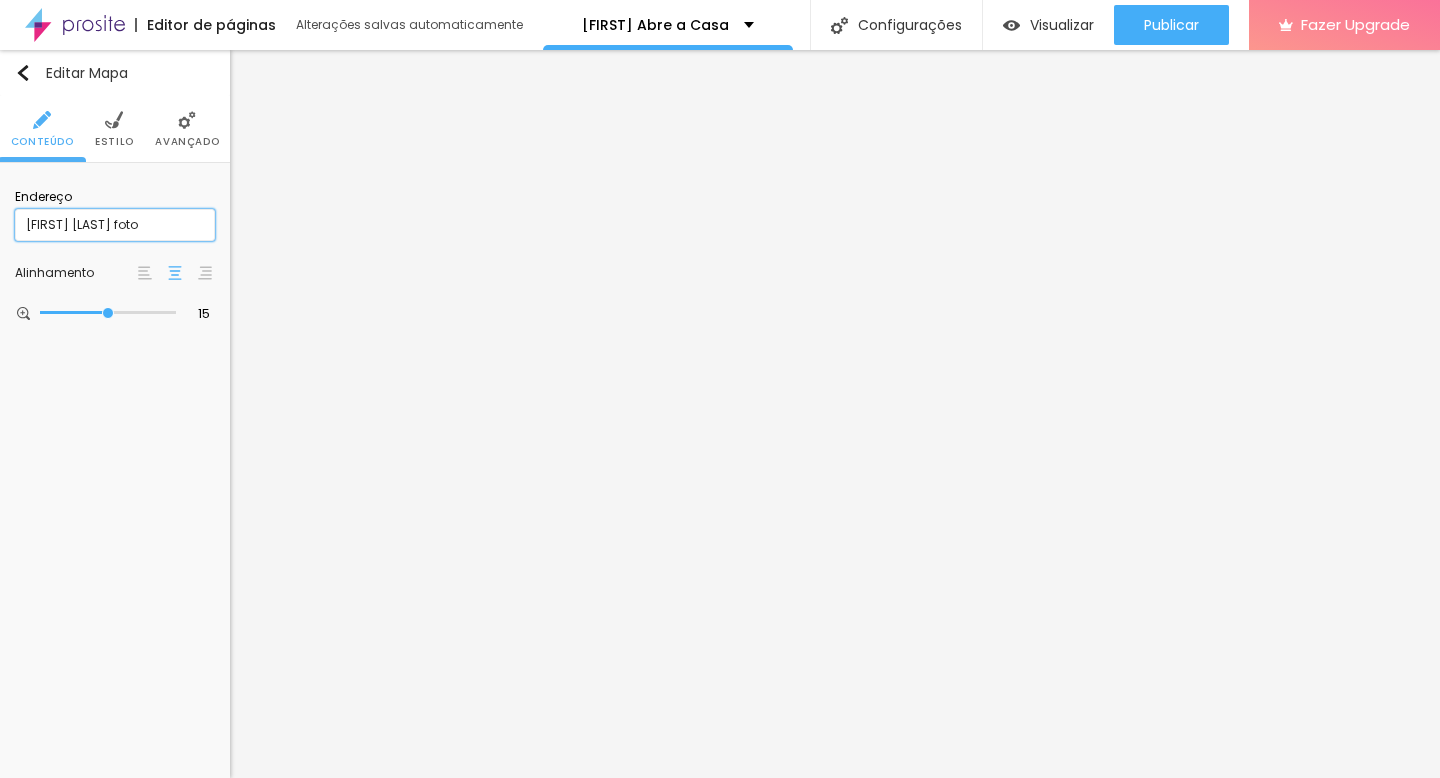 click on "[FIRST] [LAST] foto" at bounding box center [115, 225] 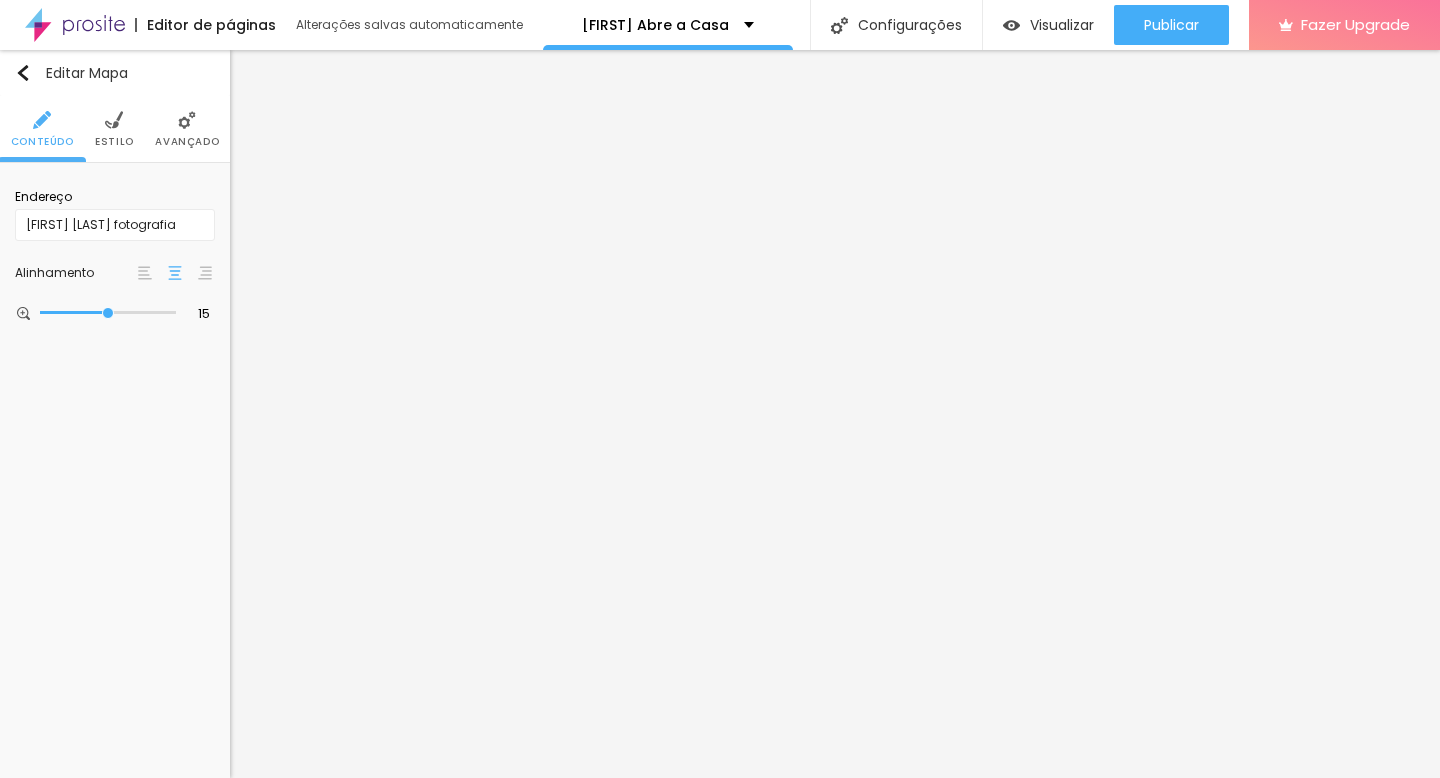 click on "Editar Mapa Conteúdo Estilo Avançado Endereço [FIRST] [LAST] fotografia Alinhamento 15 Zoom" at bounding box center (115, 414) 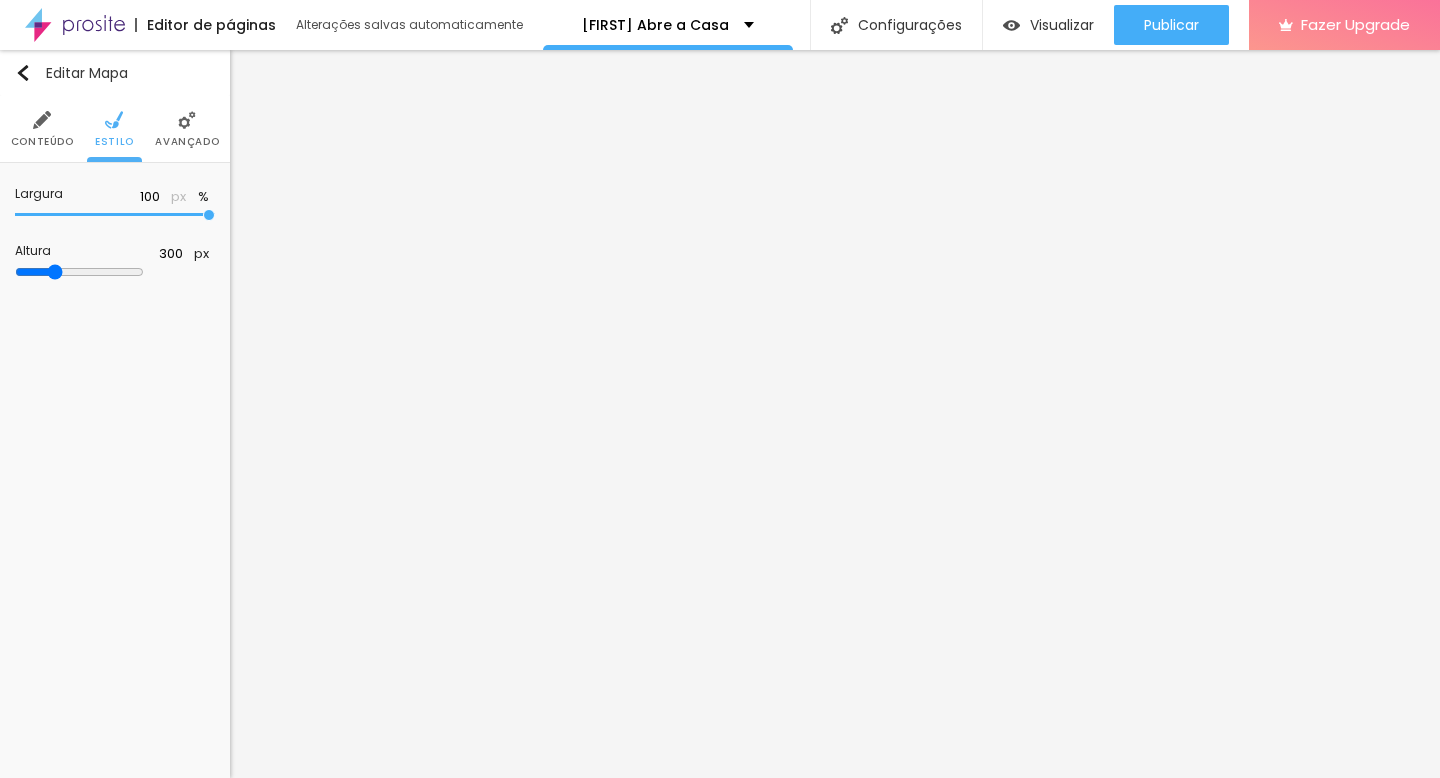 click on "Avançado" at bounding box center (187, 129) 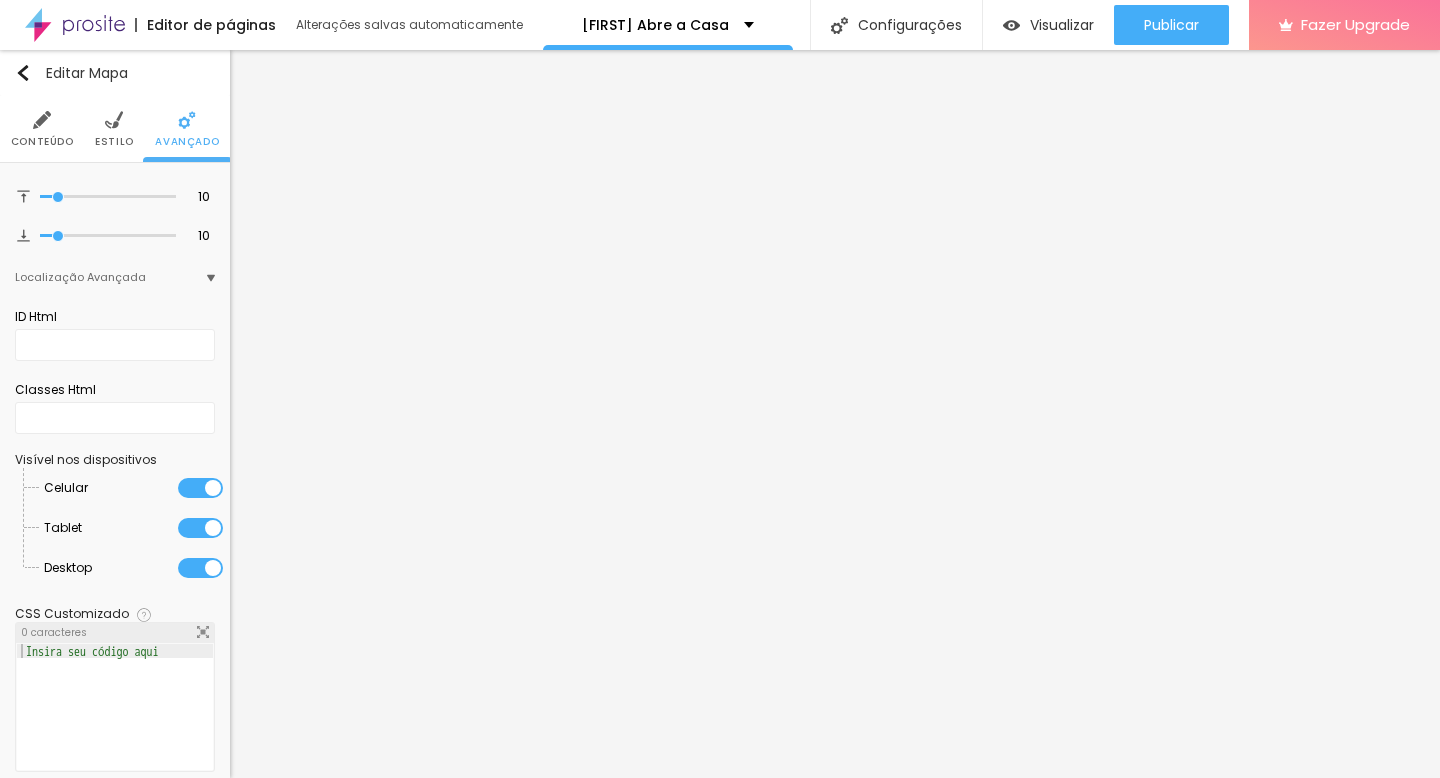 click at bounding box center [42, 120] 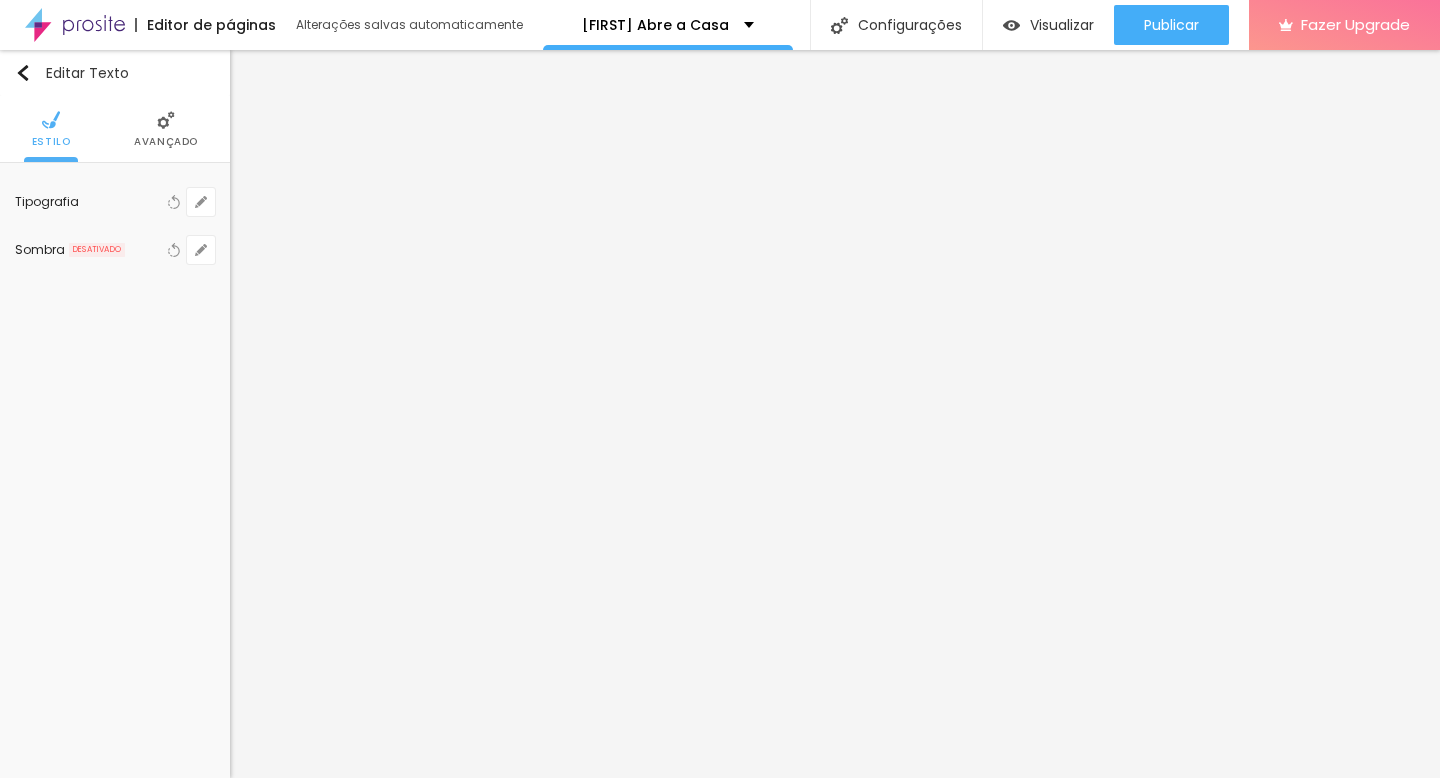 click on "Editar Texto Estilo Avançado Tipografia Voltar ao padrão Sombra DESATIVADO Voltar ao padrão" at bounding box center [115, 414] 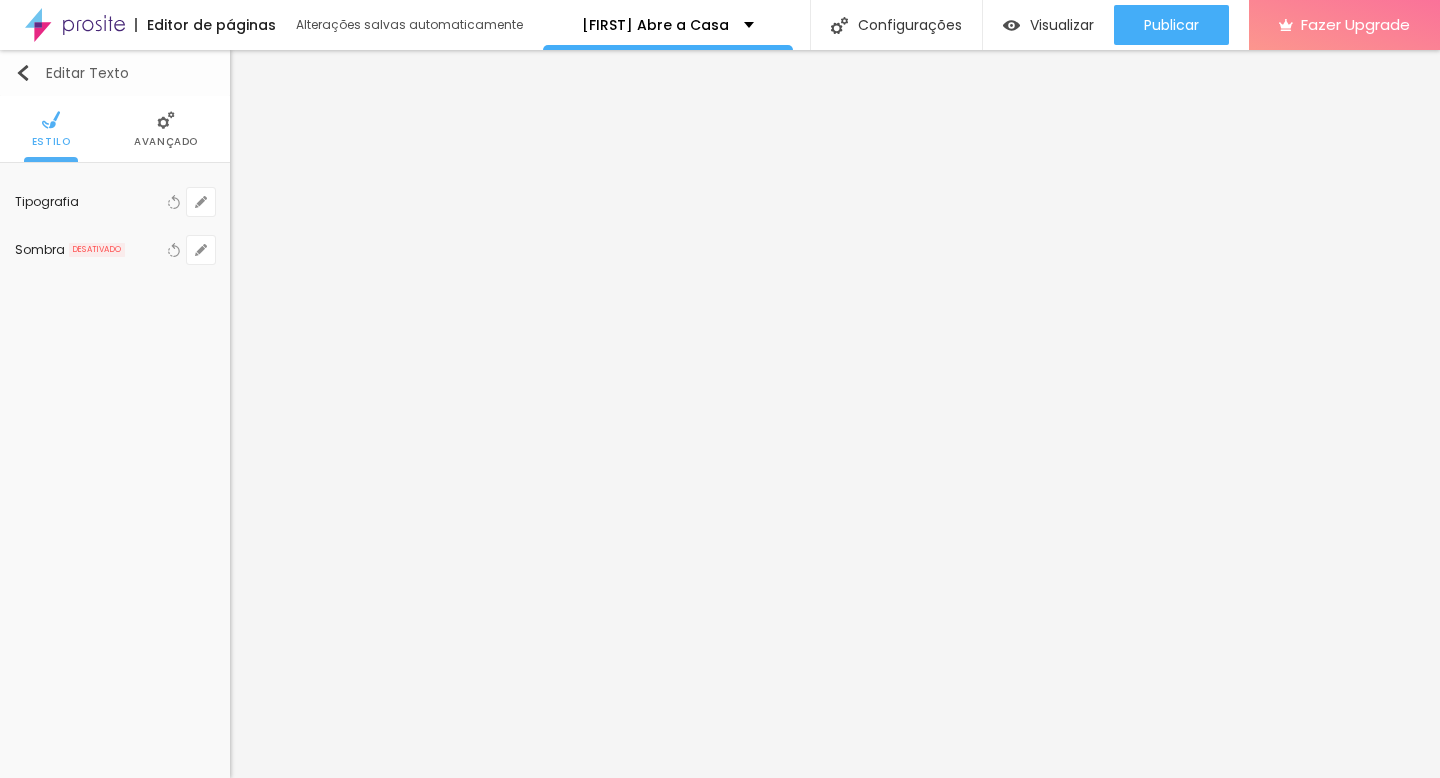 click at bounding box center (23, 73) 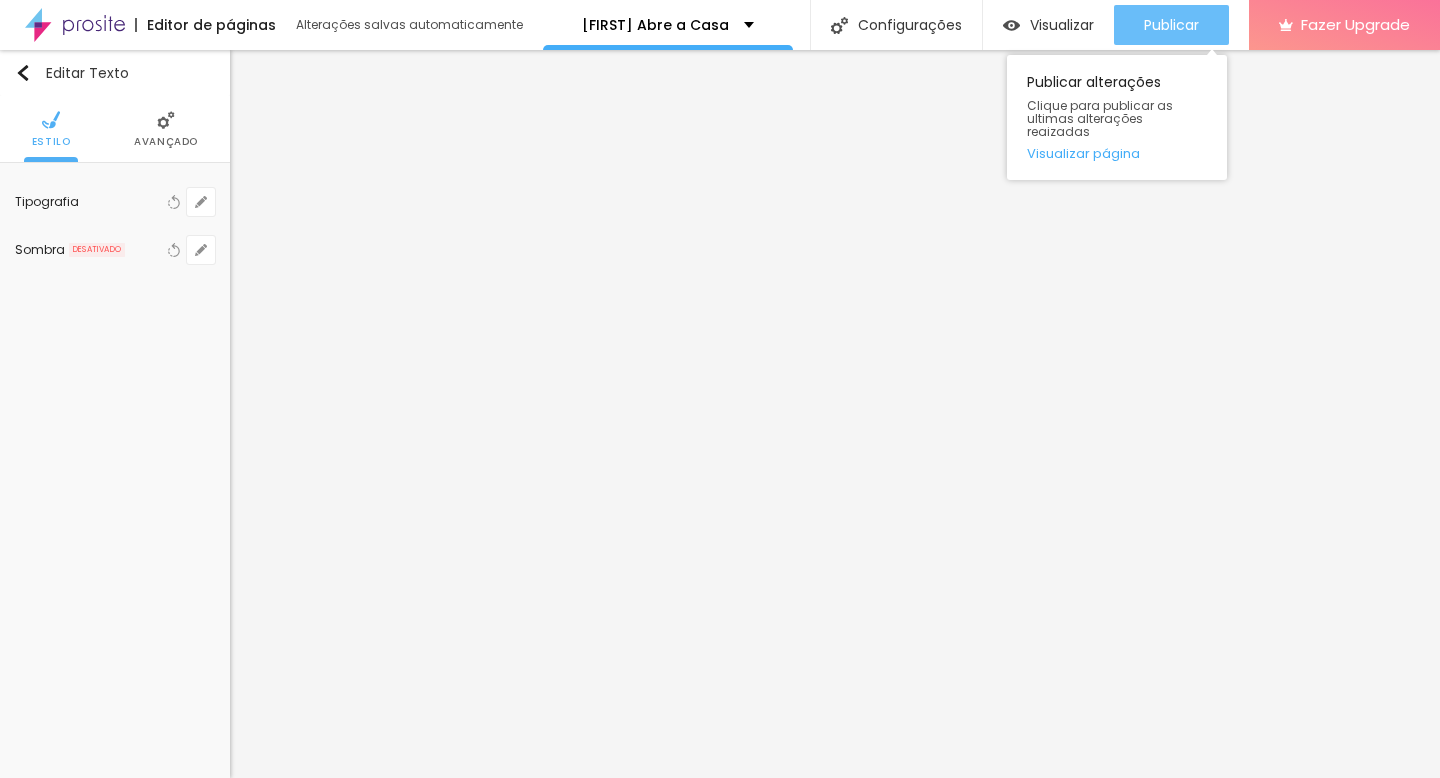 click on "Publicar" at bounding box center (1171, 25) 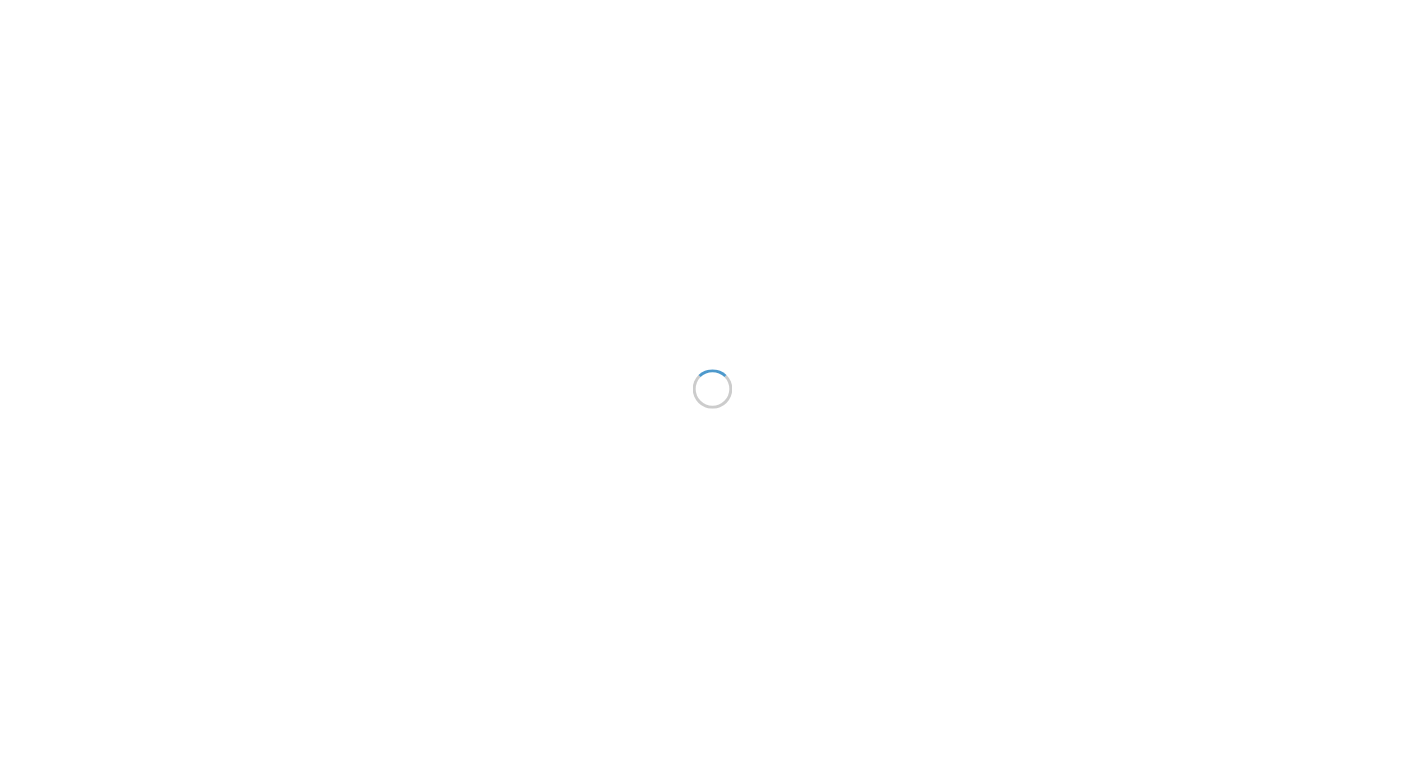 scroll, scrollTop: 0, scrollLeft: 0, axis: both 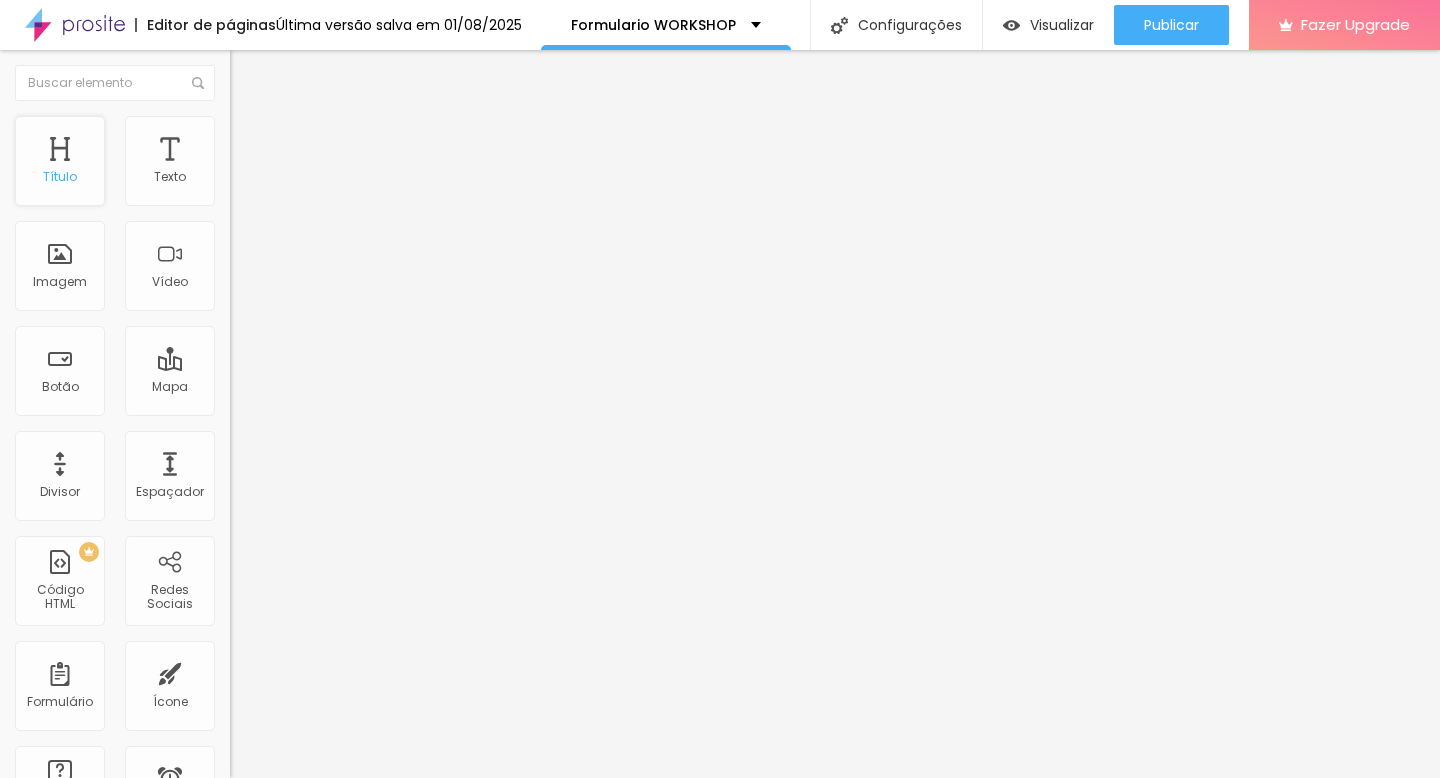 click on "Título" at bounding box center (60, 161) 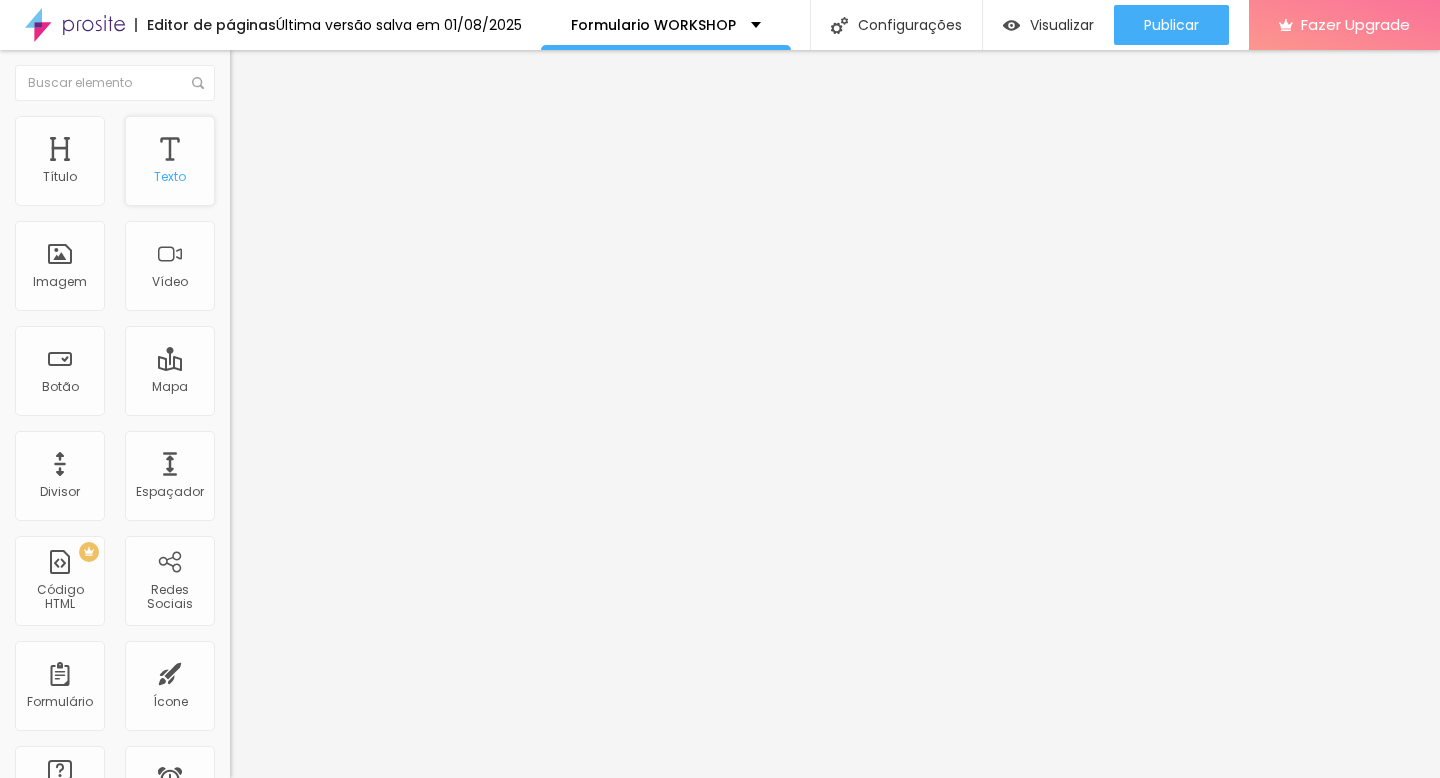 click on "Texto" at bounding box center (170, 161) 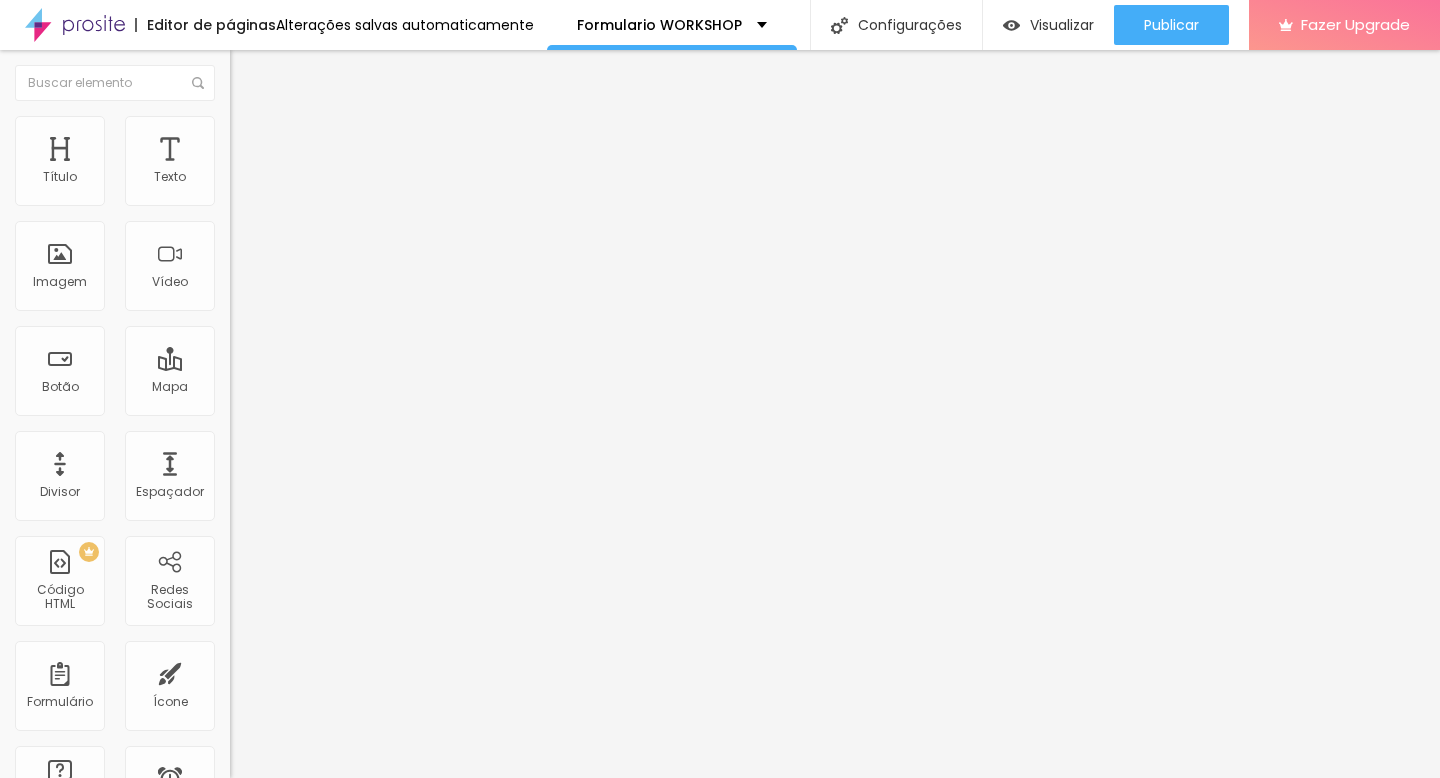 click on "Avançado" at bounding box center [345, 126] 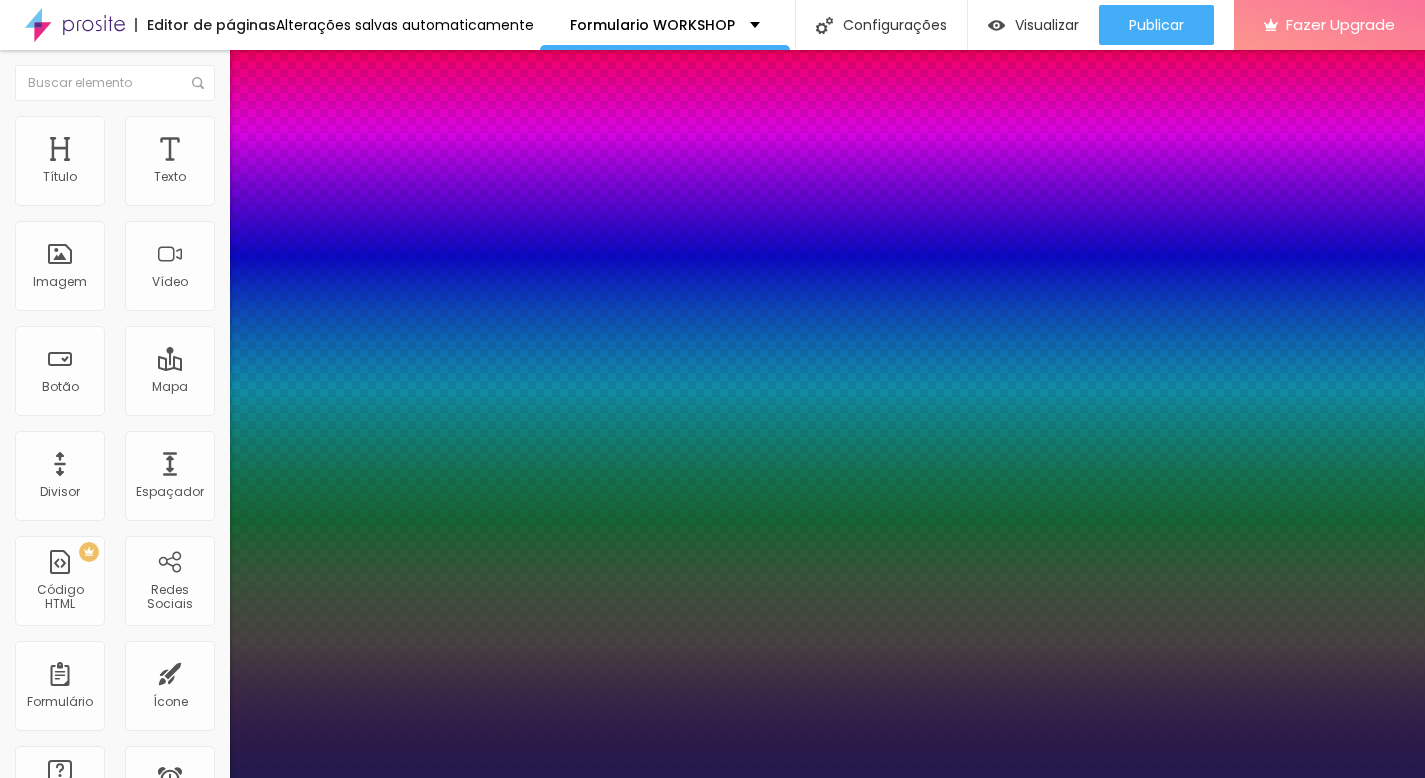 click at bounding box center (712, 6730) 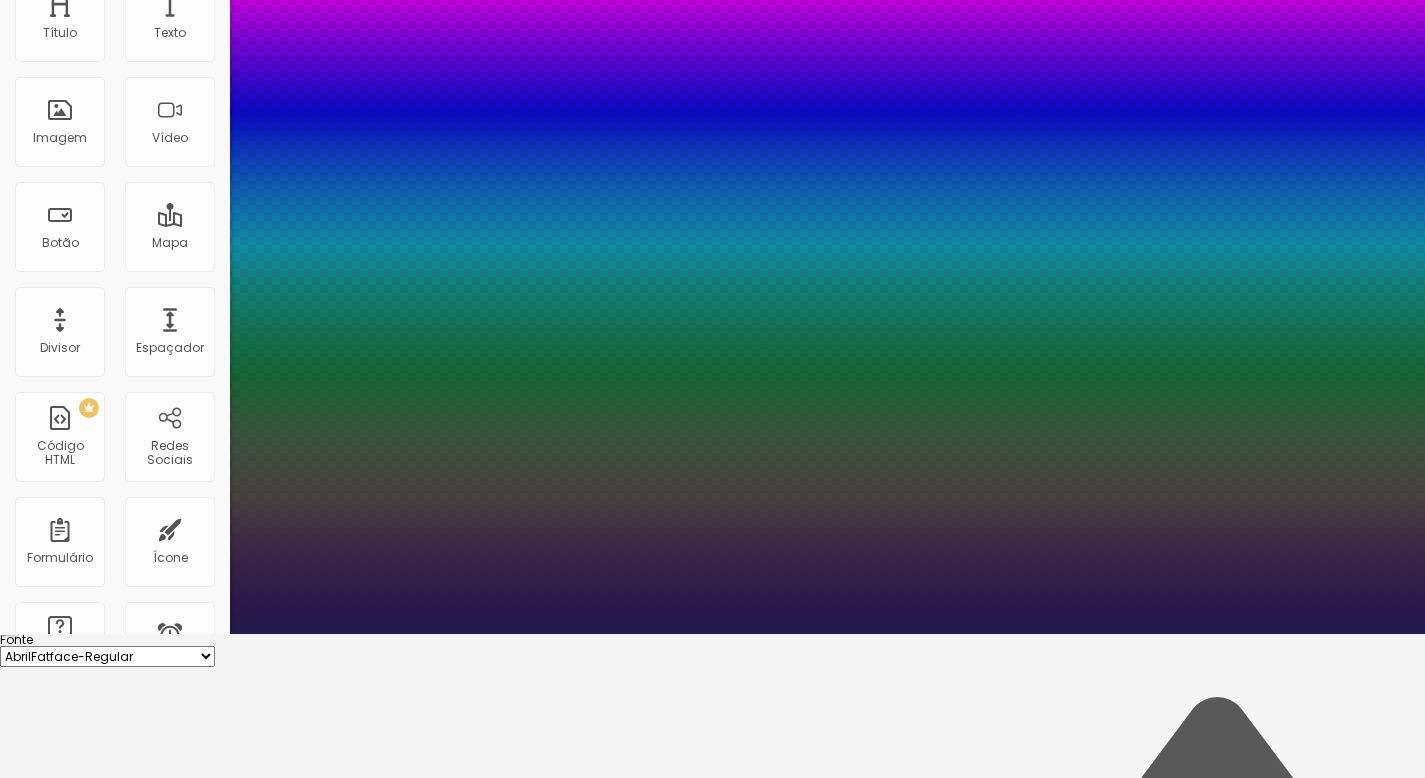 type on "1" 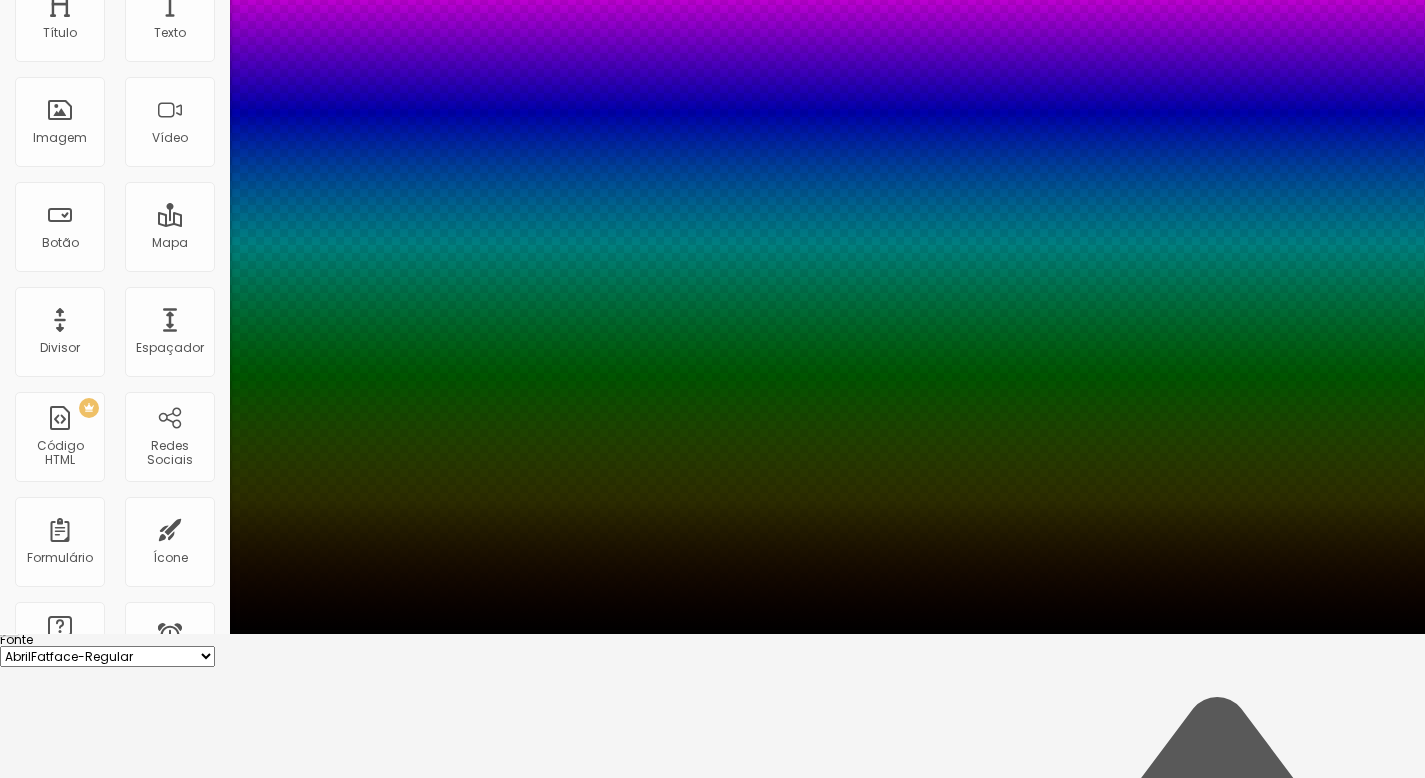drag, startPoint x: 348, startPoint y: 749, endPoint x: 337, endPoint y: 777, distance: 30.083218 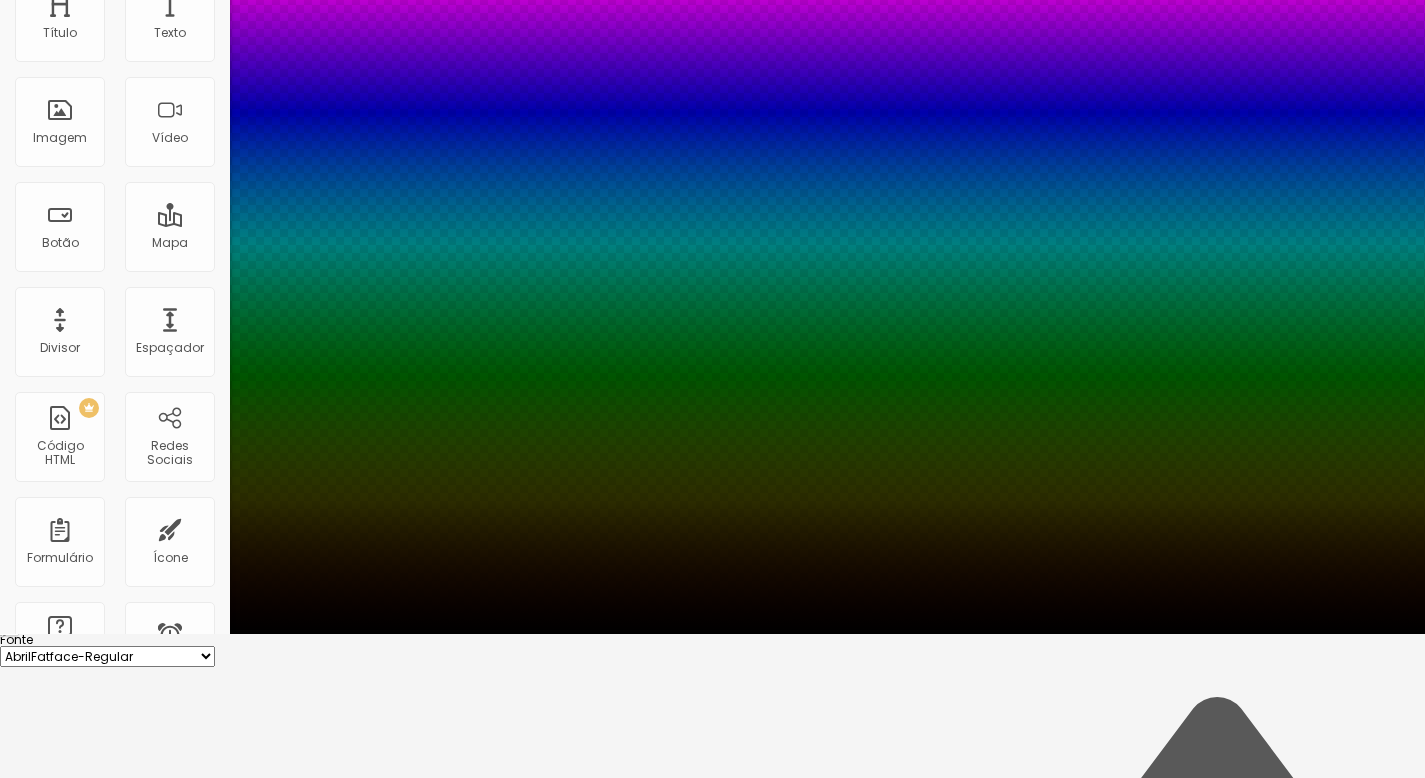 click at bounding box center [712, 6586] 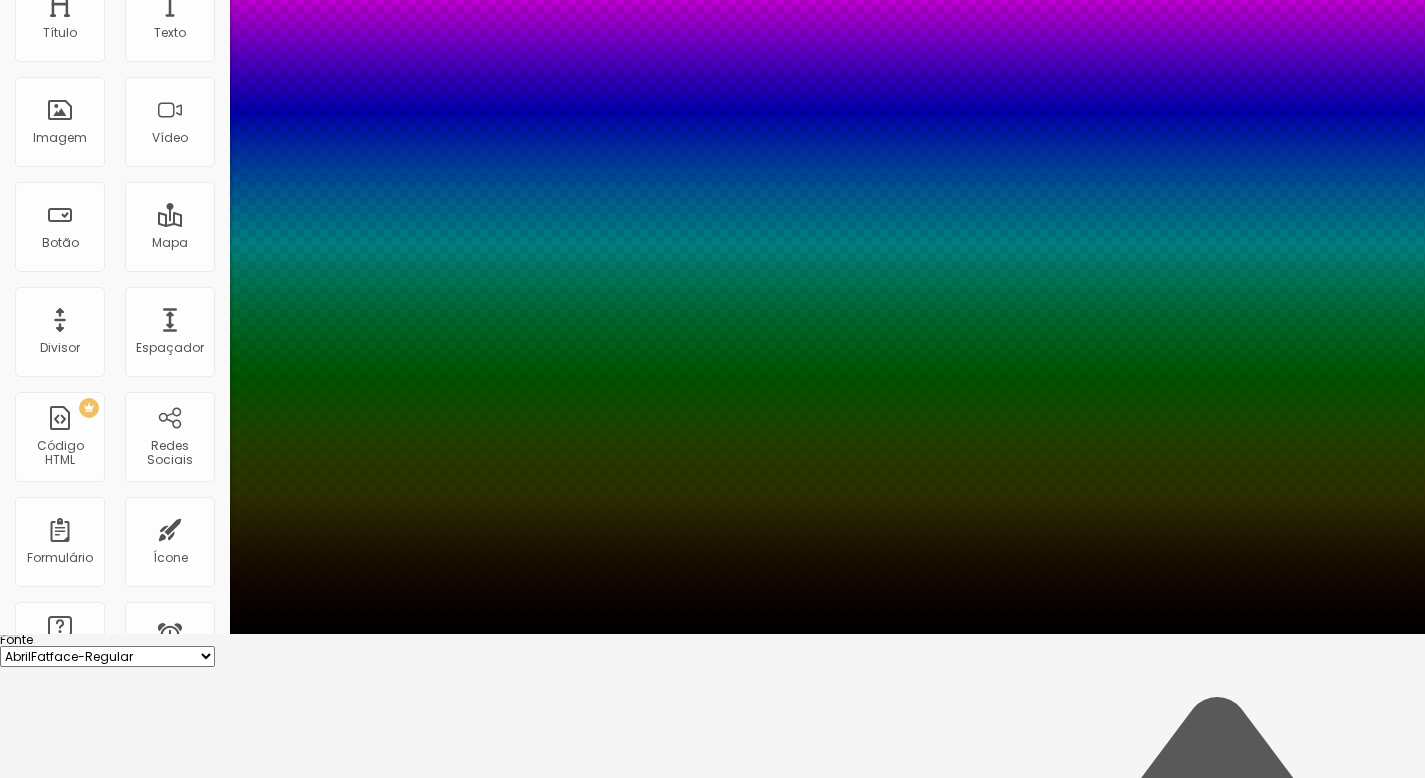 type on "1" 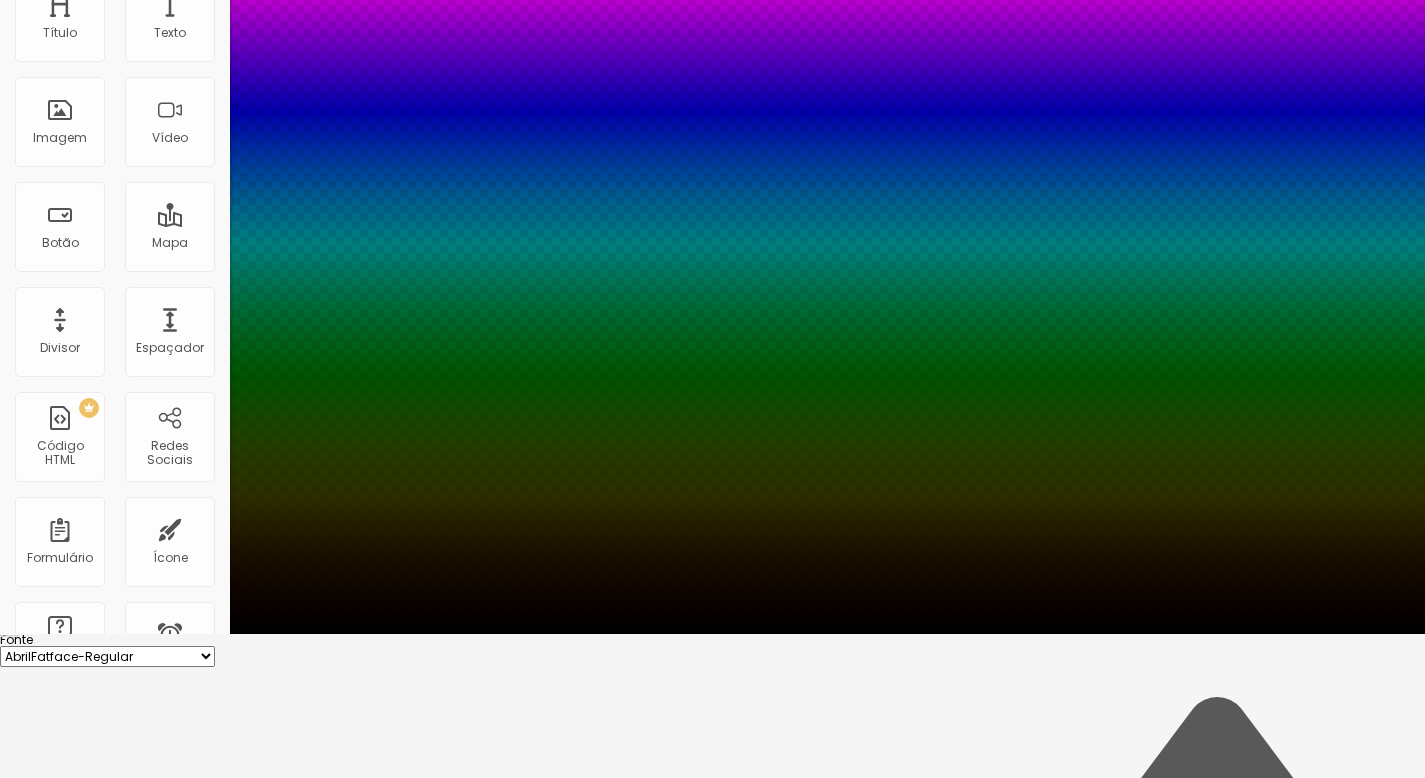 type on "17" 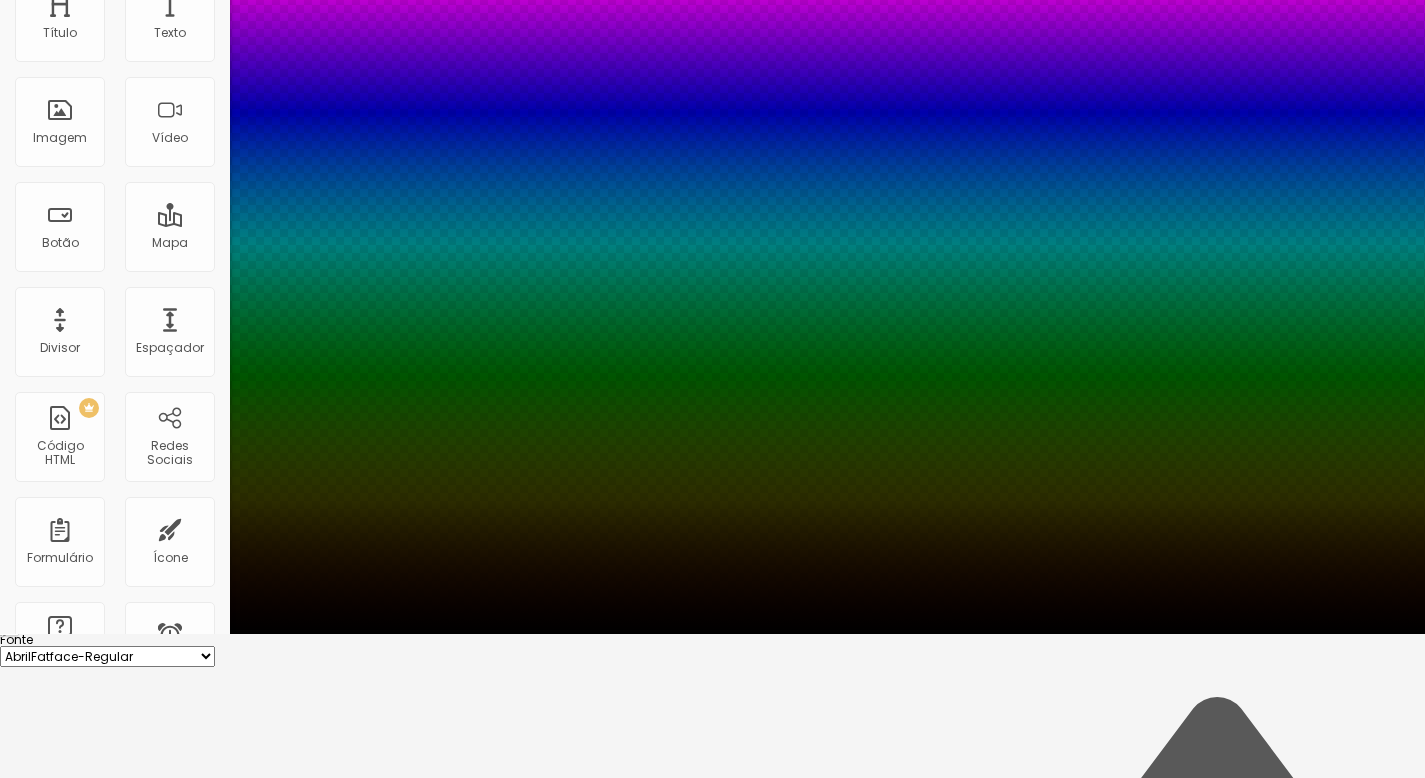 type on "25" 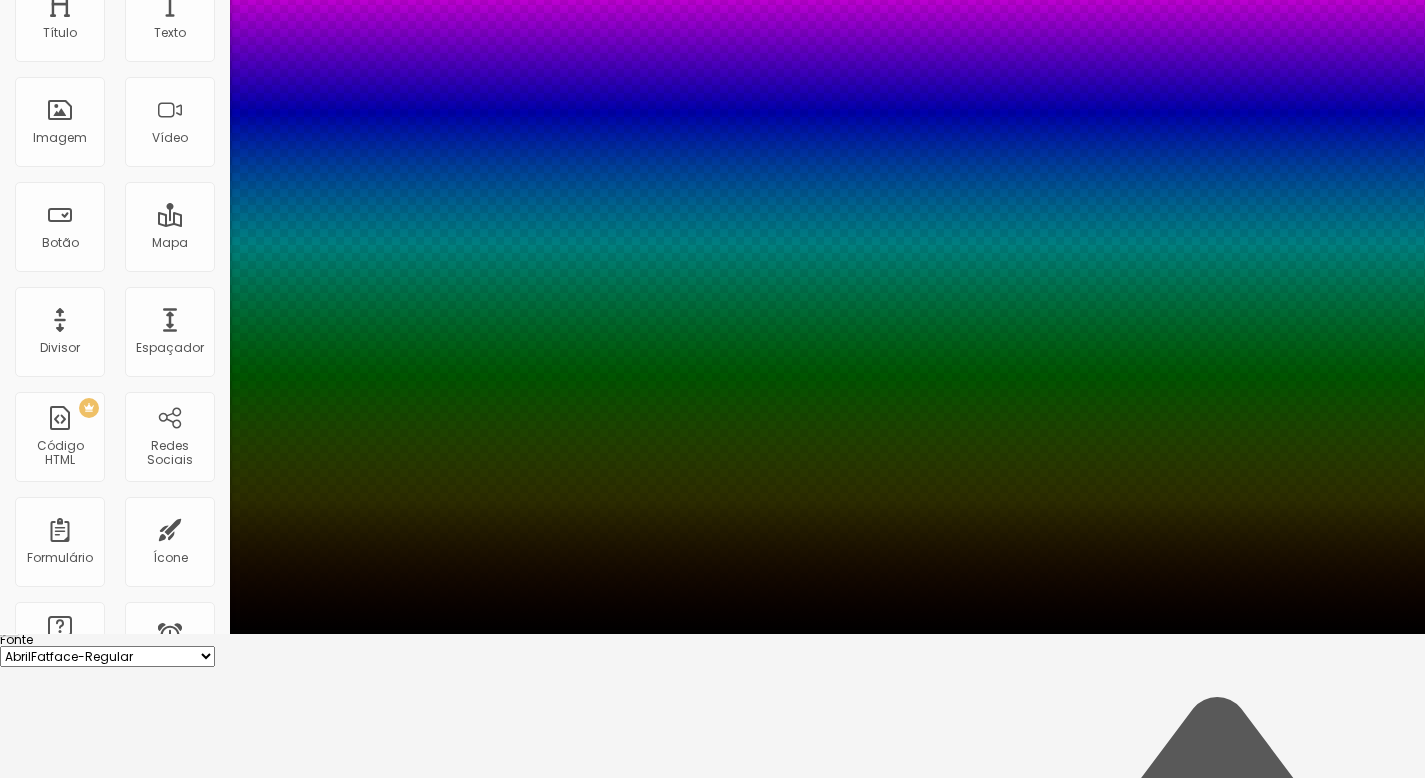 type on "28" 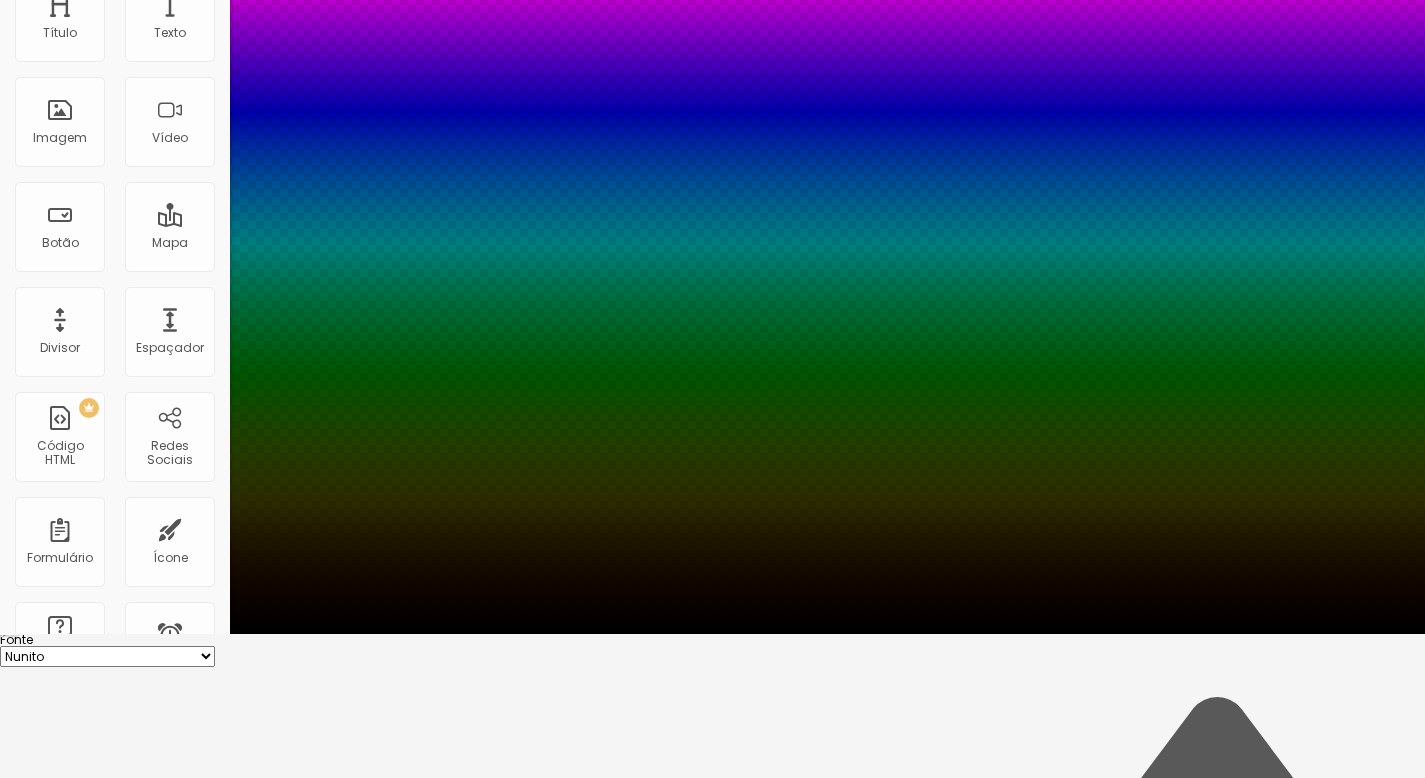type on "1" 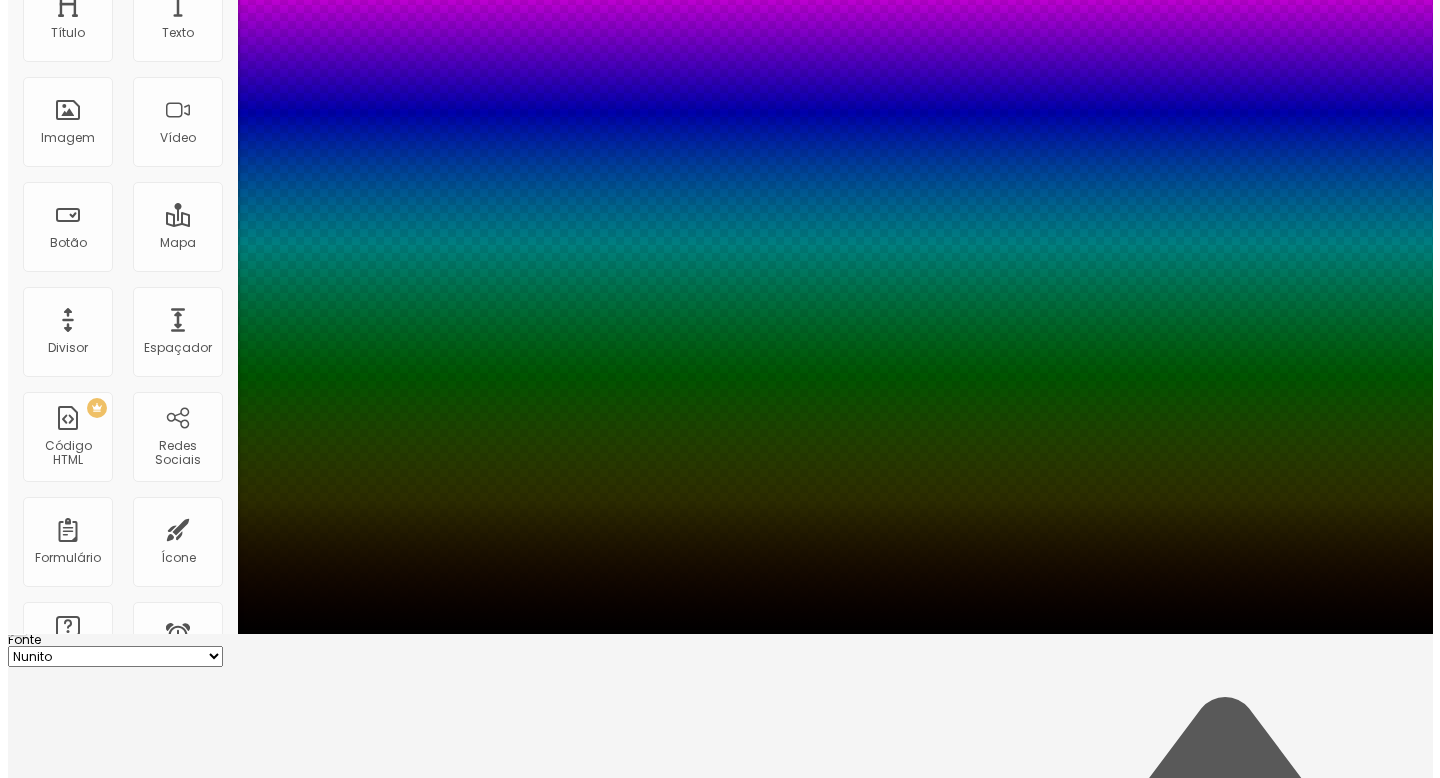 scroll, scrollTop: 0, scrollLeft: 0, axis: both 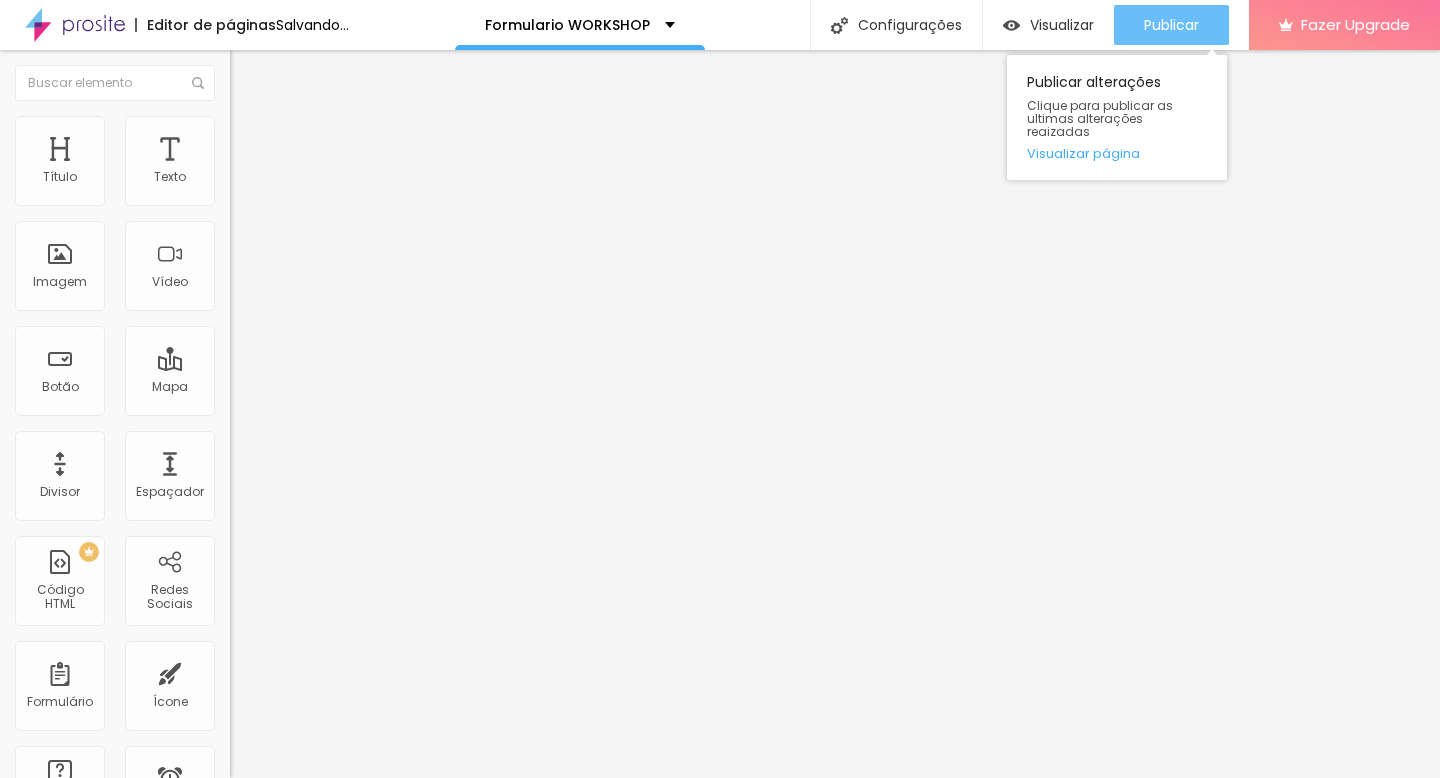 click on "Publicar" at bounding box center (1171, 25) 